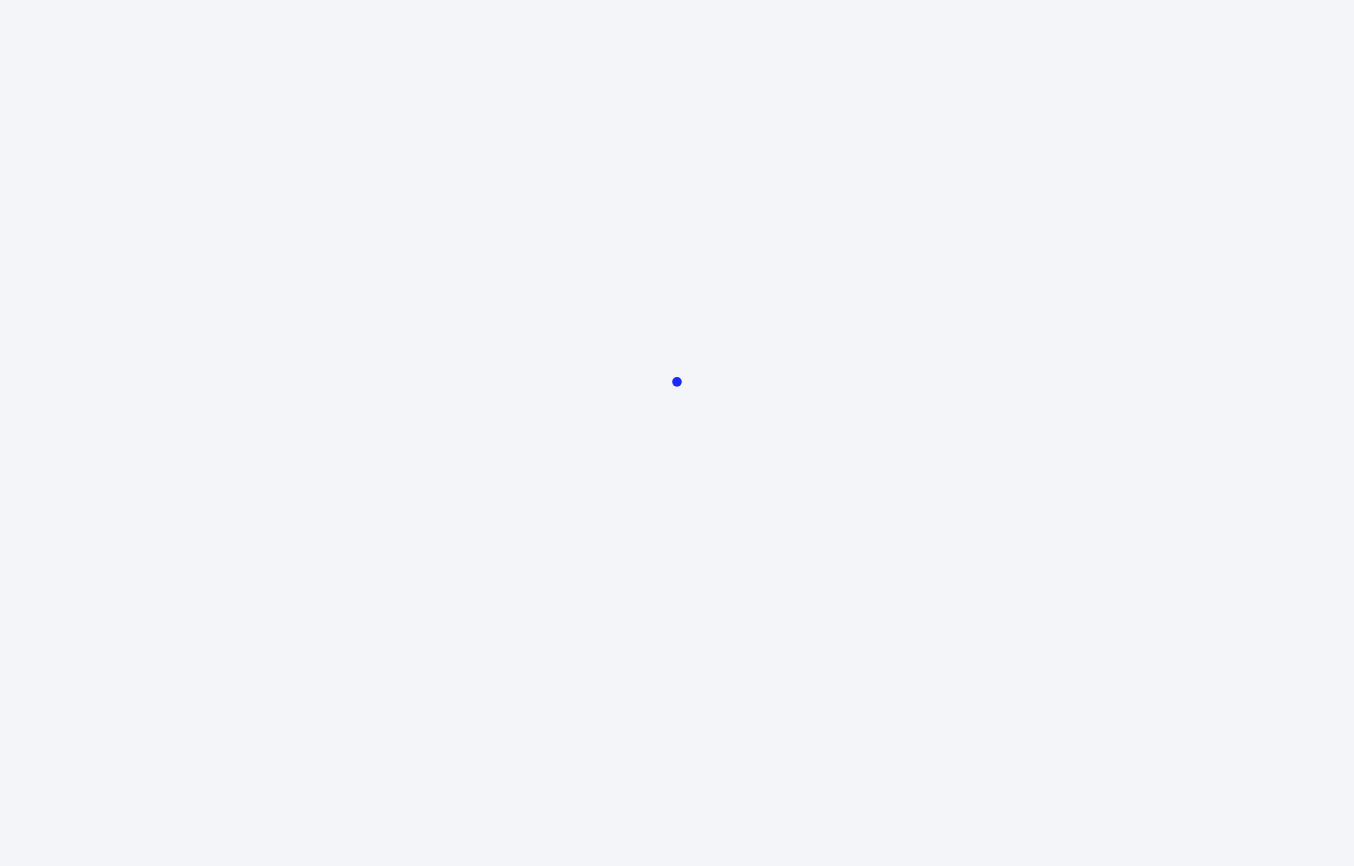 scroll, scrollTop: 0, scrollLeft: 0, axis: both 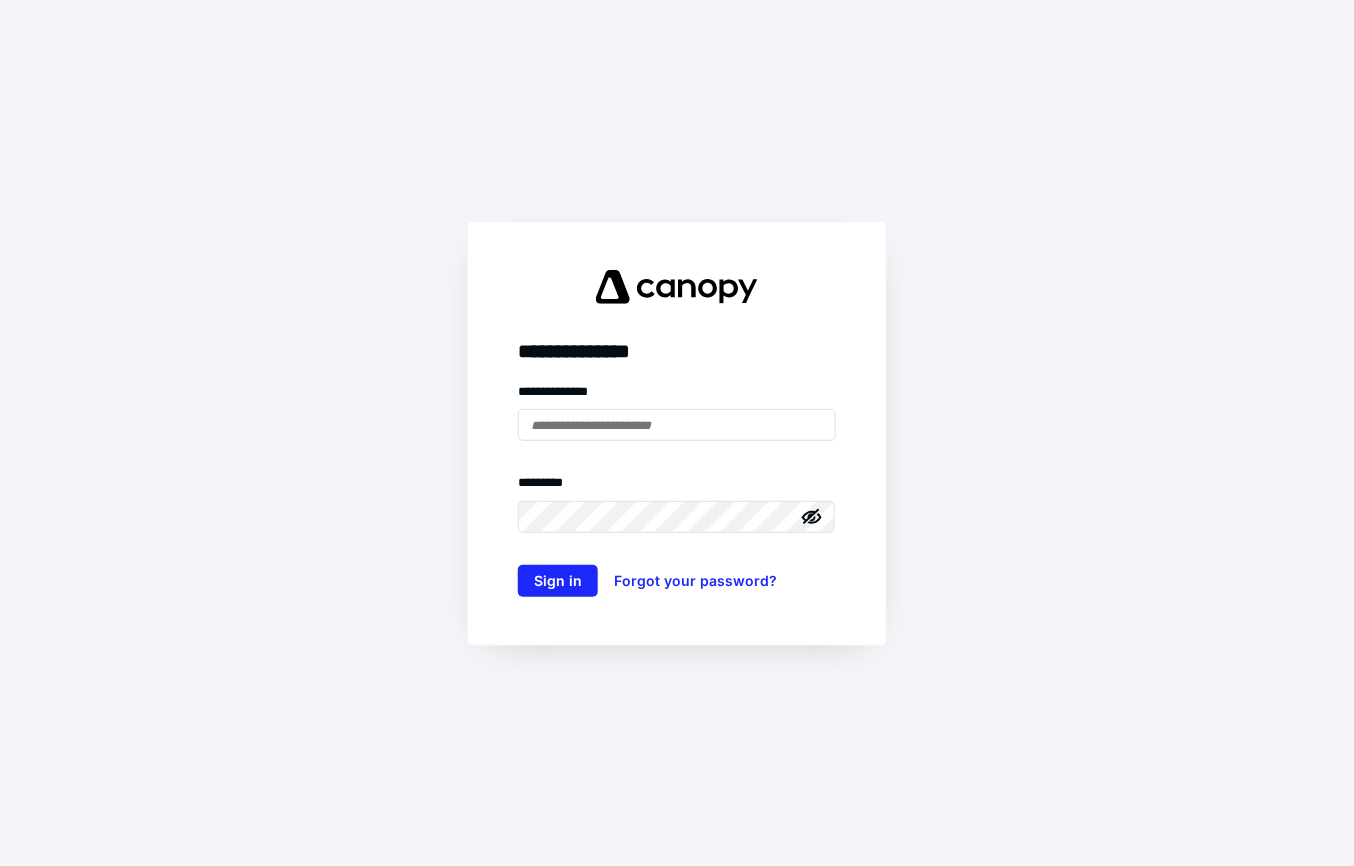 click on "**********" at bounding box center (677, 489) 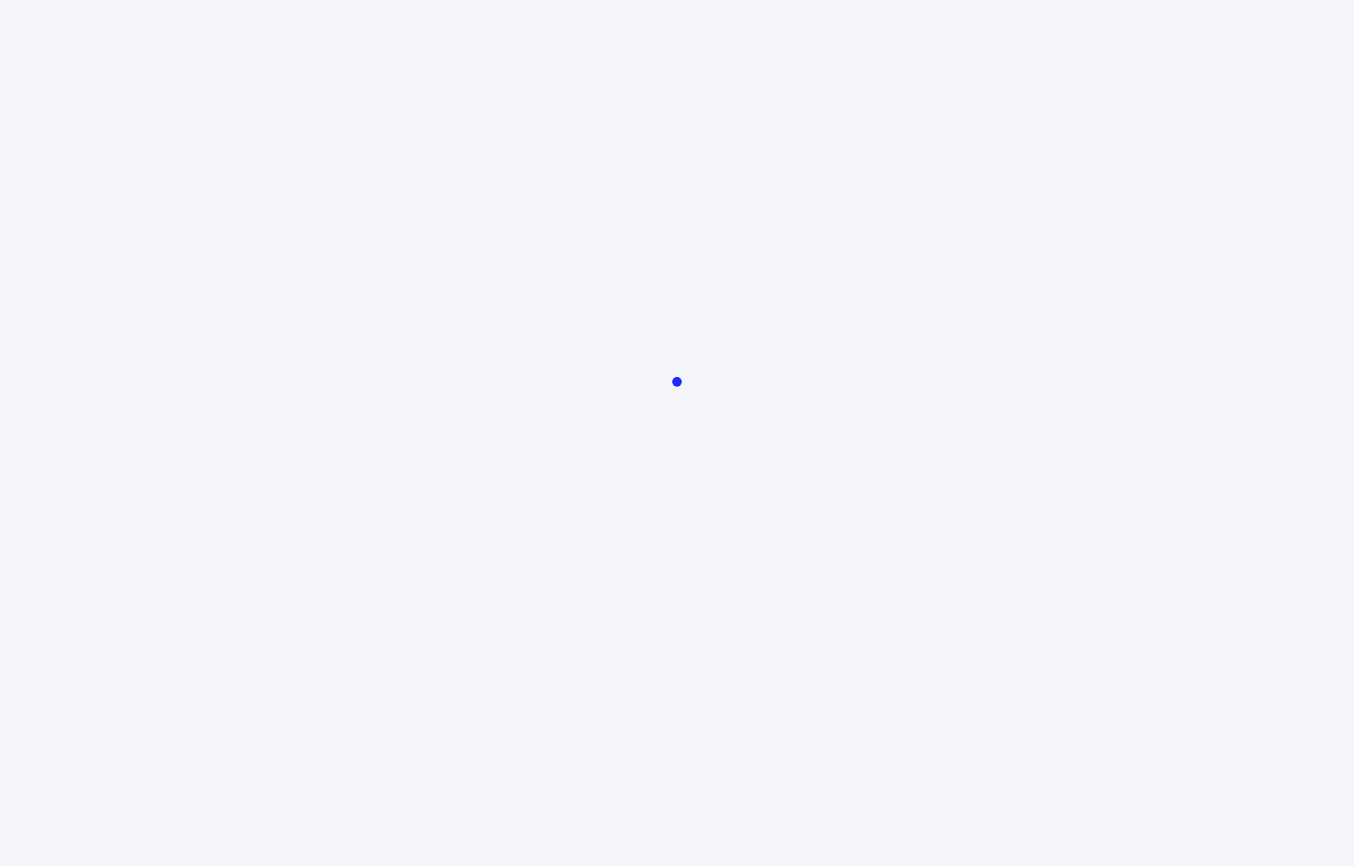 scroll, scrollTop: 0, scrollLeft: 0, axis: both 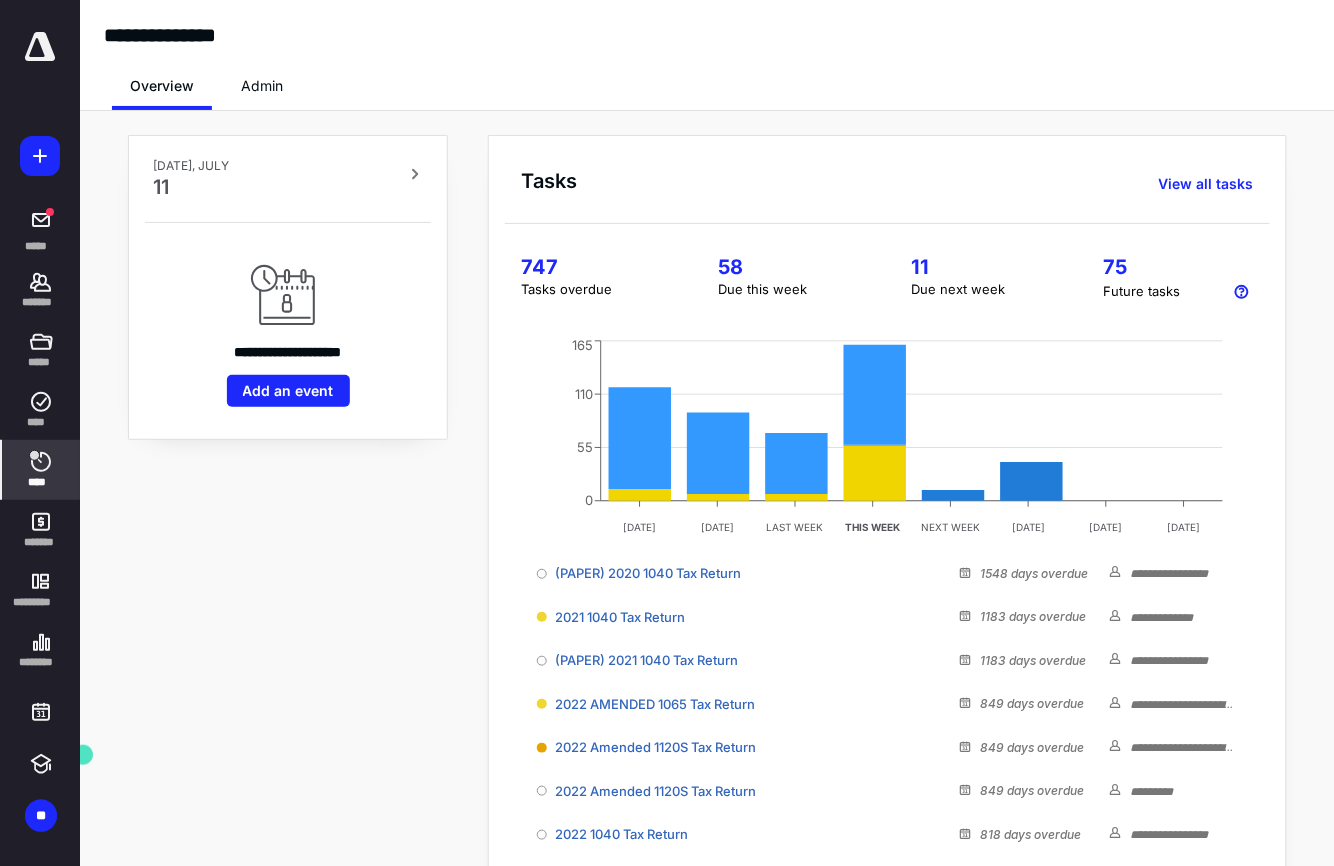 click 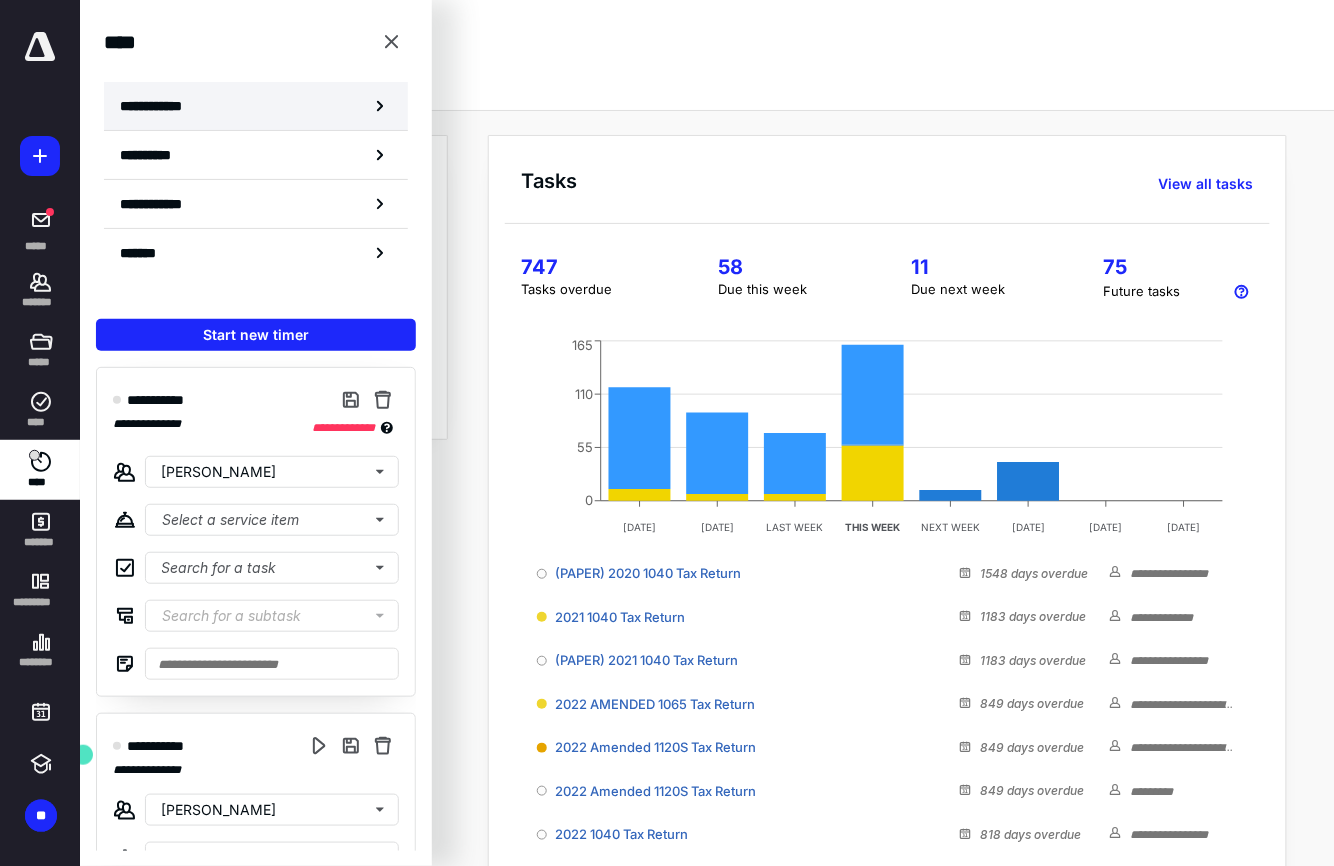 click on "**********" at bounding box center (256, 106) 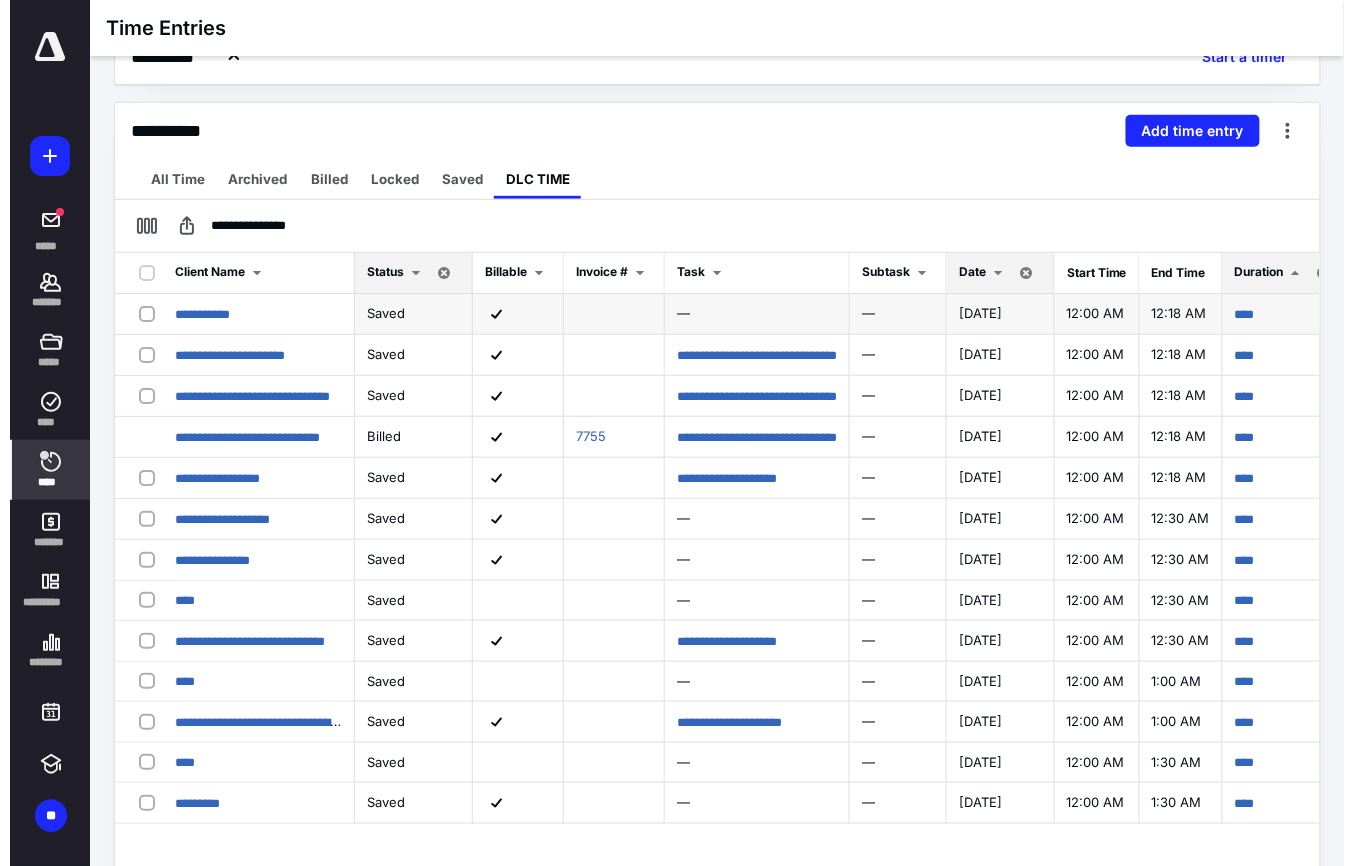 scroll, scrollTop: 232, scrollLeft: 0, axis: vertical 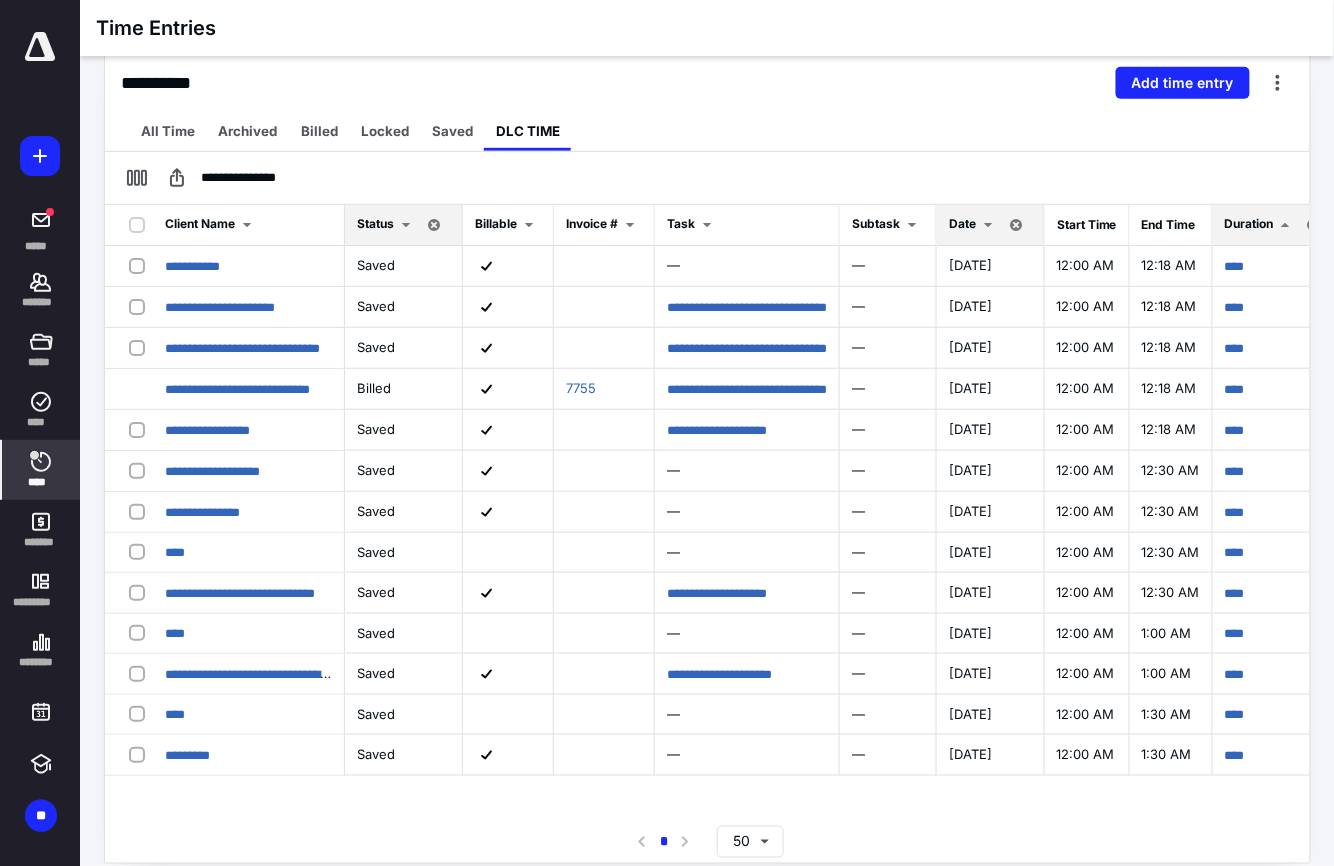 click at bounding box center [988, 225] 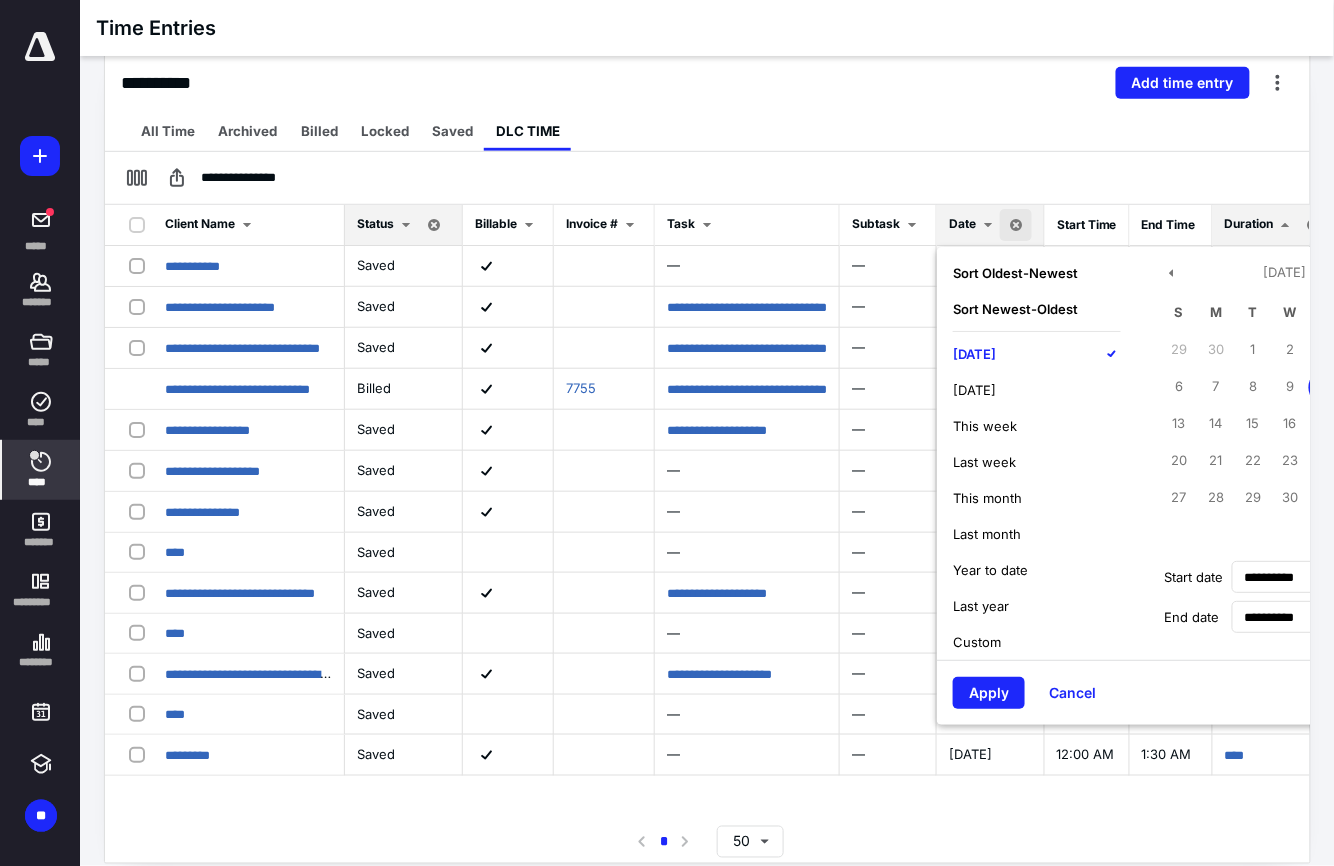 click on "[DATE]" at bounding box center (974, 354) 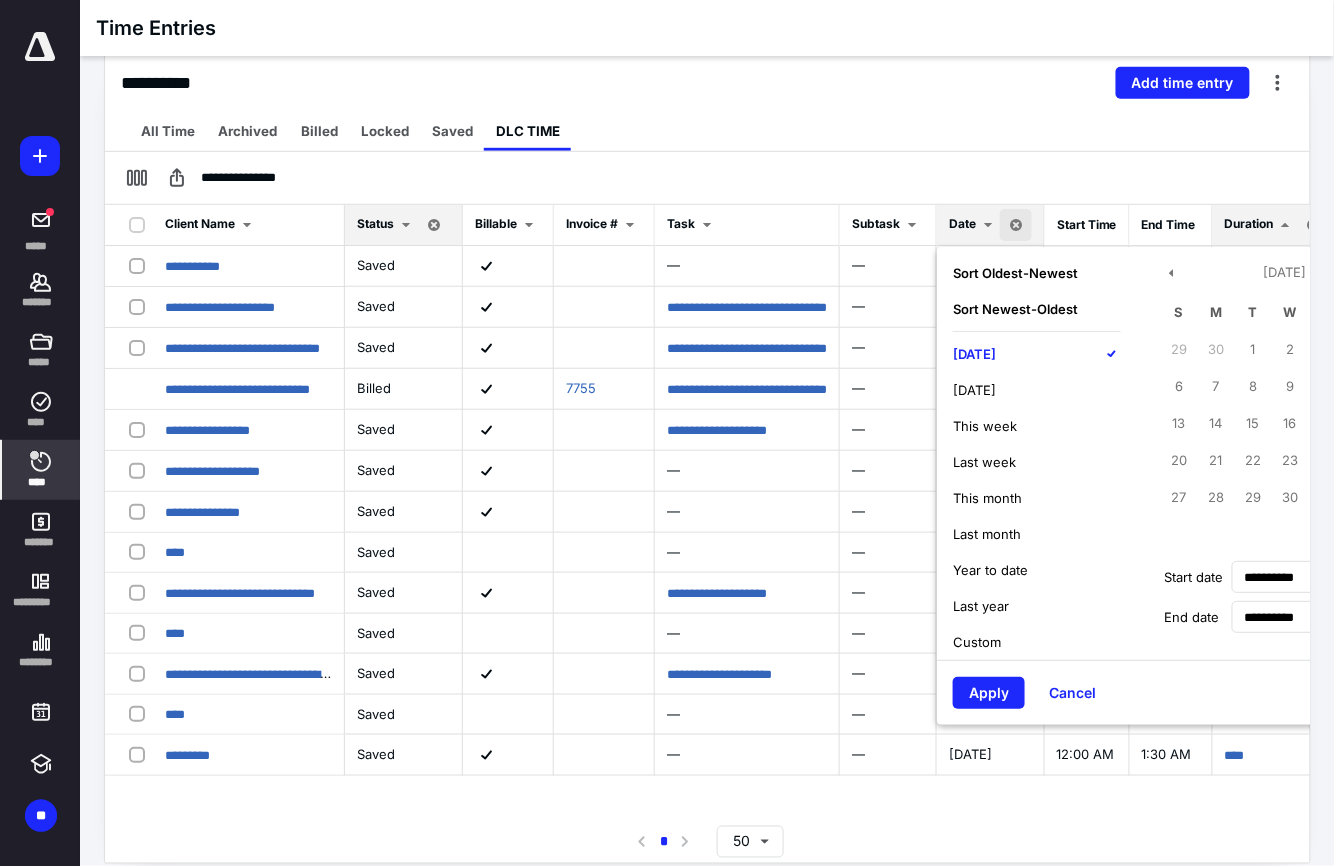 type on "**********" 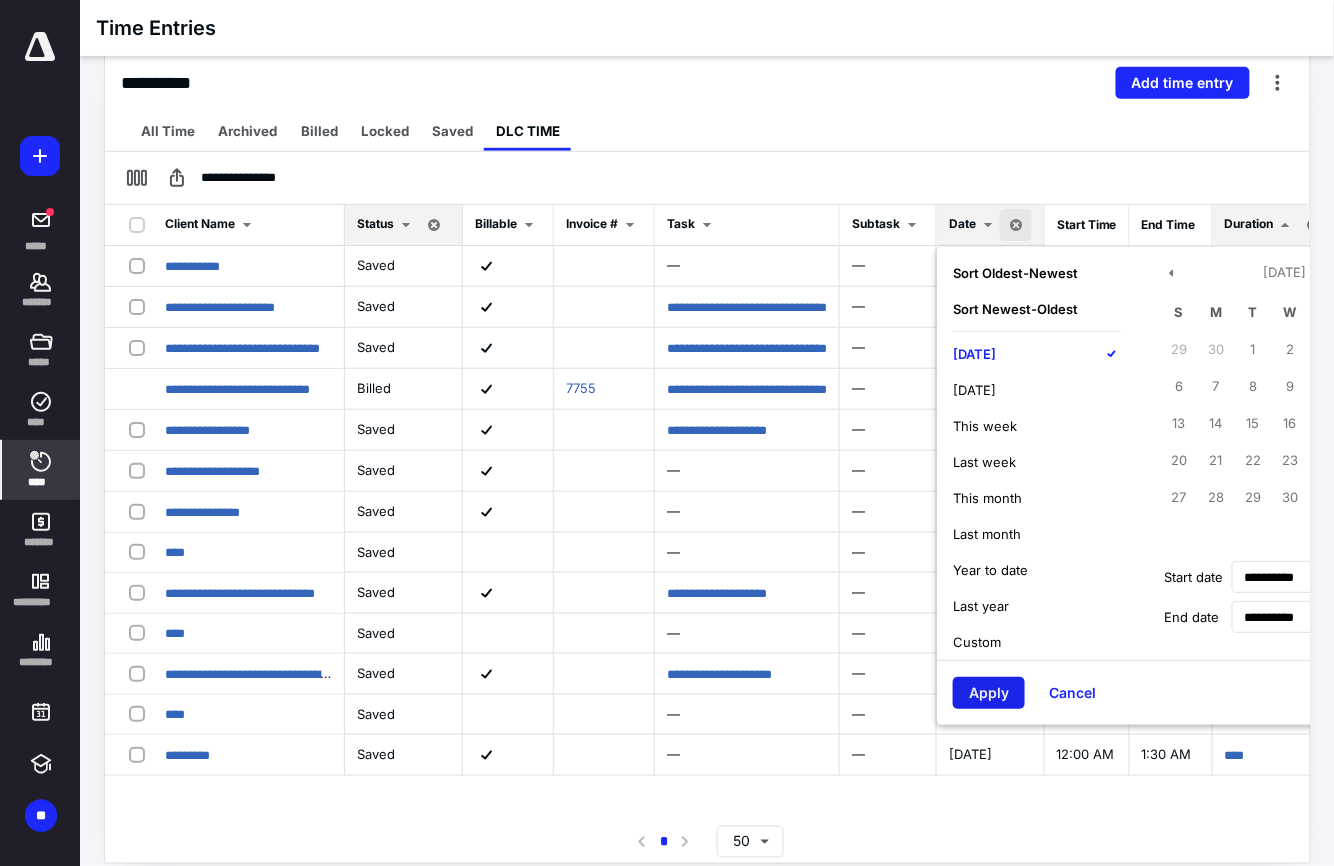 click on "Apply" at bounding box center [989, 693] 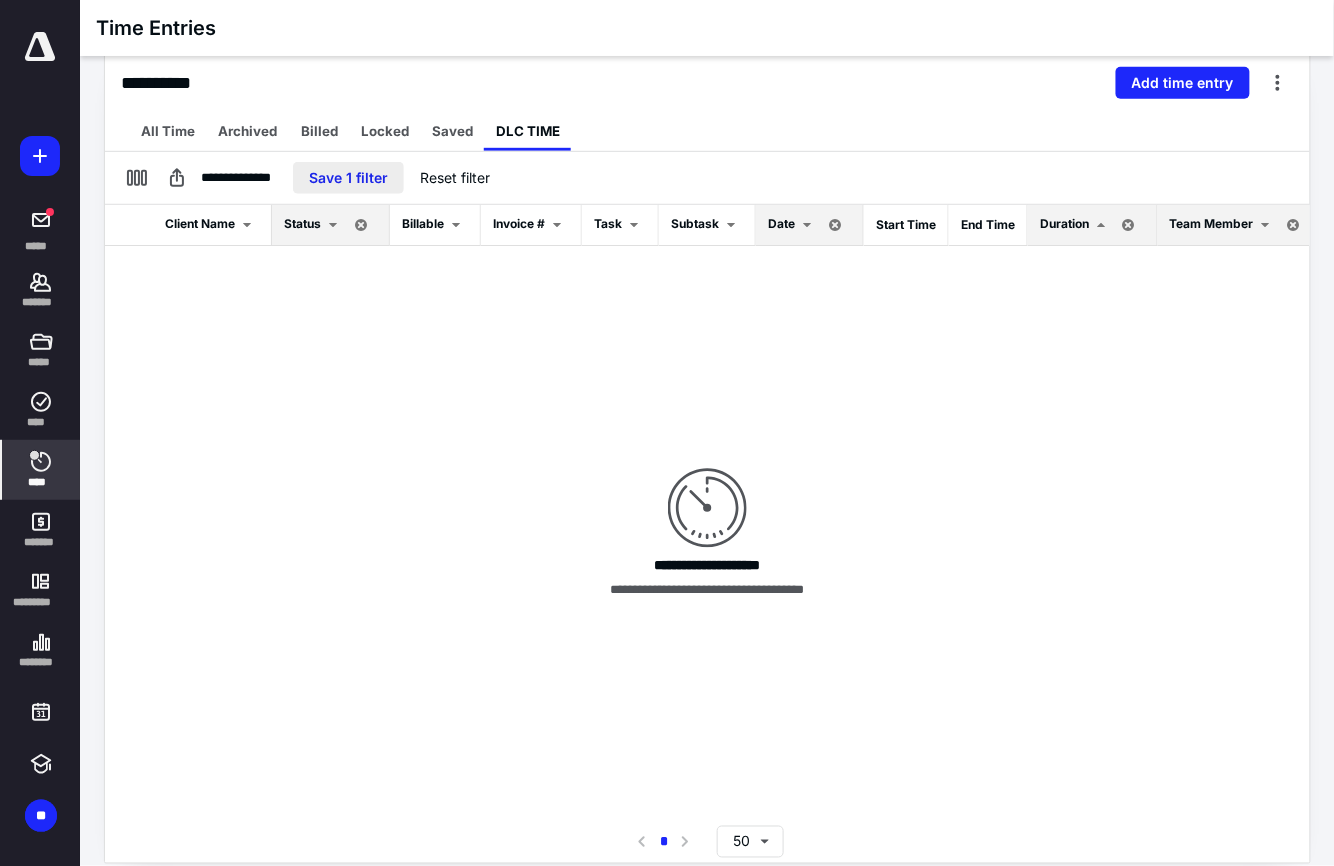 click on "Save 1 filter" at bounding box center (348, 178) 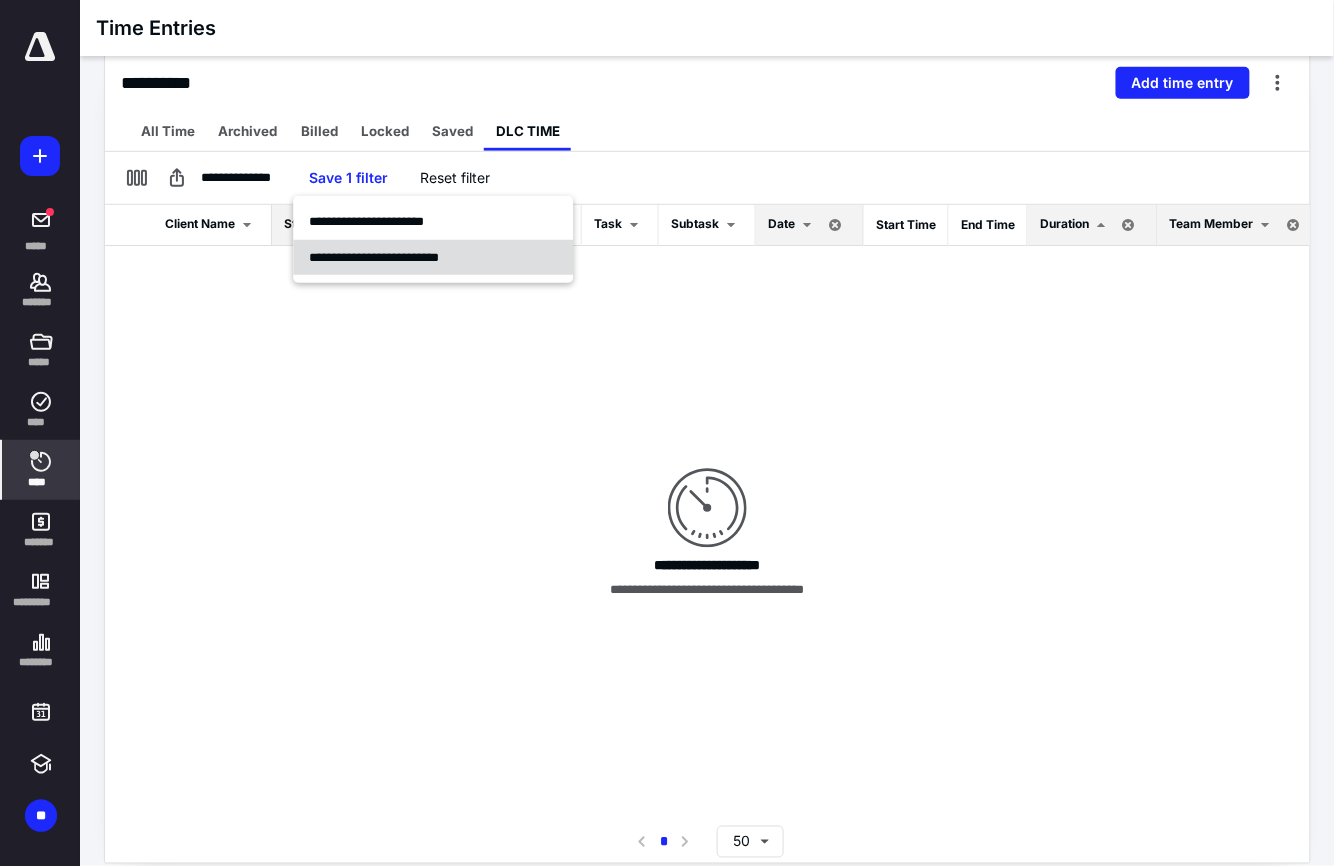 click on "**********" at bounding box center [374, 257] 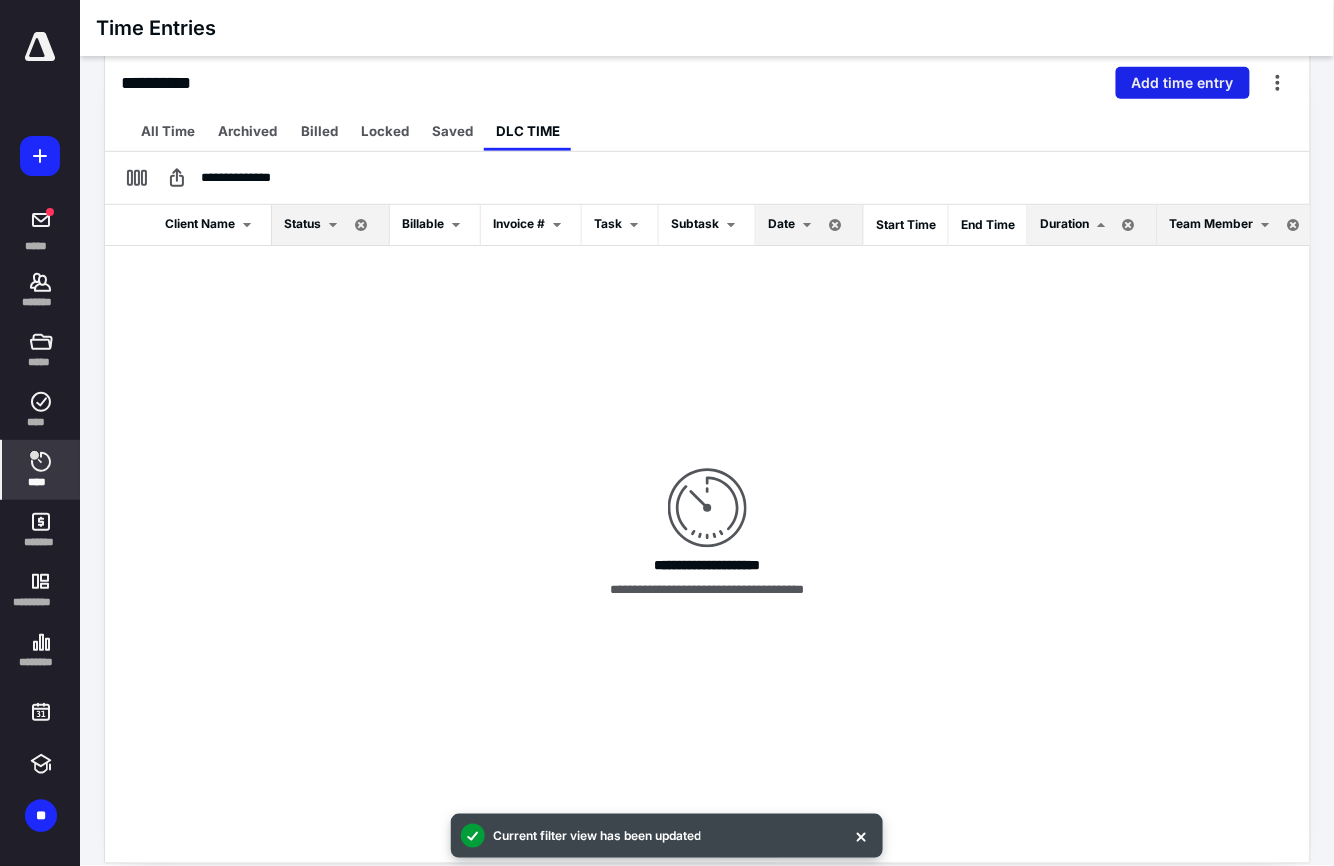 click on "Add time entry" at bounding box center [1183, 83] 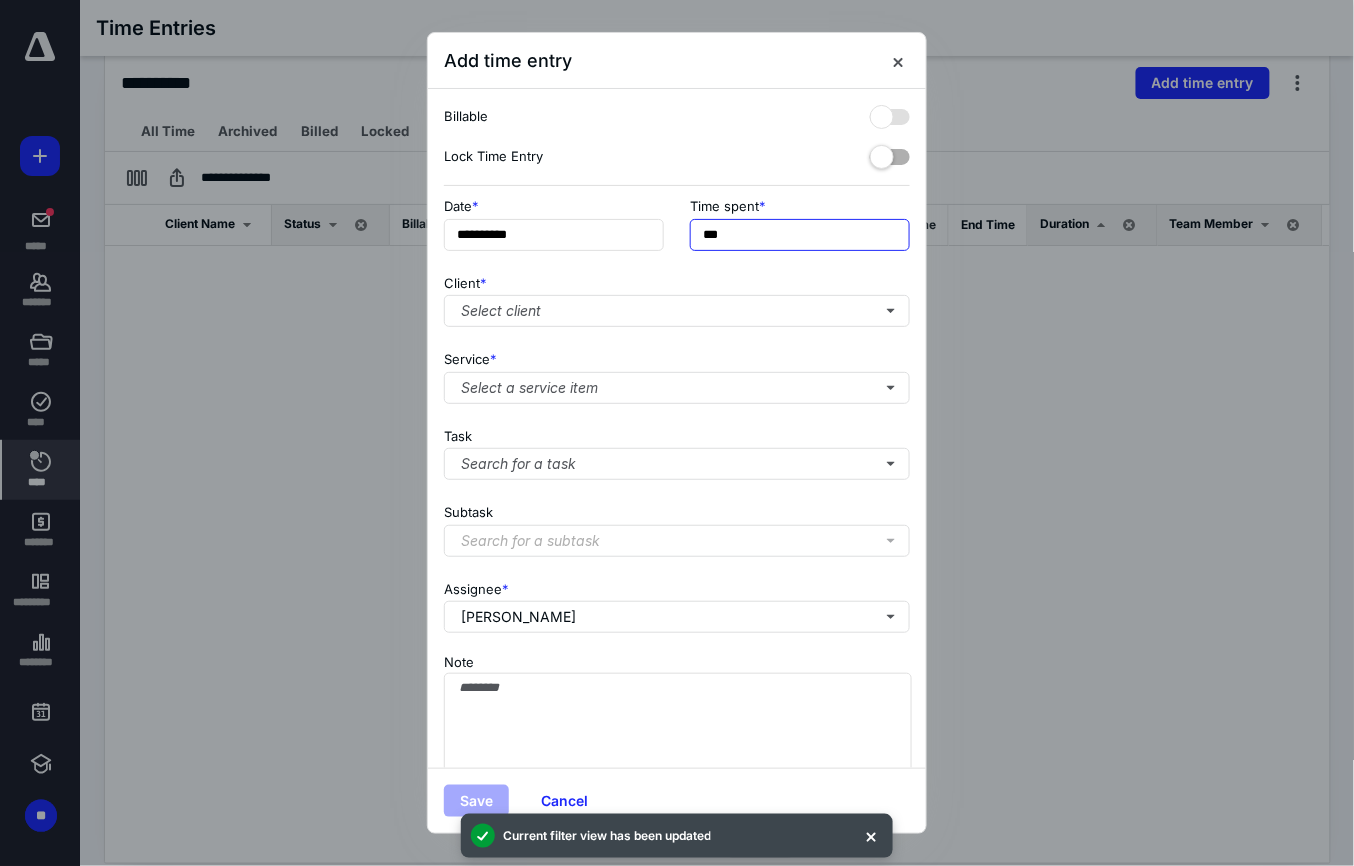 click on "***" at bounding box center (800, 235) 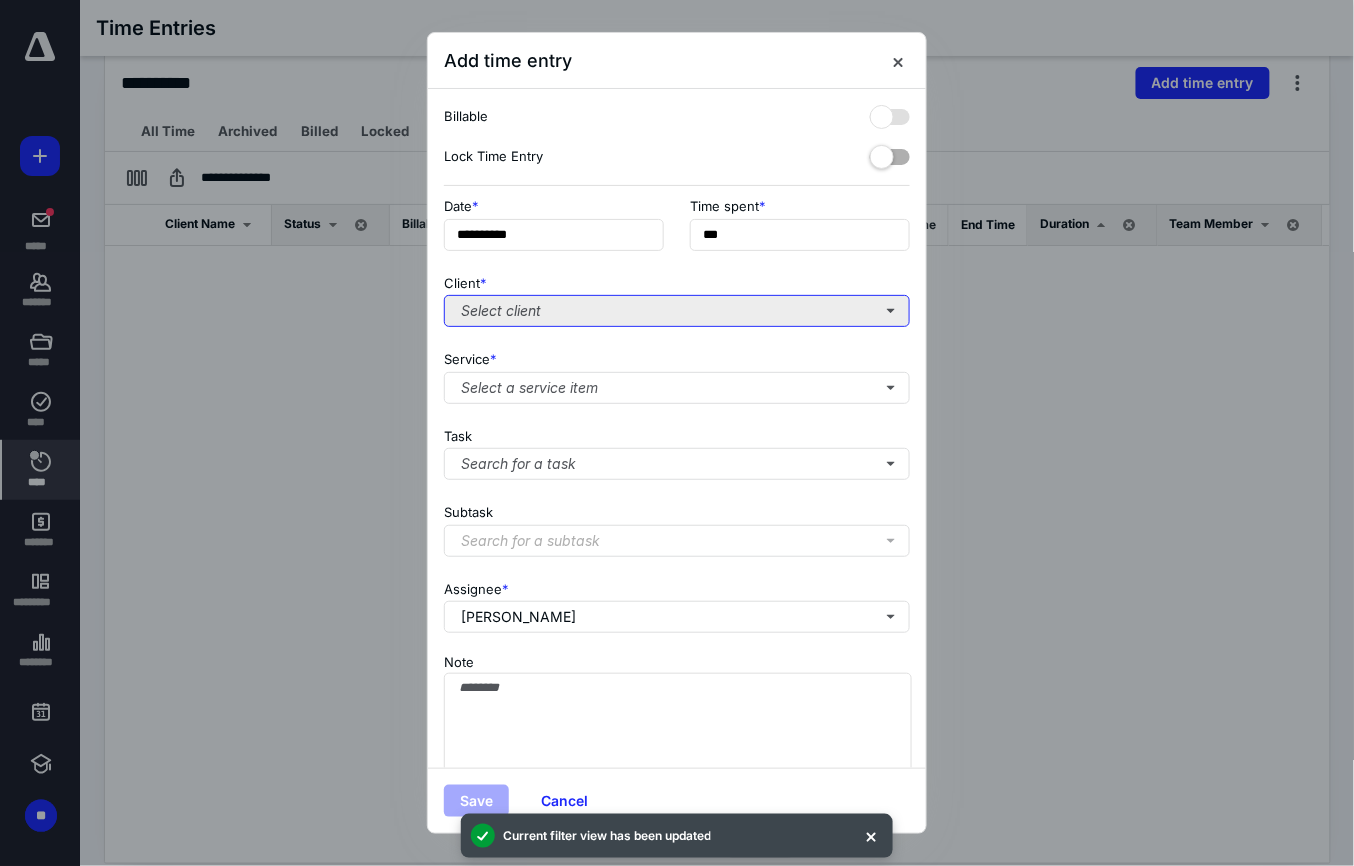 click on "Select client" at bounding box center [677, 311] 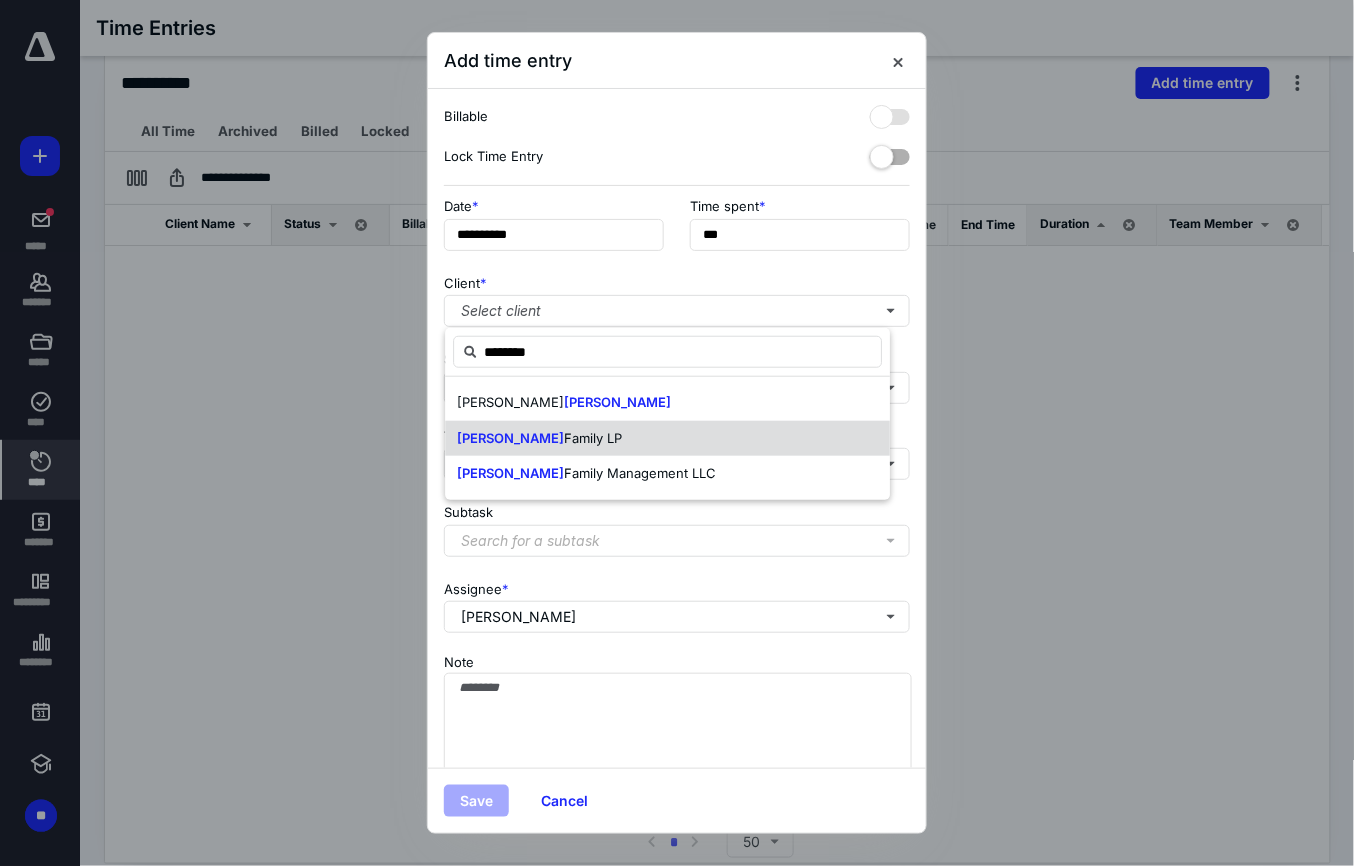 click on "Family LP" at bounding box center [593, 438] 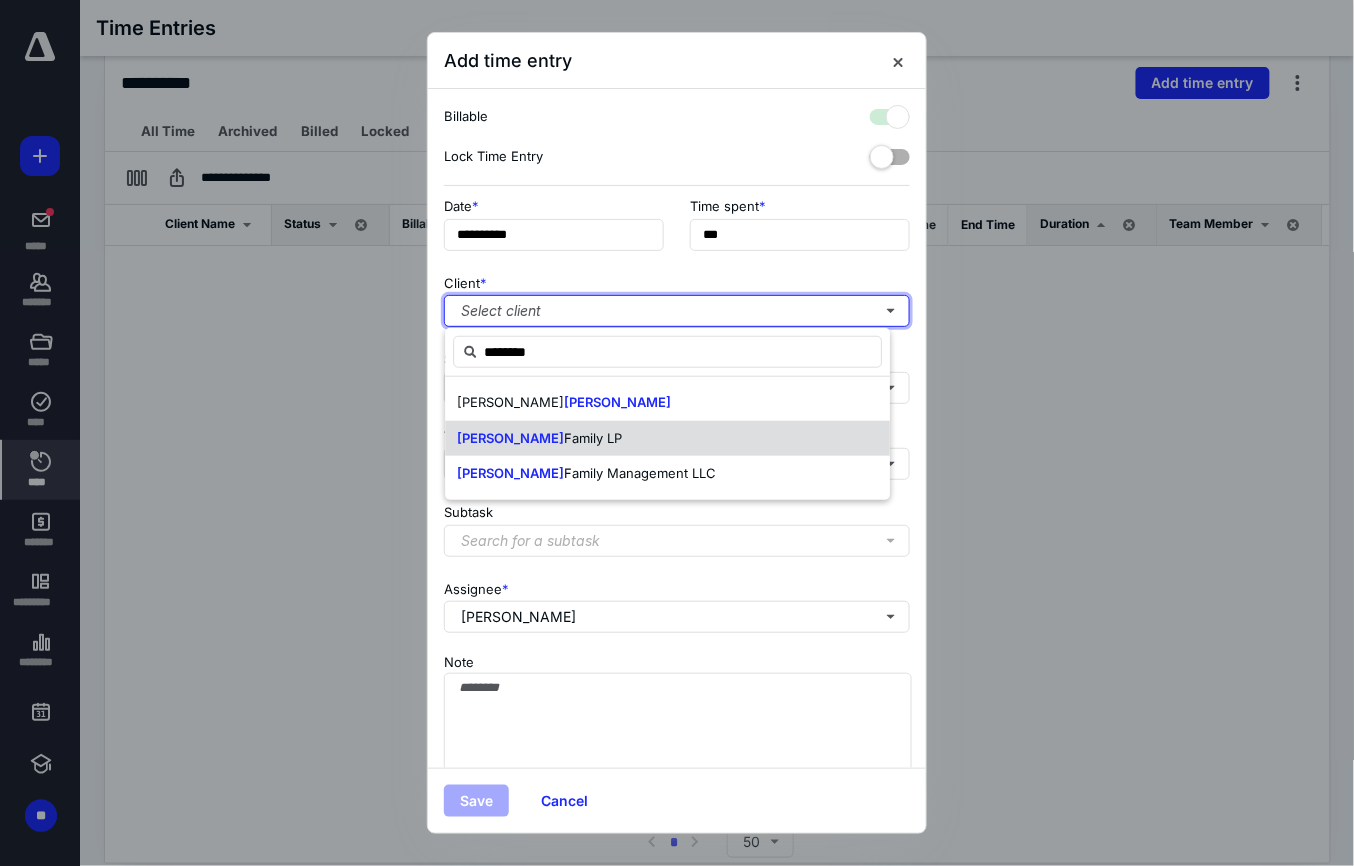 checkbox on "true" 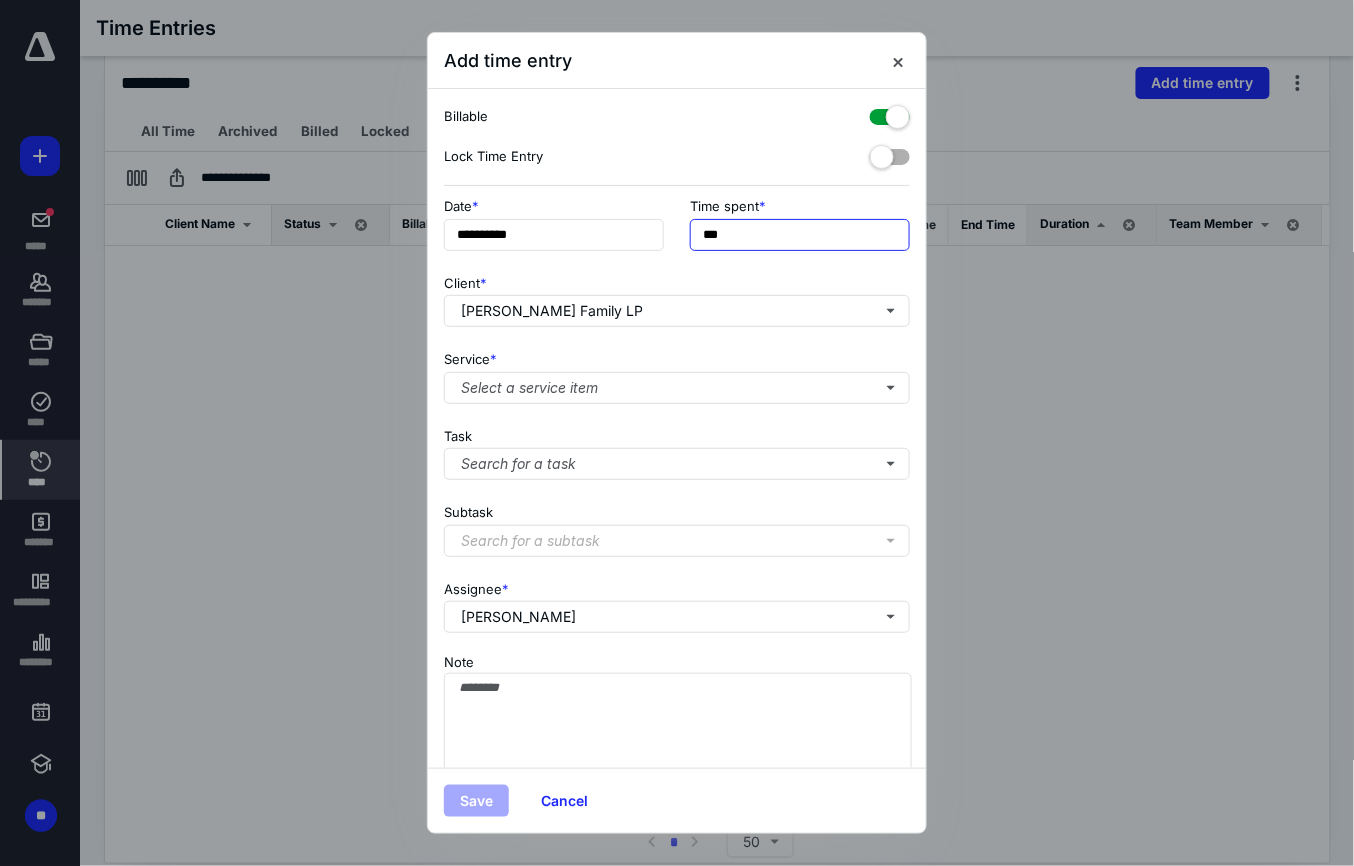drag, startPoint x: 741, startPoint y: 248, endPoint x: 665, endPoint y: 242, distance: 76.23647 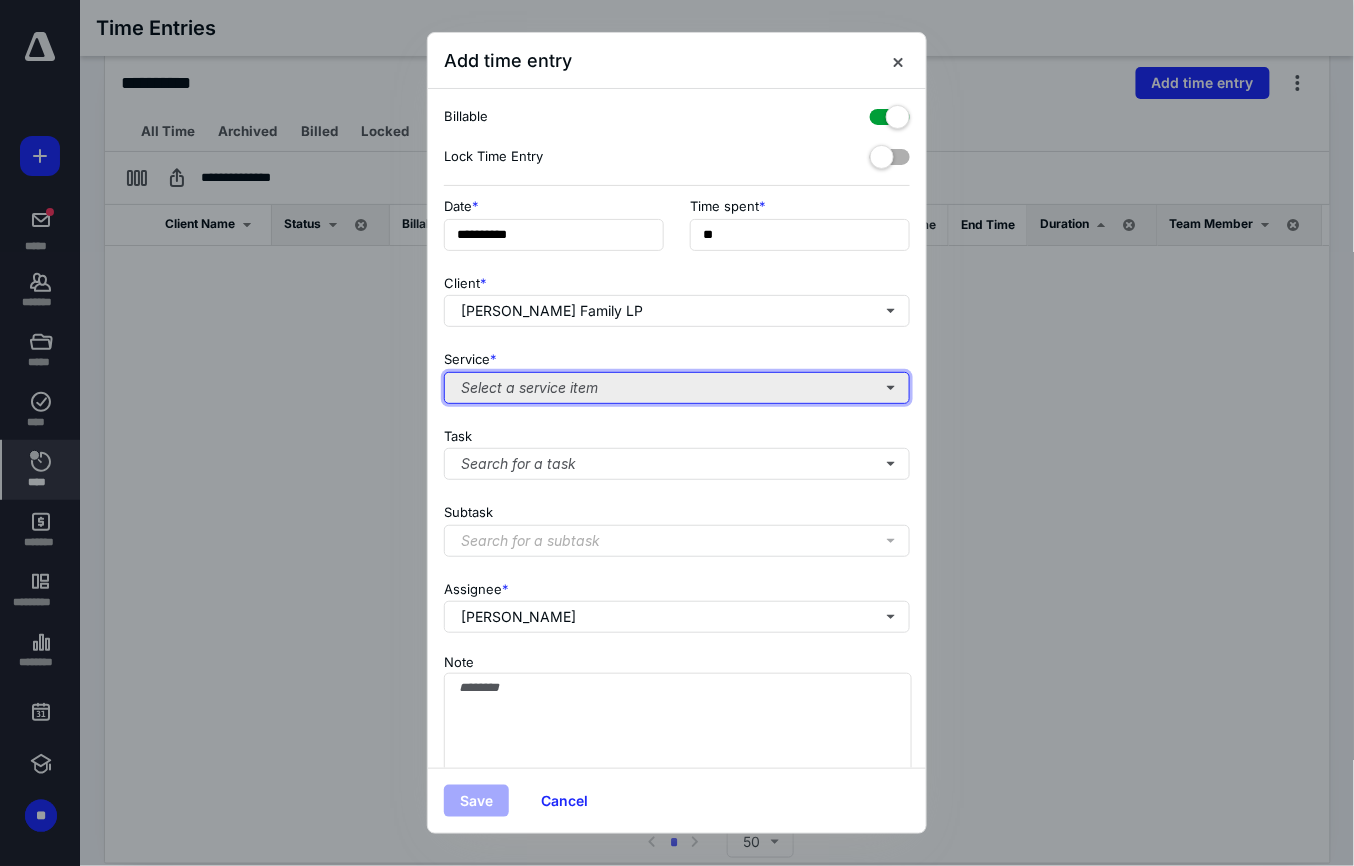 type on "***" 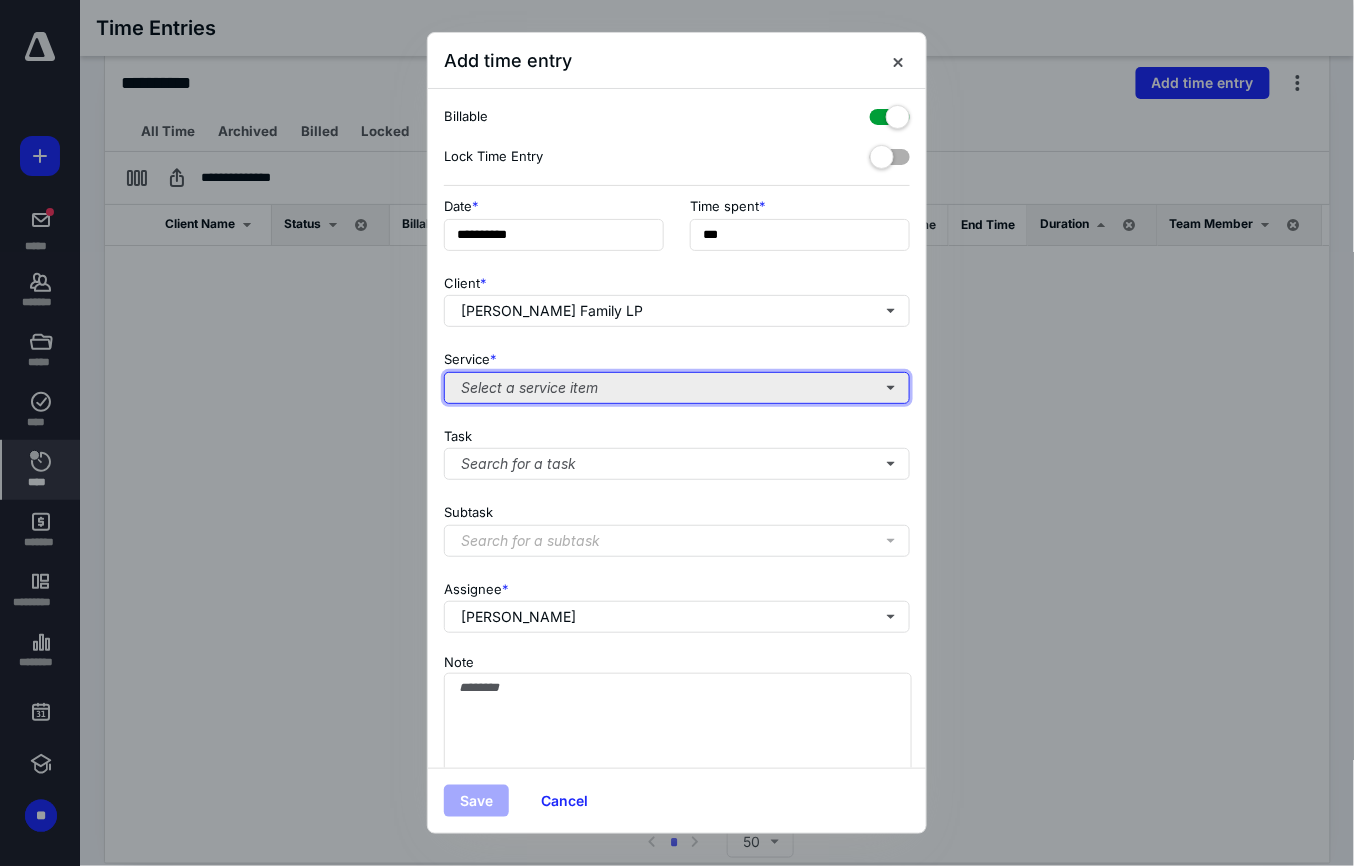 click on "Select a service item" at bounding box center [677, 388] 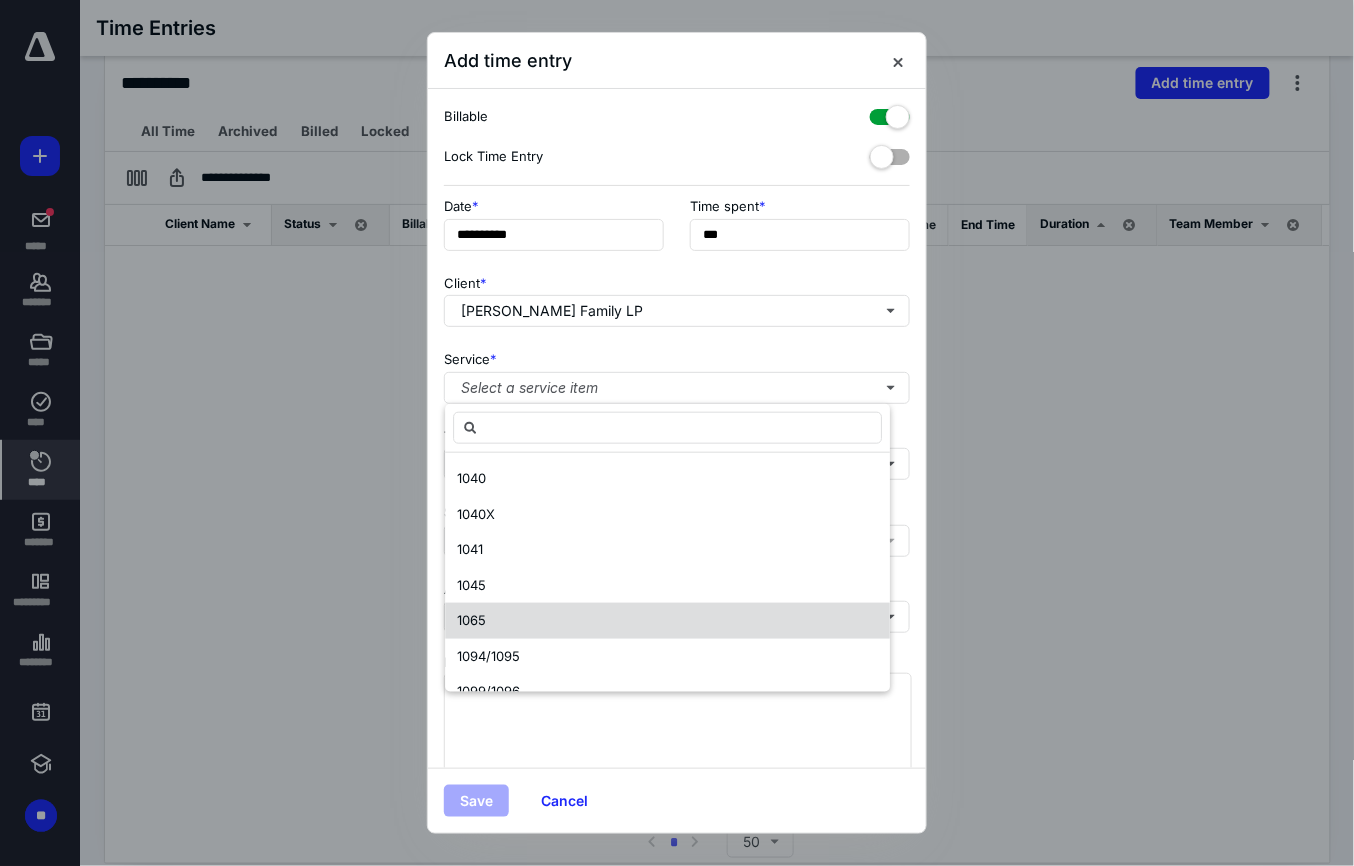 click on "1065" at bounding box center (667, 621) 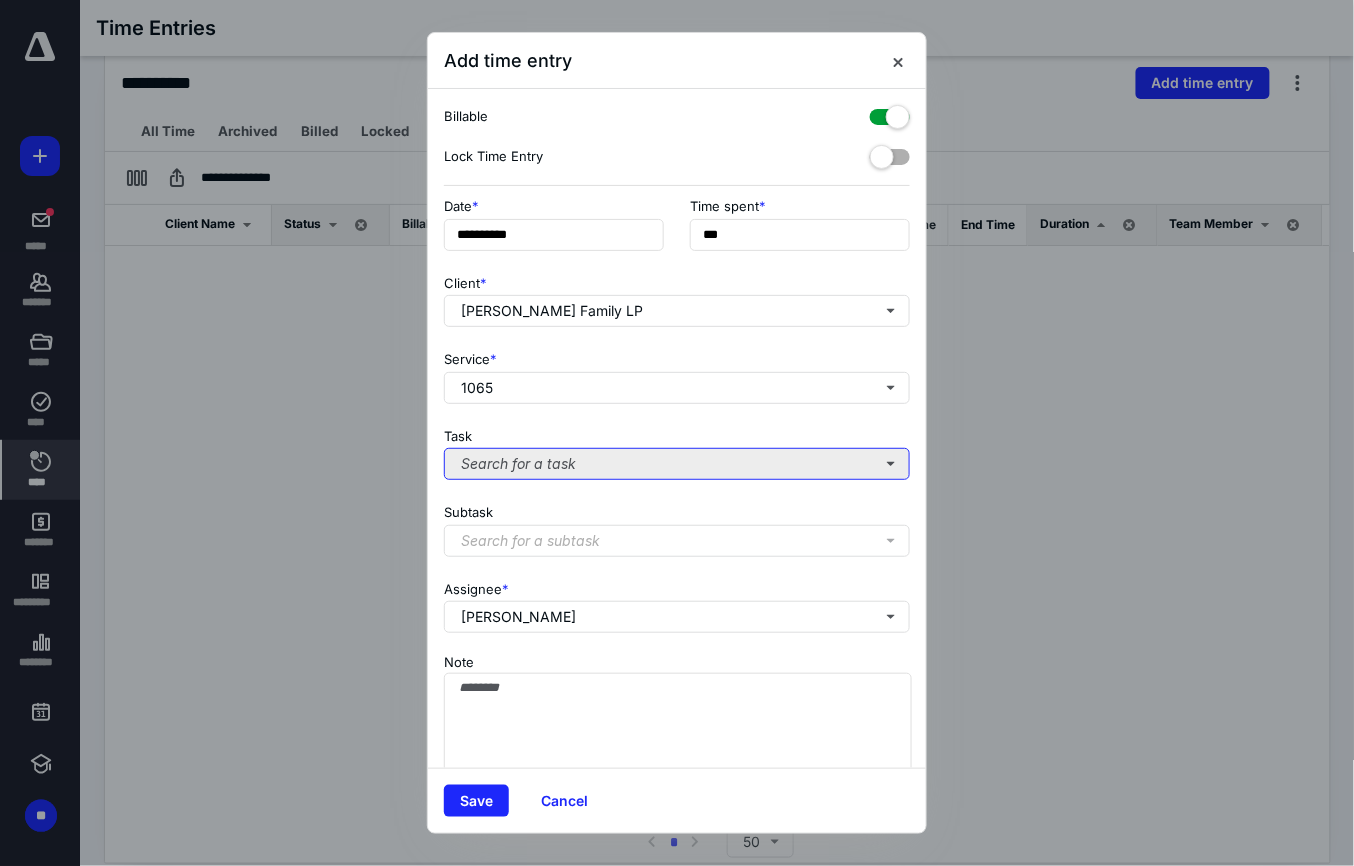 click on "Search for a task" at bounding box center (677, 464) 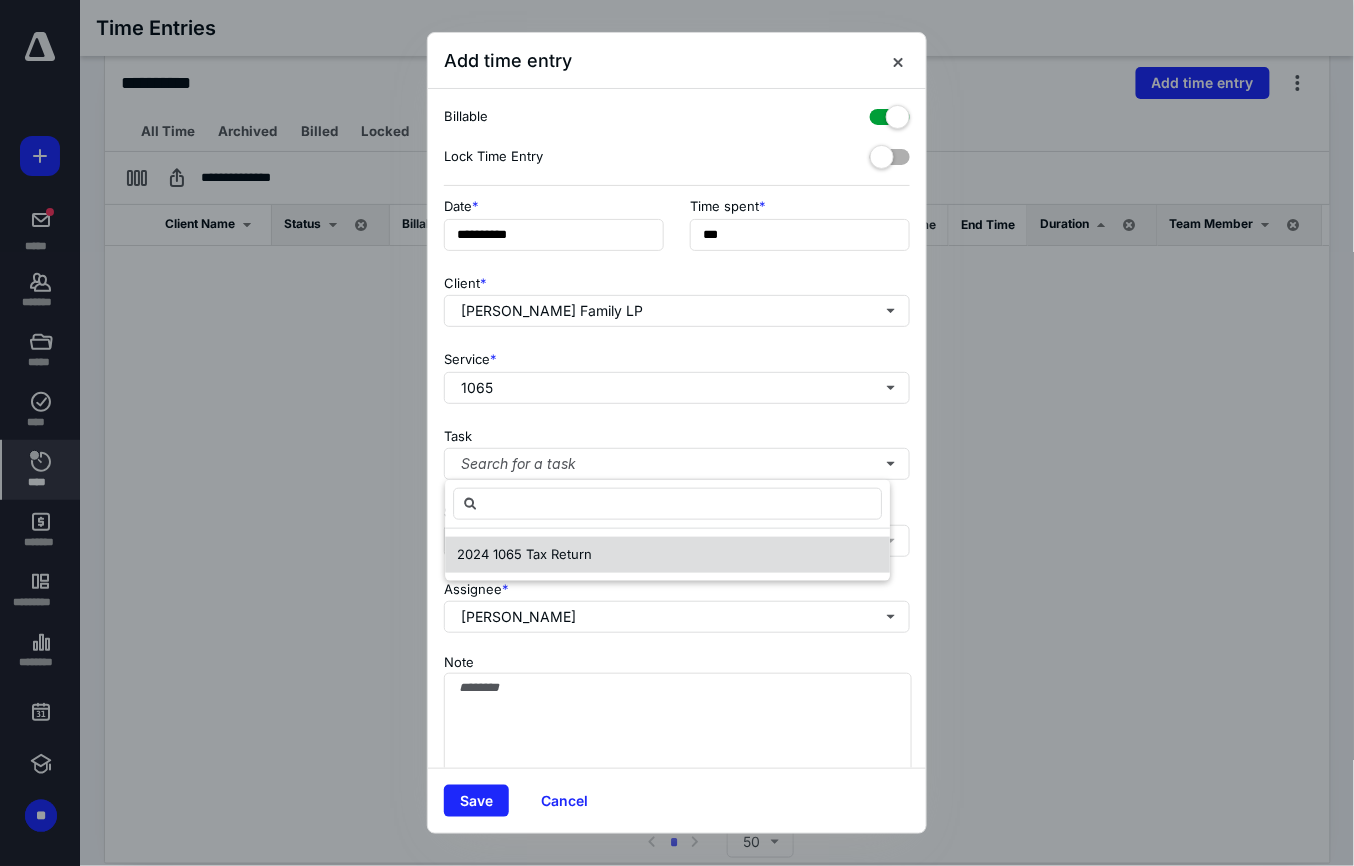 click on "2024 1065 Tax Return" at bounding box center [524, 554] 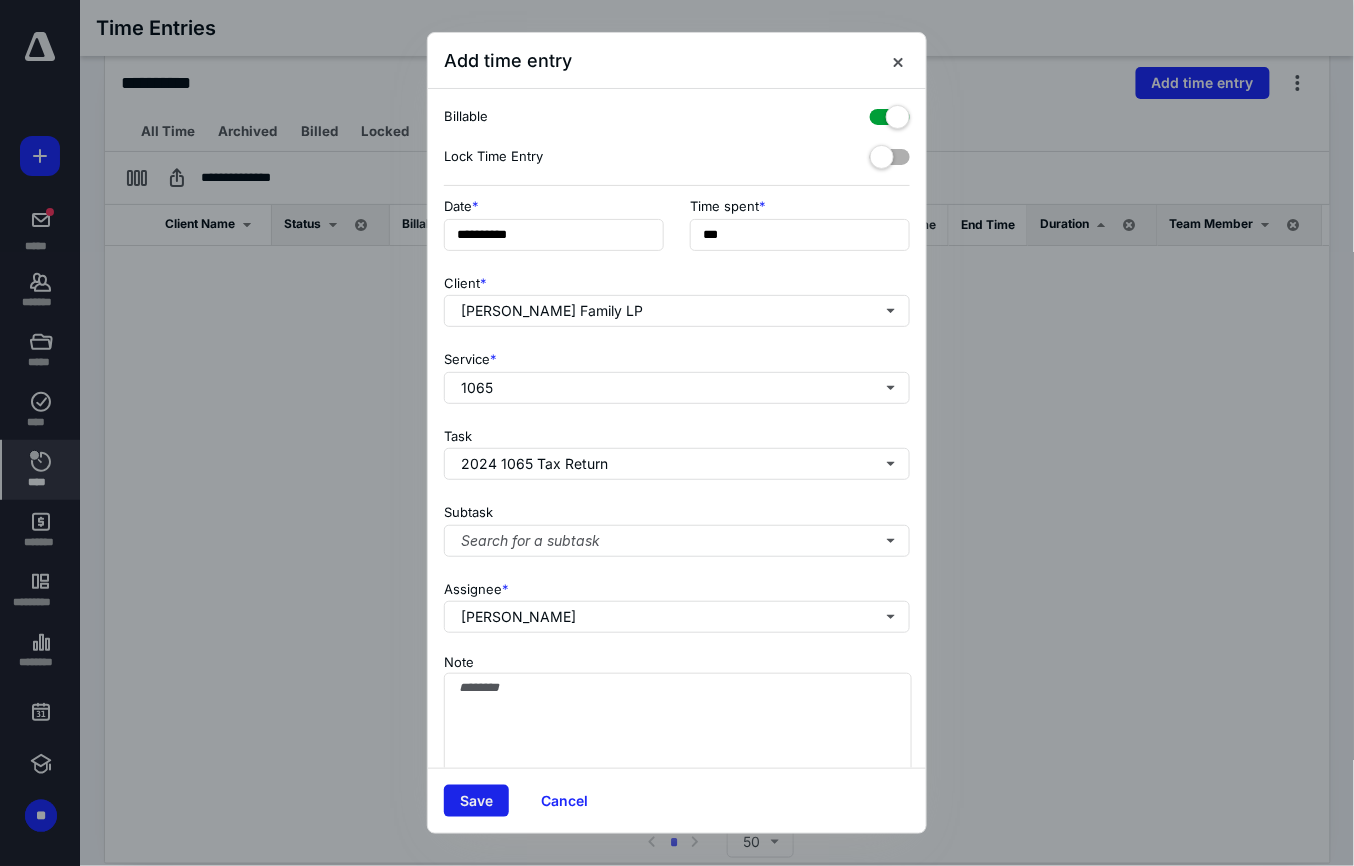 click on "Save" at bounding box center (476, 801) 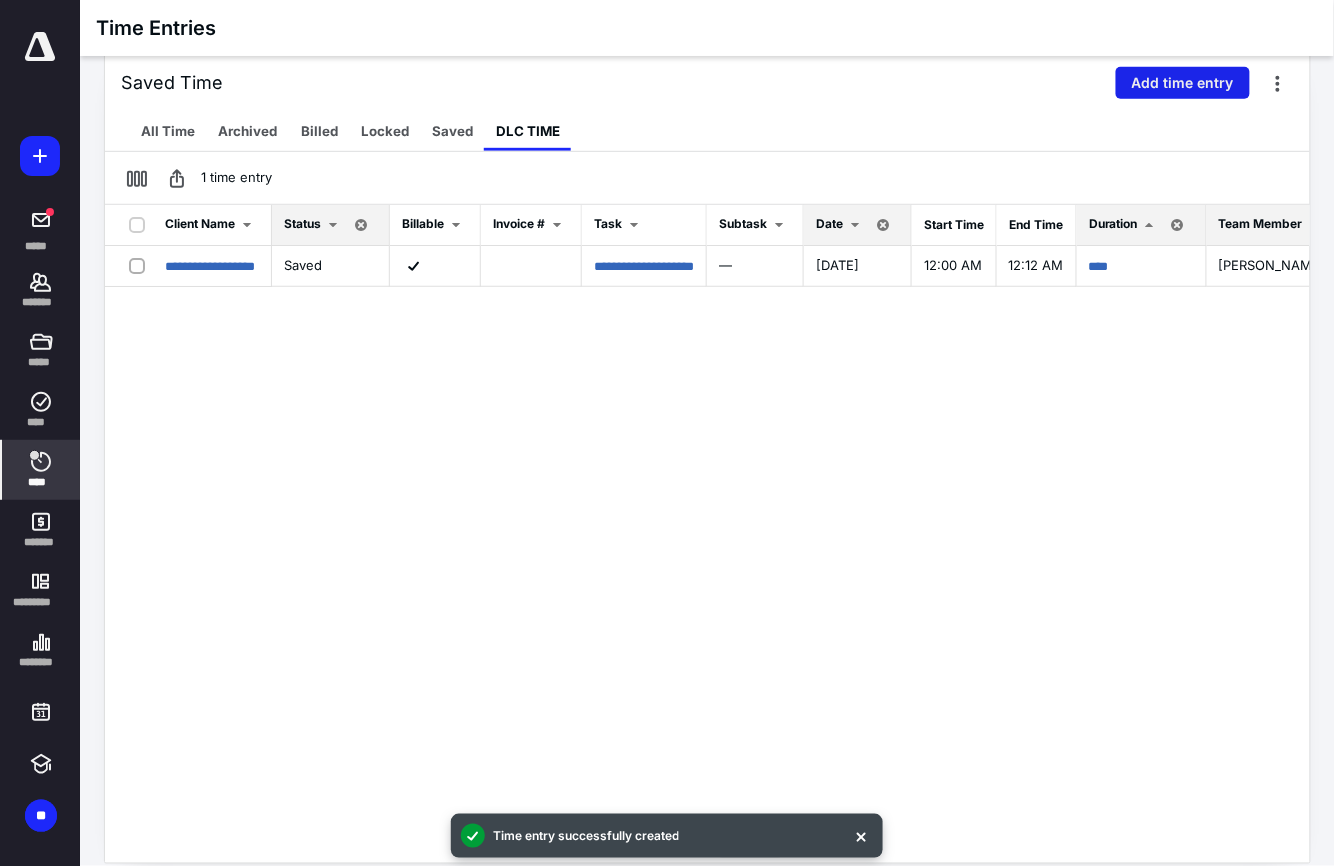 click on "Add time entry" at bounding box center [1183, 83] 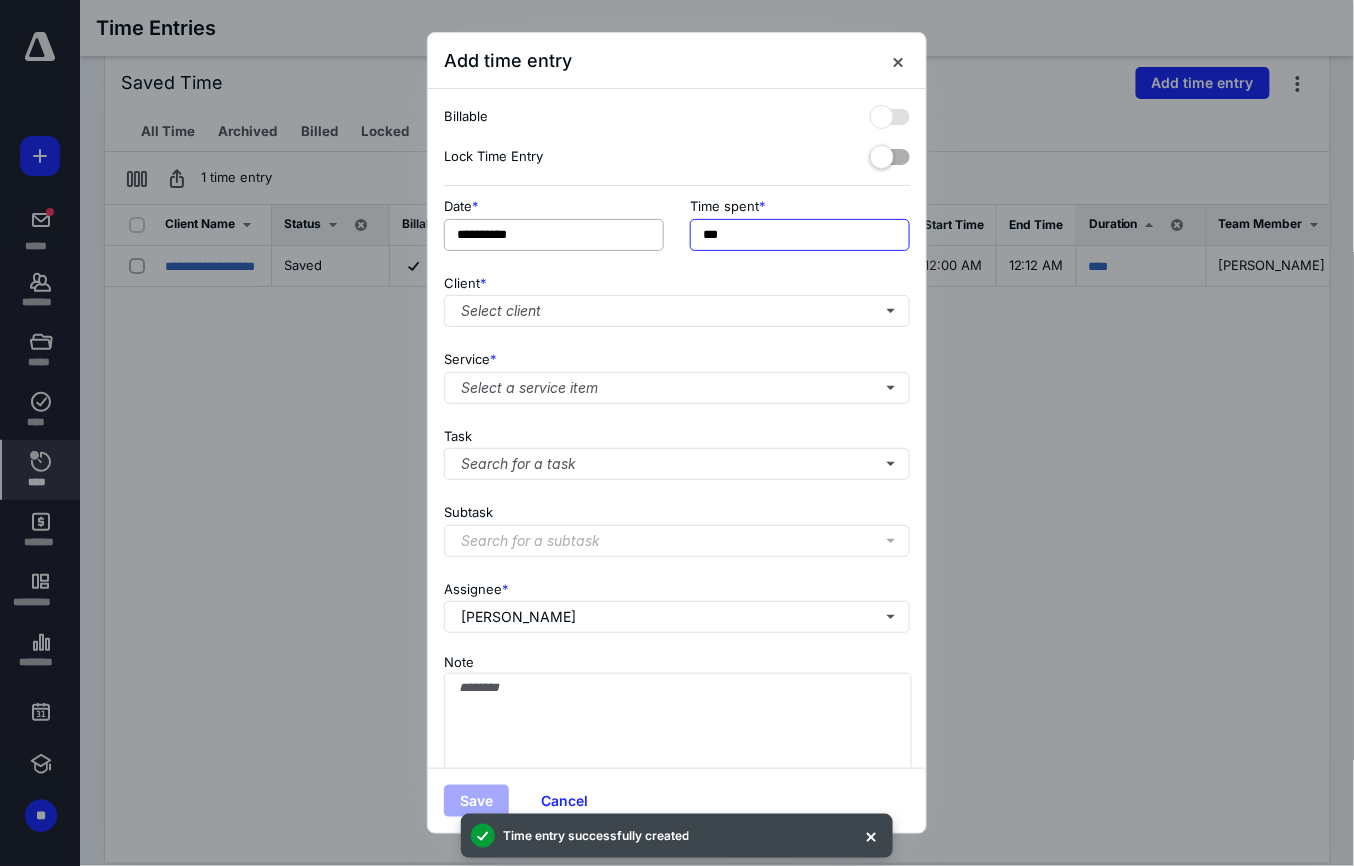 drag, startPoint x: 744, startPoint y: 245, endPoint x: 561, endPoint y: 240, distance: 183.0683 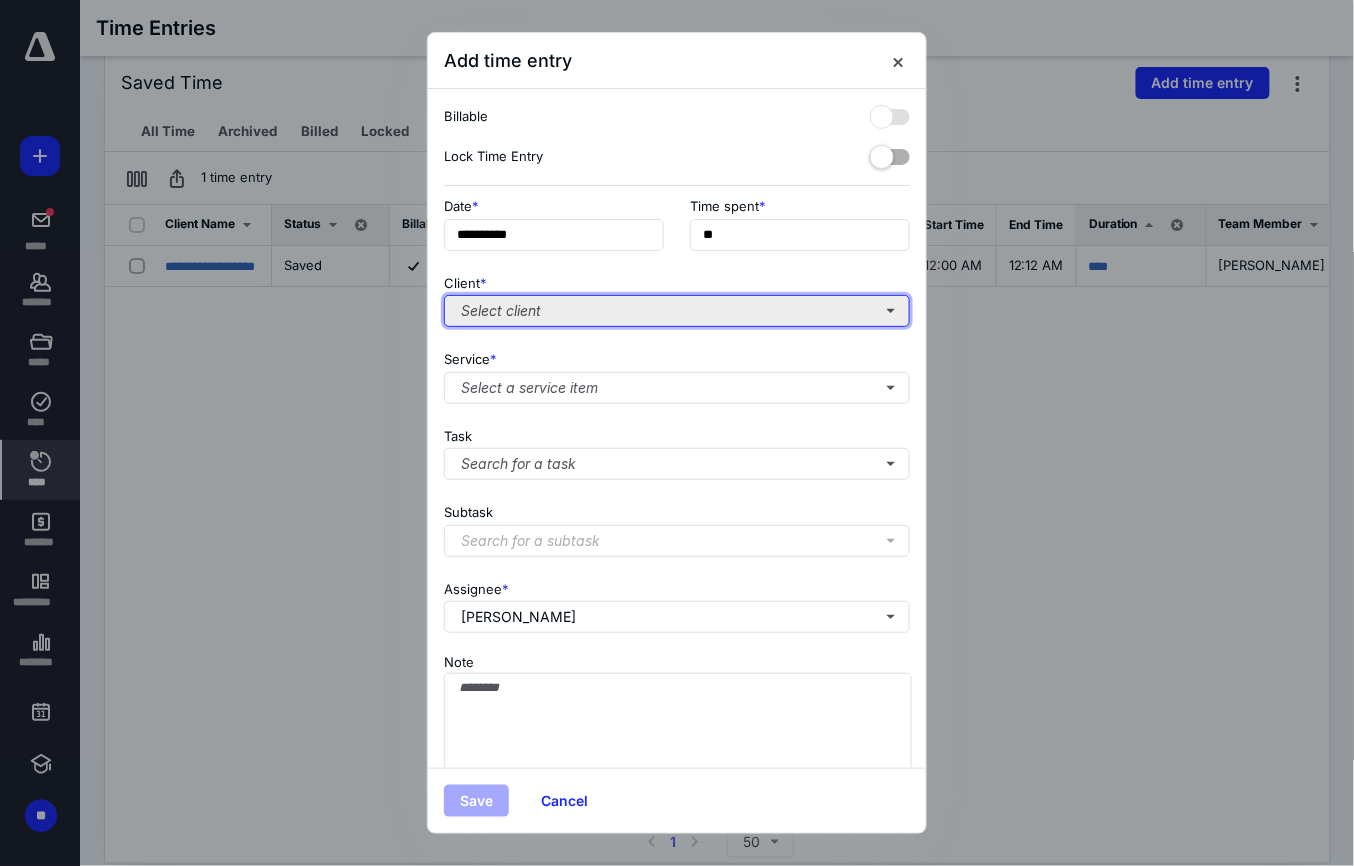 type on "***" 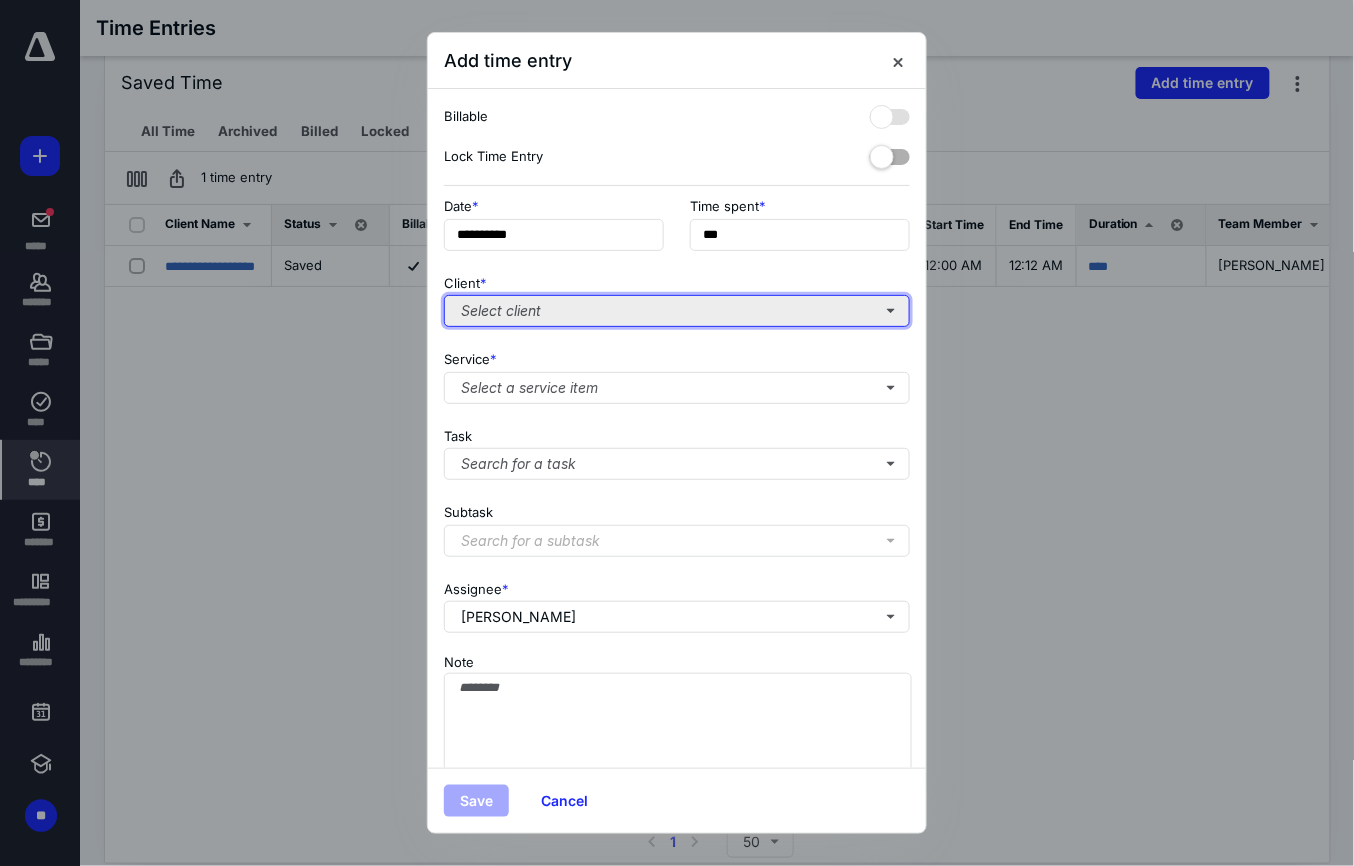 click on "Select client" at bounding box center [677, 311] 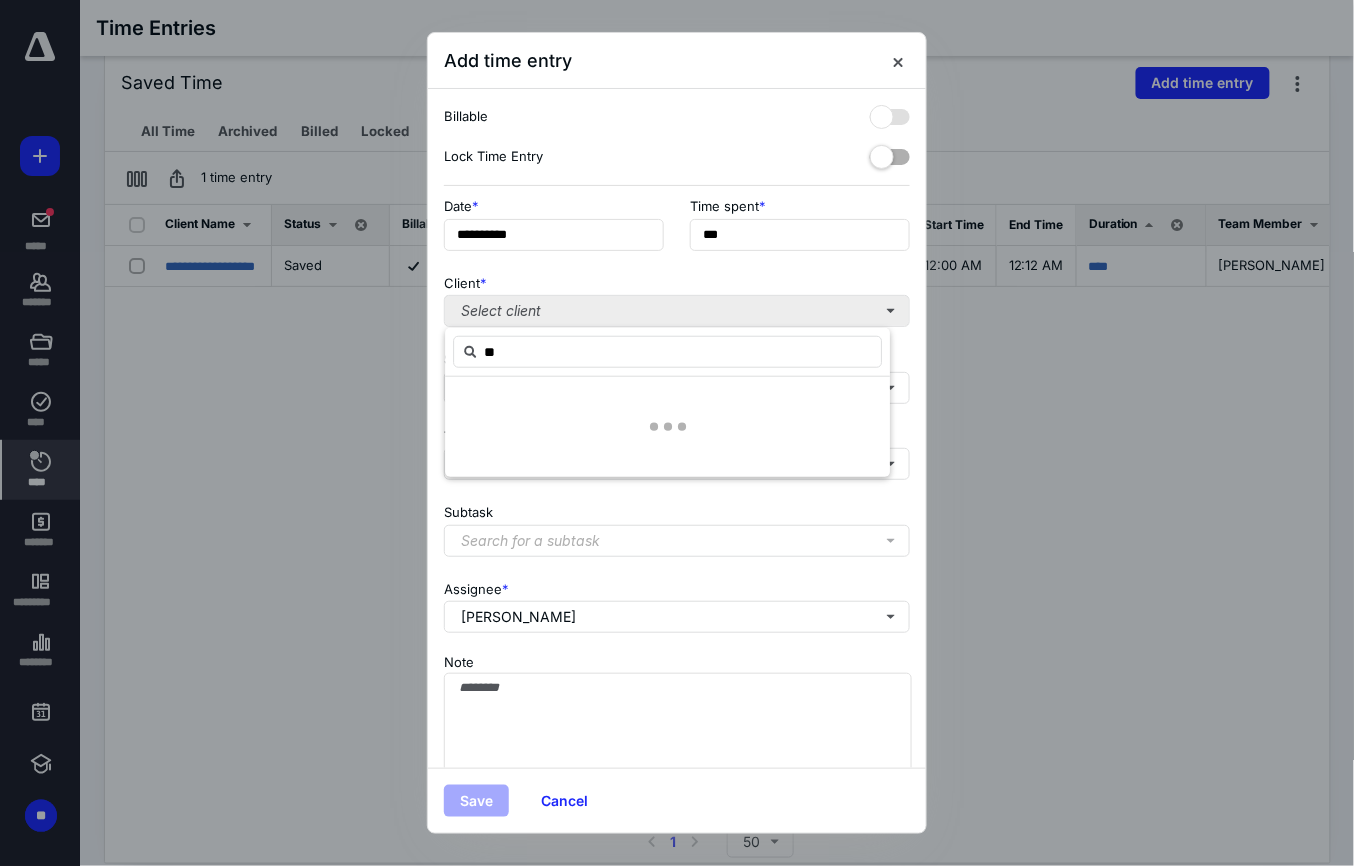 type on "*" 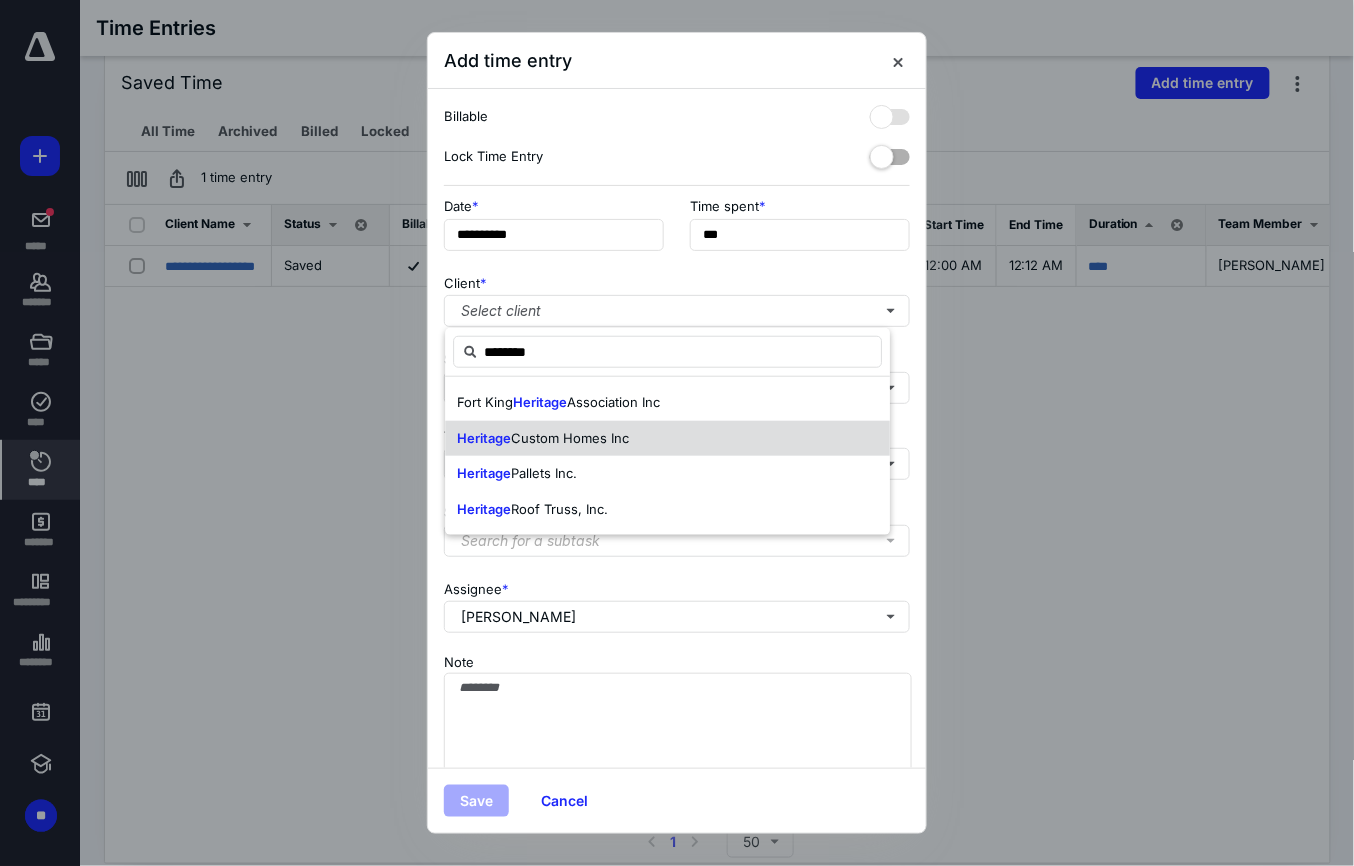click on "Custom Homes Inc" at bounding box center (570, 438) 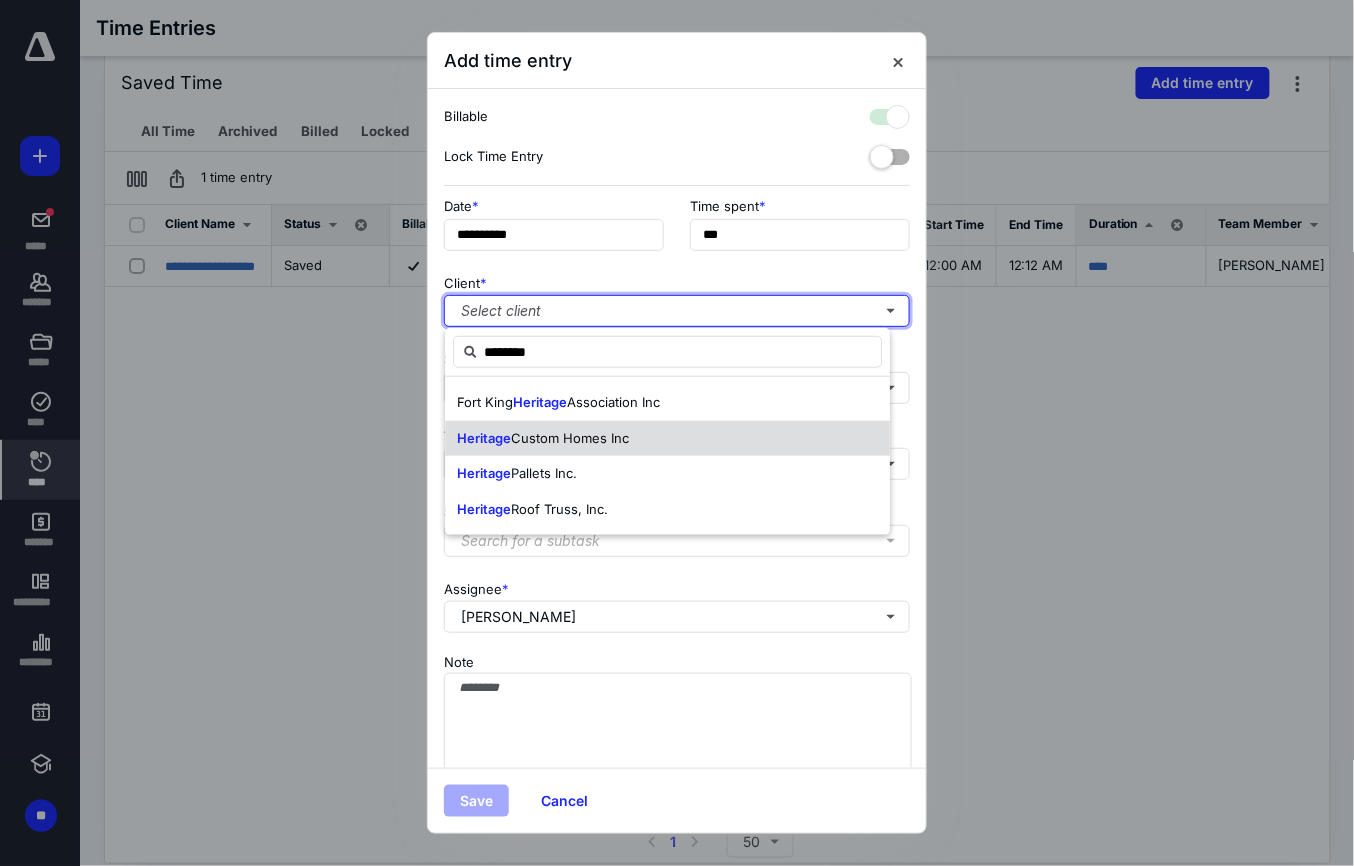 checkbox on "true" 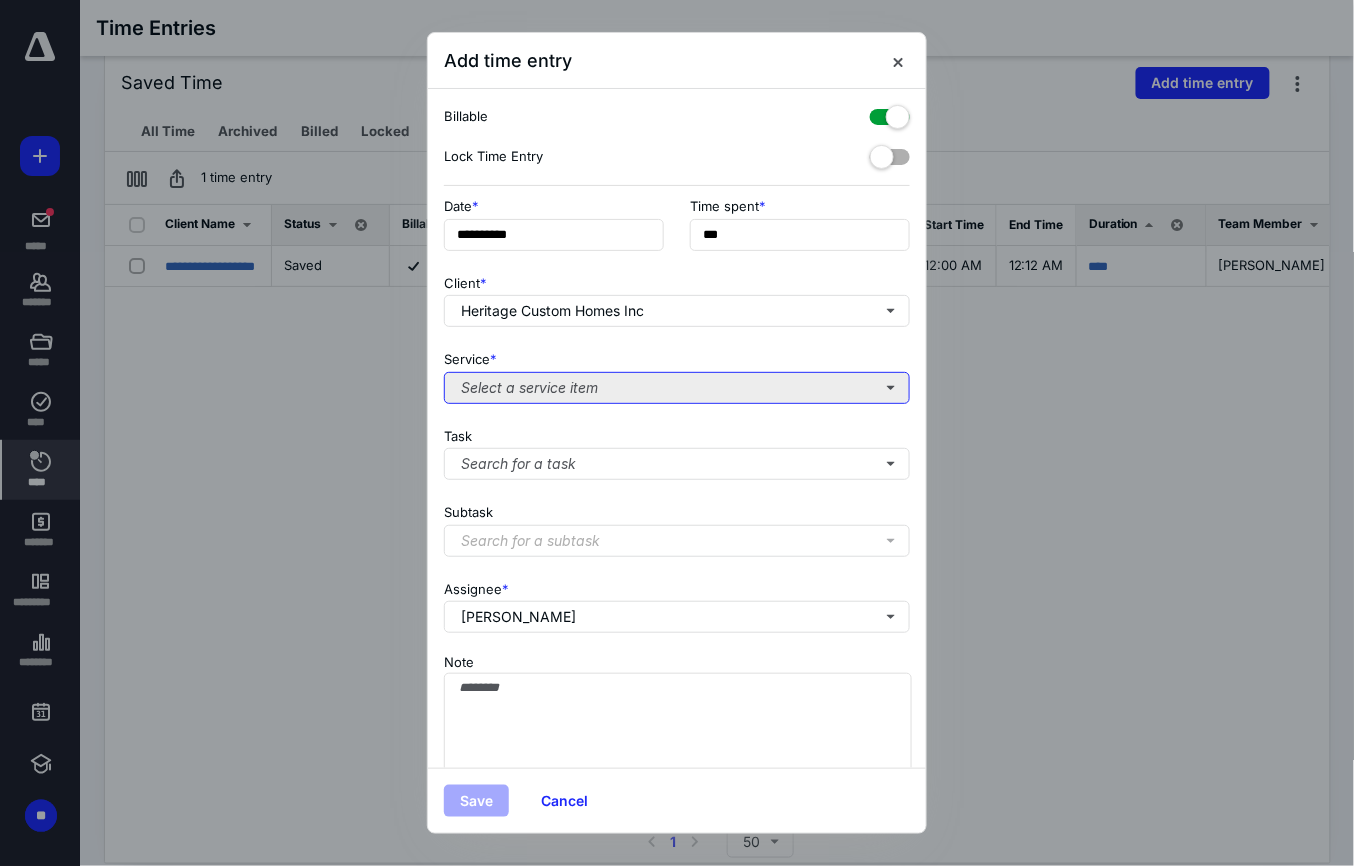 click on "Select a service item" at bounding box center (677, 388) 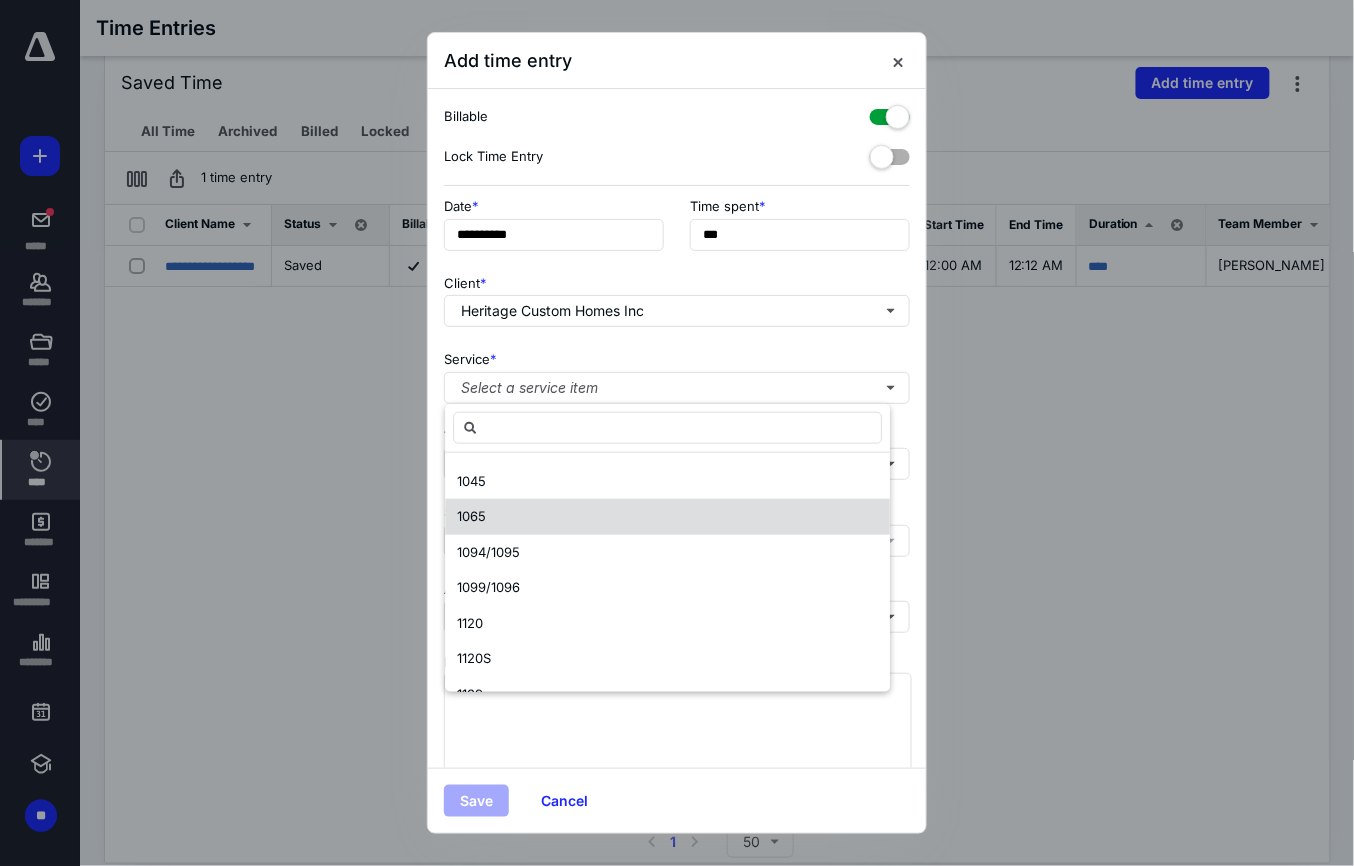 scroll, scrollTop: 266, scrollLeft: 0, axis: vertical 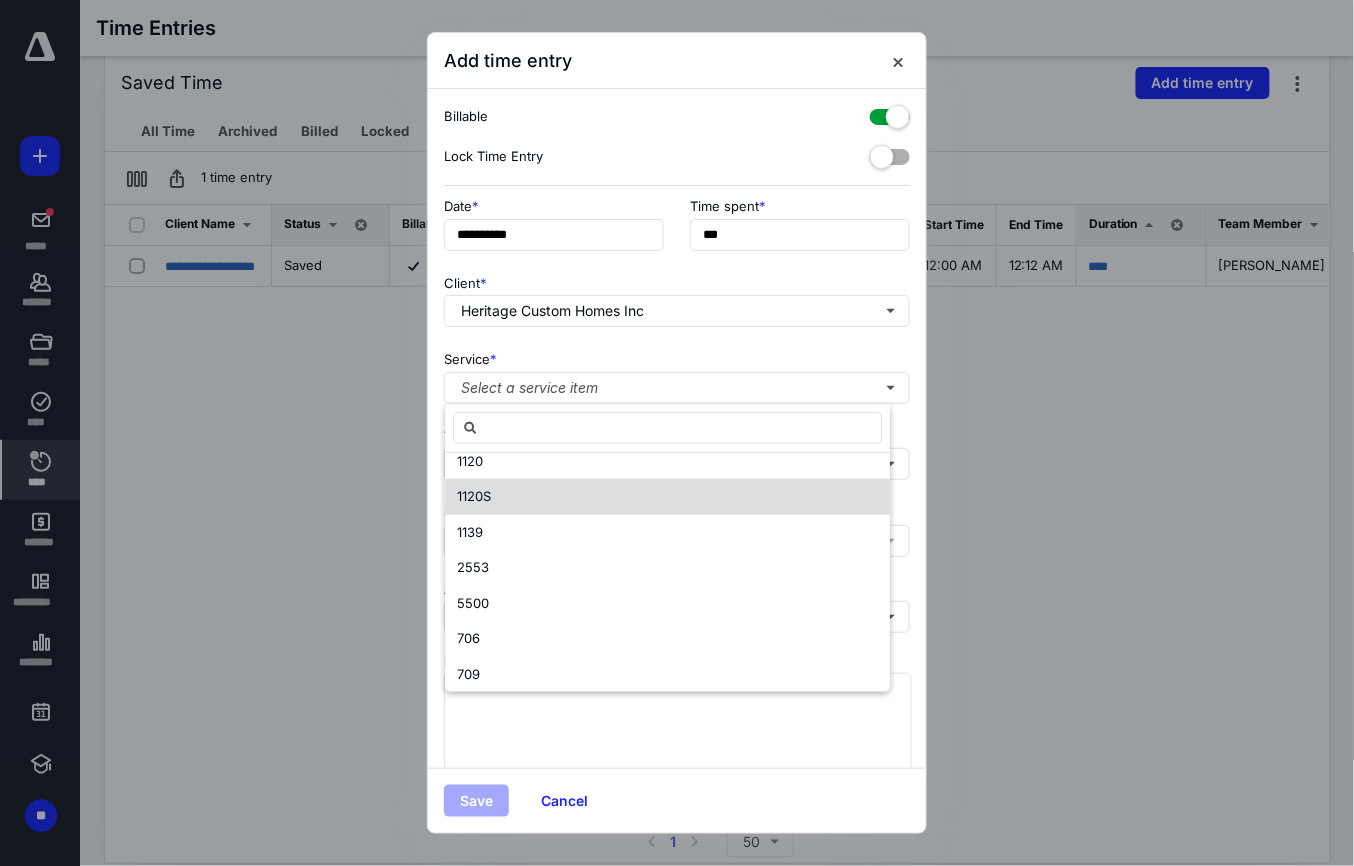 click on "1120S" at bounding box center (474, 496) 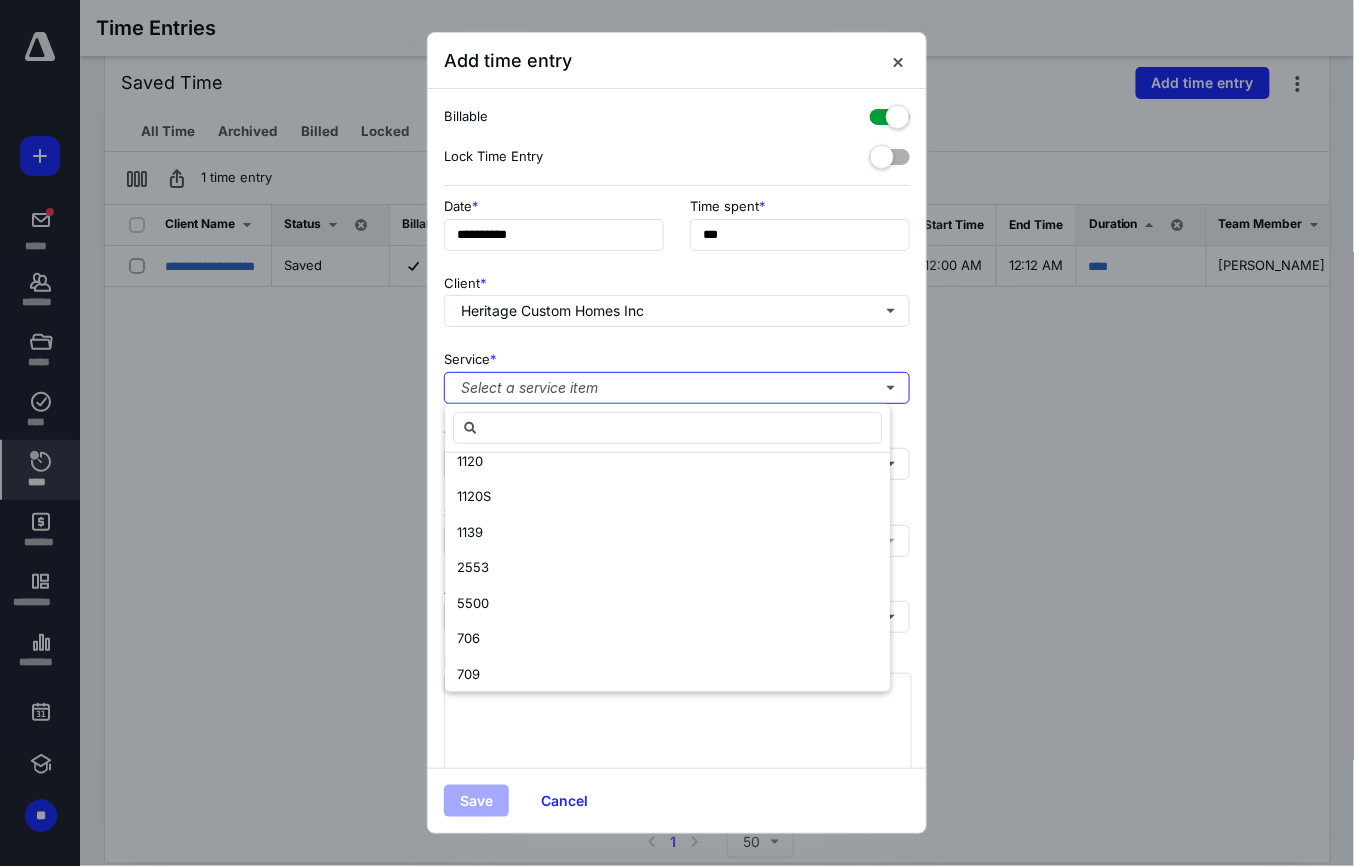 scroll, scrollTop: 0, scrollLeft: 0, axis: both 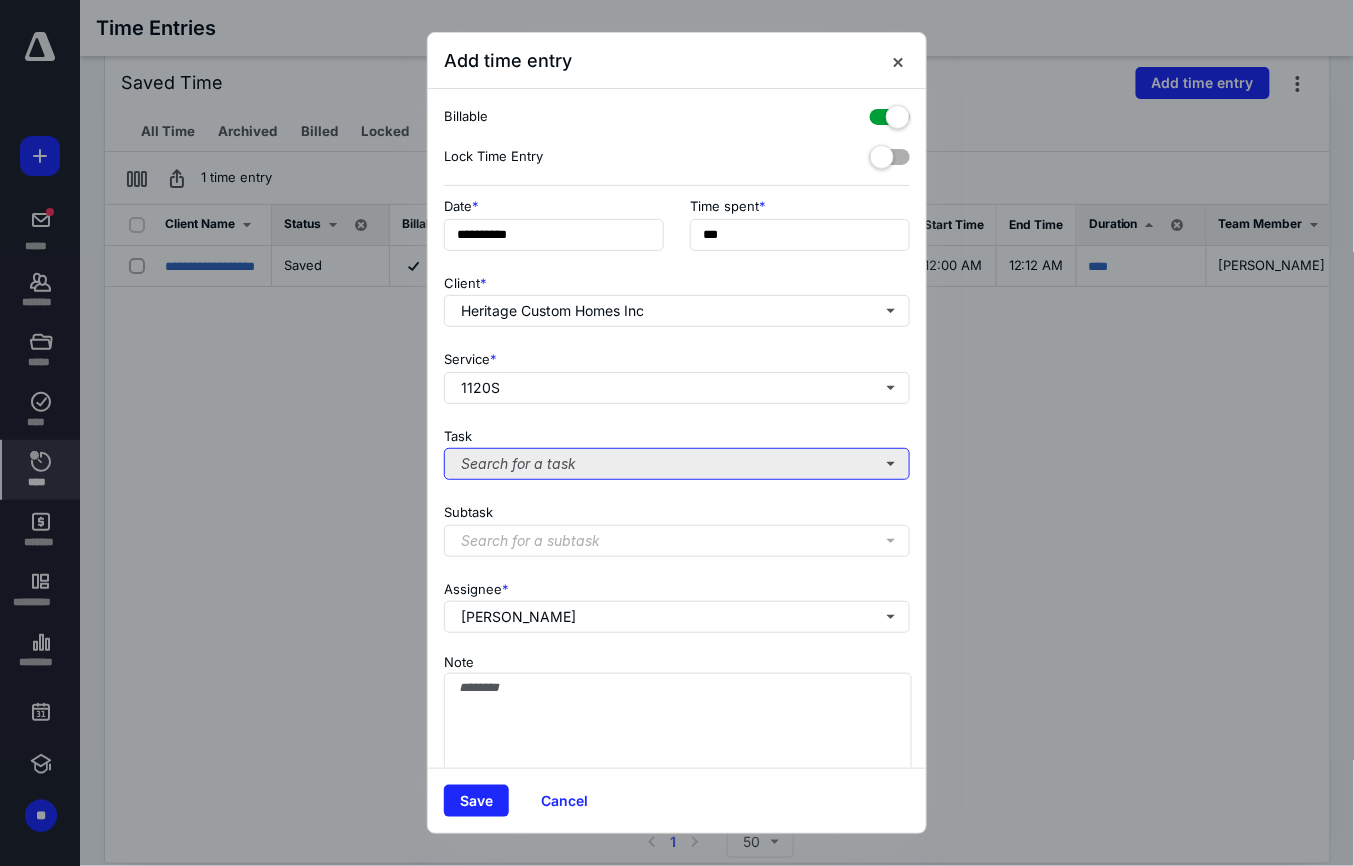 click on "Search for a task" at bounding box center [677, 464] 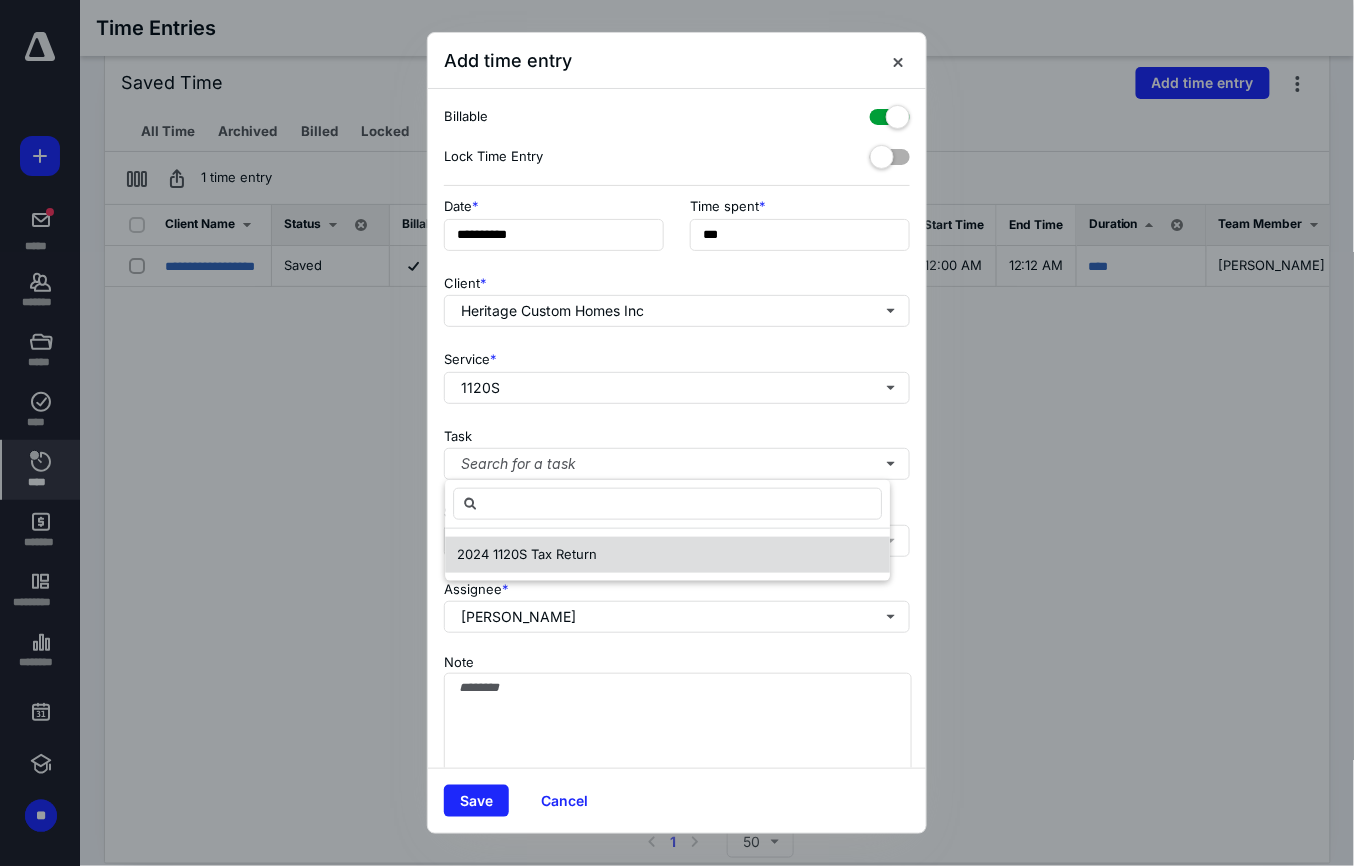click on "2024 1120S Tax Return" at bounding box center (527, 554) 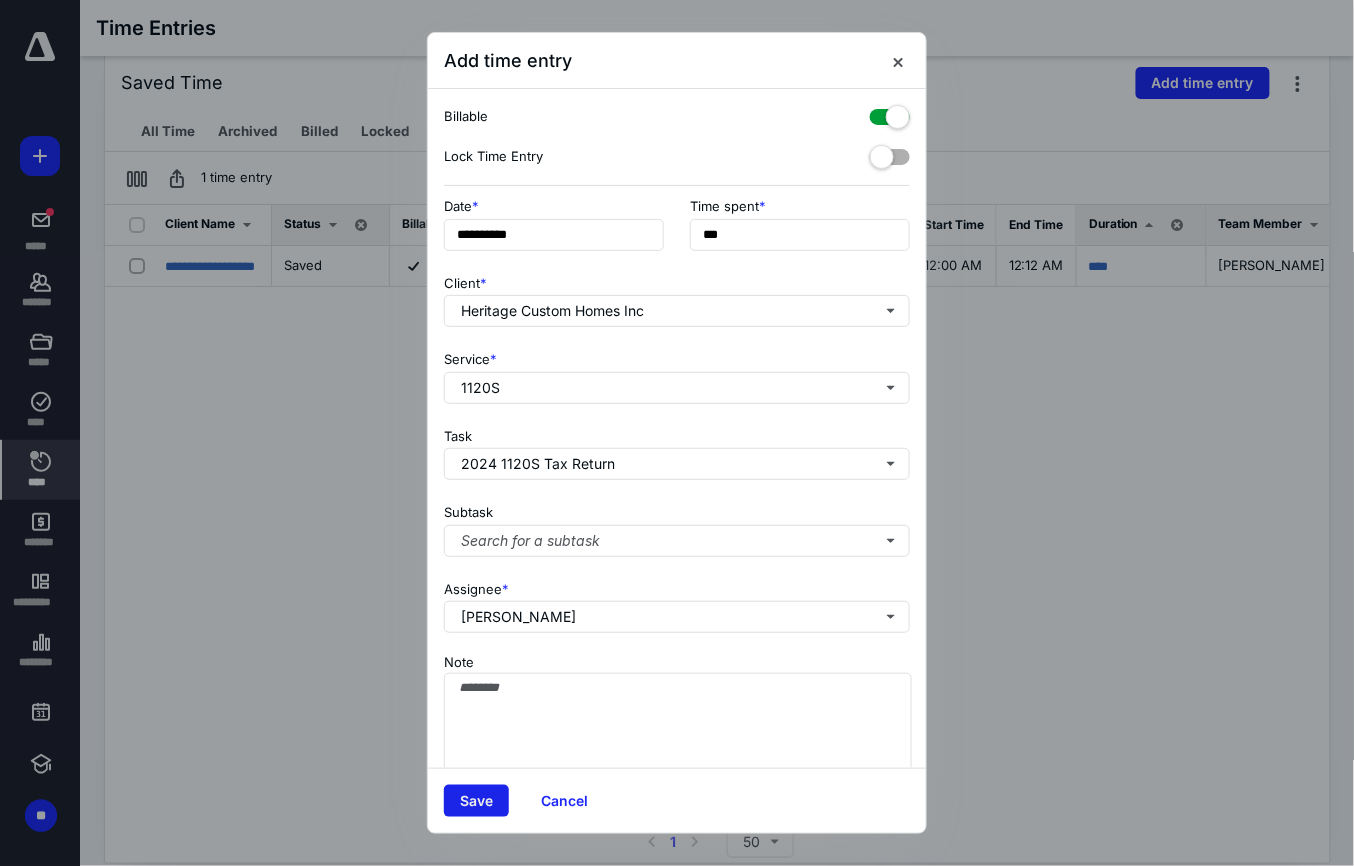 click on "Save" at bounding box center [476, 801] 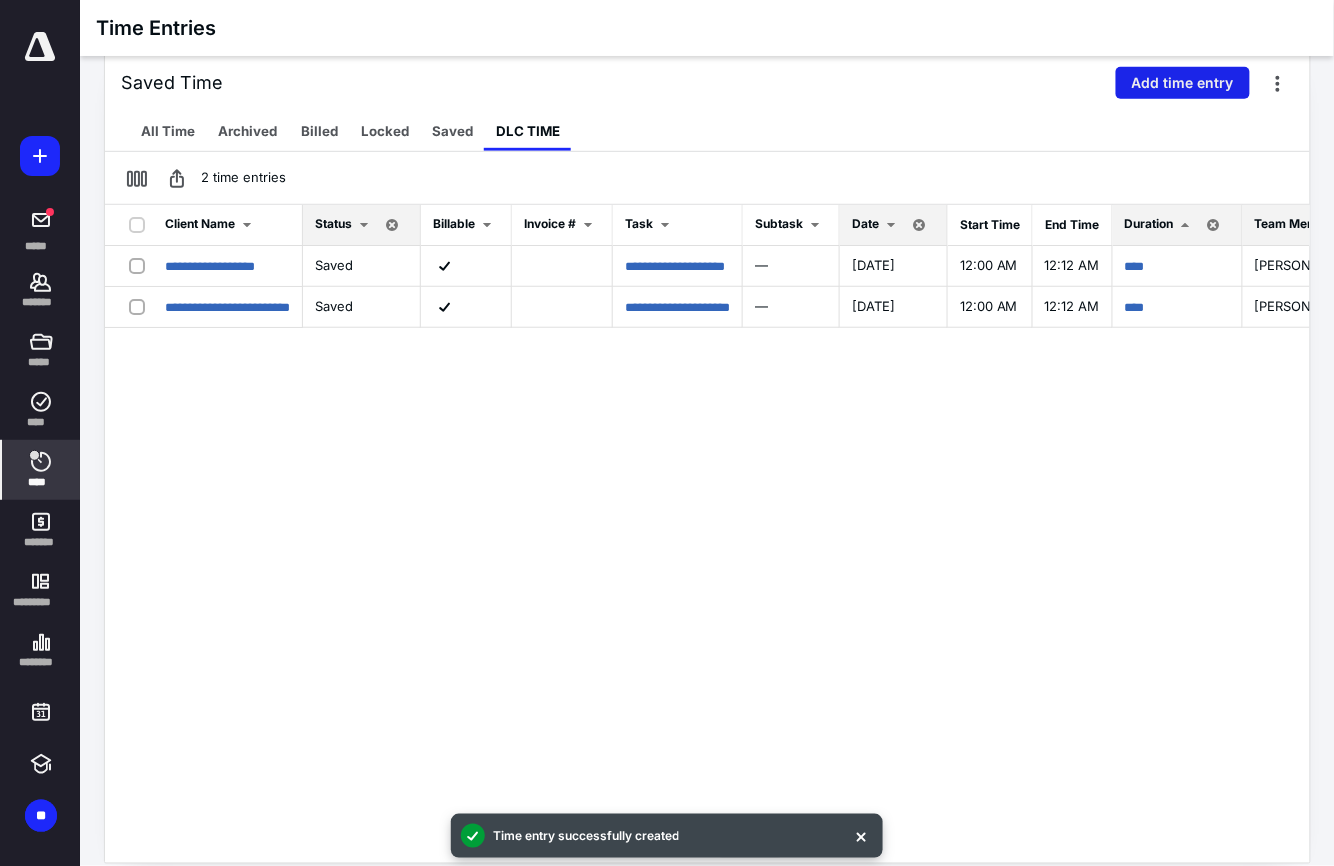 click on "Add time entry" at bounding box center [1183, 83] 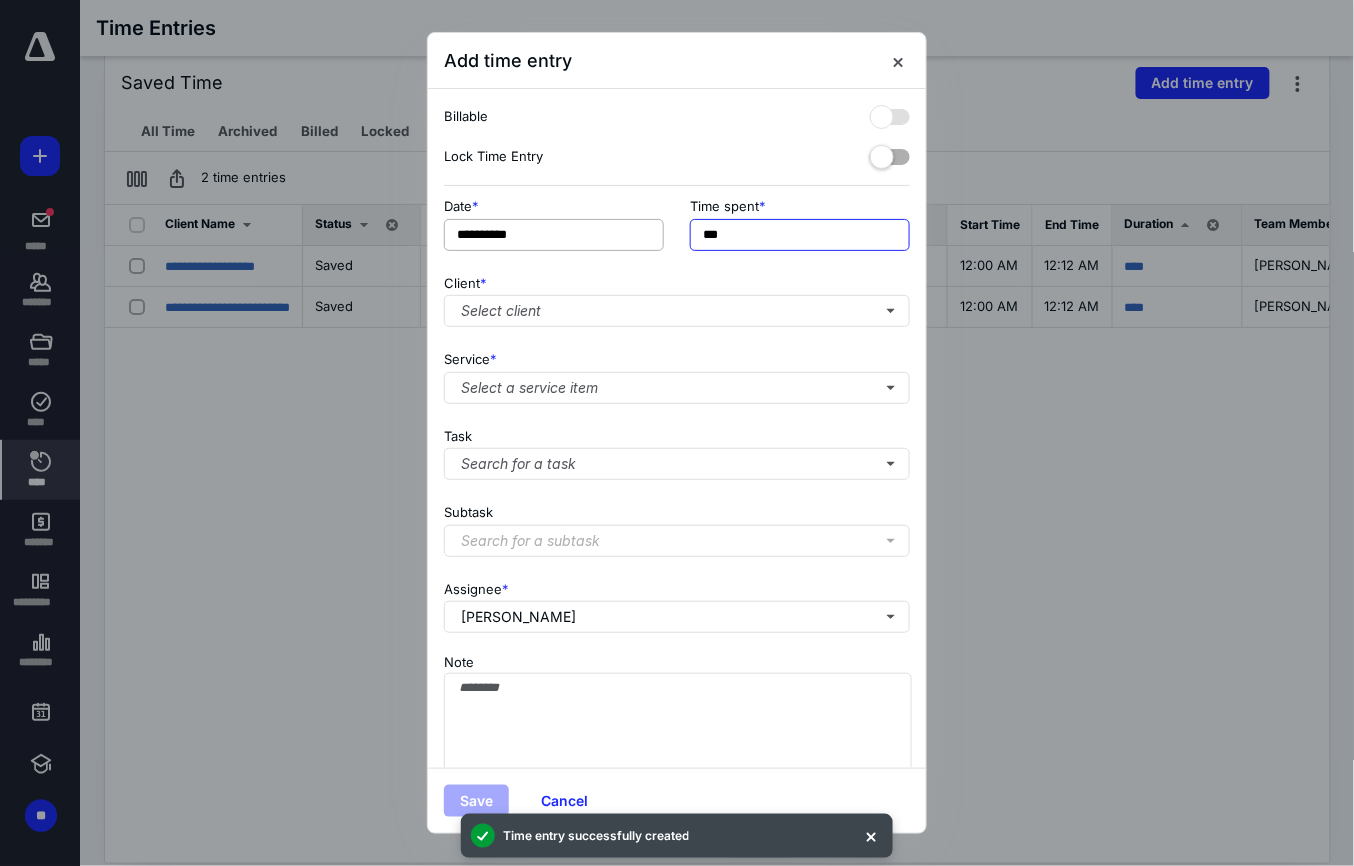 drag, startPoint x: 758, startPoint y: 234, endPoint x: 566, endPoint y: 226, distance: 192.1666 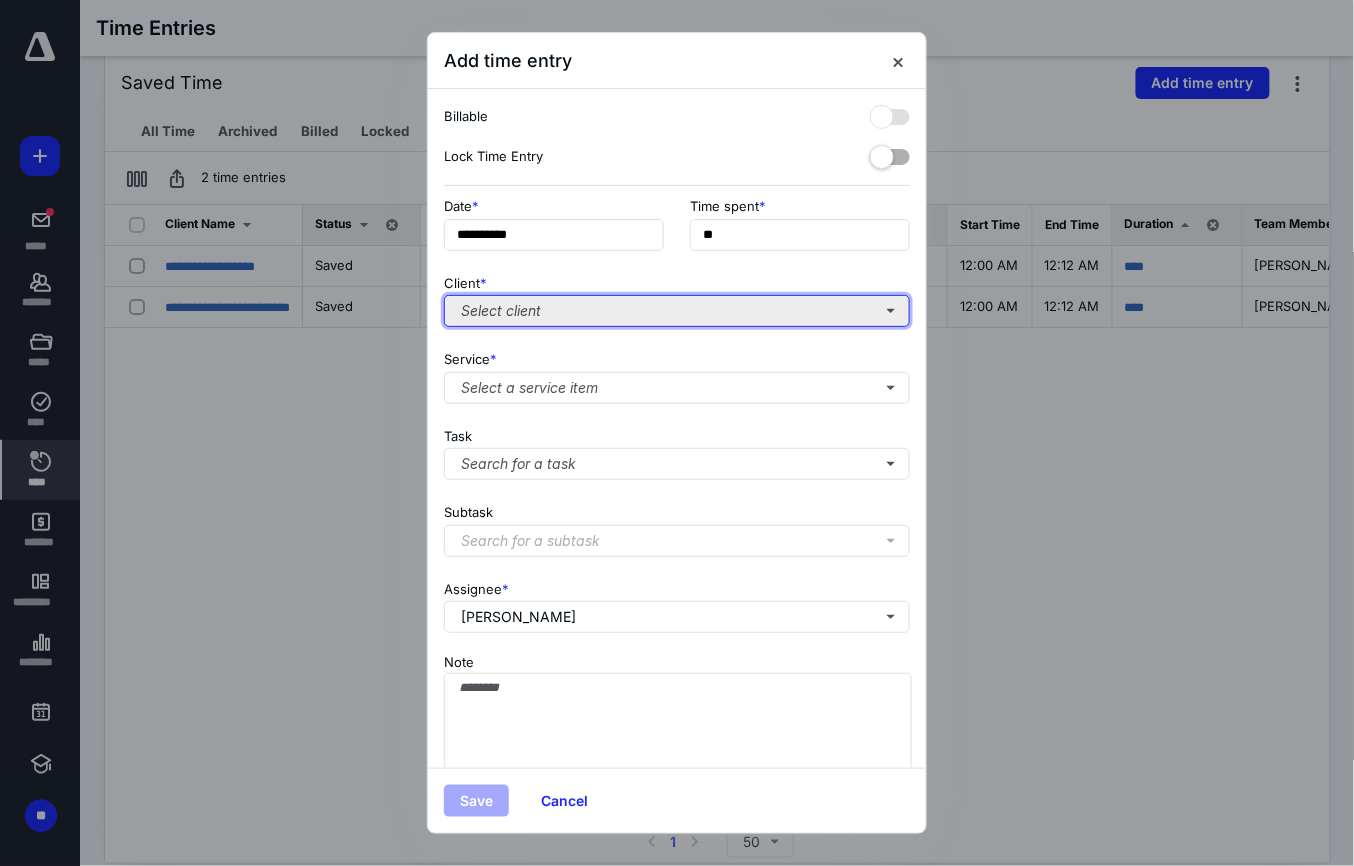 type on "***" 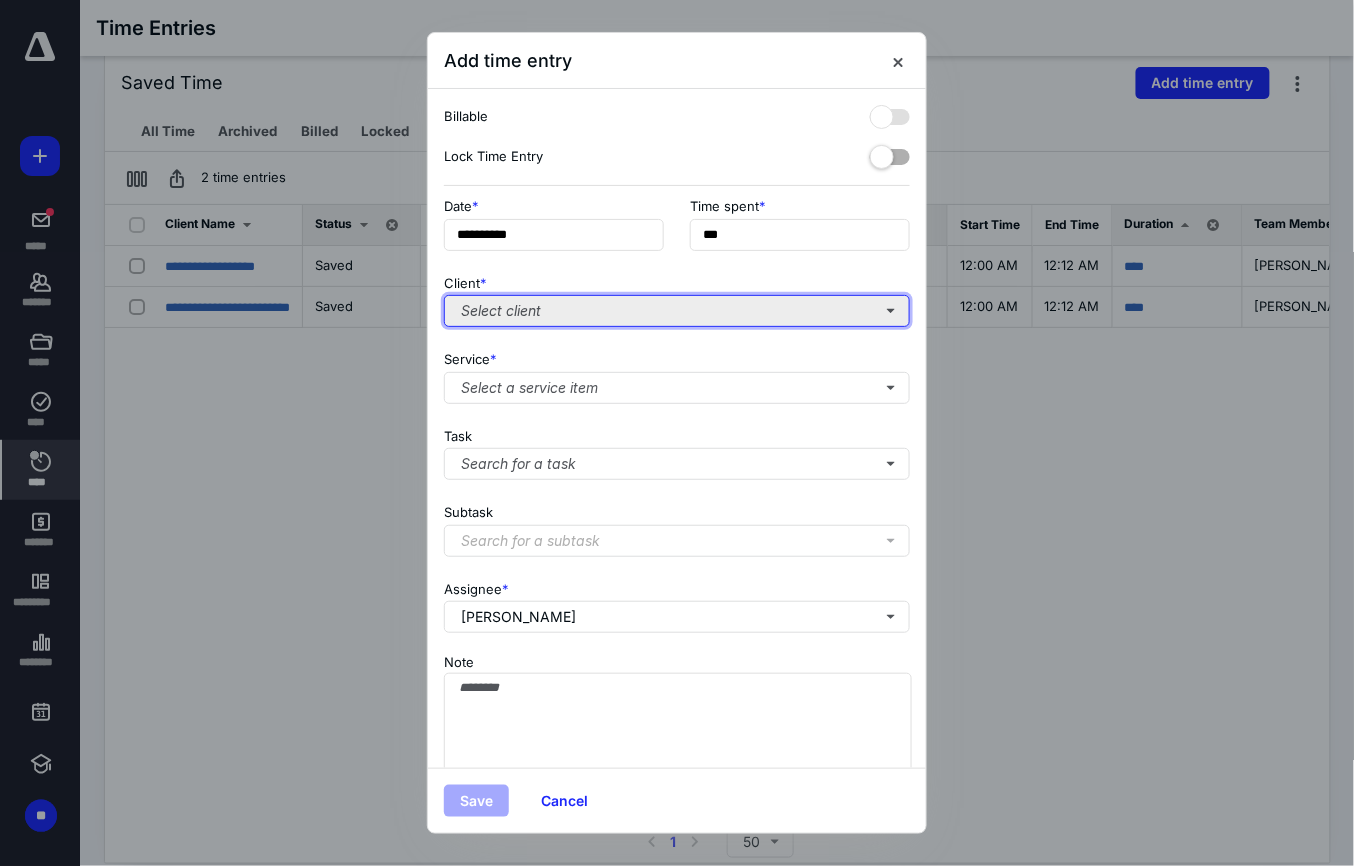 click on "Select client" at bounding box center [677, 311] 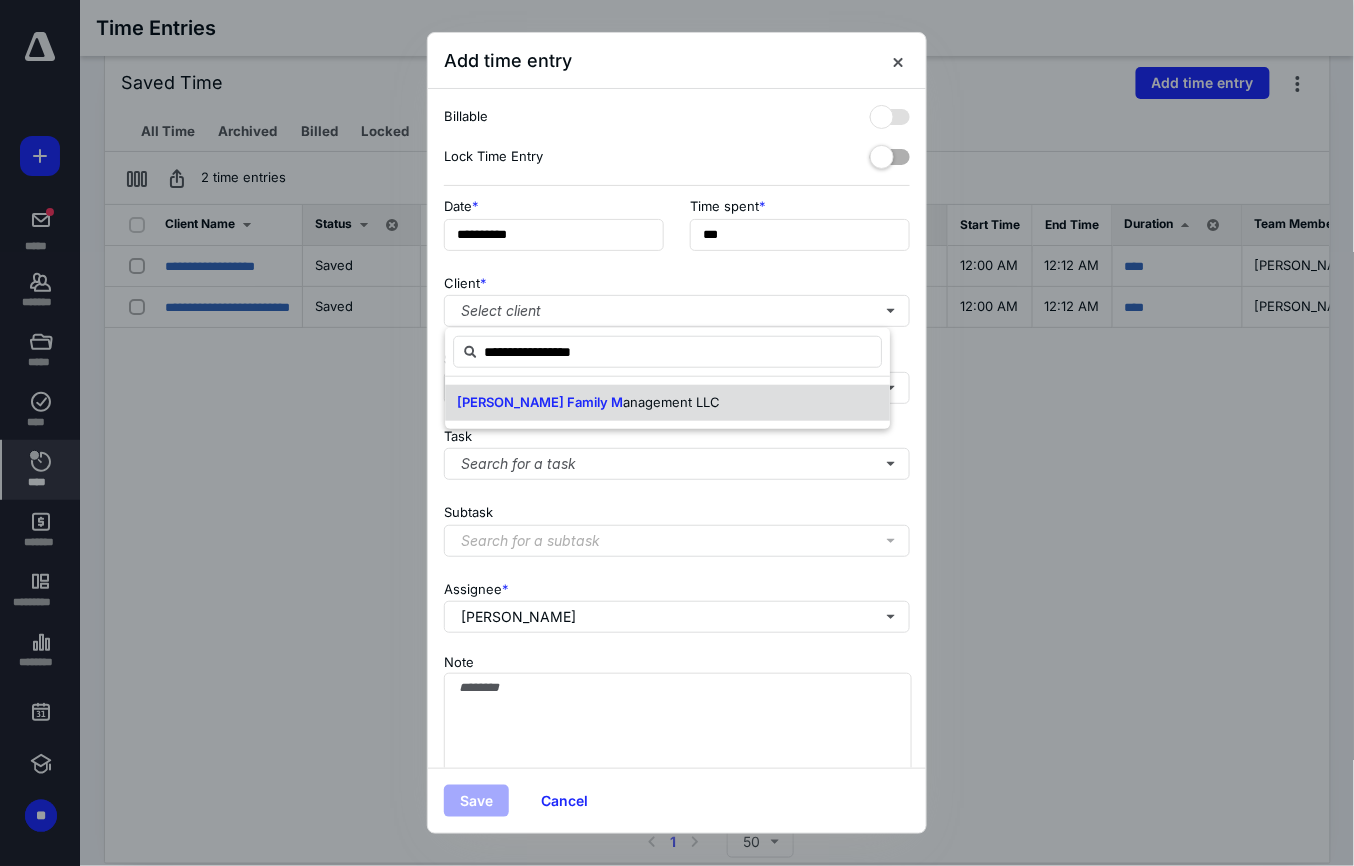 click on "[PERSON_NAME] Family M" at bounding box center [540, 402] 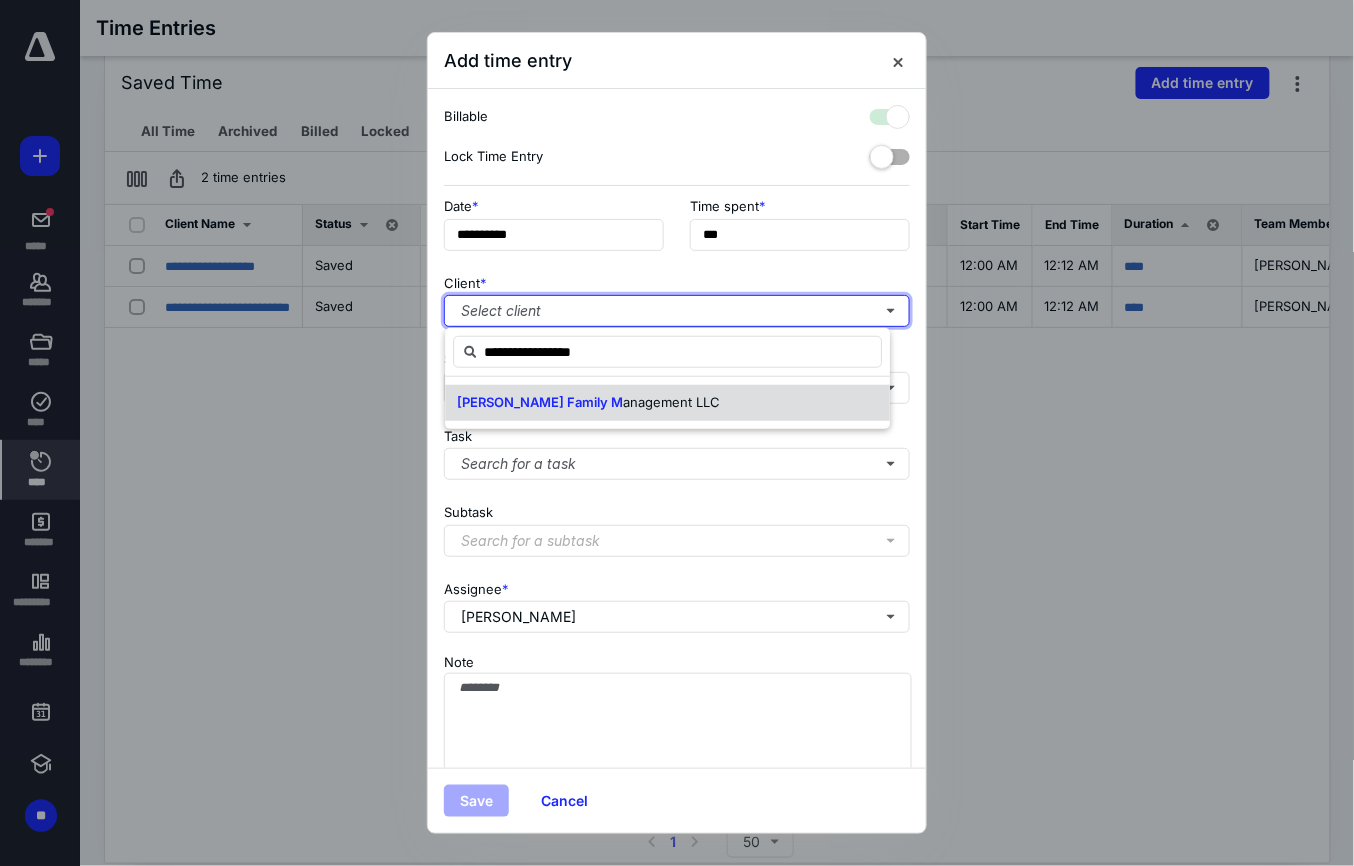 checkbox on "true" 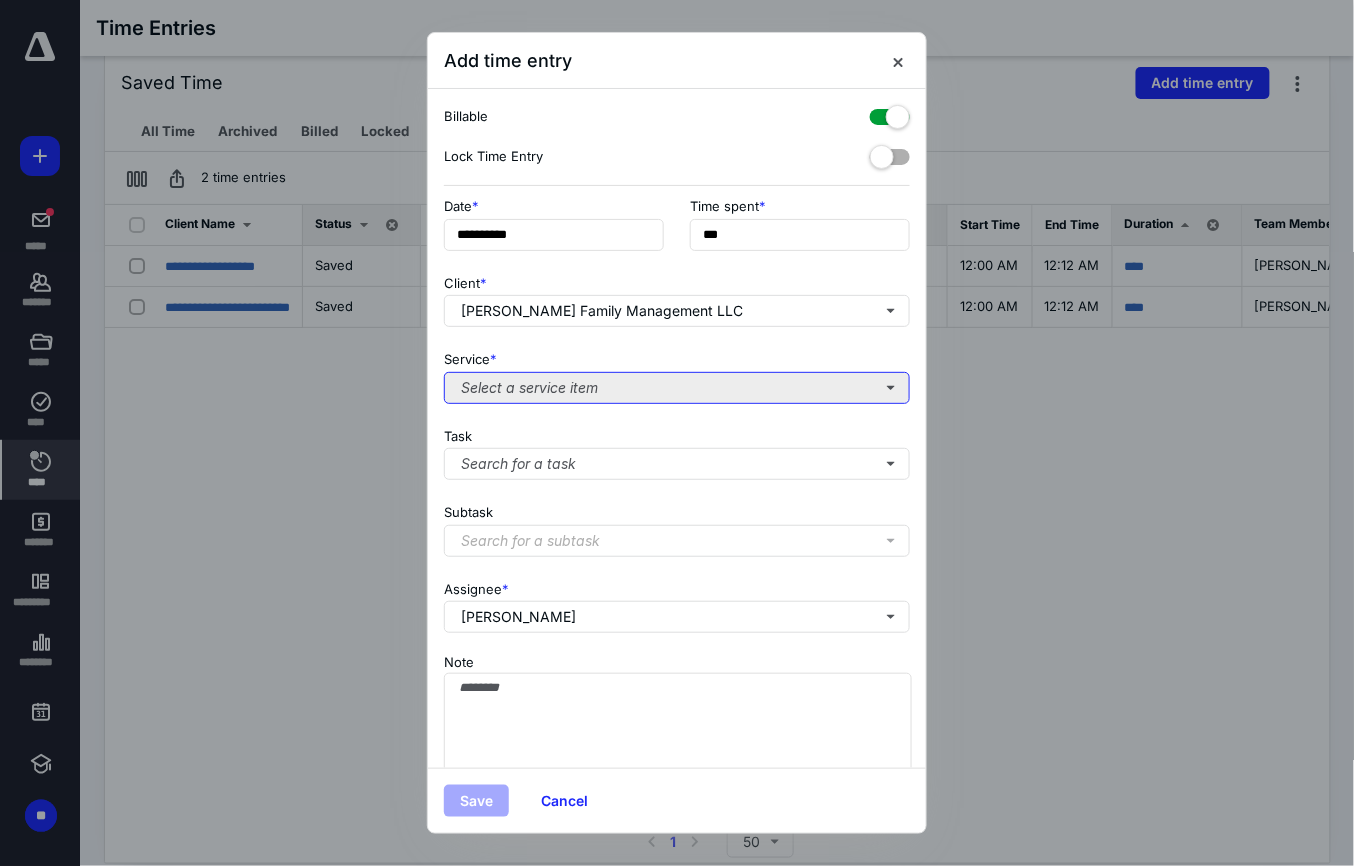 click on "Select a service item" at bounding box center [677, 388] 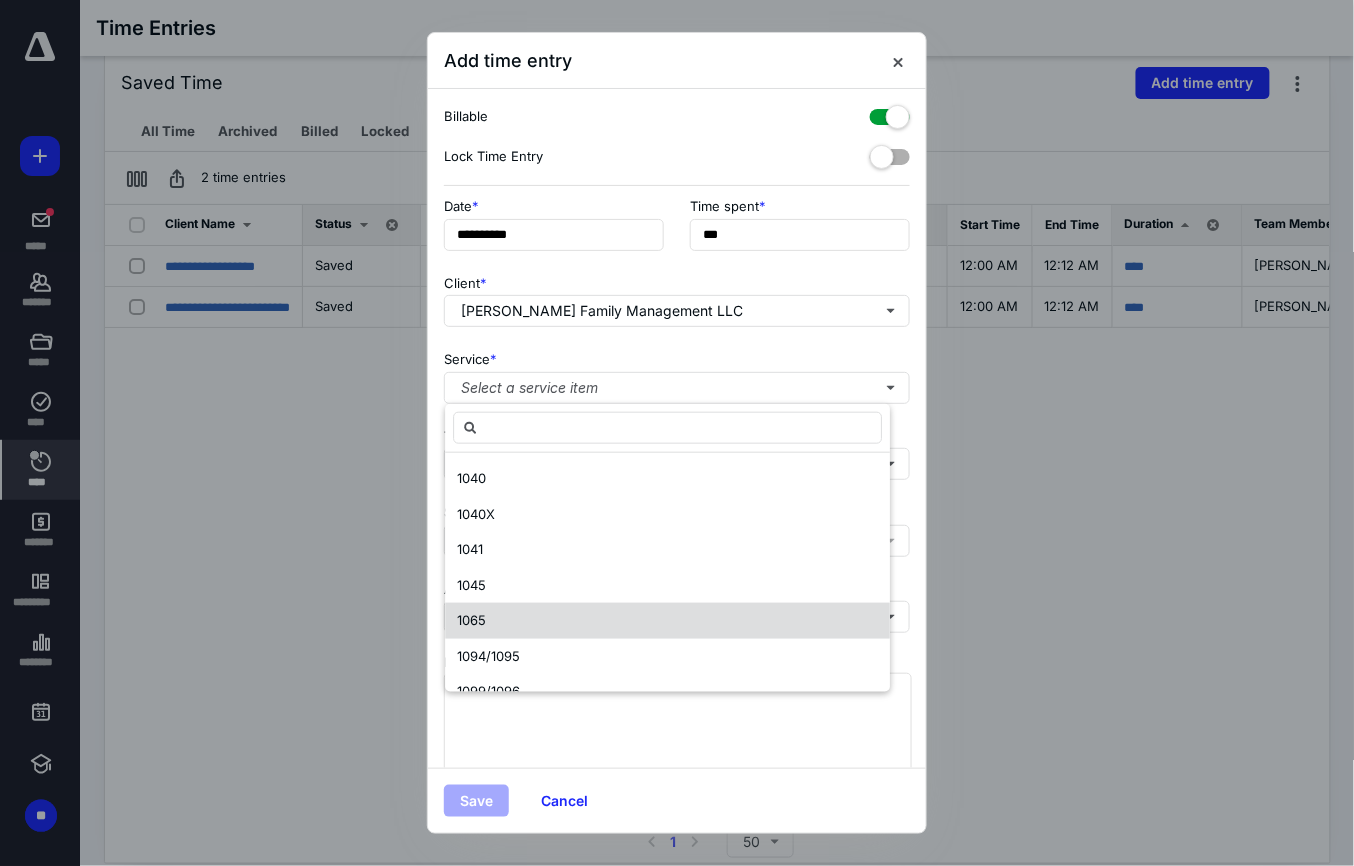 click on "1065" at bounding box center [471, 620] 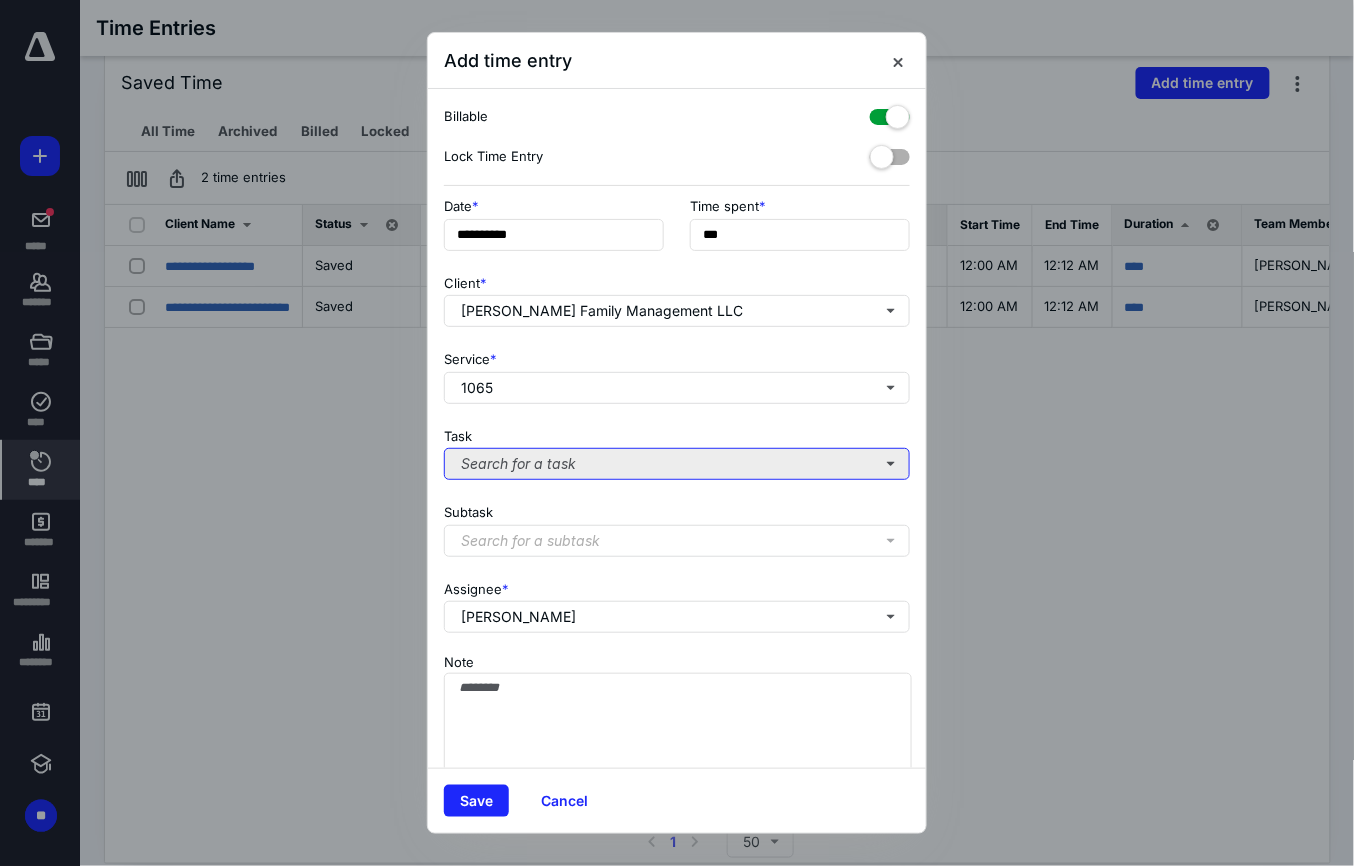 click on "Search for a task" at bounding box center [677, 464] 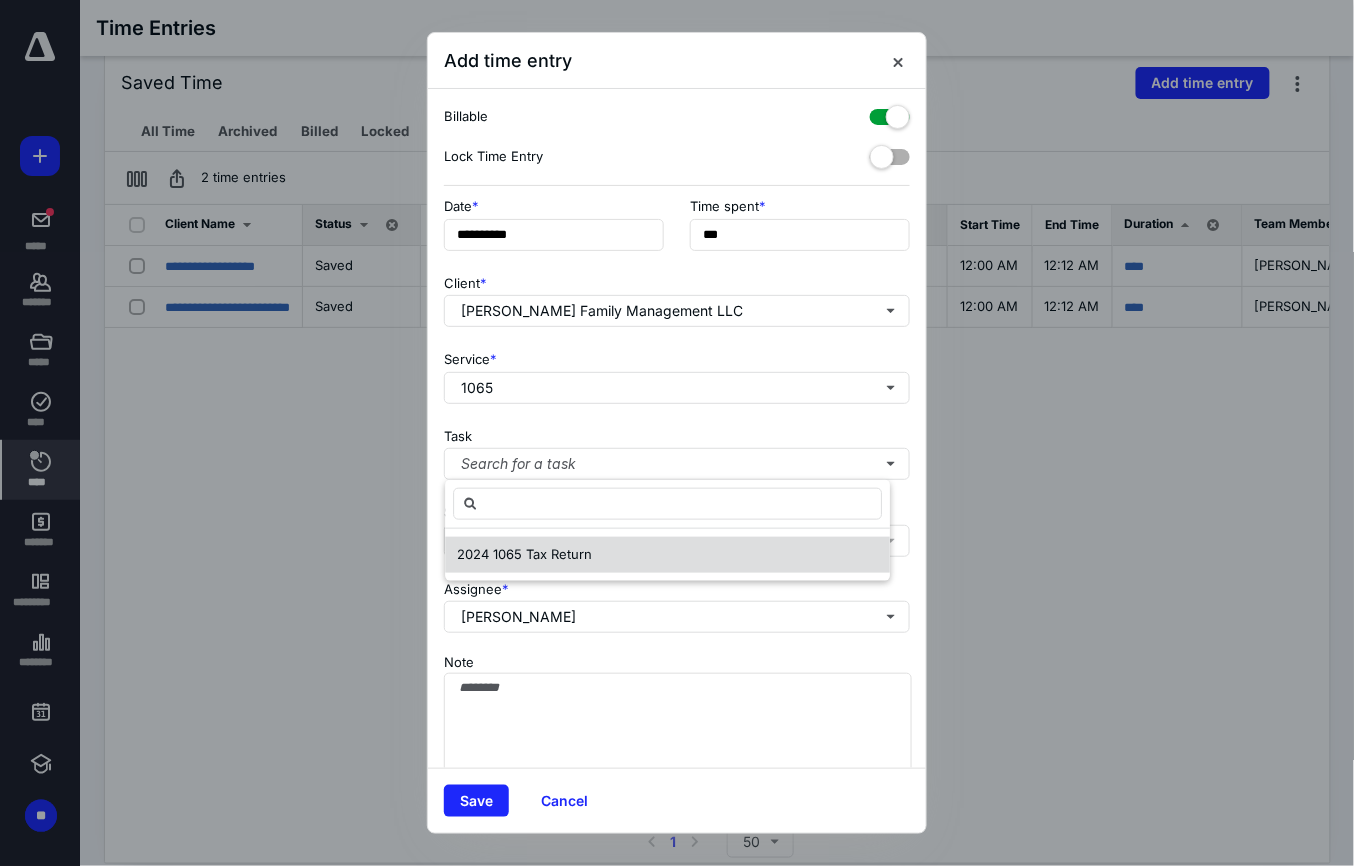 click on "2024 1065 Tax Return" at bounding box center [524, 554] 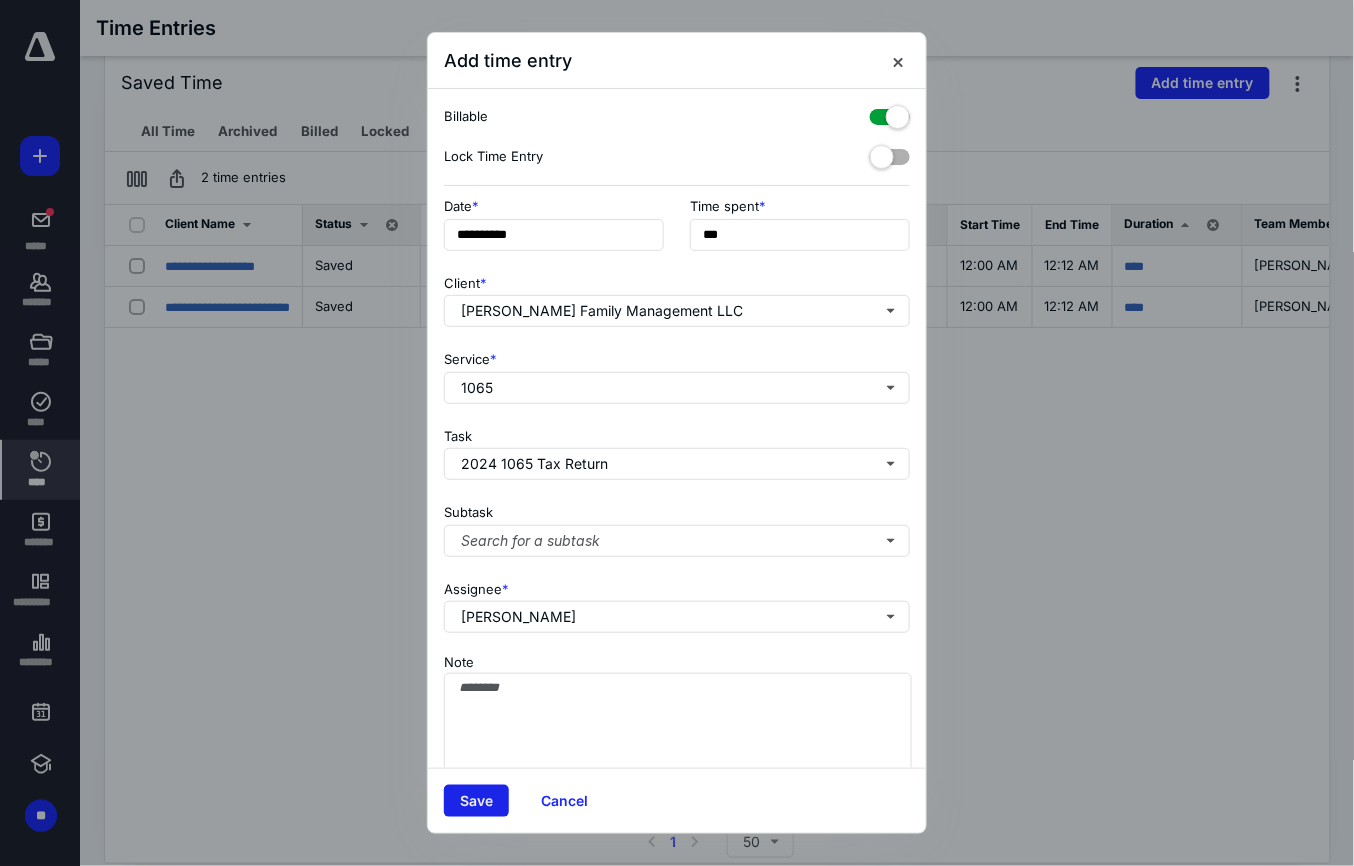 click on "Save" at bounding box center (476, 801) 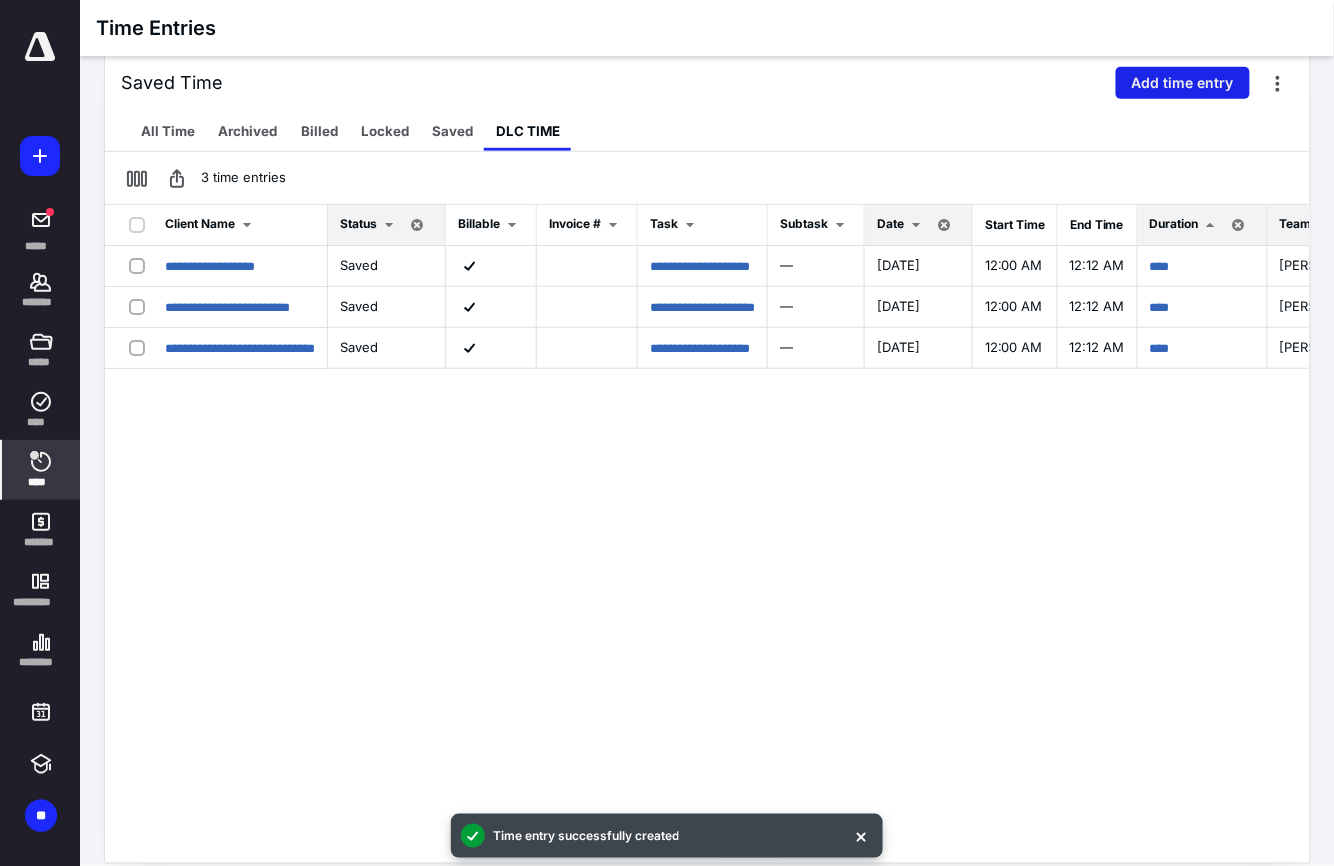 click on "Add time entry" at bounding box center (1183, 83) 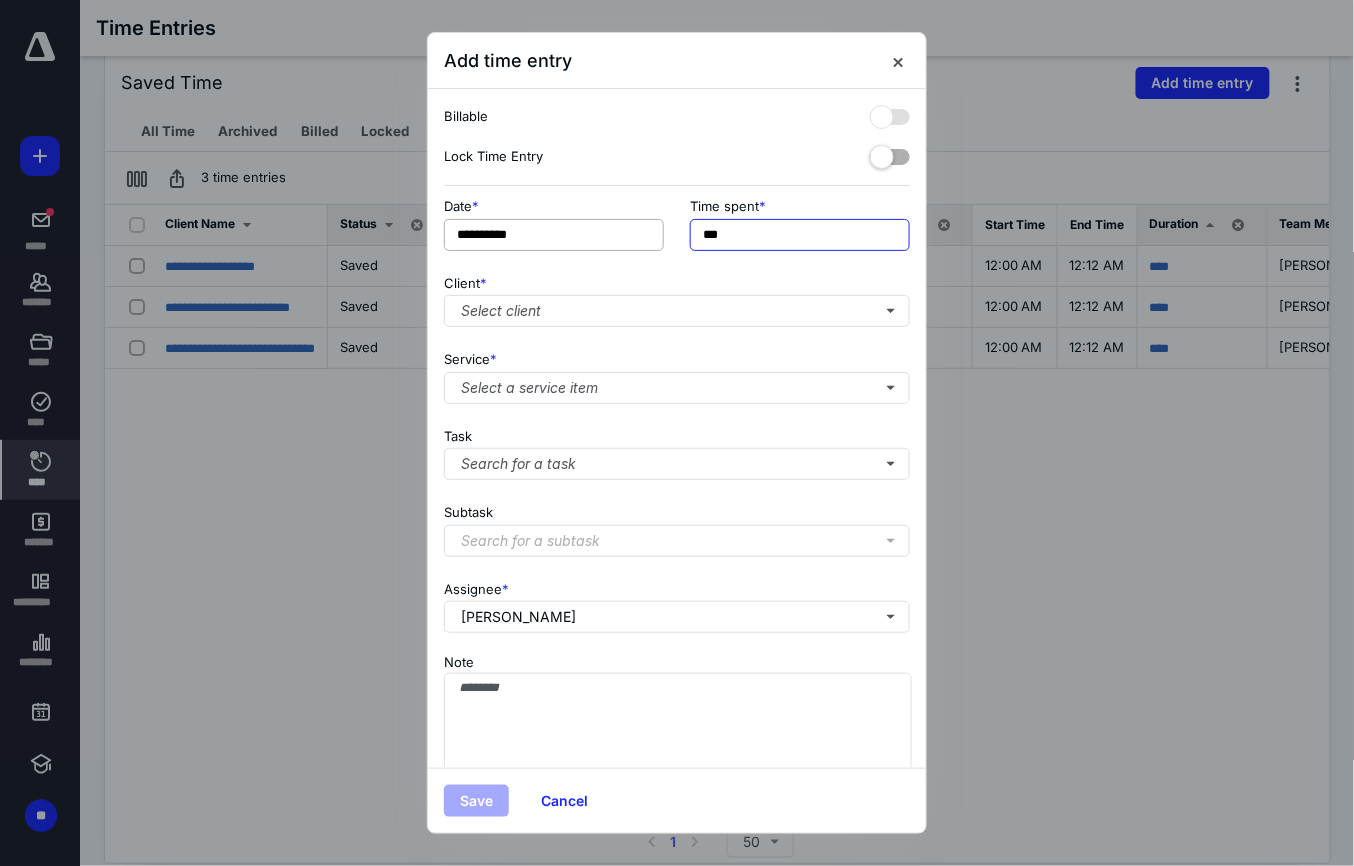 drag, startPoint x: 753, startPoint y: 237, endPoint x: 553, endPoint y: 250, distance: 200.42206 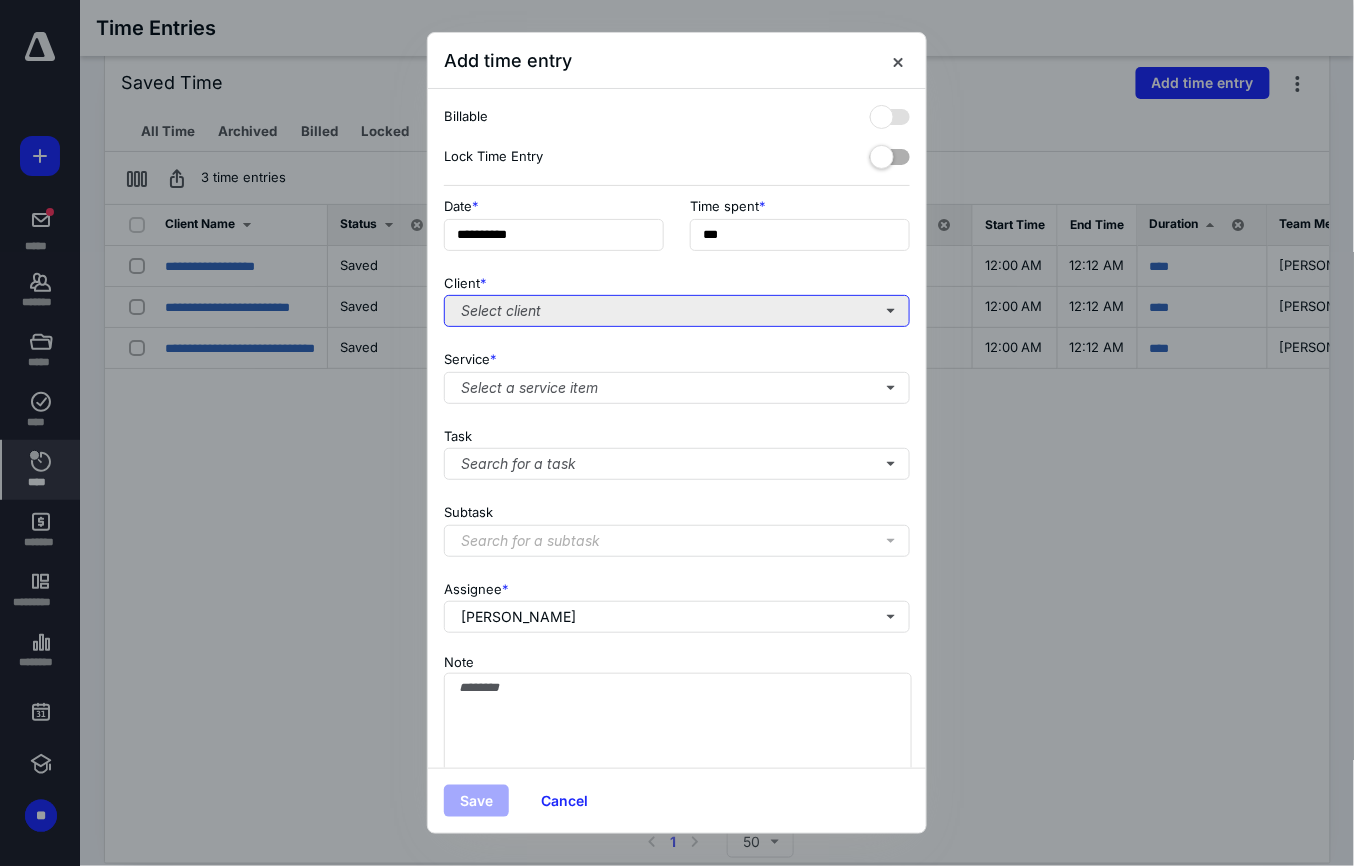 click on "Select client" at bounding box center (677, 311) 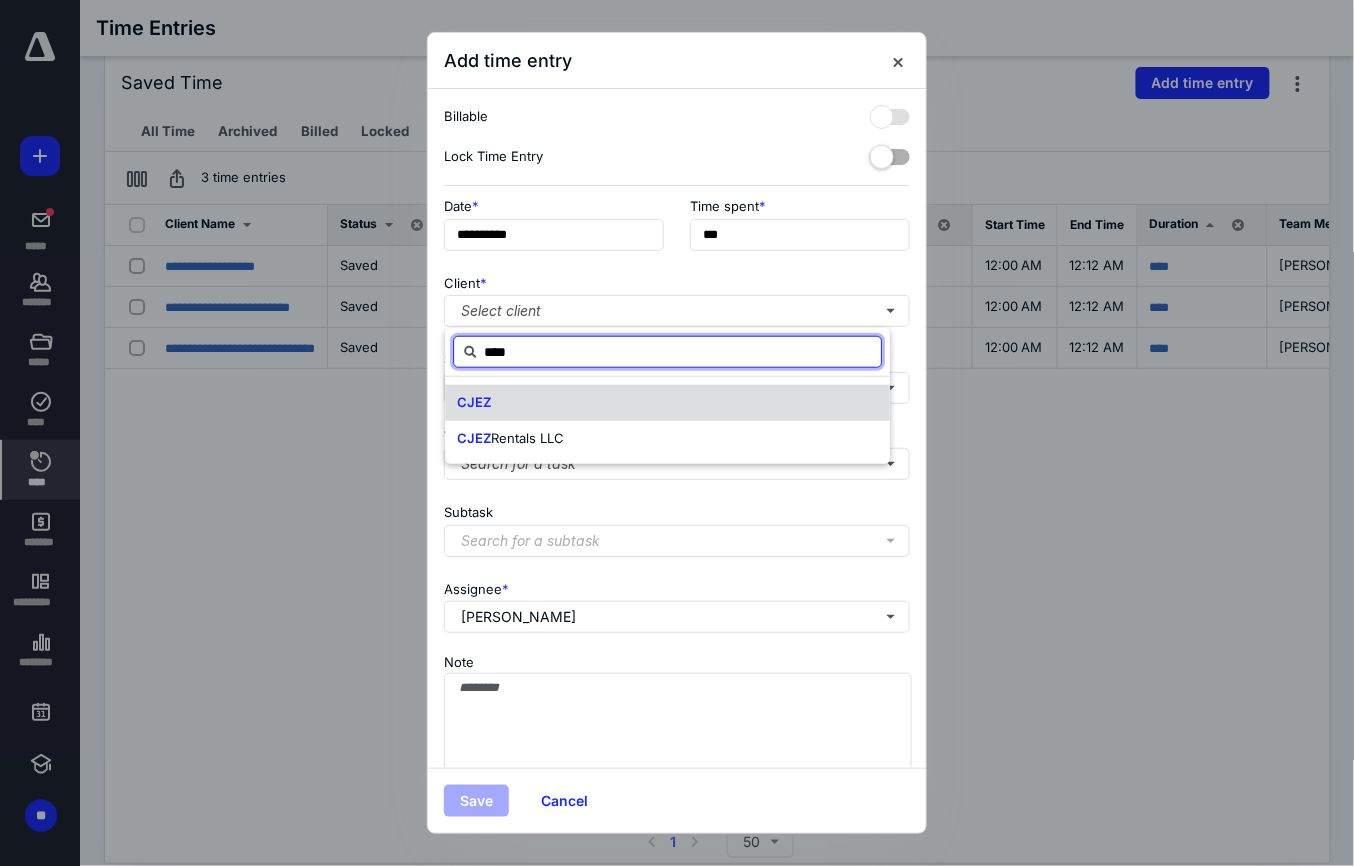 click on "CJEZ" at bounding box center (667, 403) 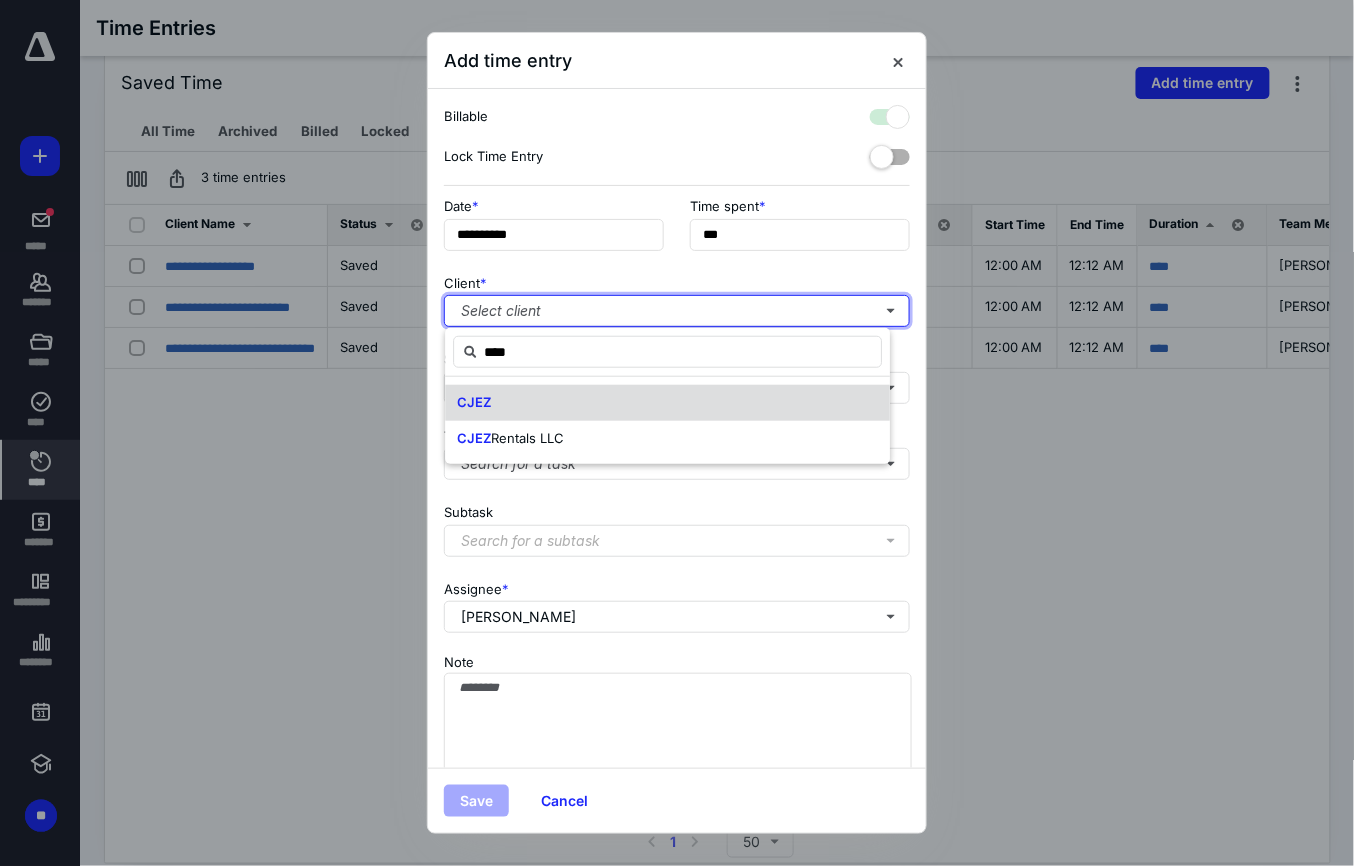 checkbox on "true" 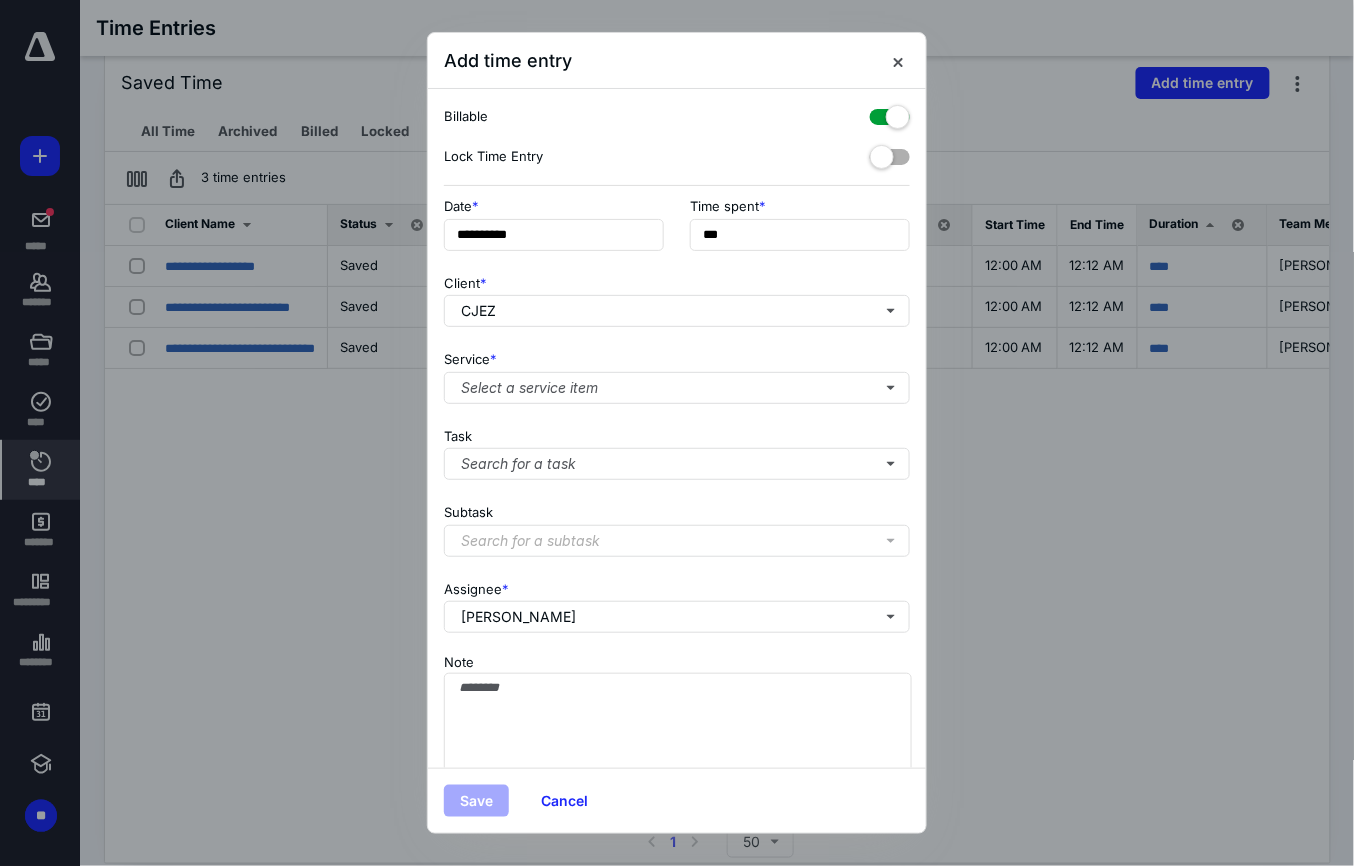 click at bounding box center (890, 113) 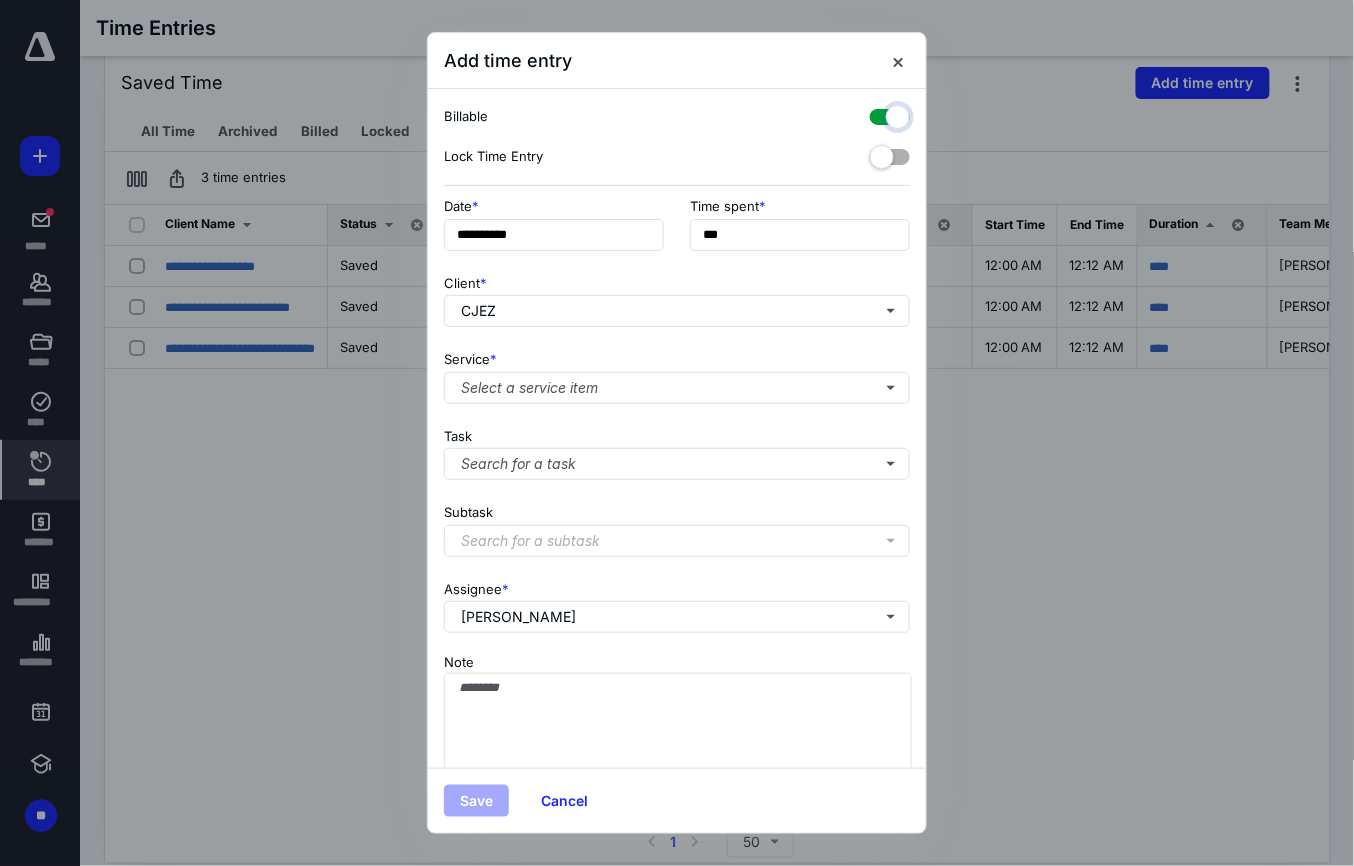 checkbox on "false" 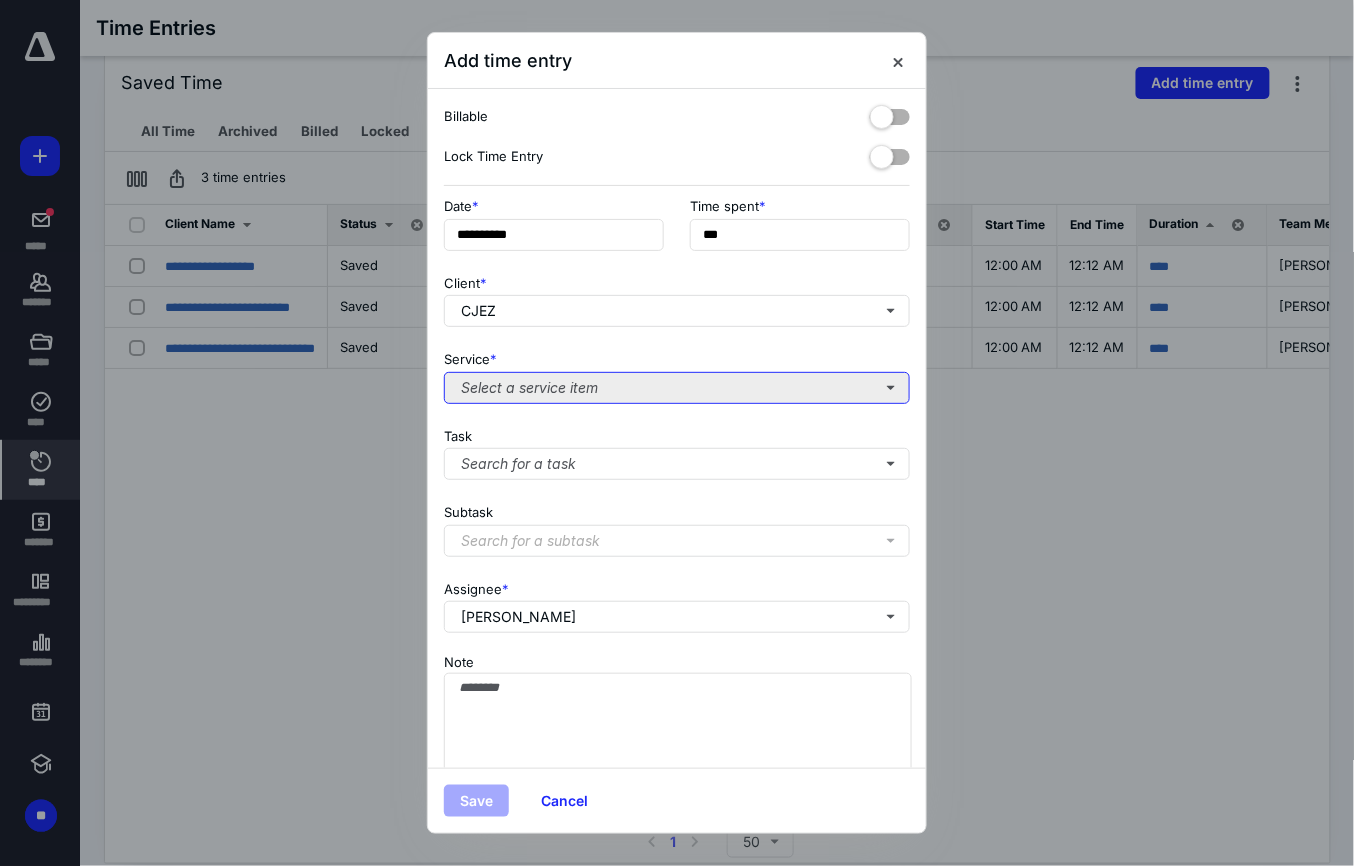 click on "Select a service item" at bounding box center [677, 388] 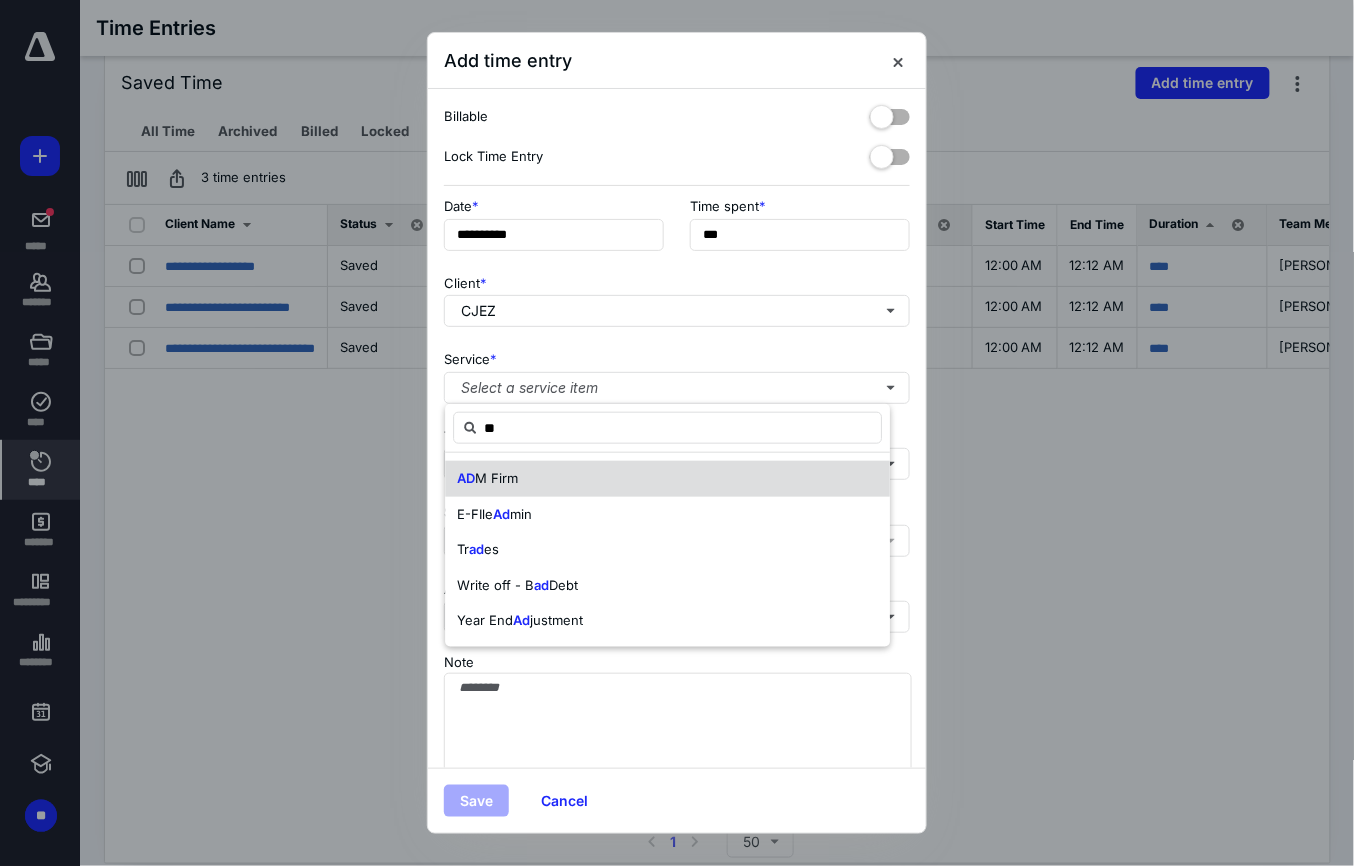click on "M Firm" at bounding box center [496, 478] 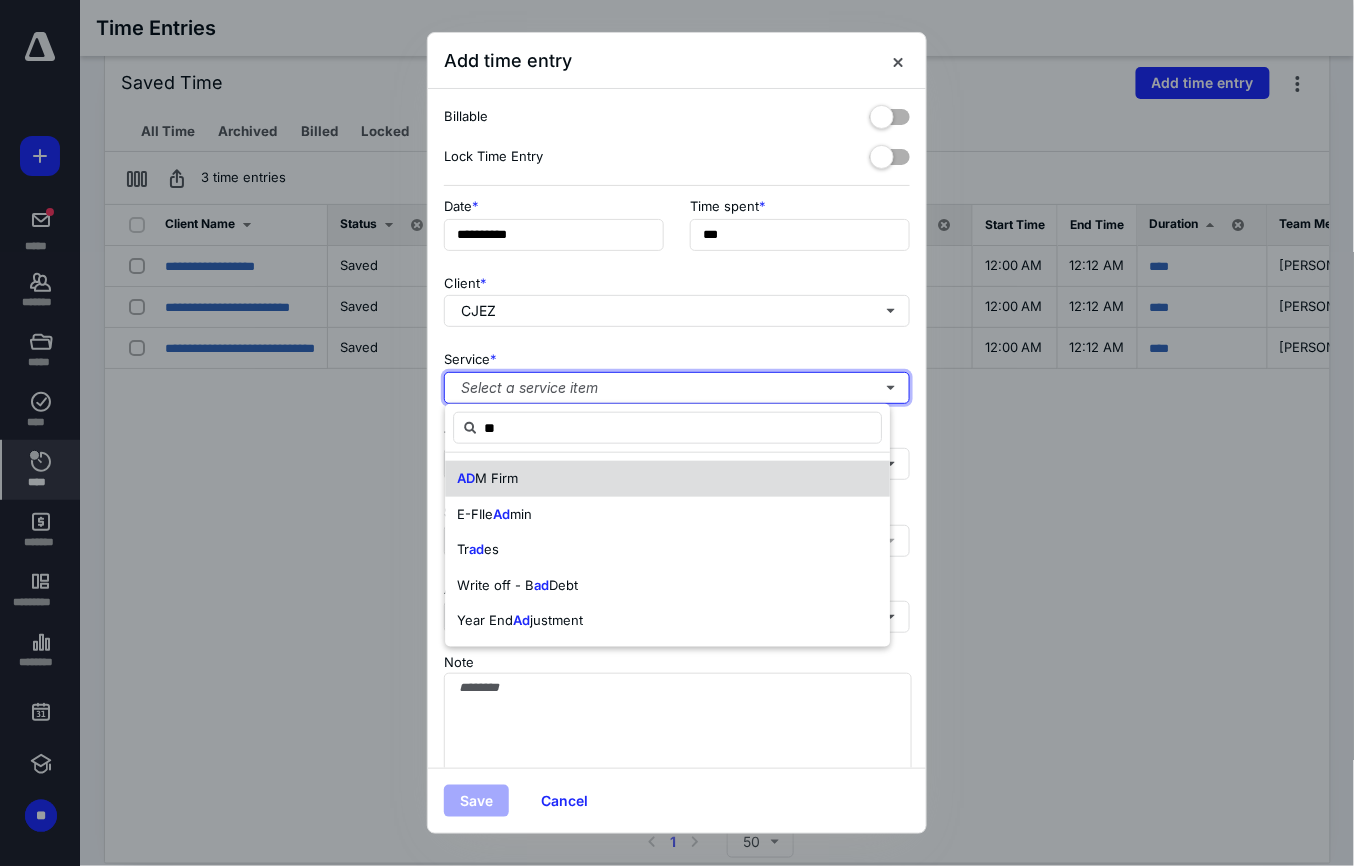 type 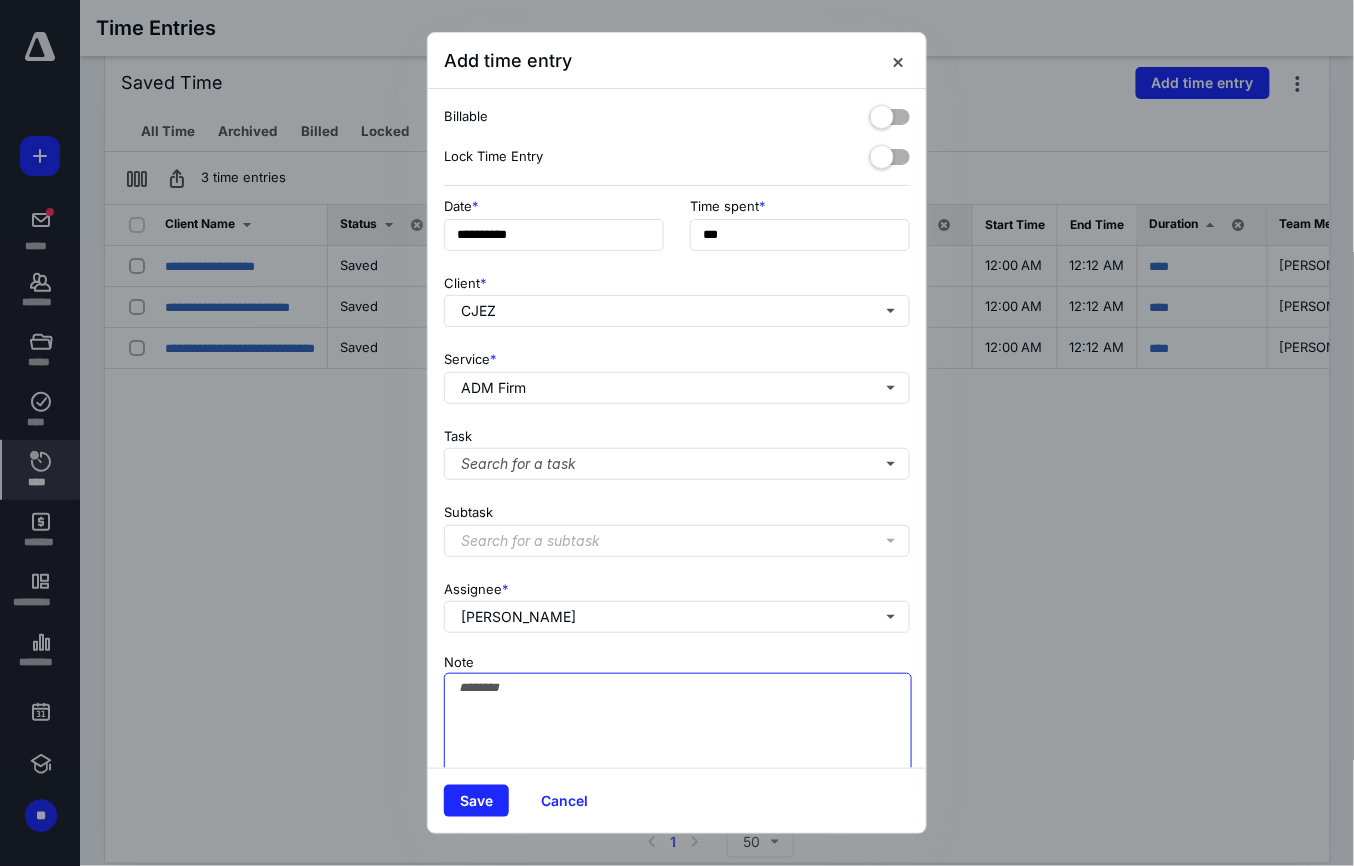 click on "Note" at bounding box center (678, 723) 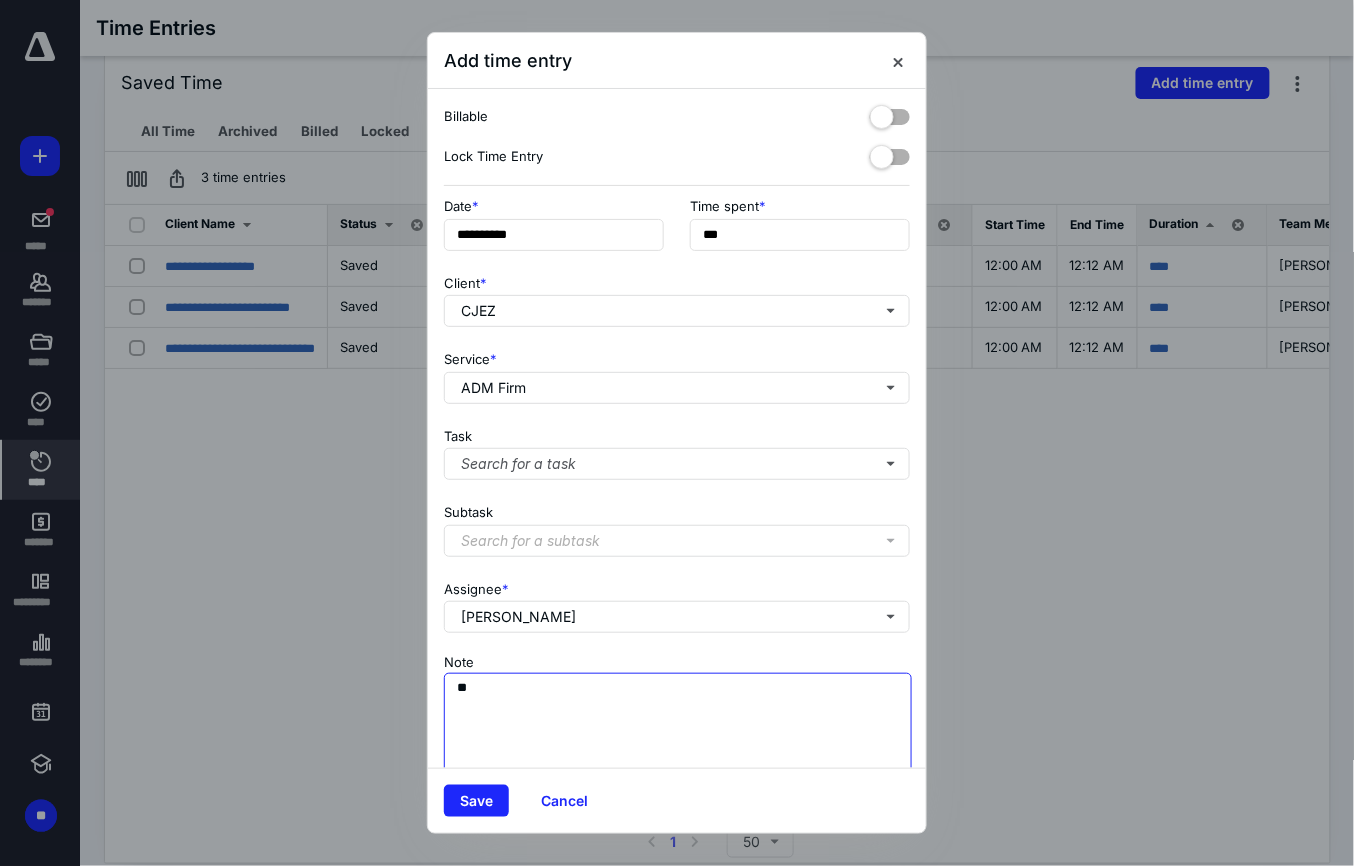 type on "*" 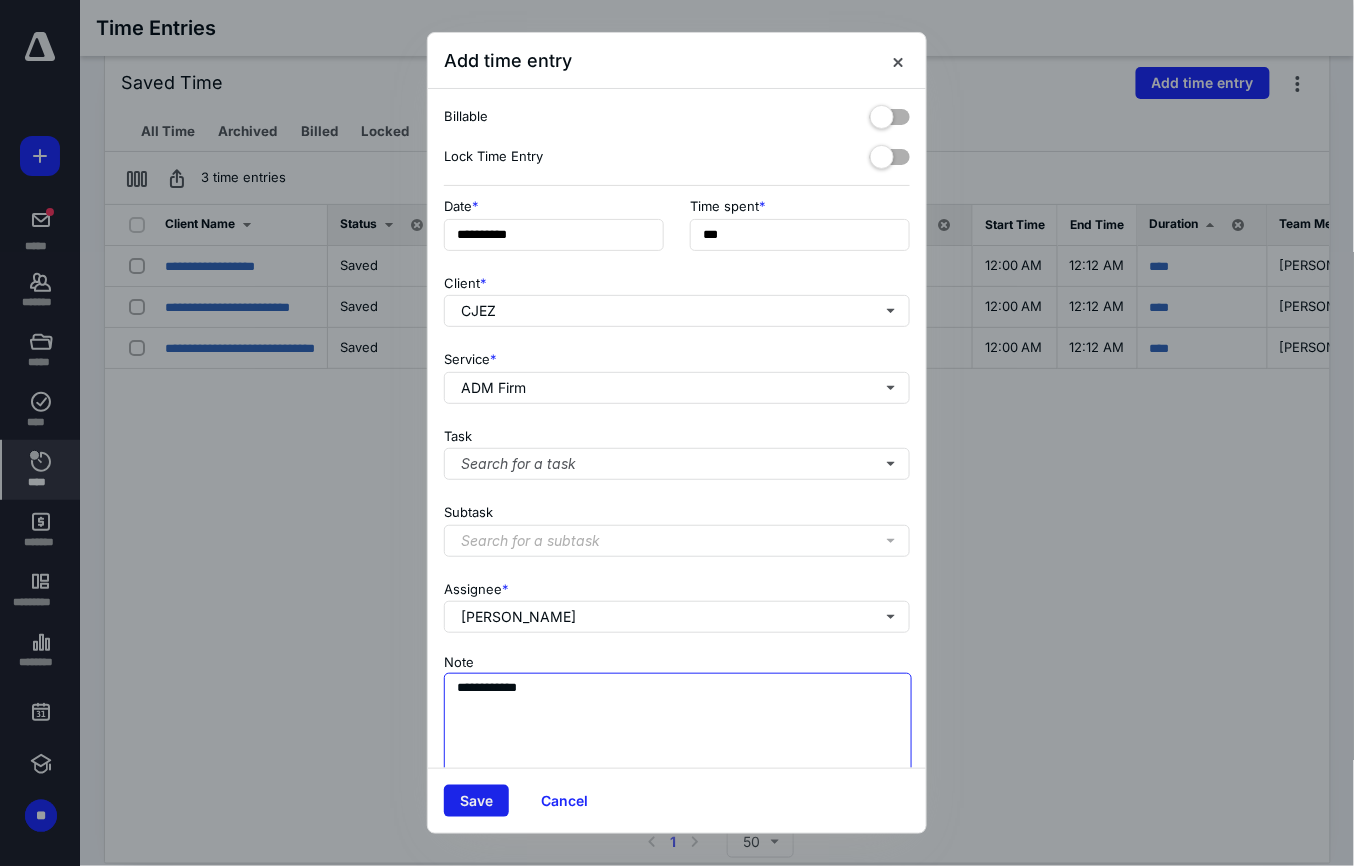 type on "**********" 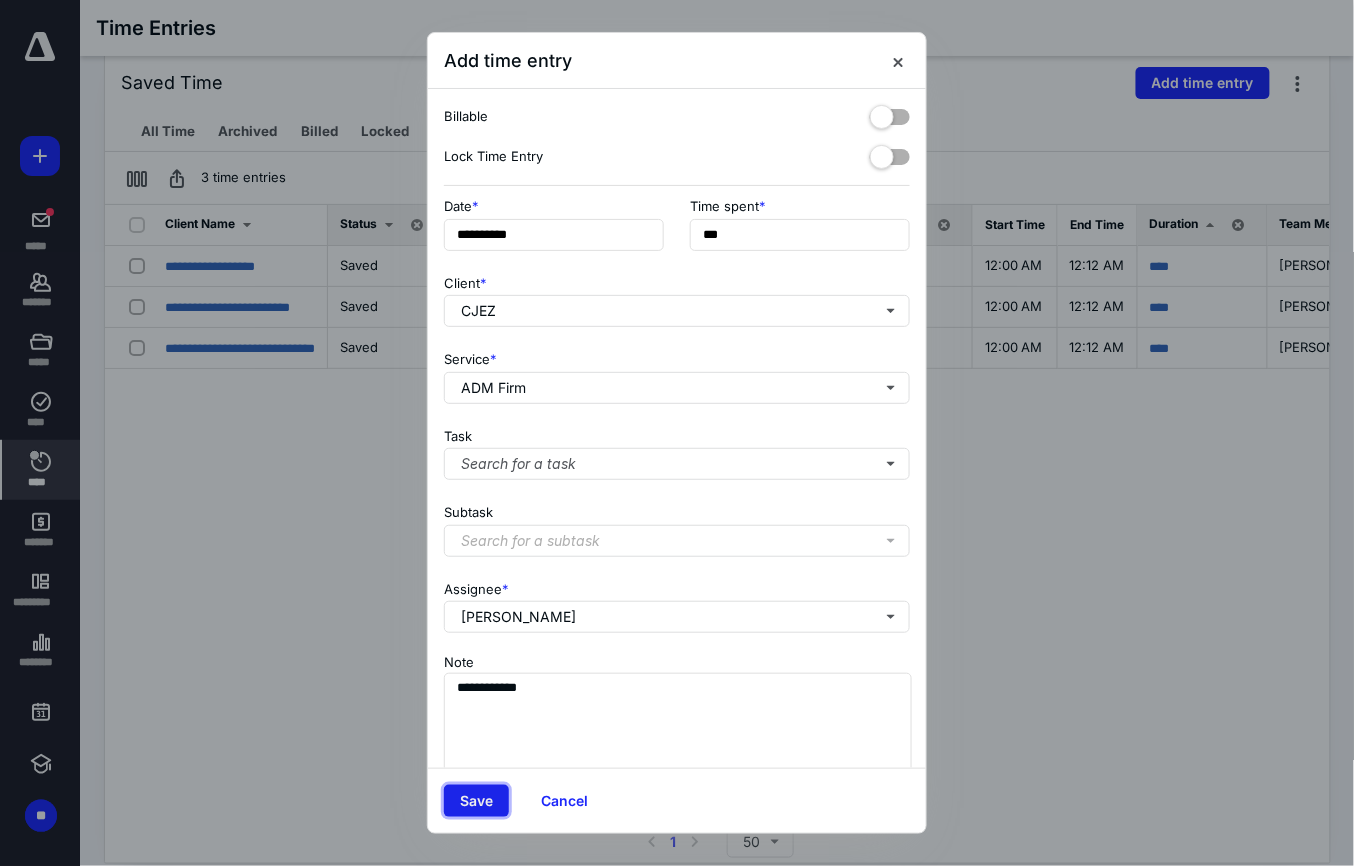 click on "Save" at bounding box center (476, 801) 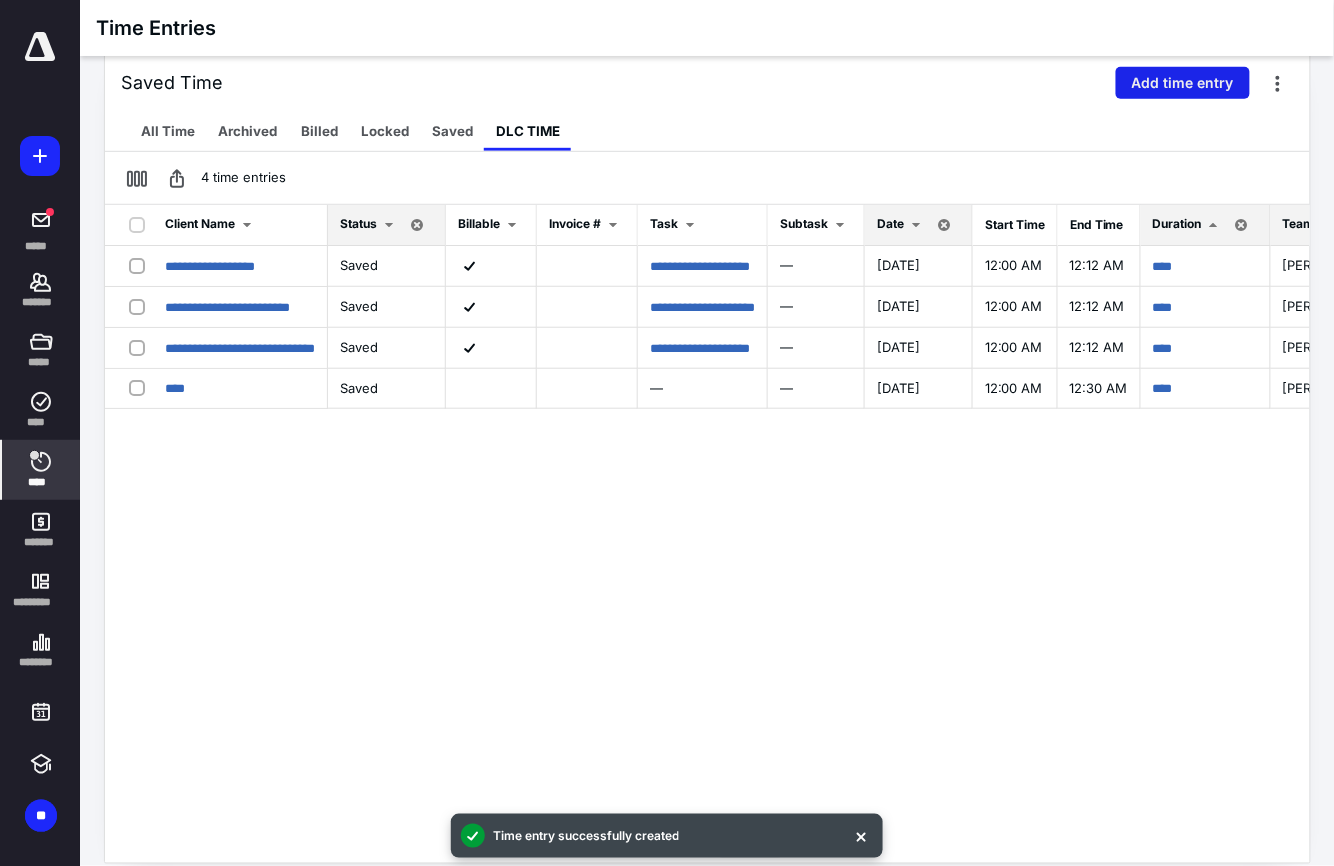 click on "Add time entry" at bounding box center [1183, 83] 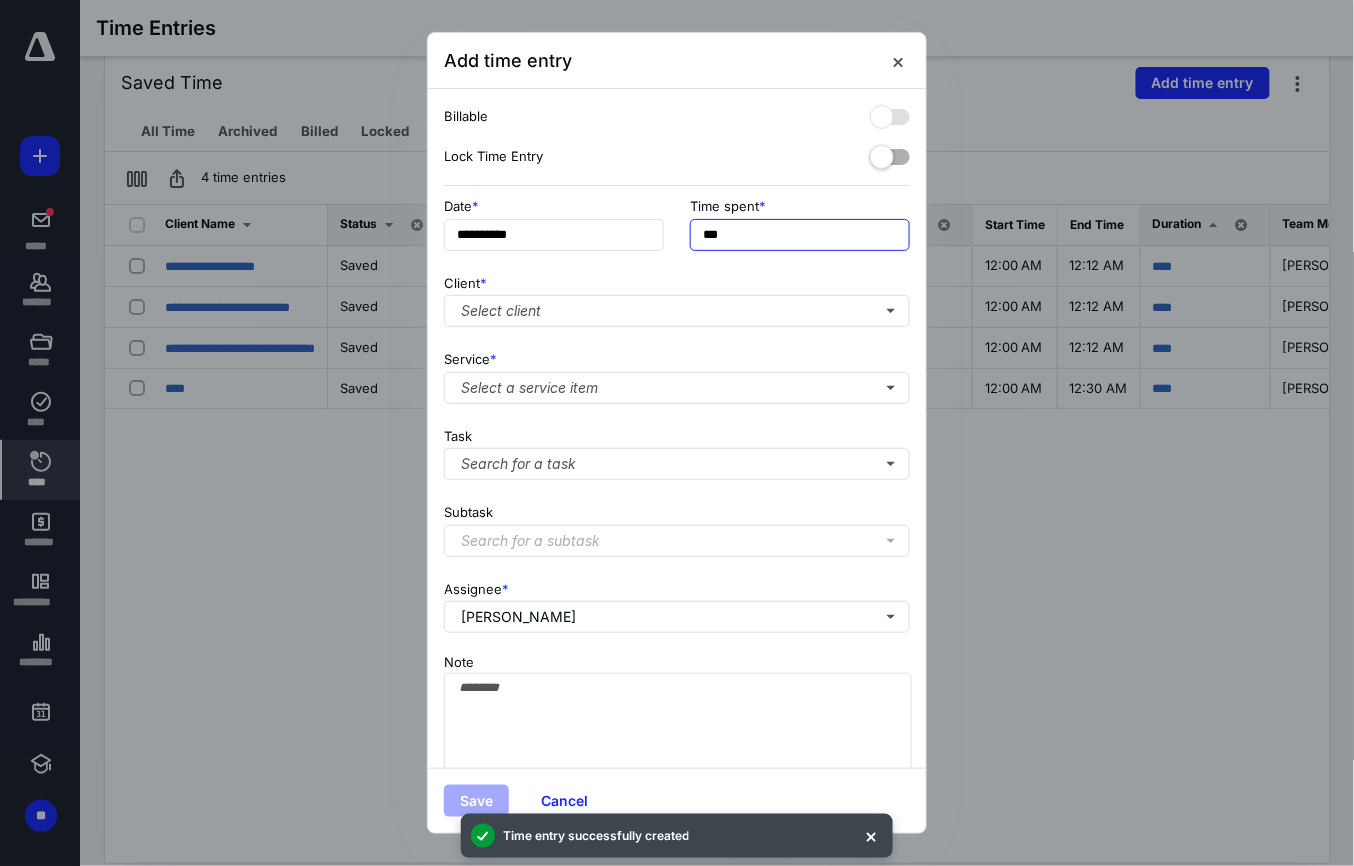 drag, startPoint x: 748, startPoint y: 237, endPoint x: 654, endPoint y: 213, distance: 97.015465 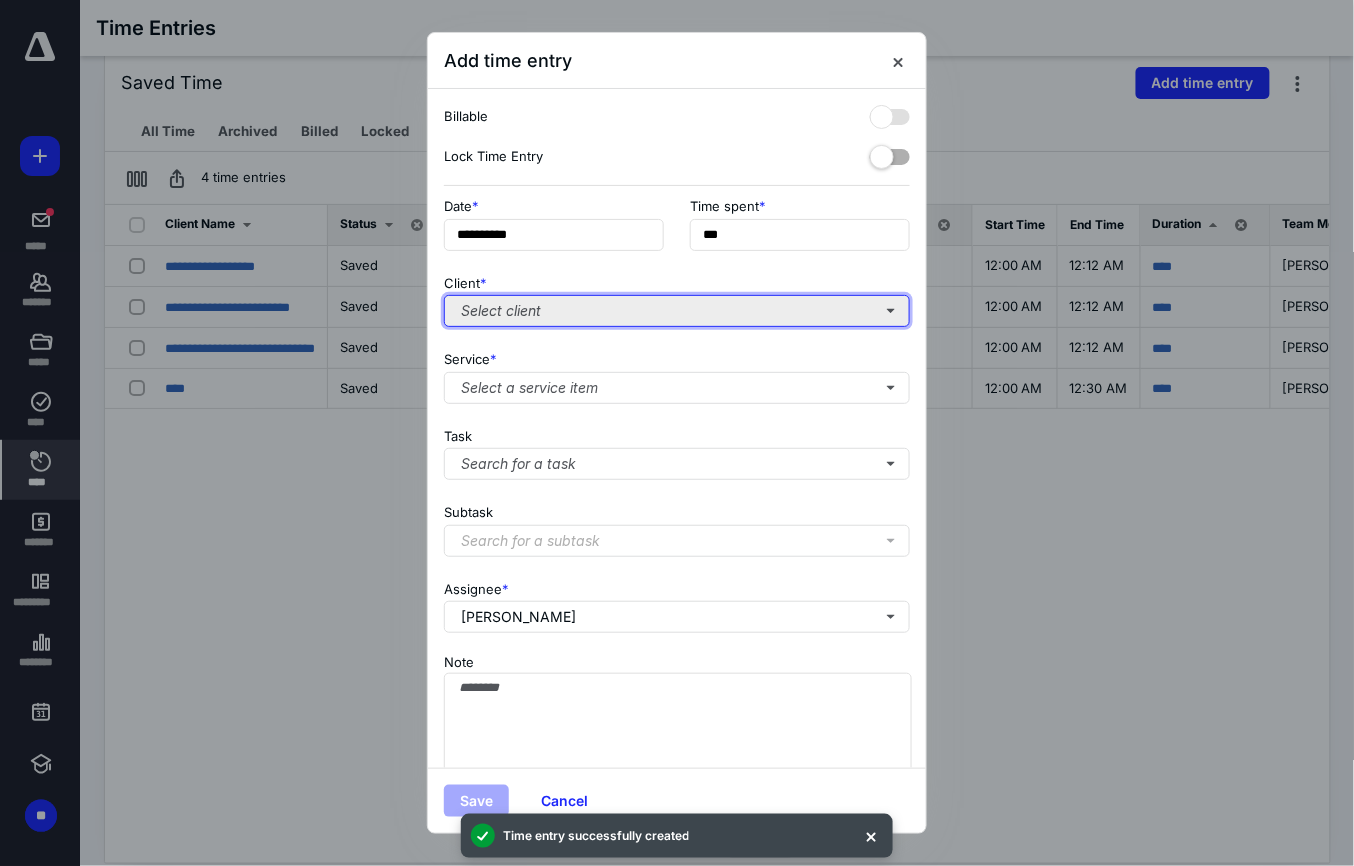 type on "******" 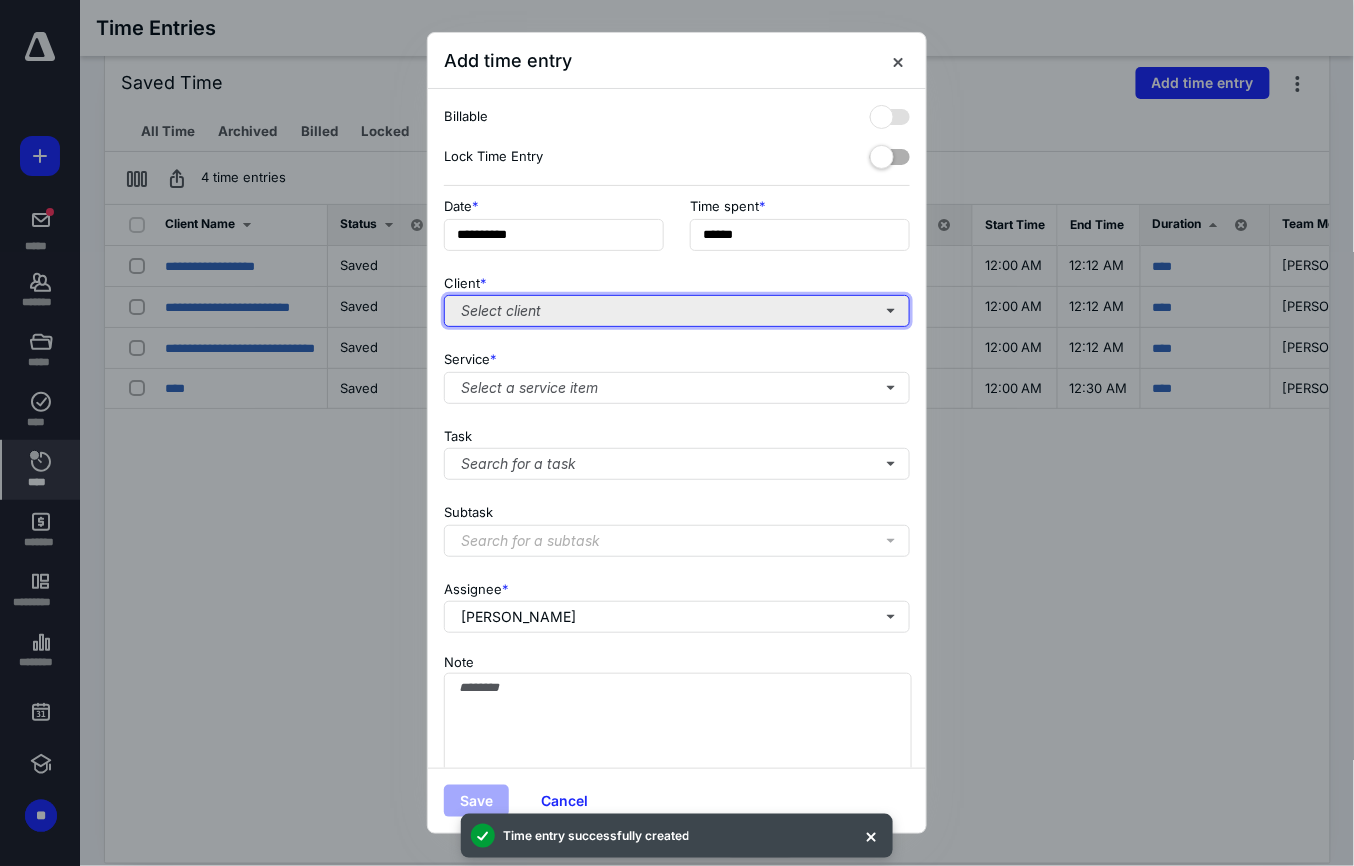 click on "Select client" at bounding box center [677, 311] 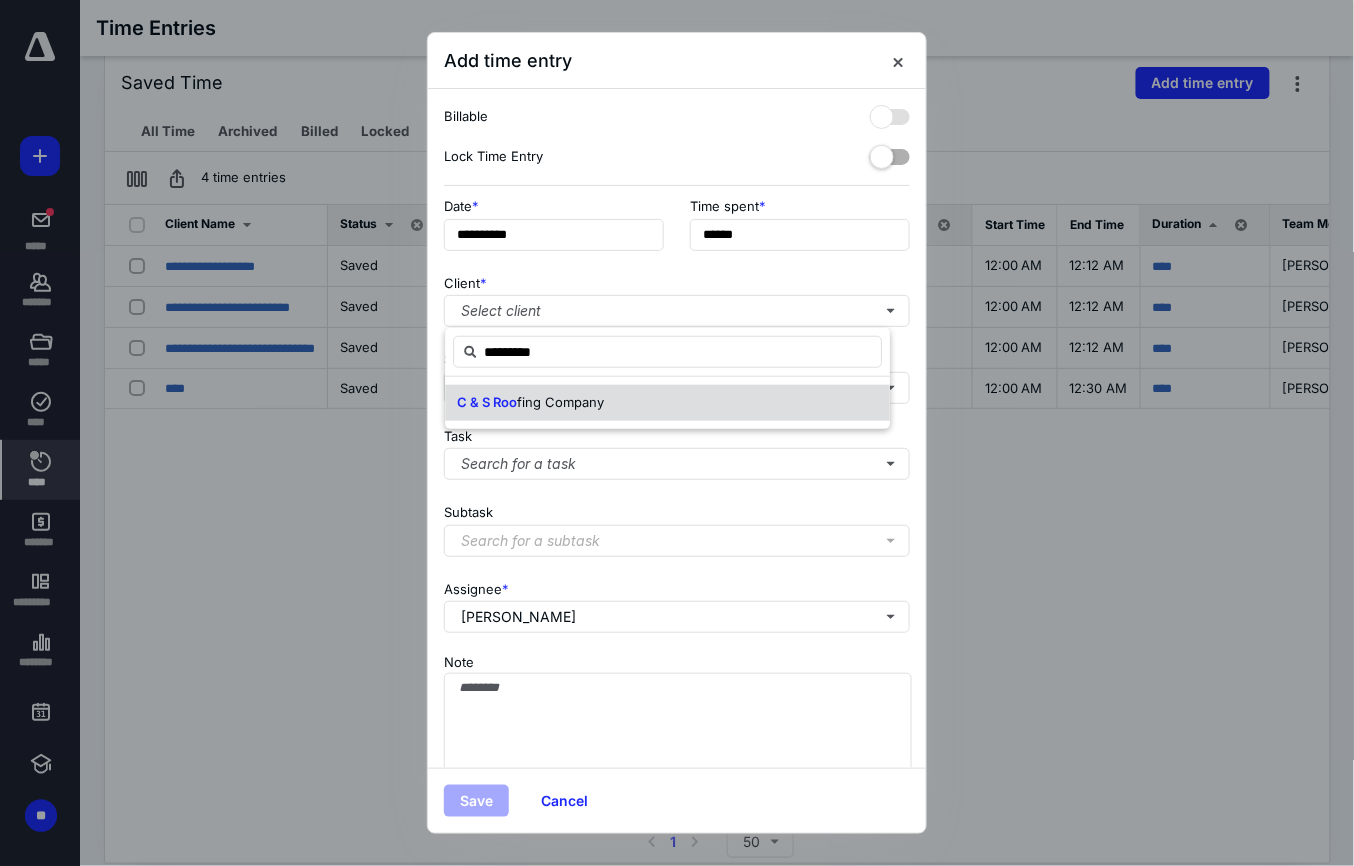 click on "C & S Roo fing Company" at bounding box center (530, 403) 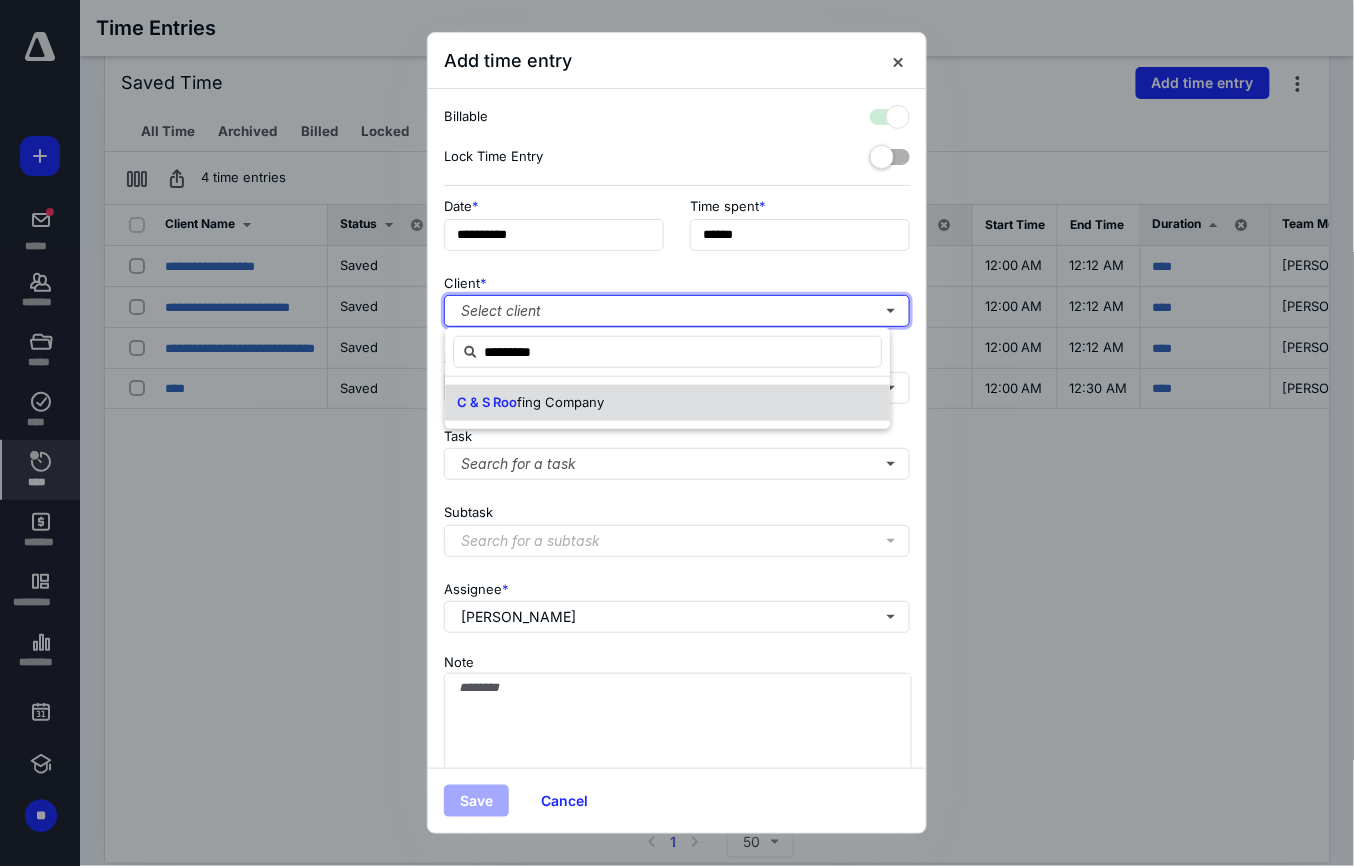 checkbox on "true" 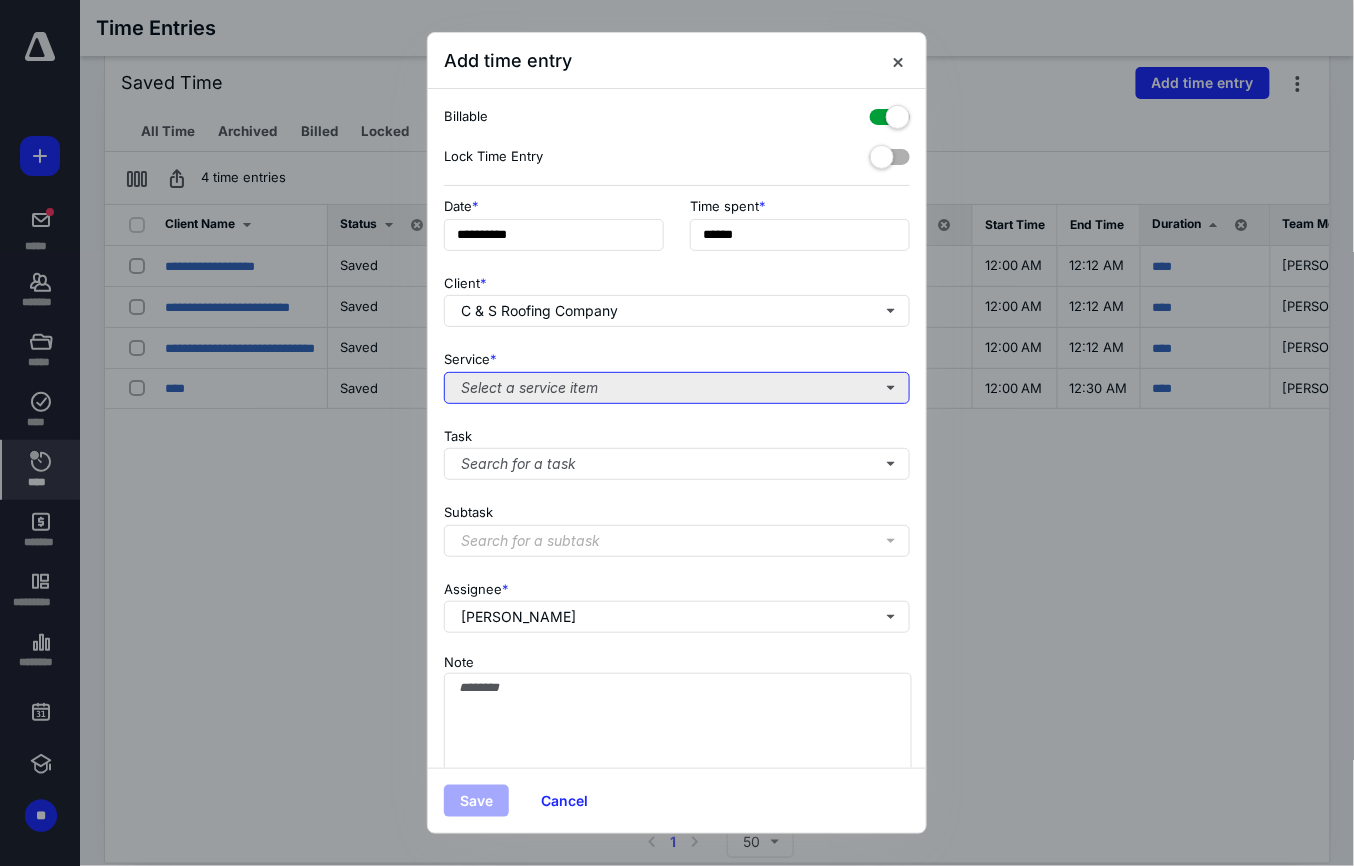 click on "Select a service item" at bounding box center (677, 388) 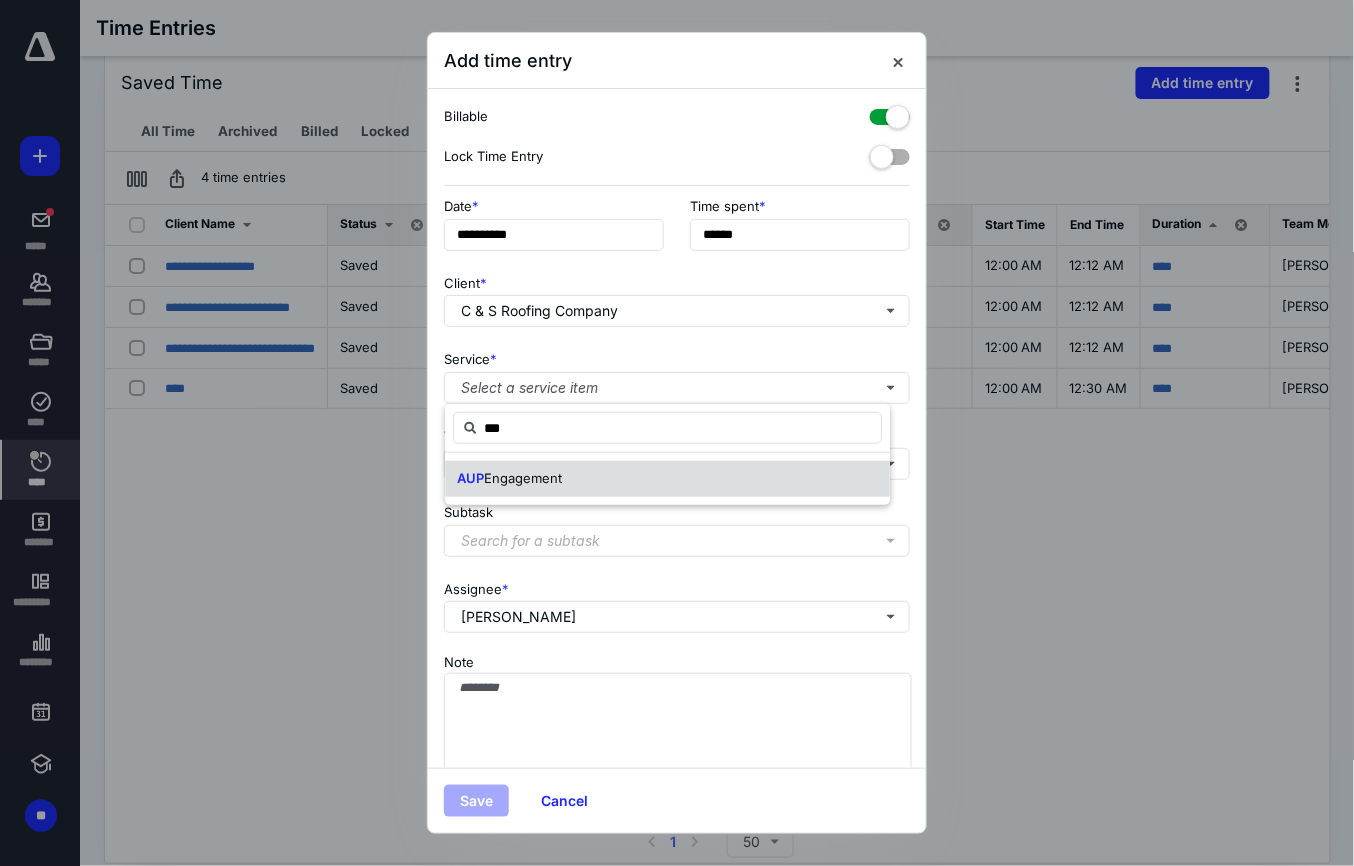 click on "AUP  Engagement" at bounding box center (667, 479) 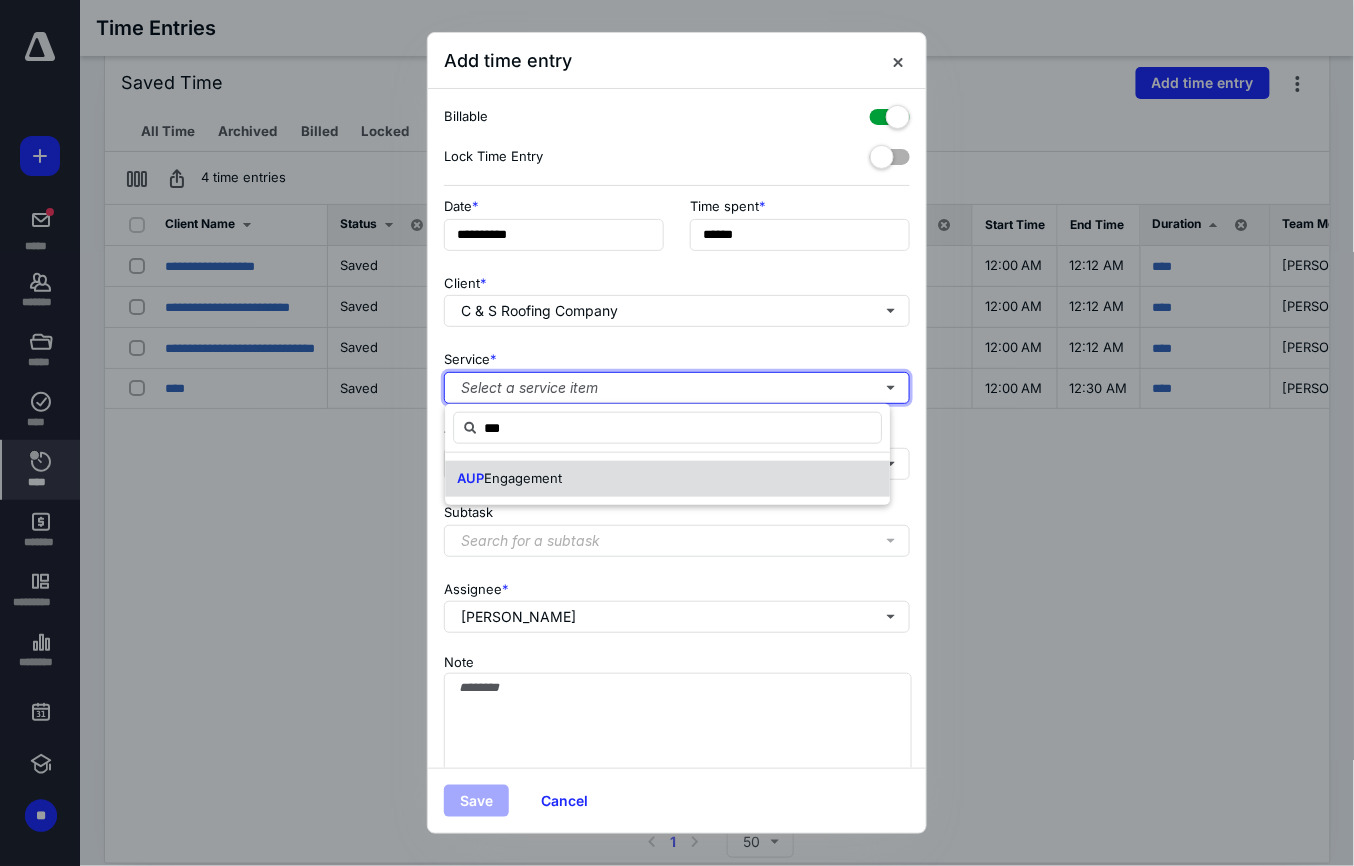 type 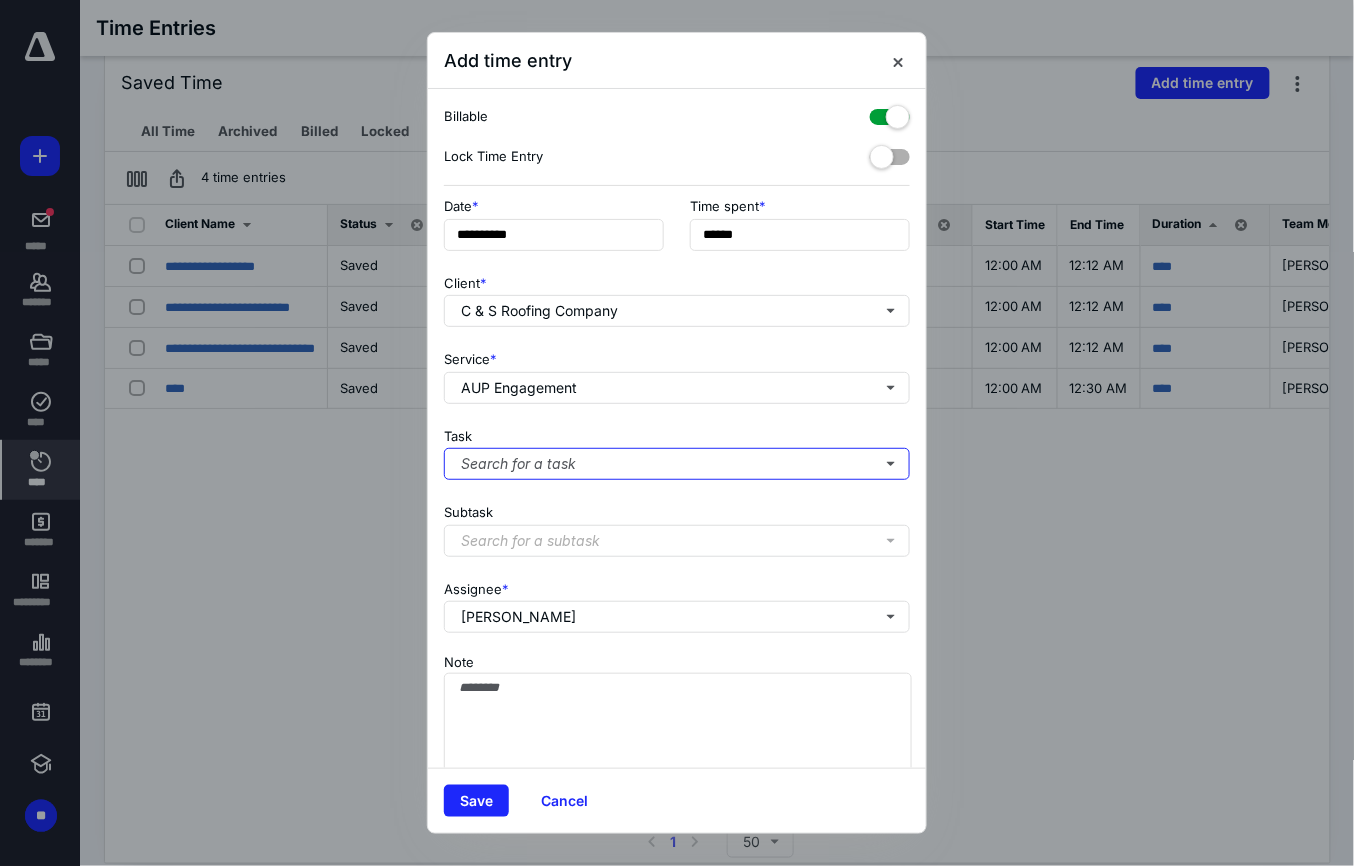 click on "Search for a task" at bounding box center (677, 464) 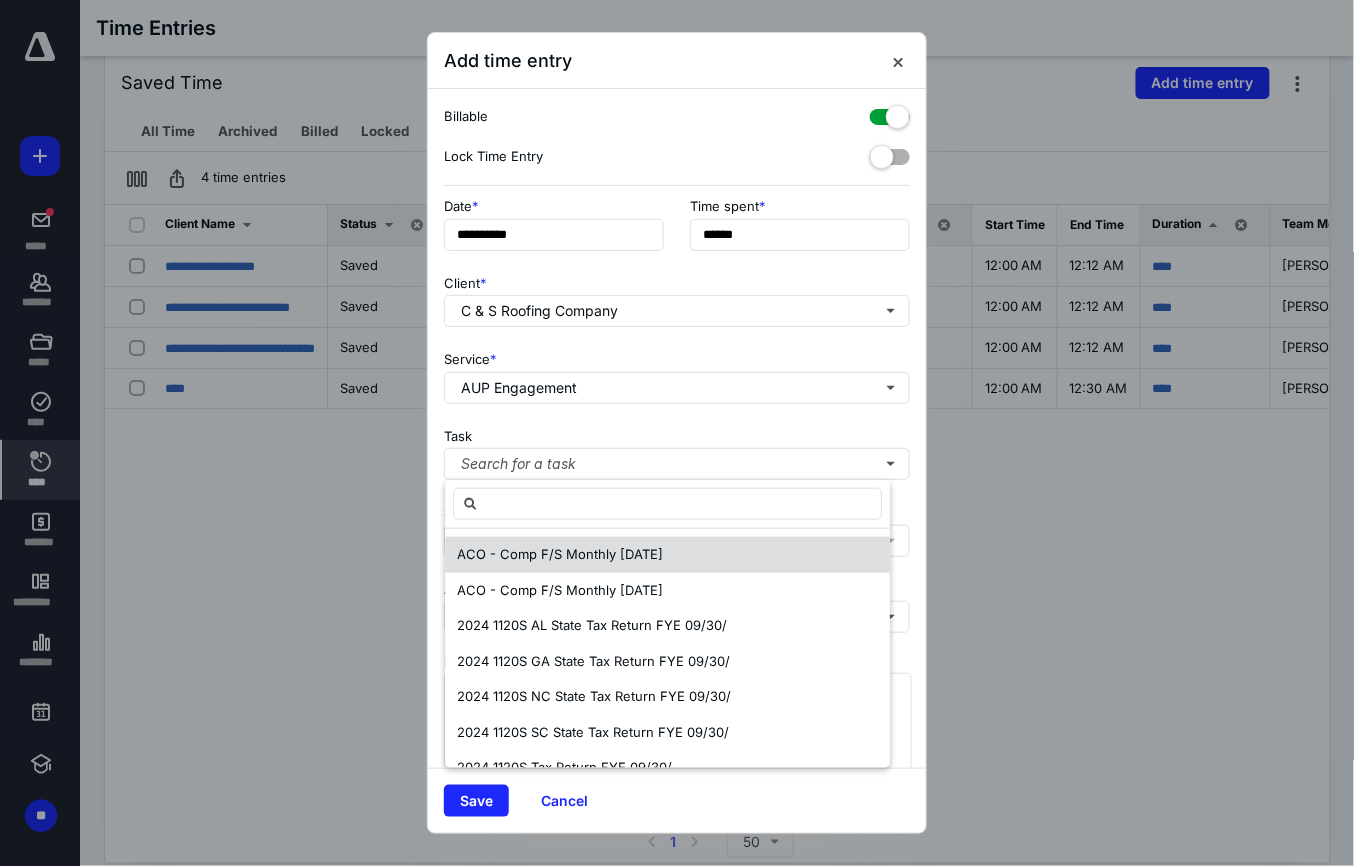 scroll, scrollTop: 97, scrollLeft: 0, axis: vertical 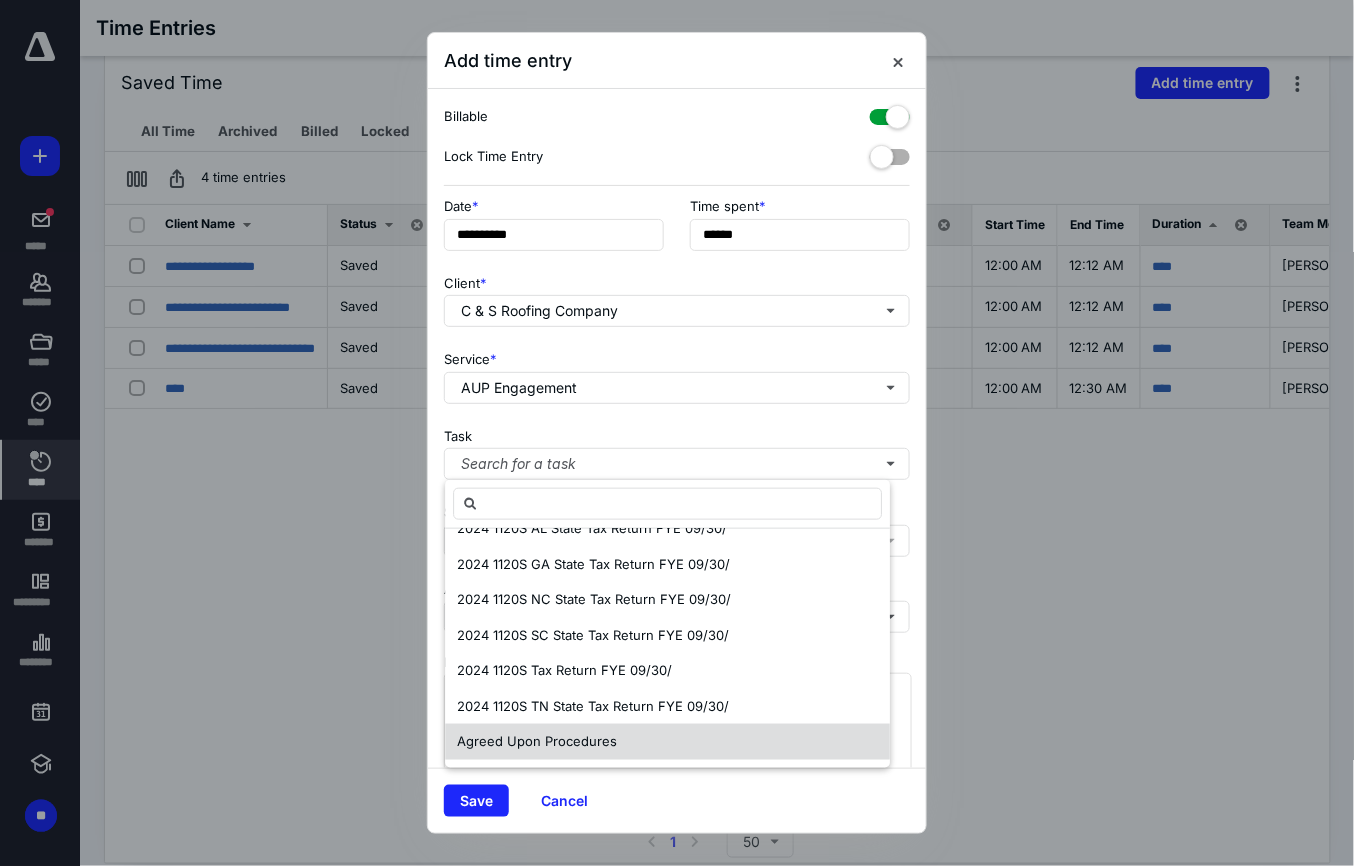 click on "Agreed Upon Procedures" at bounding box center [537, 741] 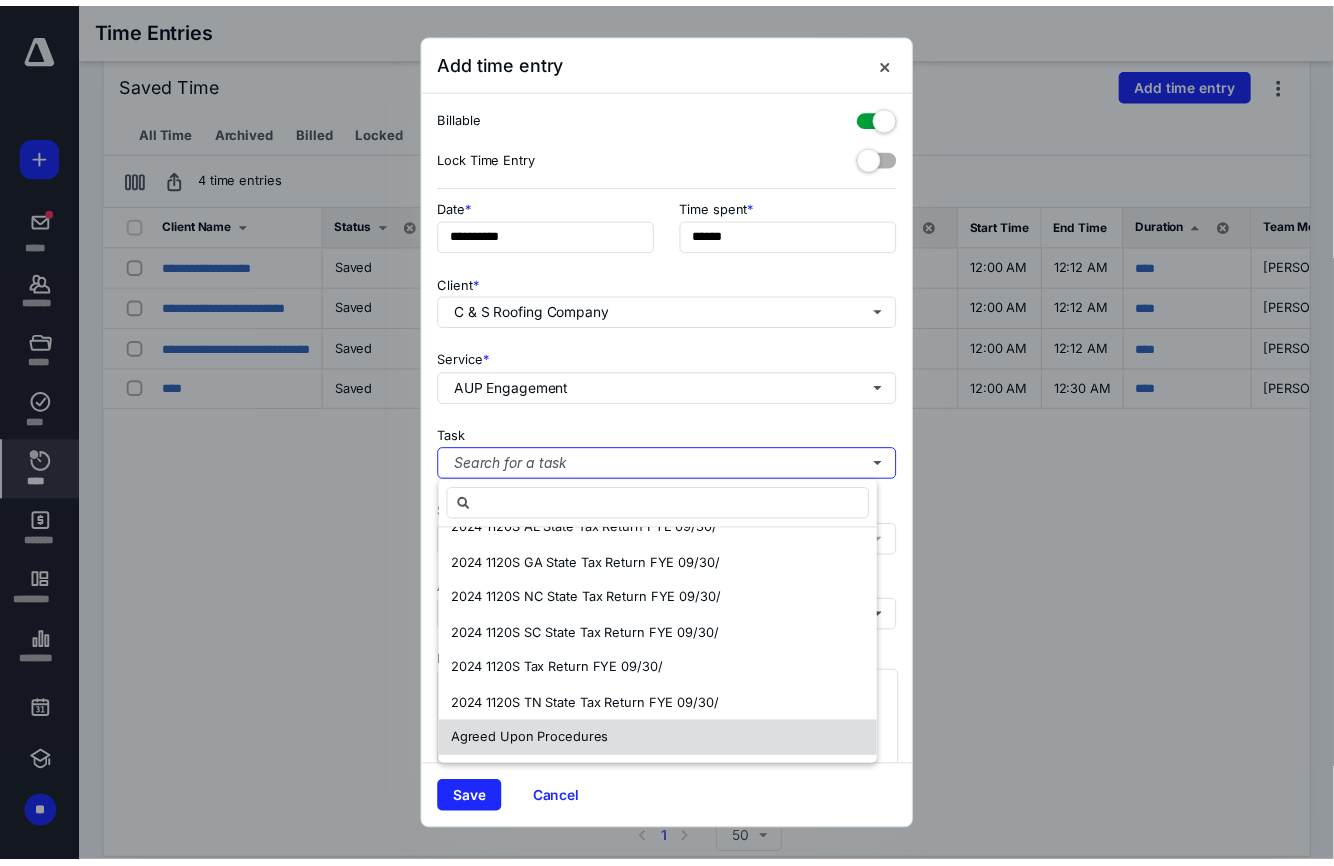 scroll, scrollTop: 0, scrollLeft: 0, axis: both 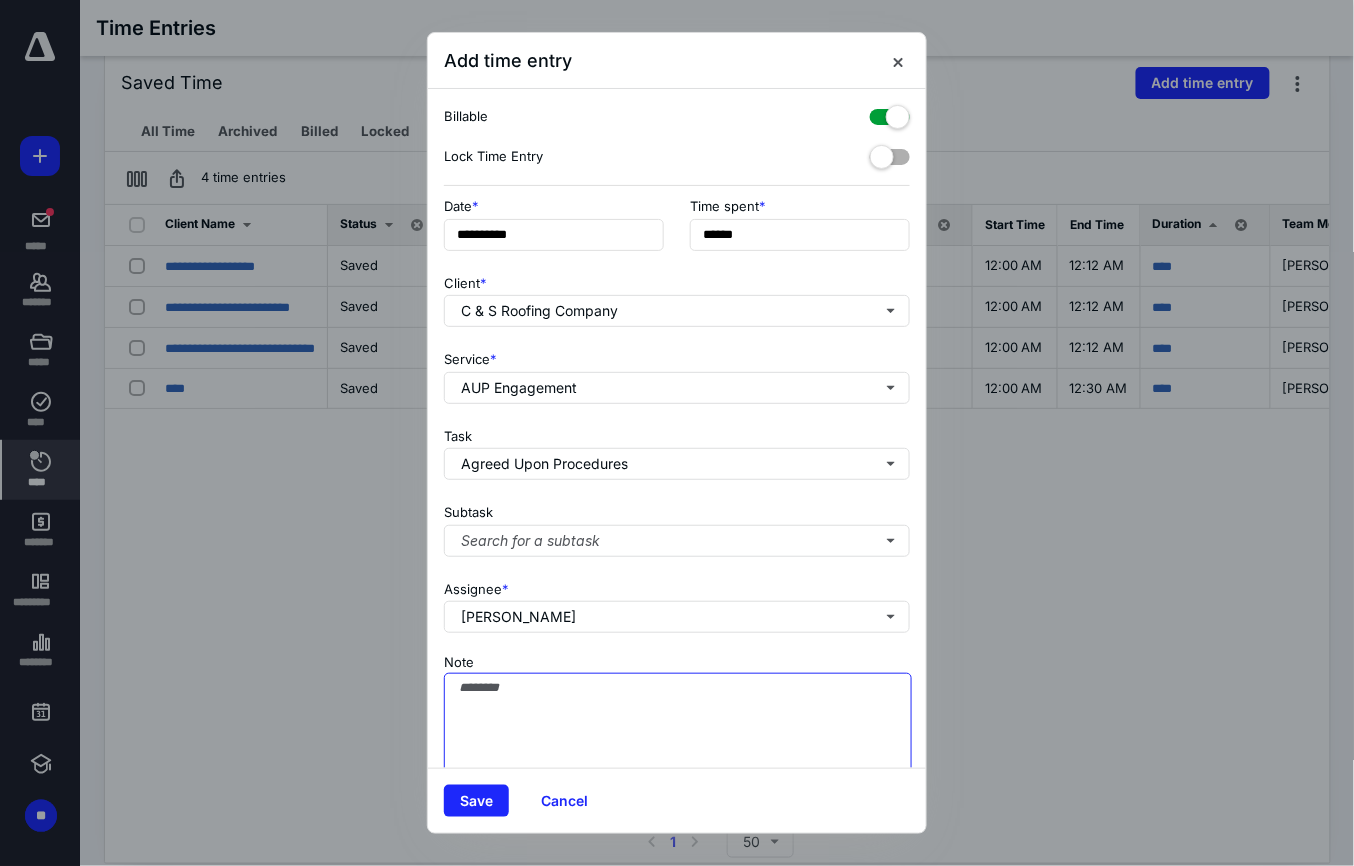 click on "Note" at bounding box center (678, 723) 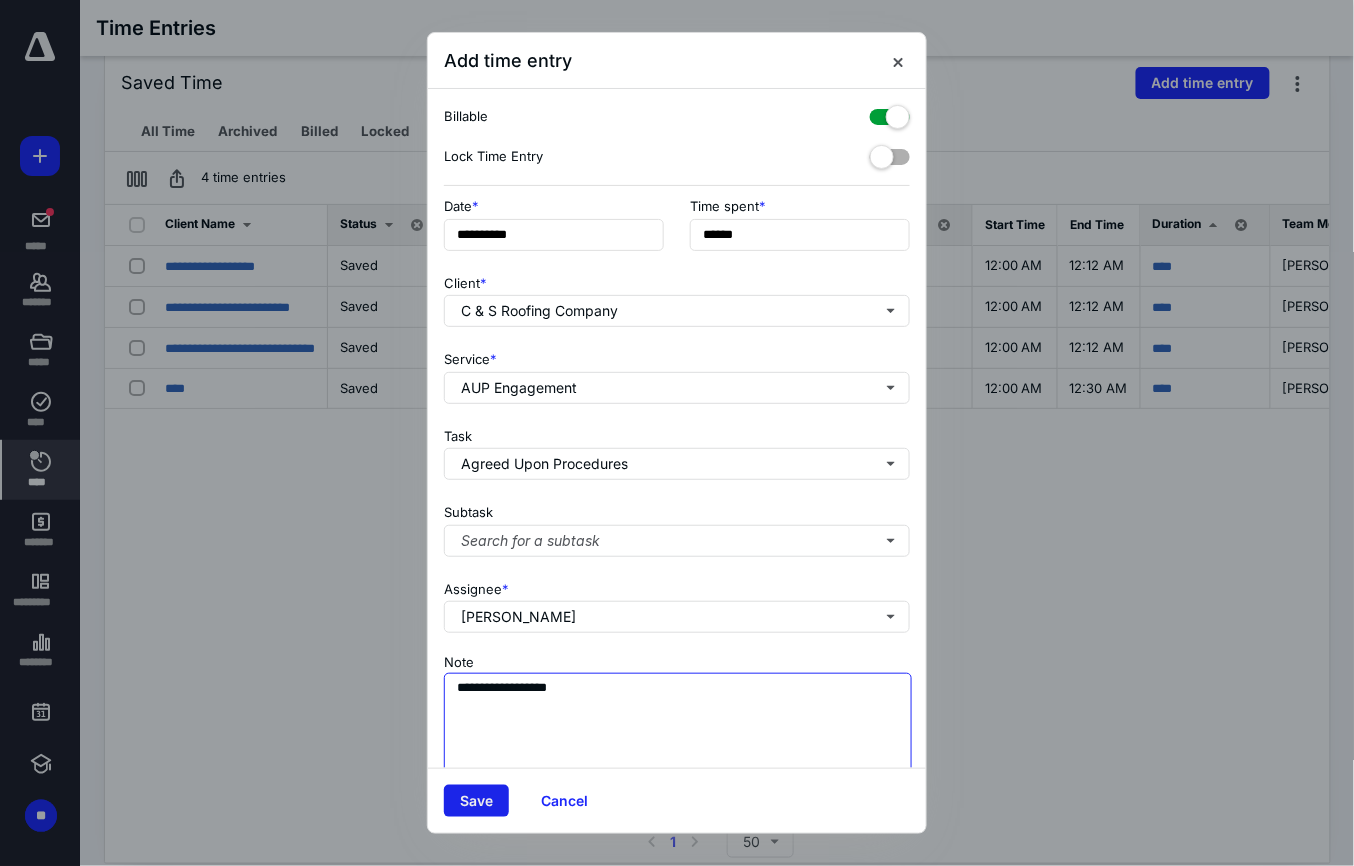 type on "**********" 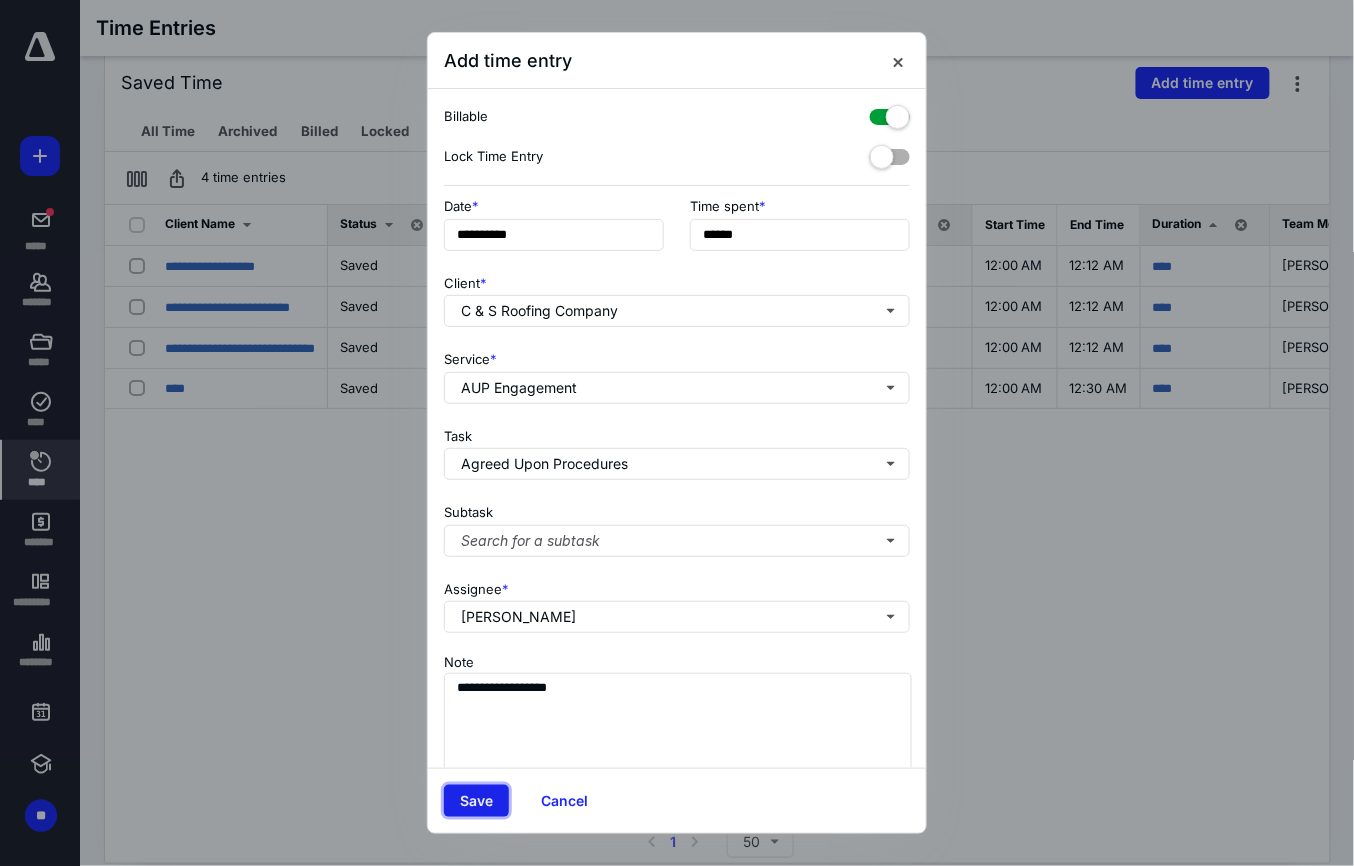 click on "Save" at bounding box center (476, 801) 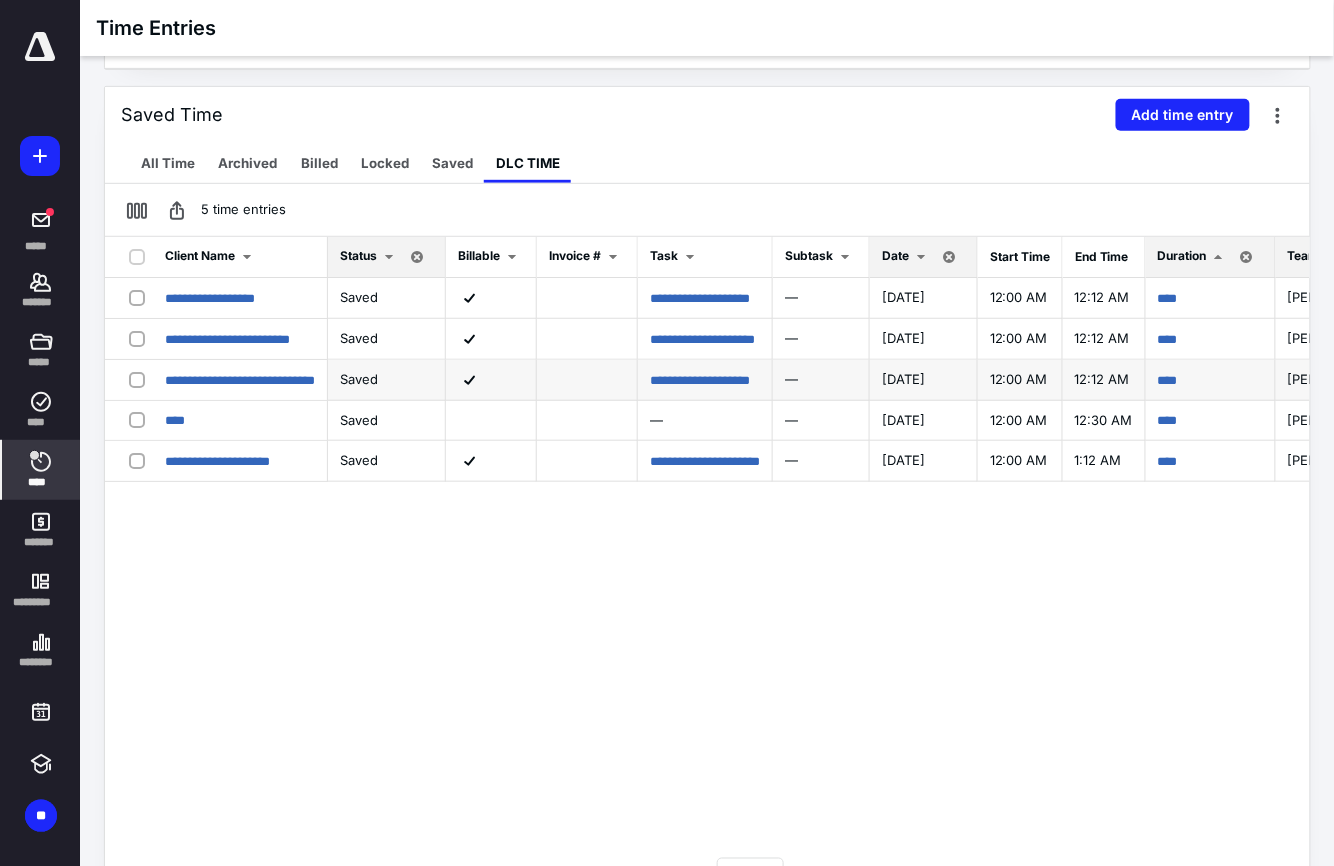 scroll, scrollTop: 232, scrollLeft: 0, axis: vertical 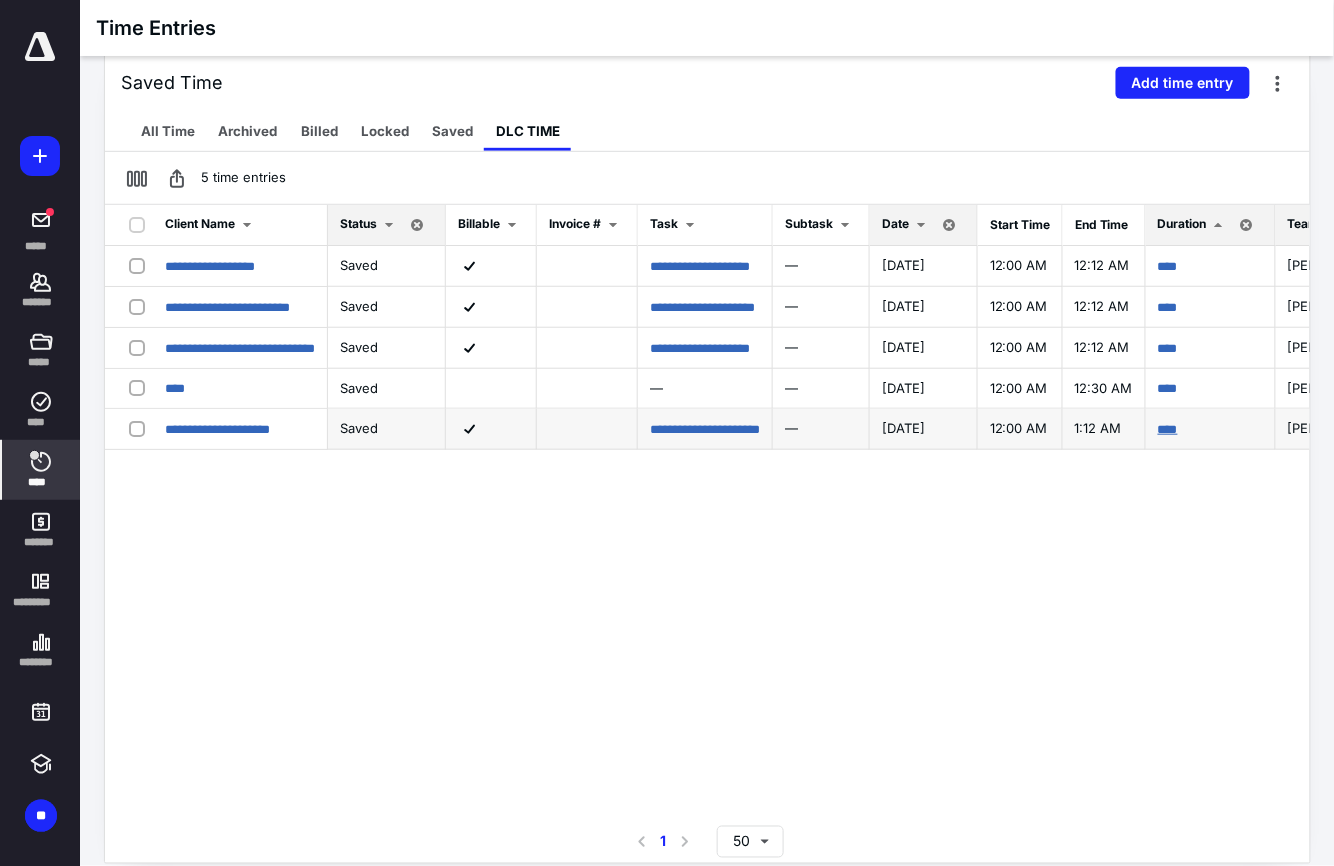 click on "****" at bounding box center (1168, 429) 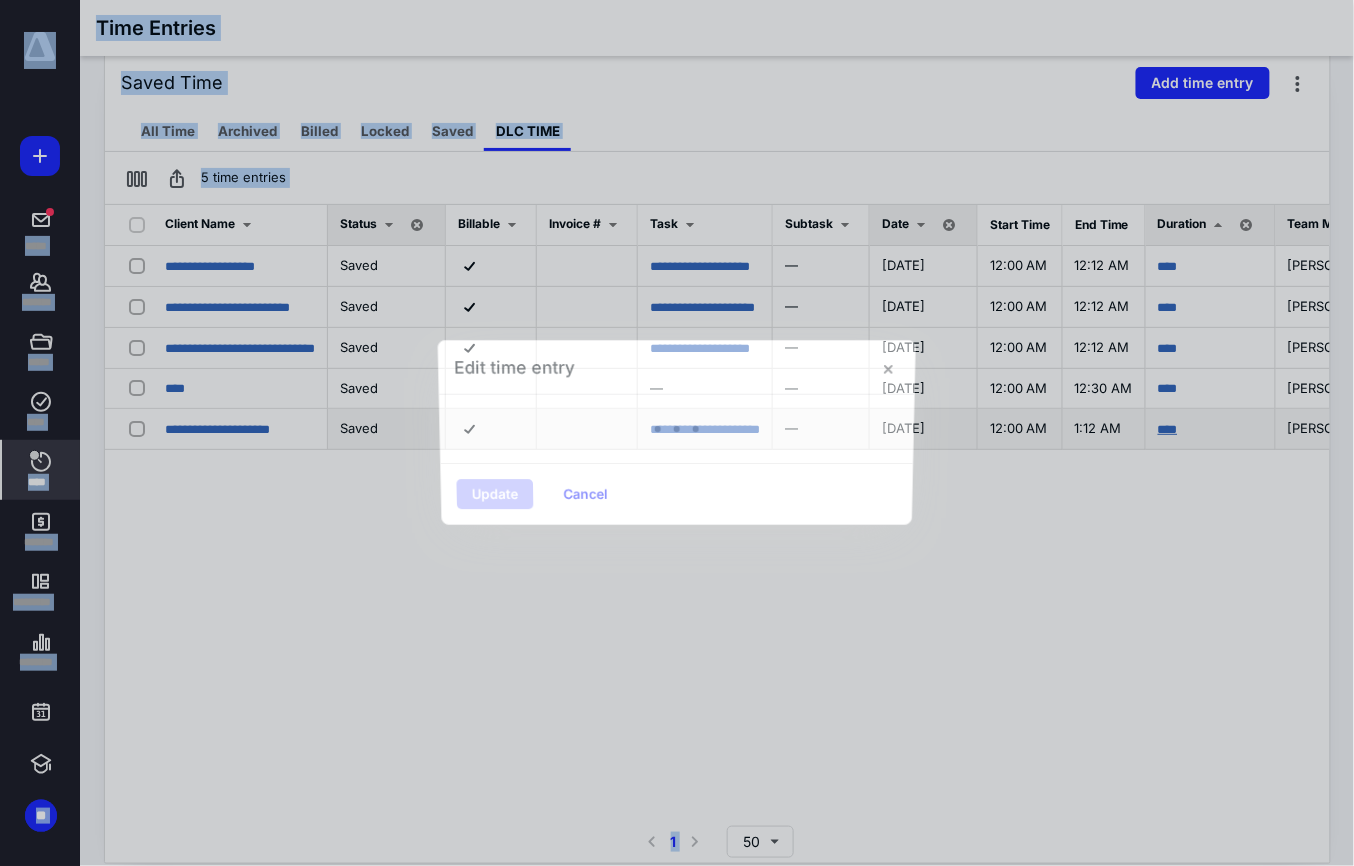 click at bounding box center (677, 433) 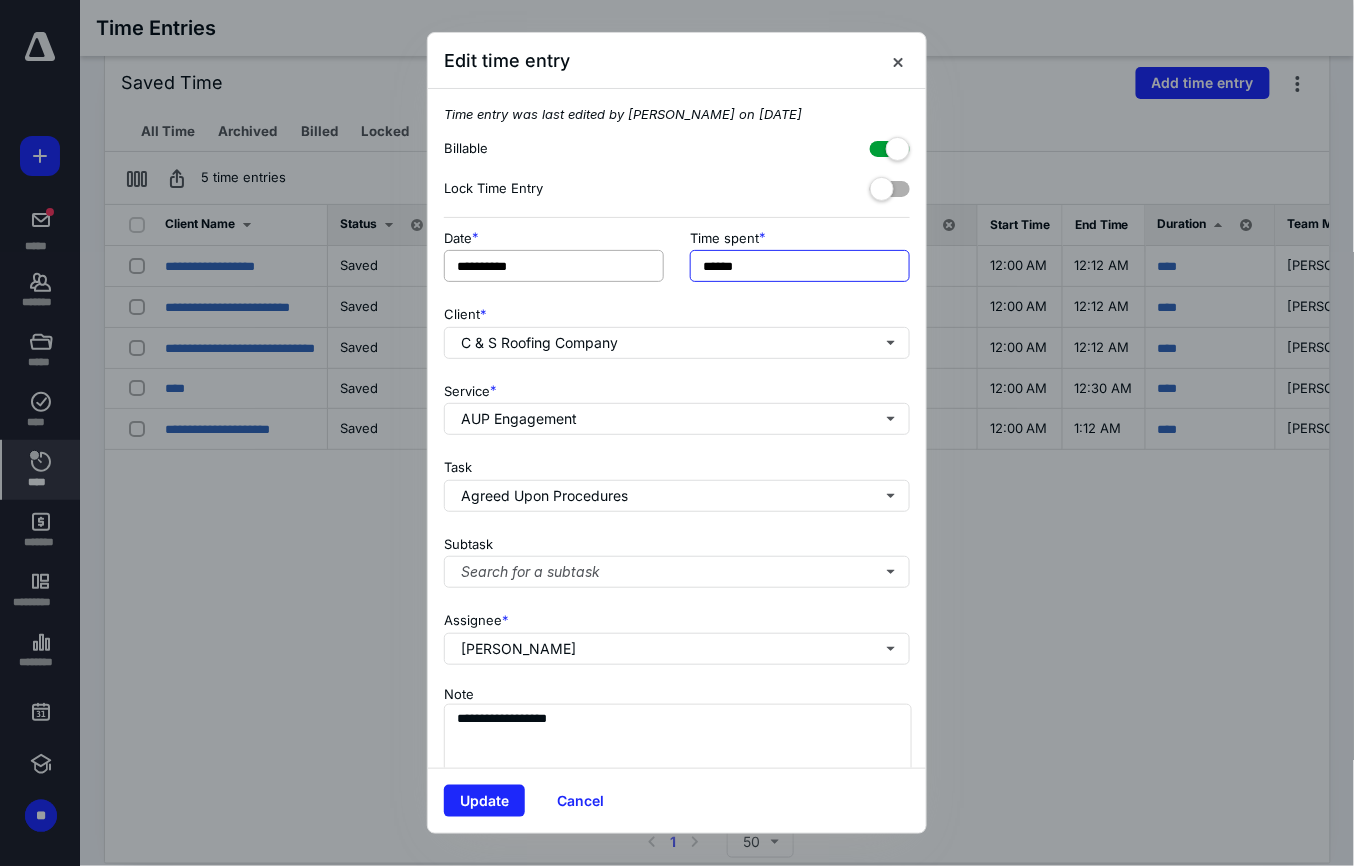 drag, startPoint x: 824, startPoint y: 268, endPoint x: 504, endPoint y: 257, distance: 320.189 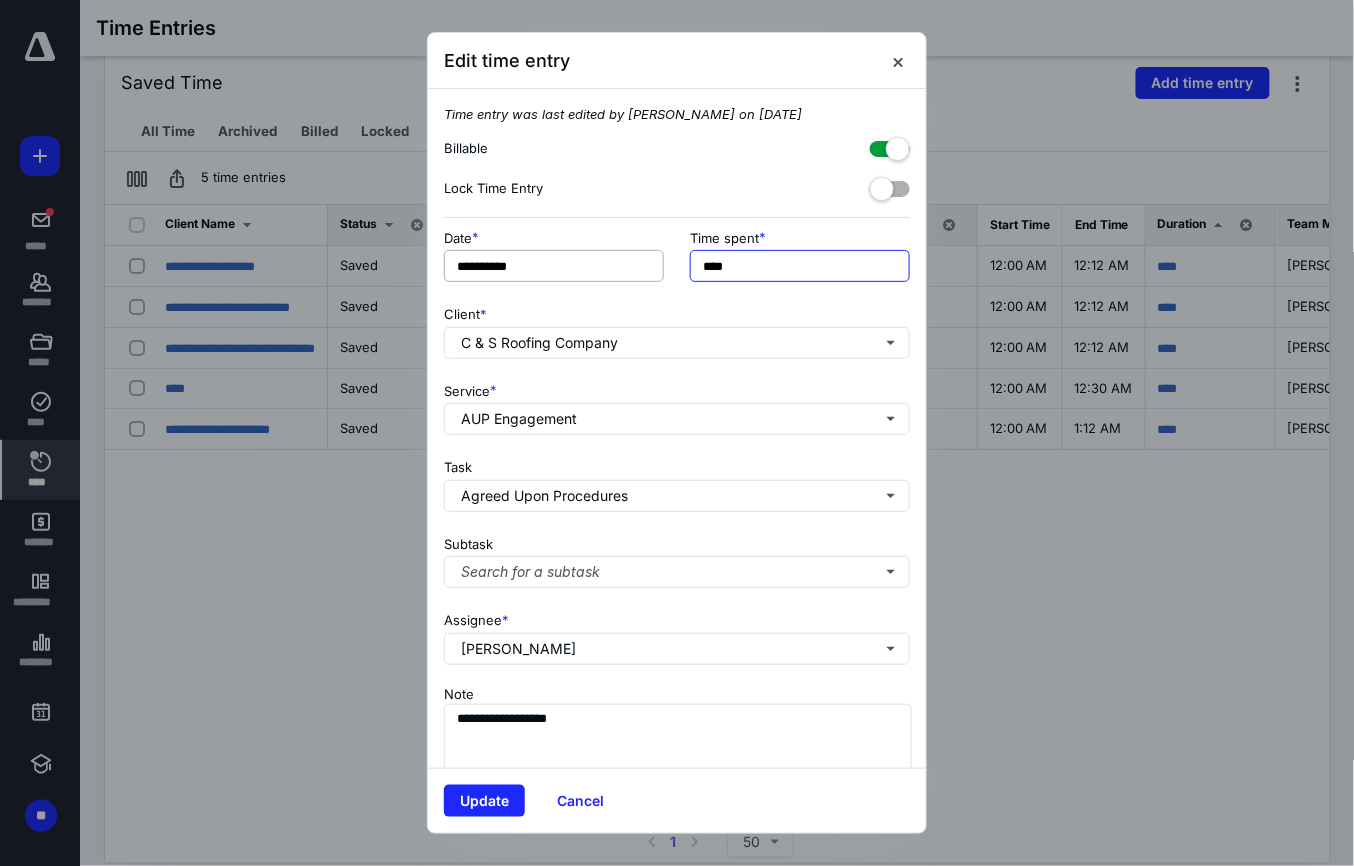 type on "******" 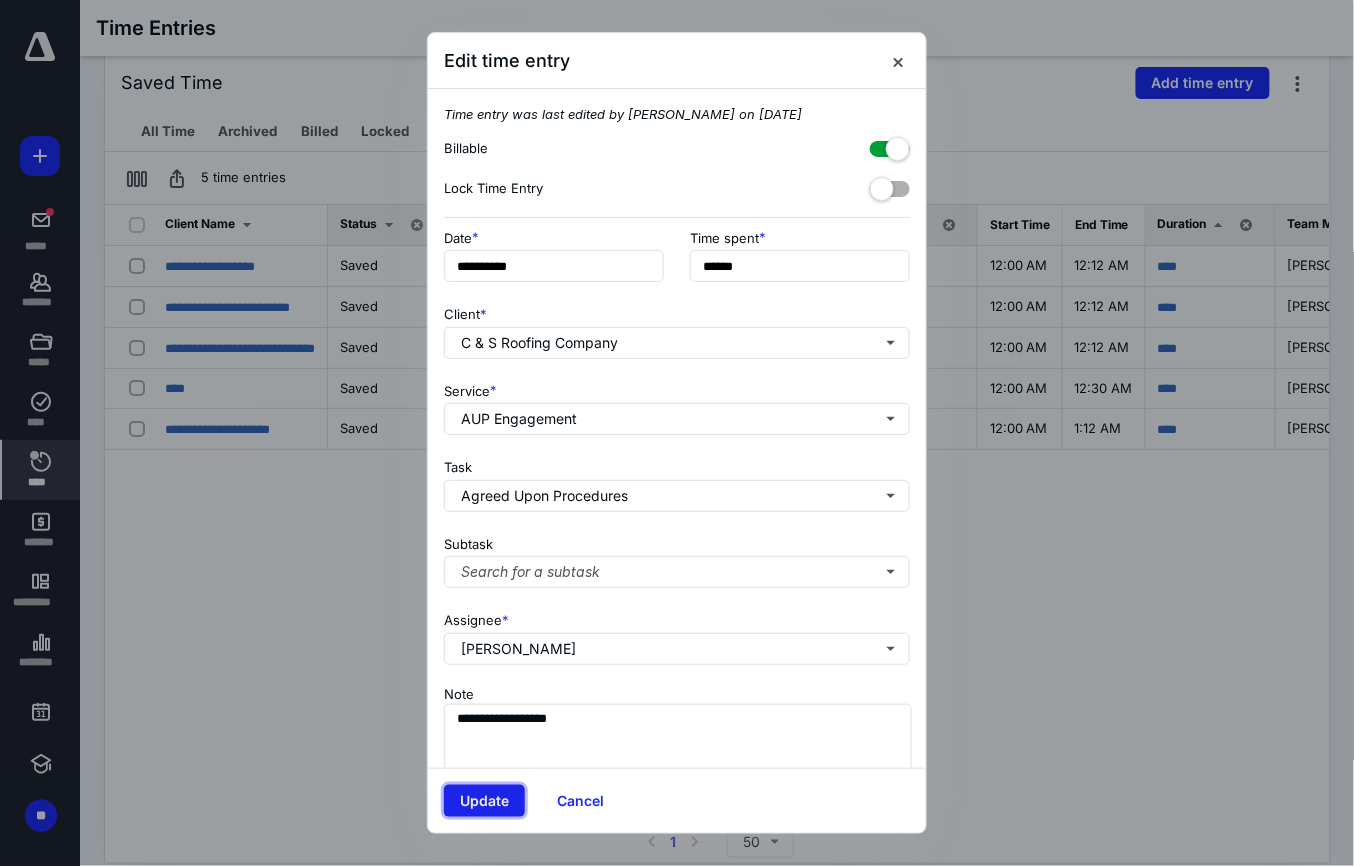 click on "Update" at bounding box center [484, 801] 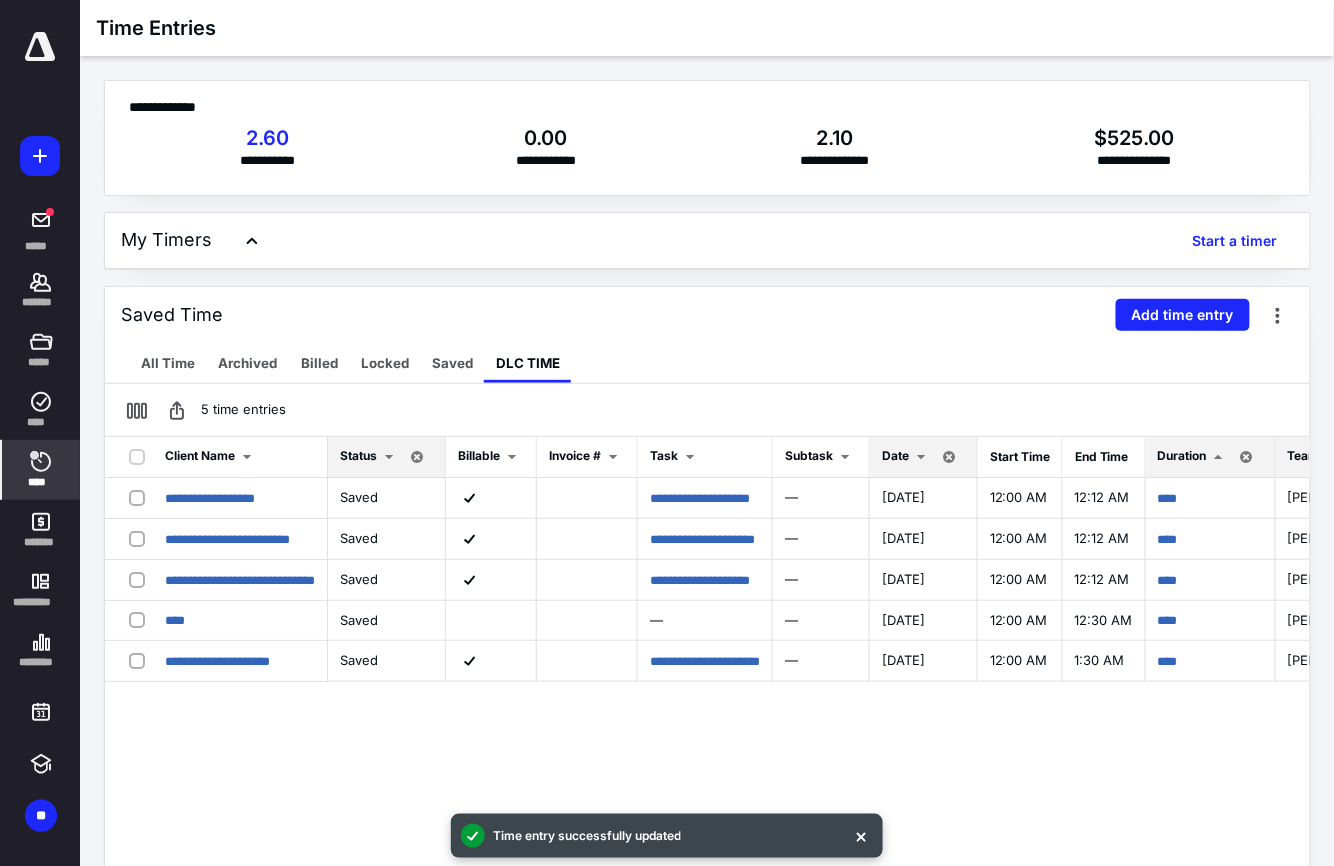 scroll, scrollTop: 133, scrollLeft: 0, axis: vertical 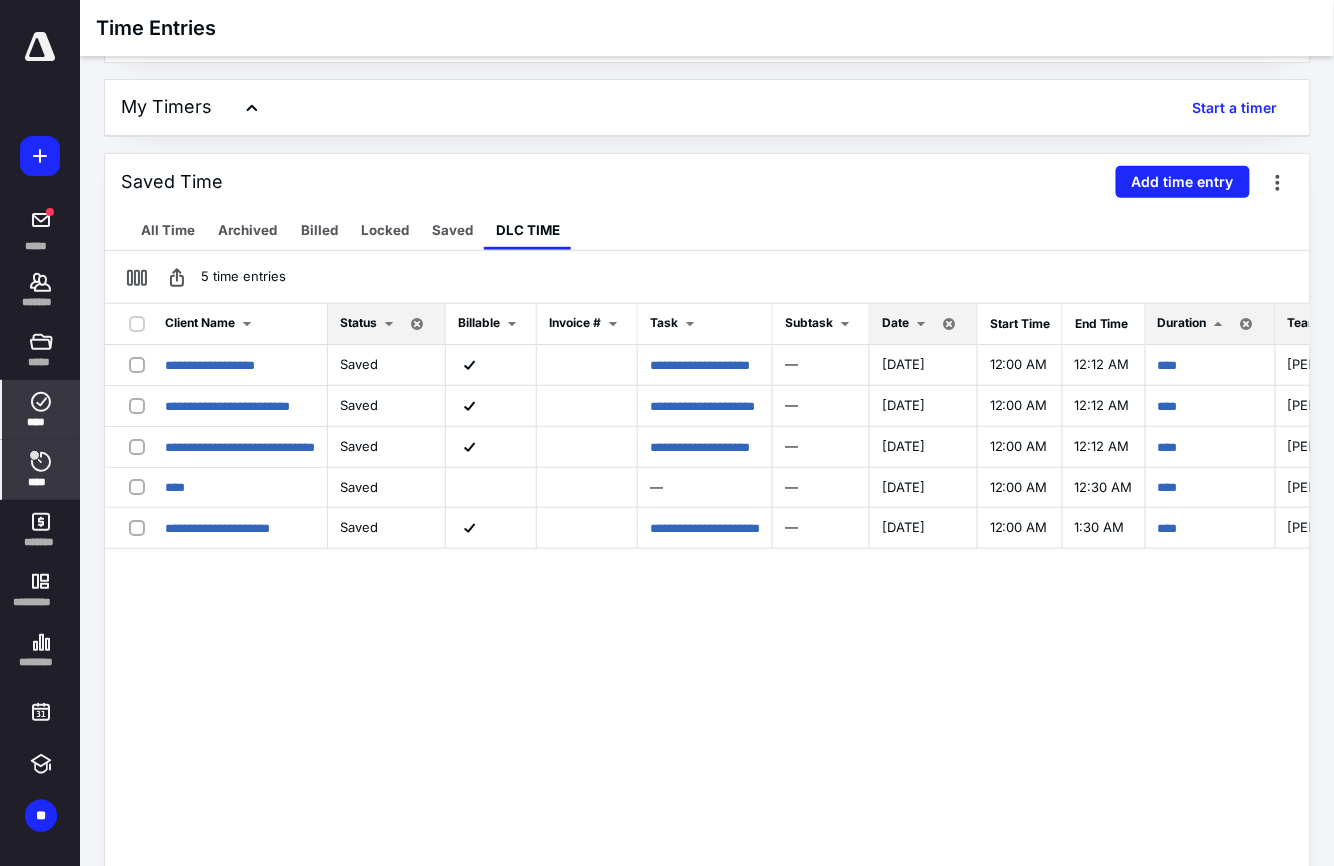 click 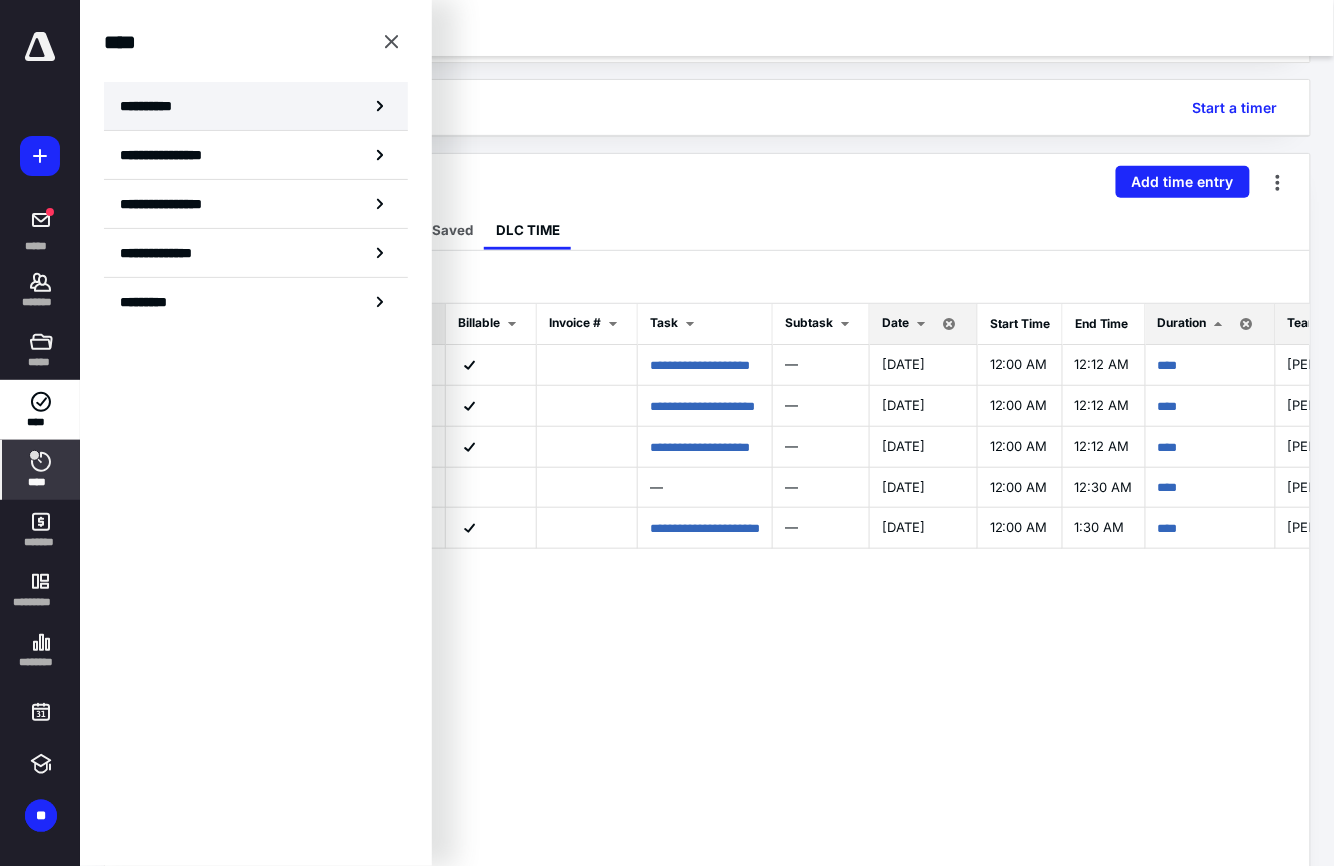 click on "**********" at bounding box center [256, 106] 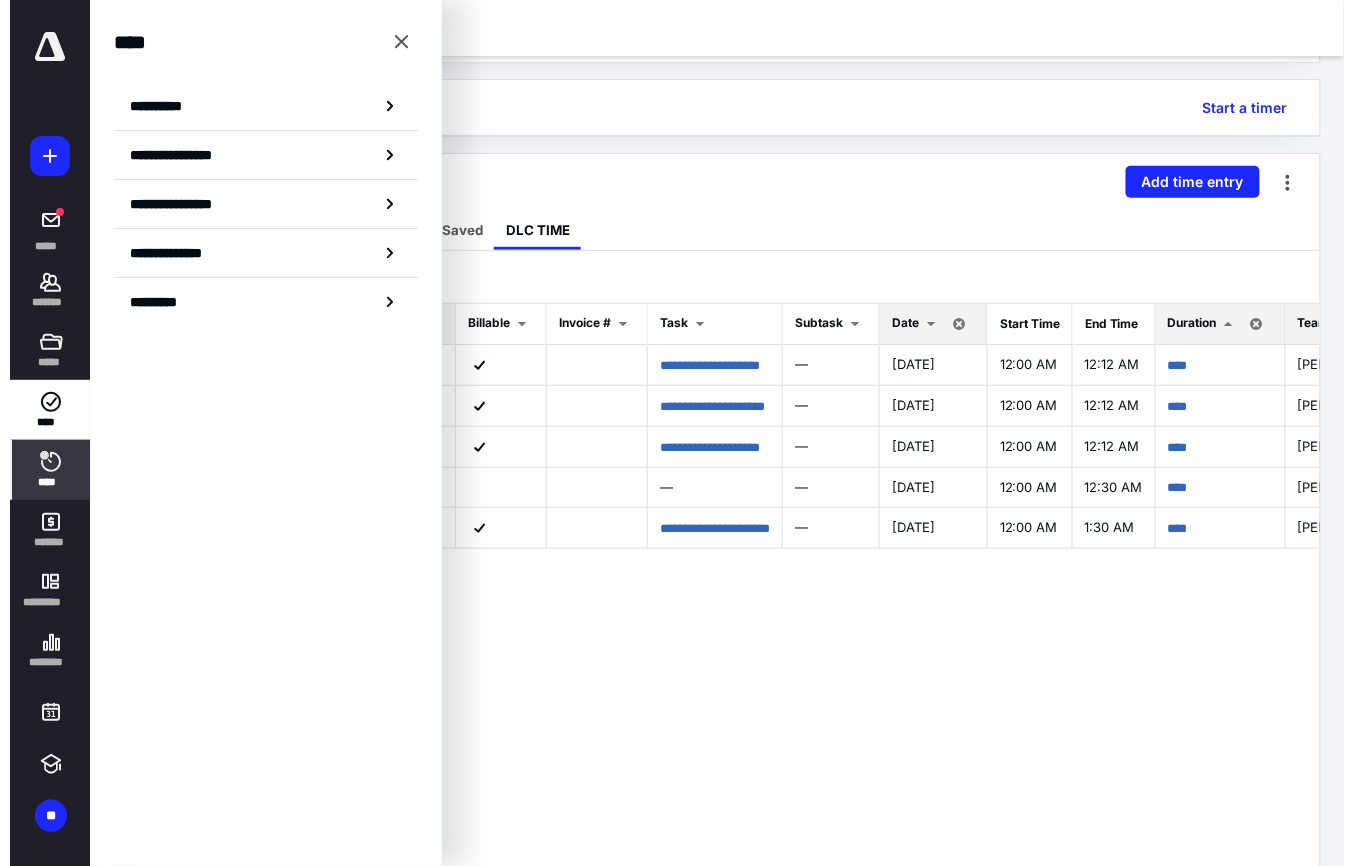 scroll, scrollTop: 0, scrollLeft: 0, axis: both 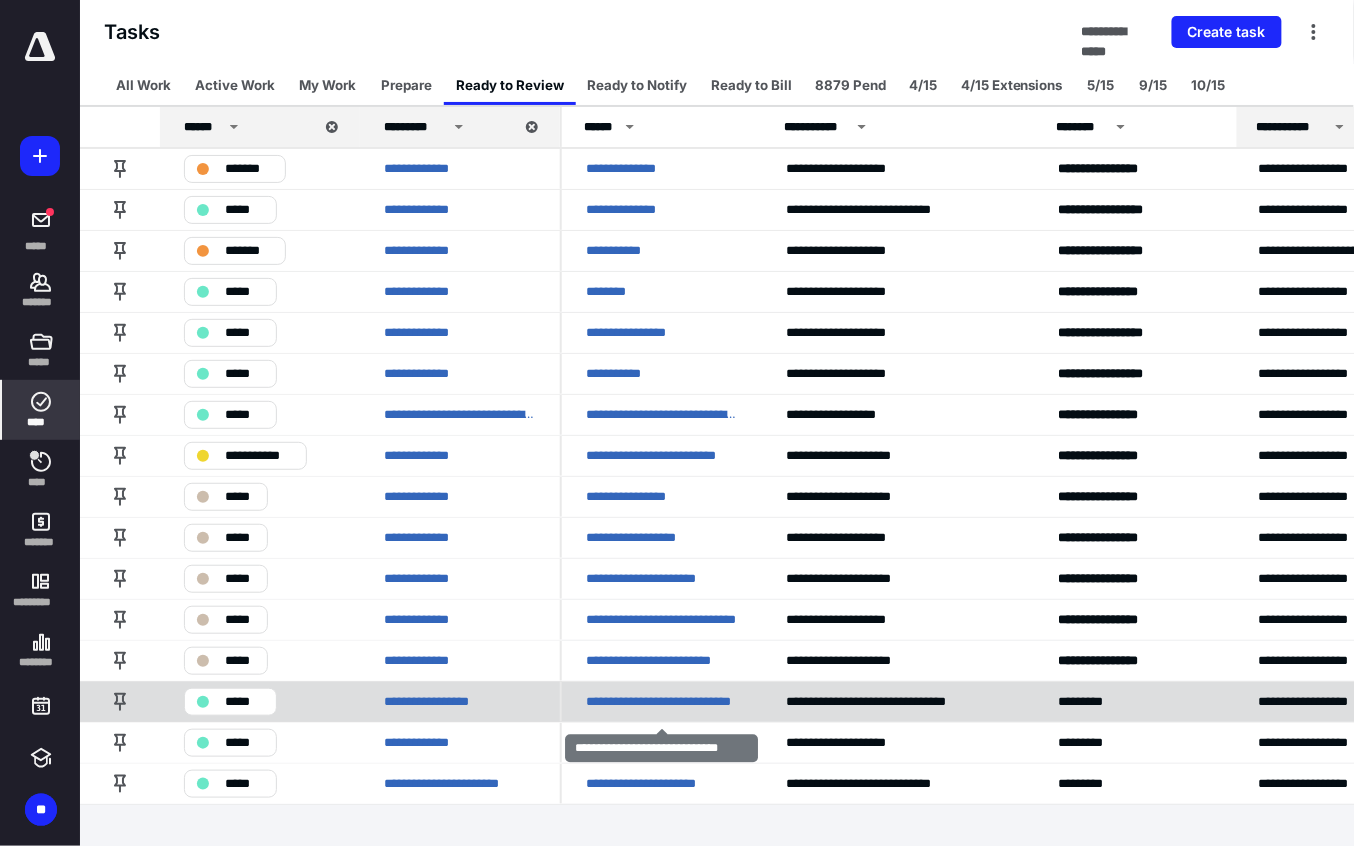 click on "**********" at bounding box center (662, 702) 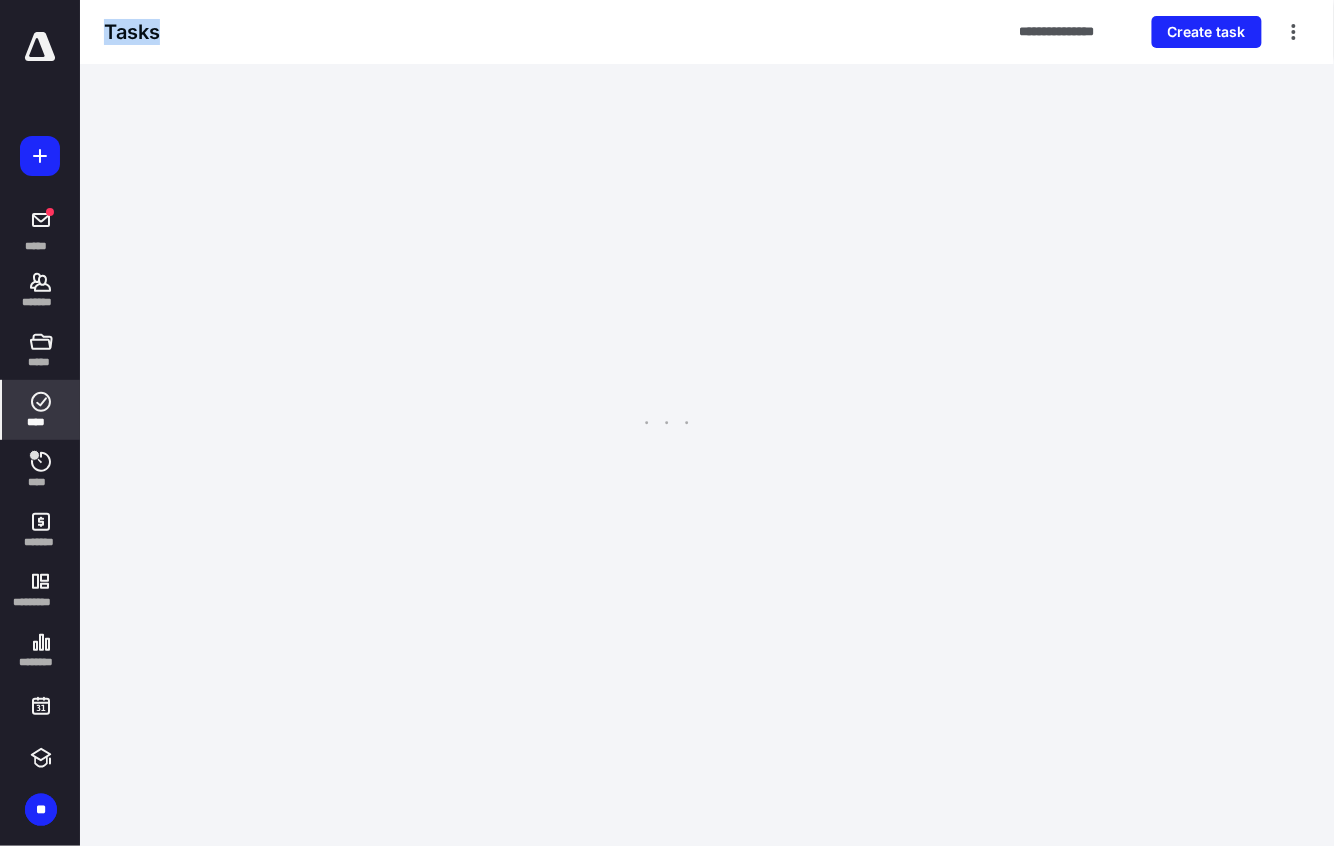 click at bounding box center (667, 423) 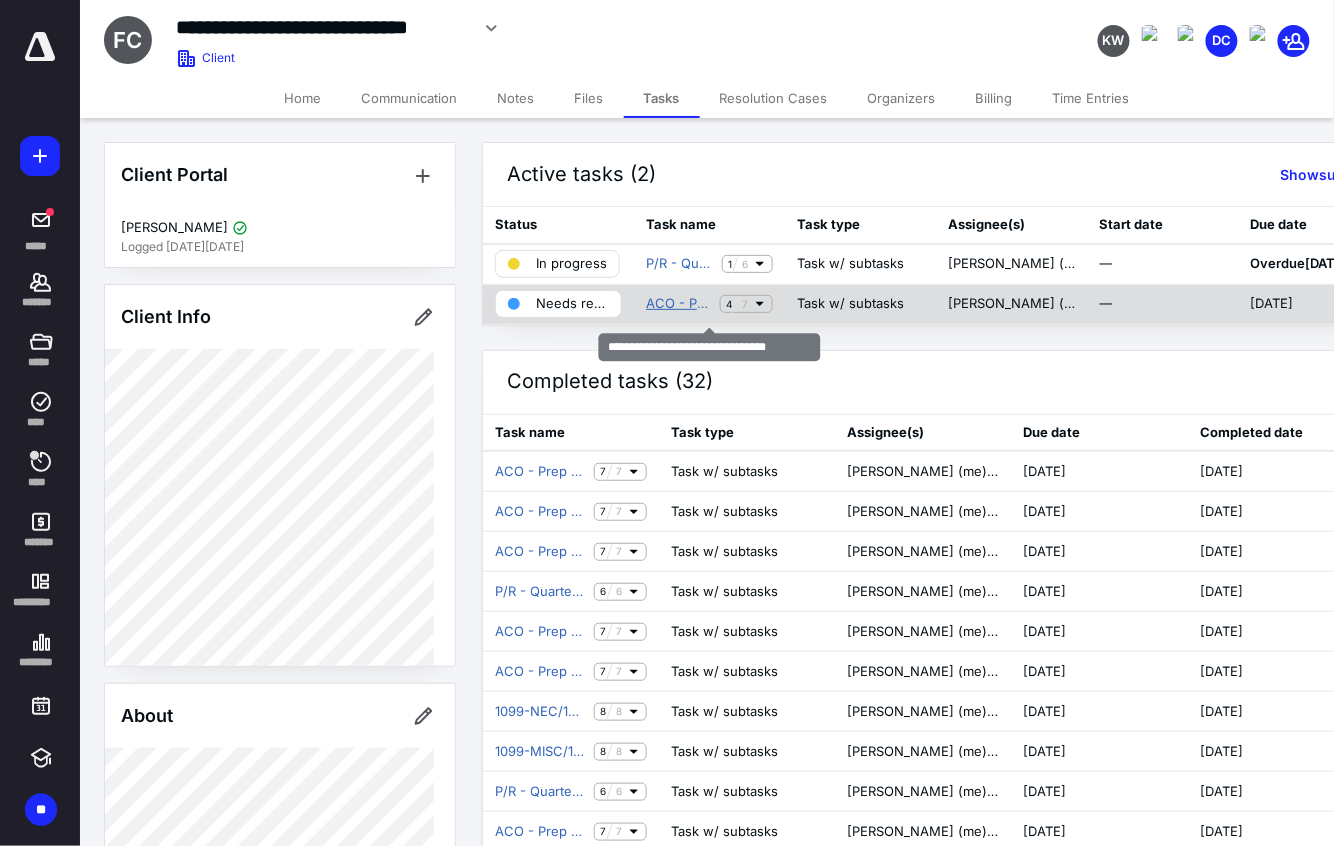 click on "ACO - Prep F/S Monthly [DATE]" at bounding box center [679, 304] 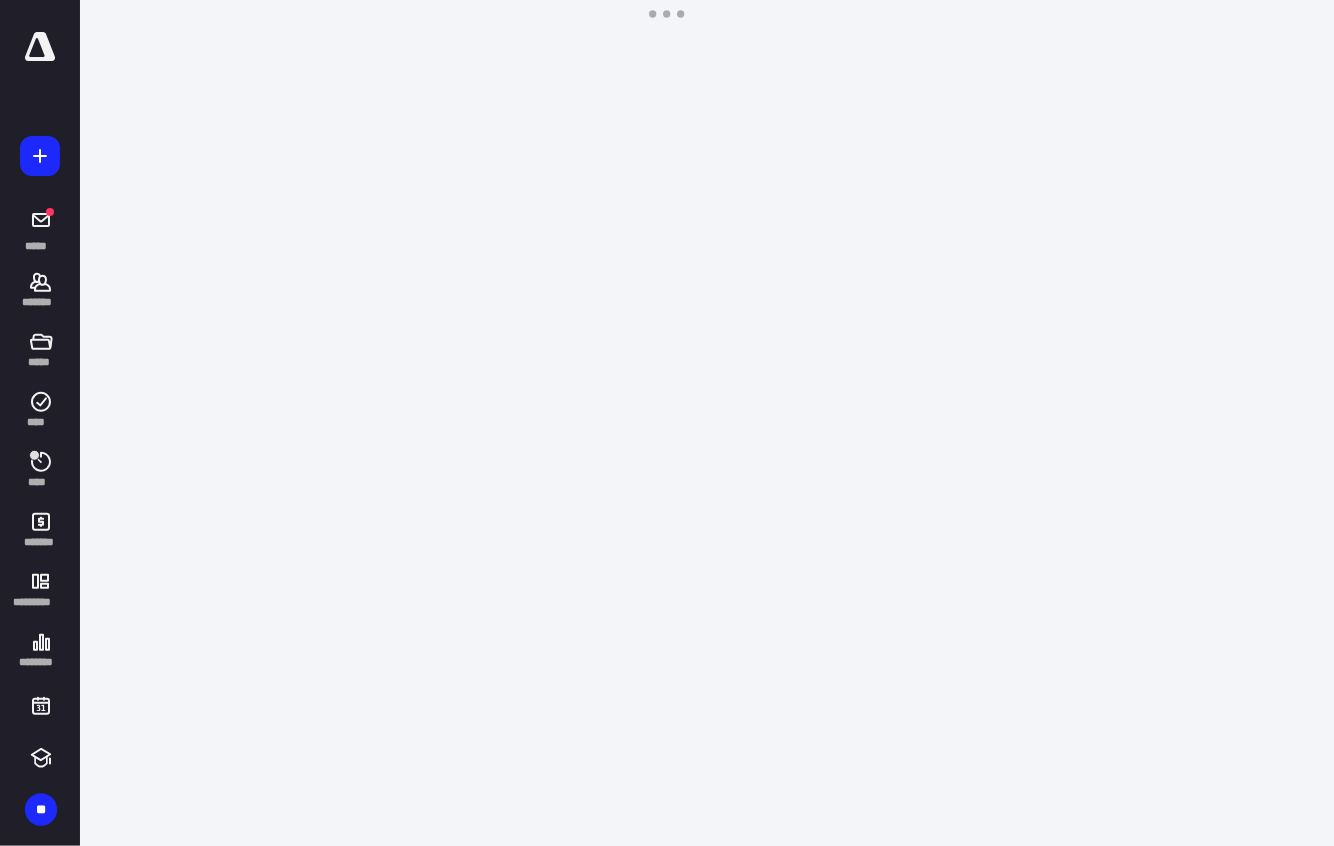 click on "**********" at bounding box center (667, 423) 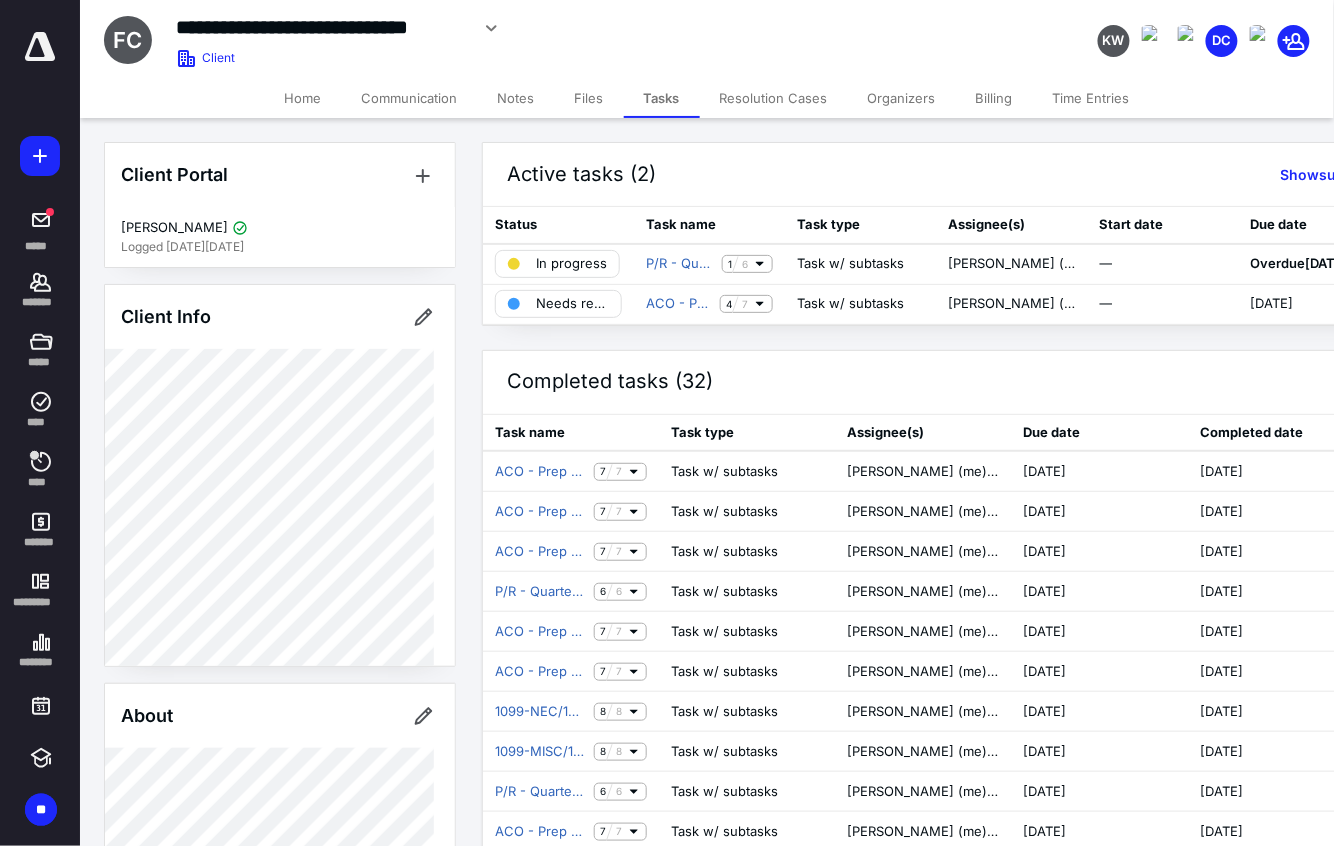 click on "Files" at bounding box center (589, 98) 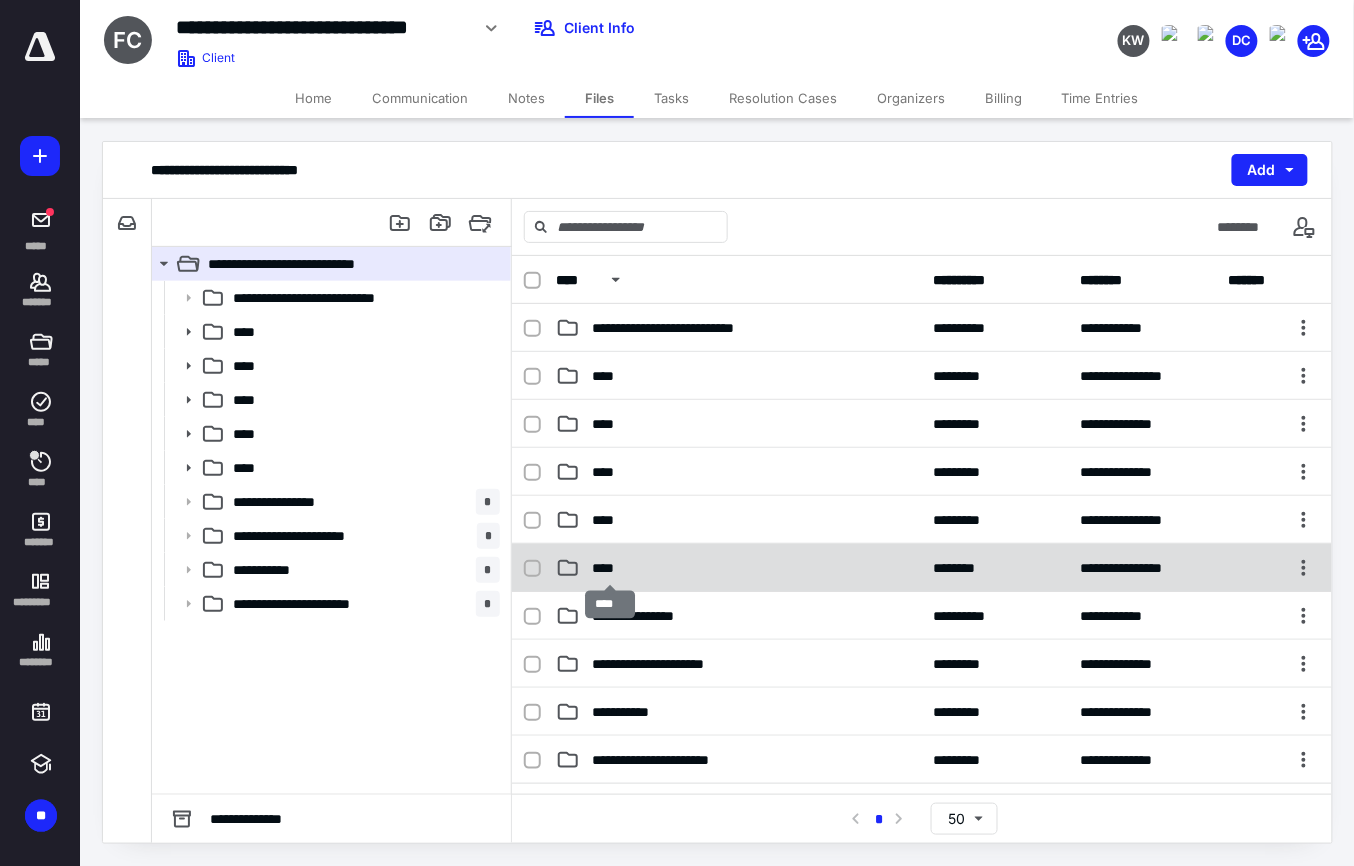 click on "****" at bounding box center [609, 568] 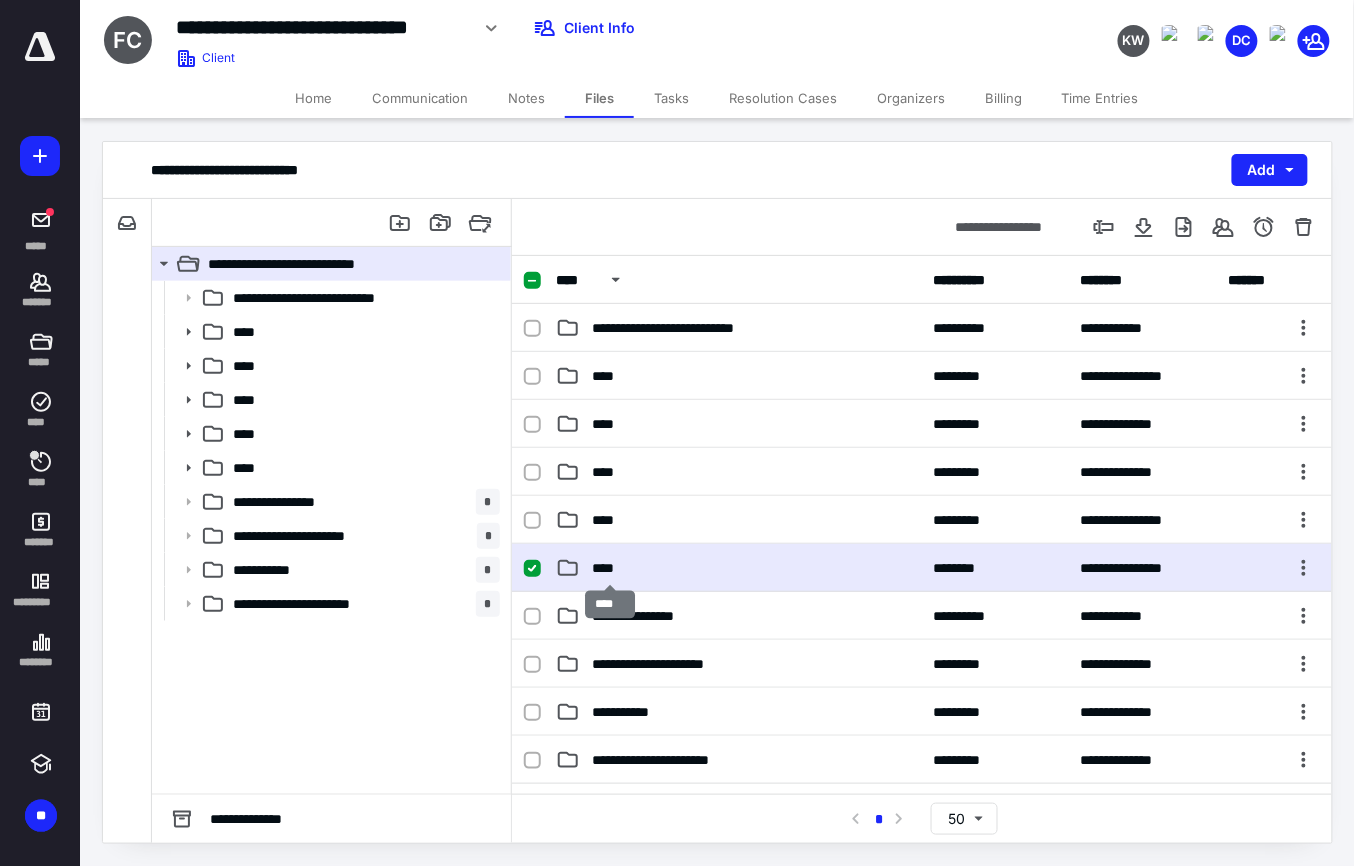 click on "****" at bounding box center (609, 568) 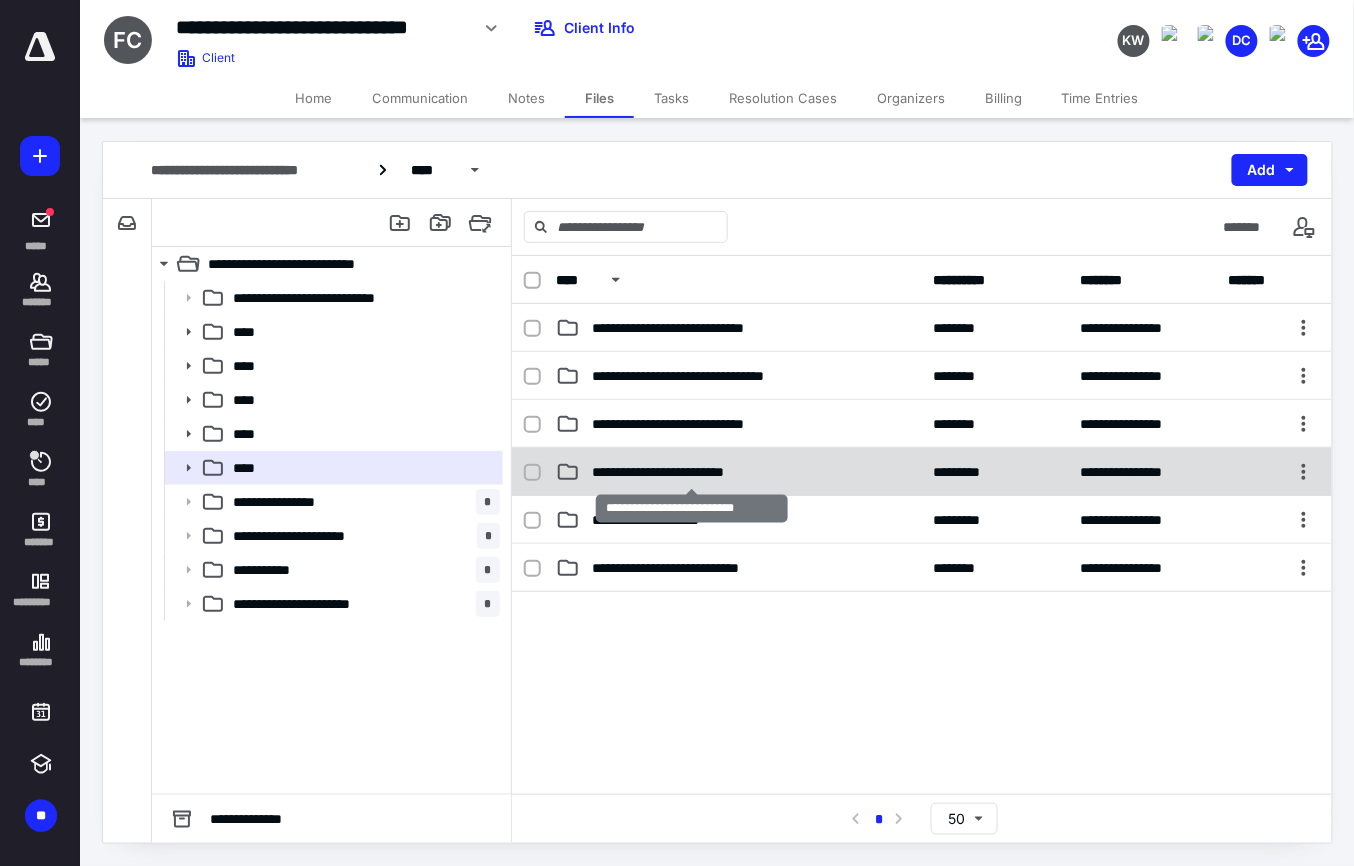 click on "**********" at bounding box center [691, 472] 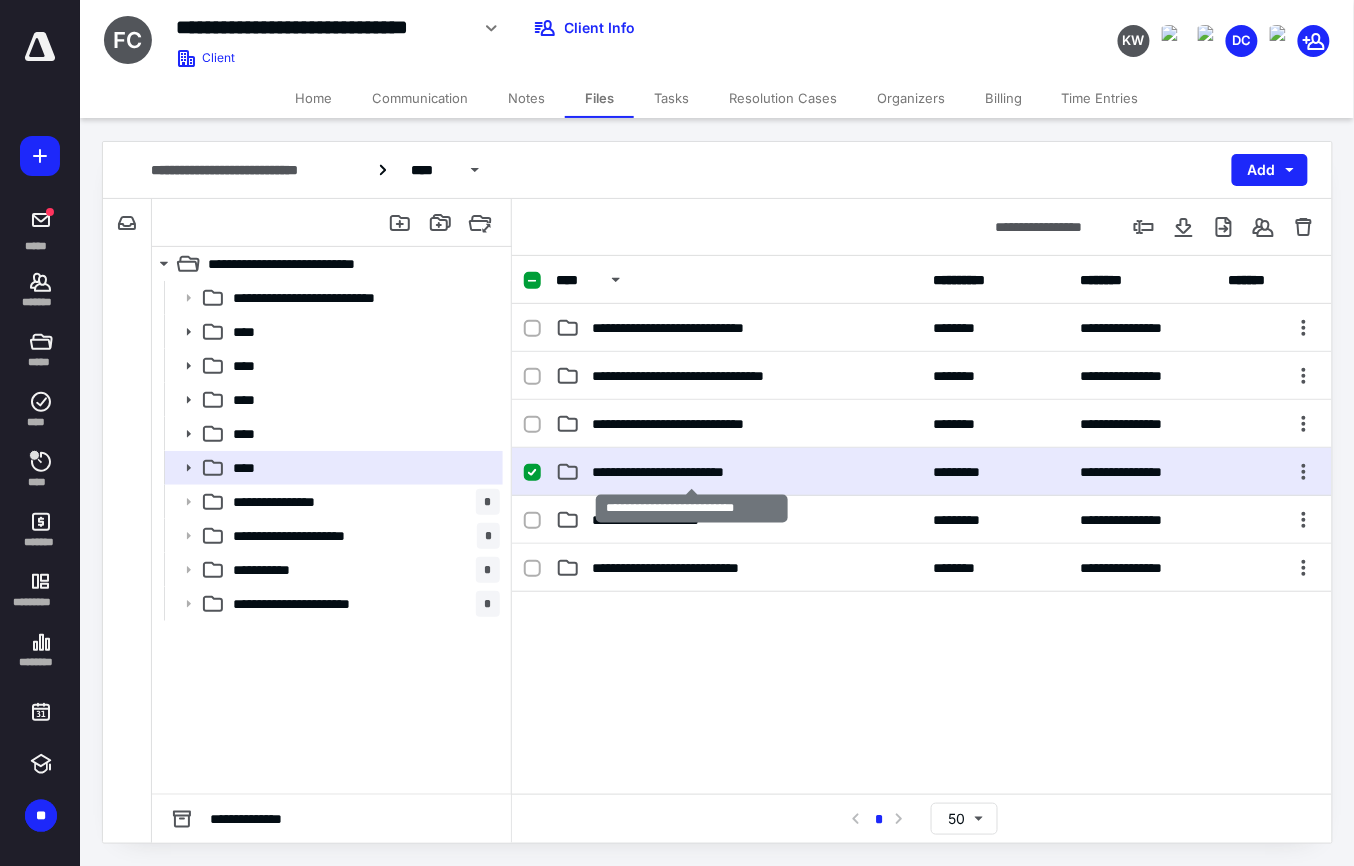 click on "**********" at bounding box center [691, 472] 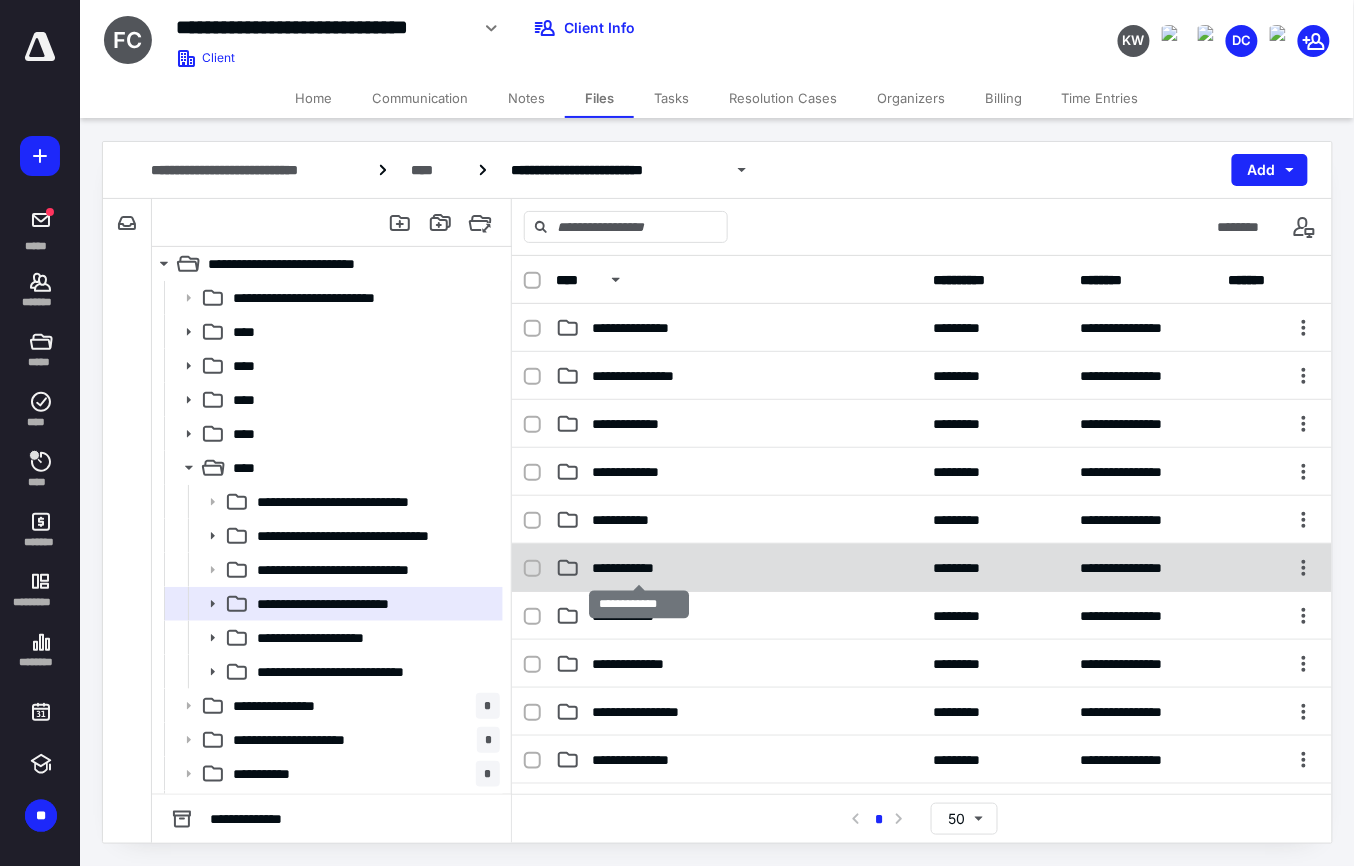 click on "**********" at bounding box center [638, 568] 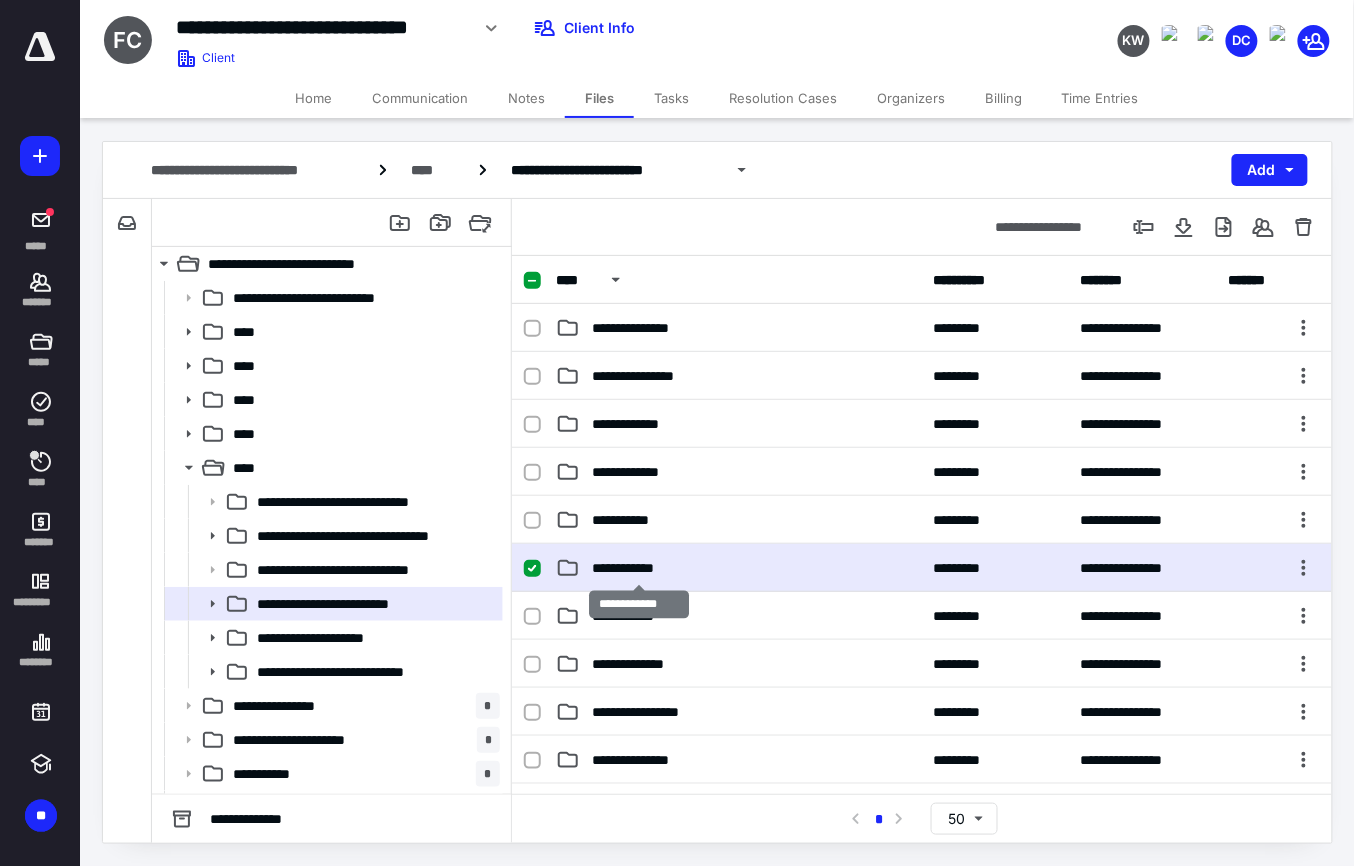 click on "**********" at bounding box center (638, 568) 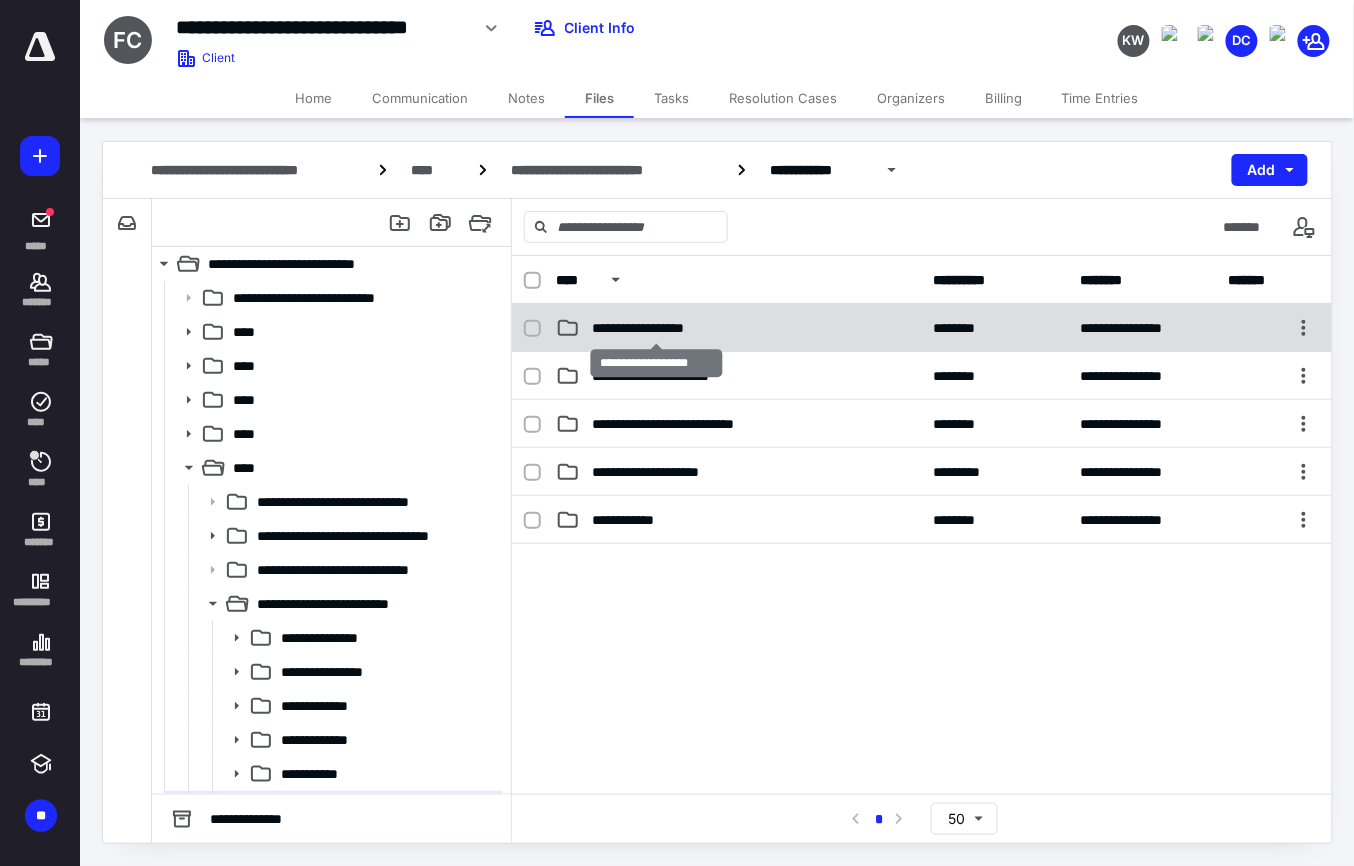 click on "**********" at bounding box center (656, 328) 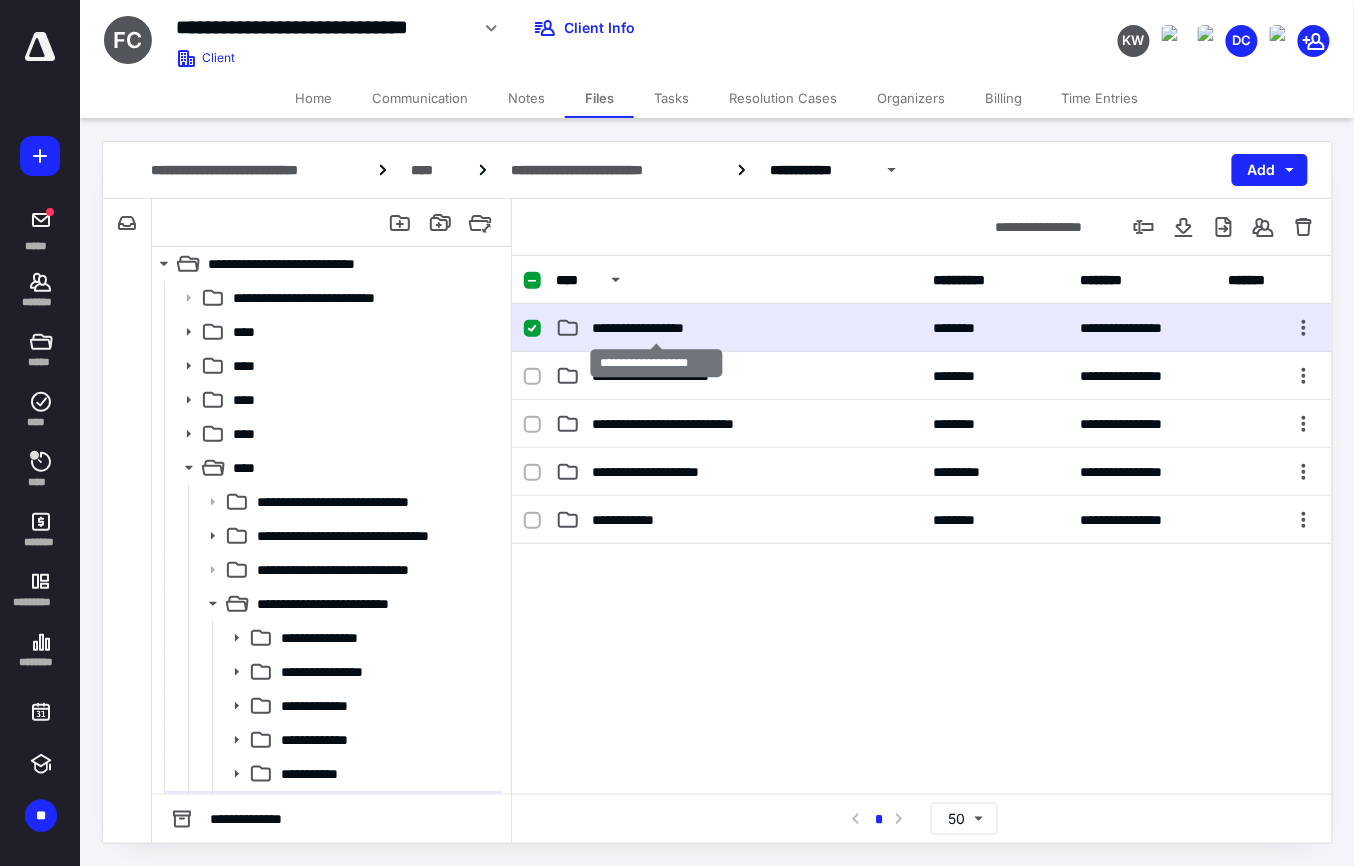 click on "**********" at bounding box center [656, 328] 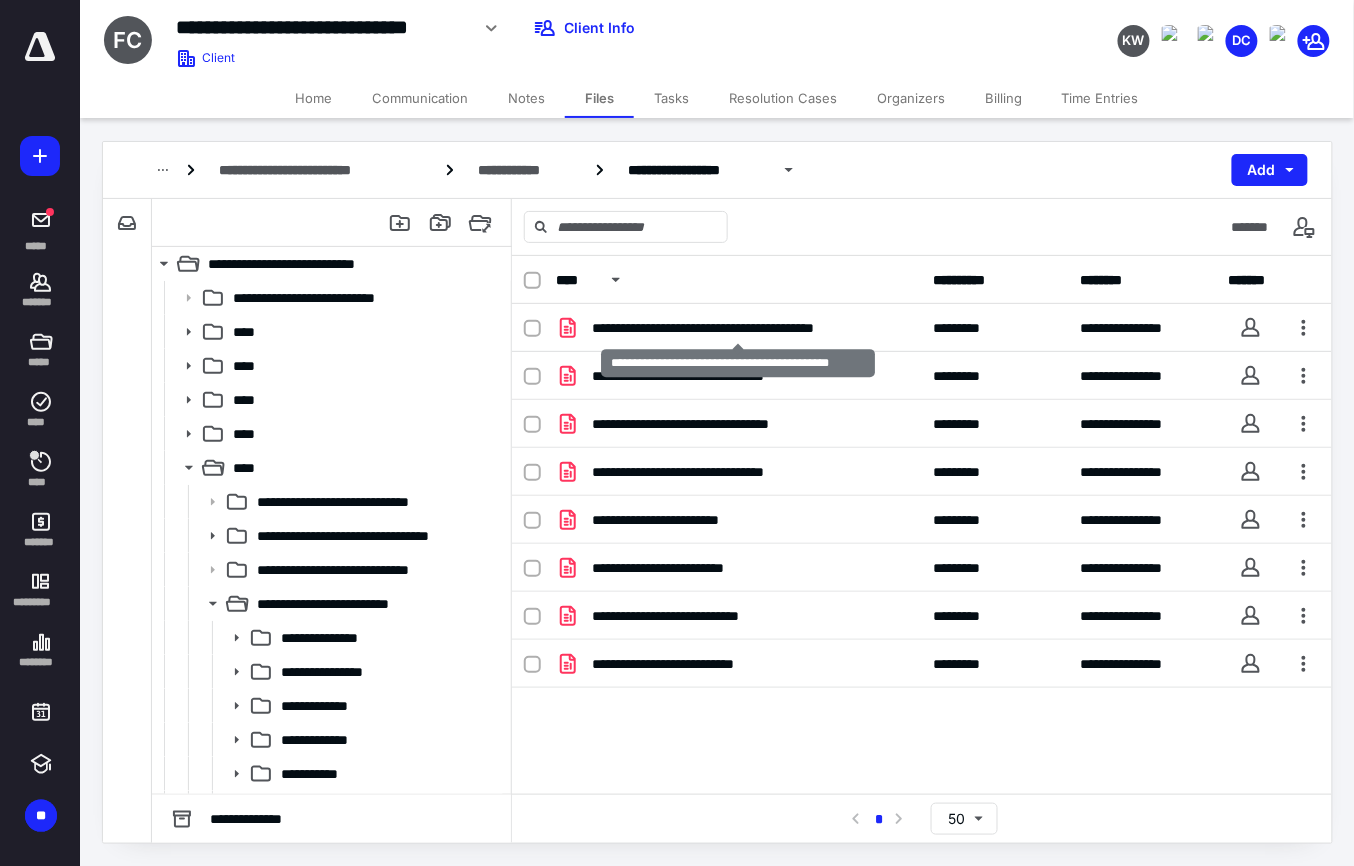 click on "**********" at bounding box center (738, 328) 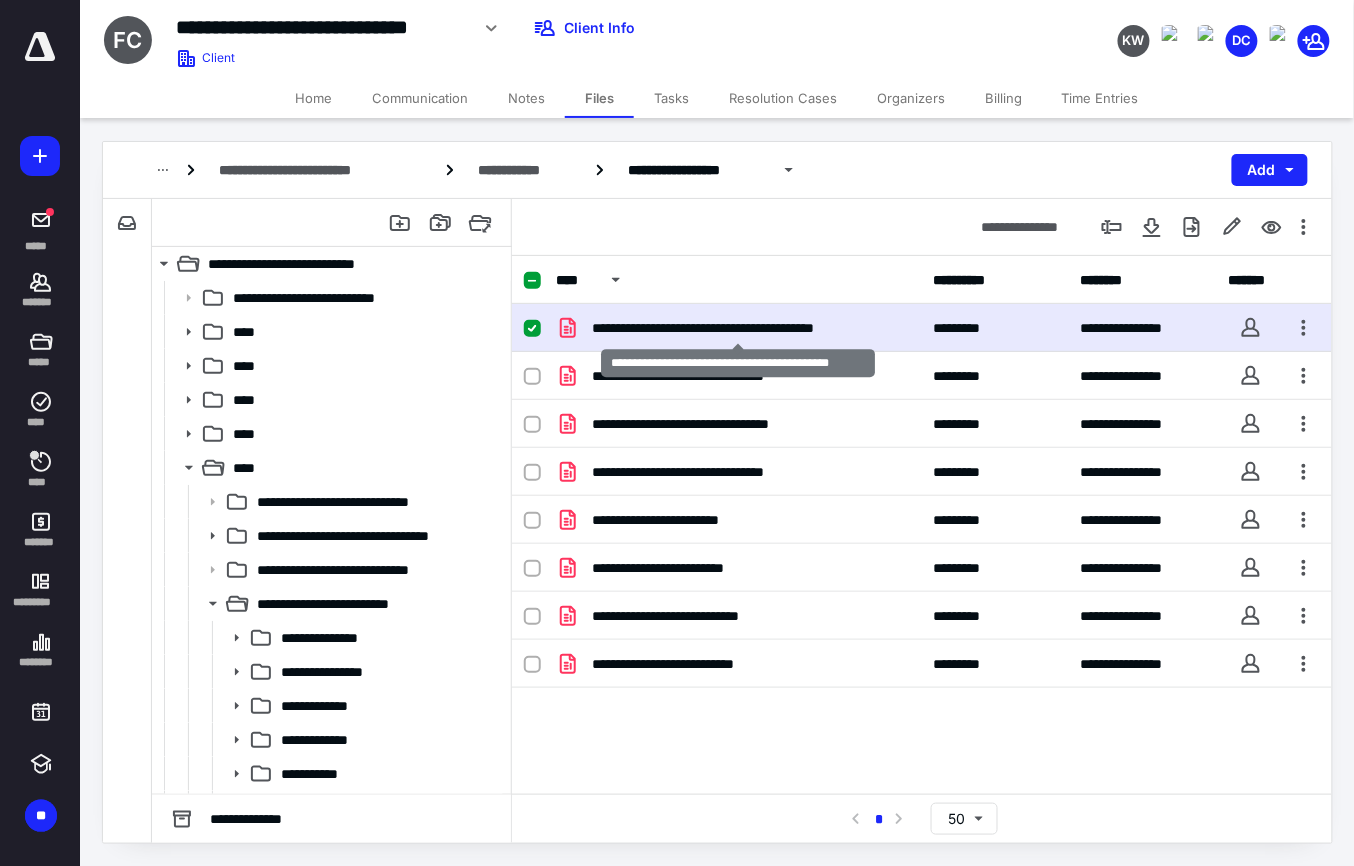 click on "**********" at bounding box center [738, 328] 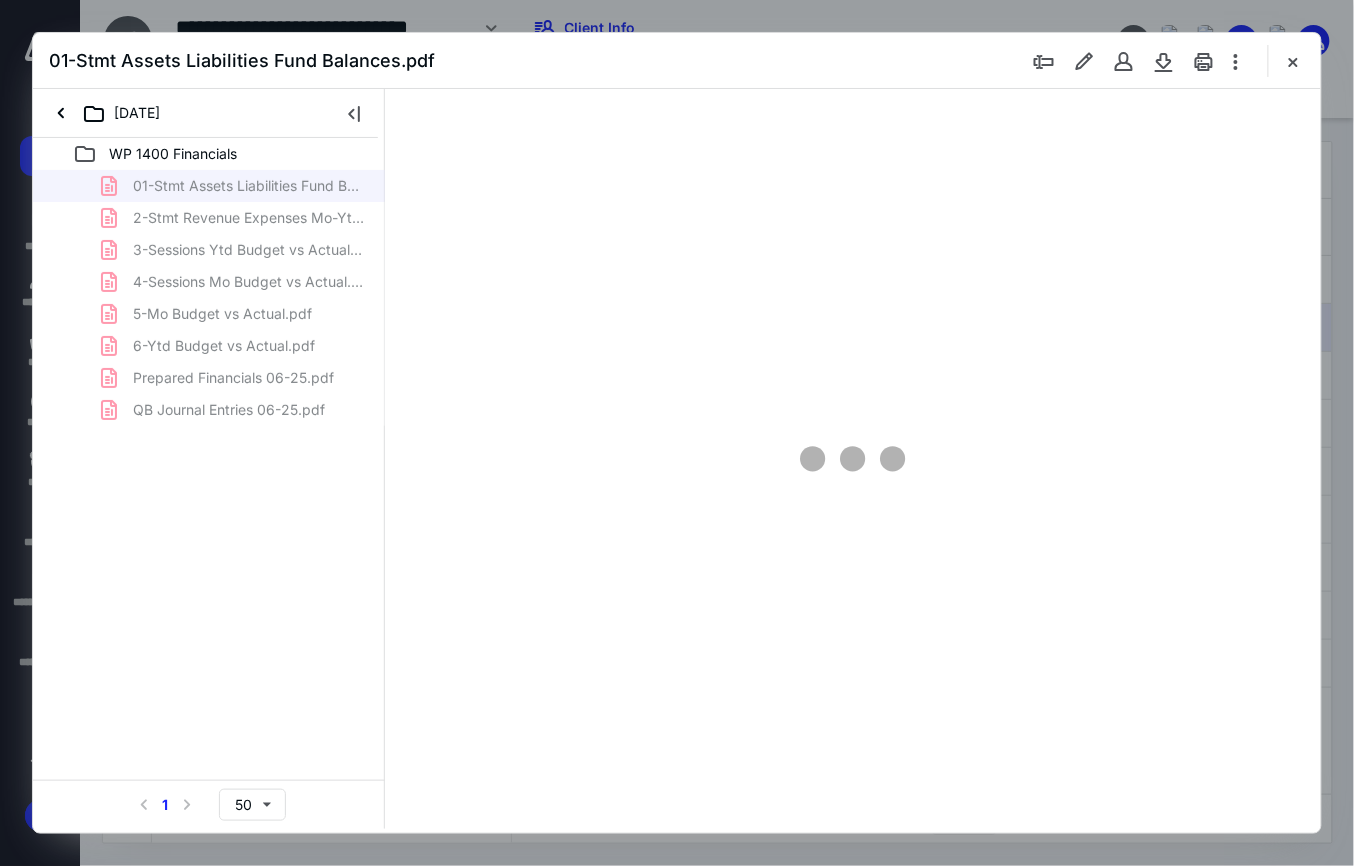 scroll, scrollTop: 0, scrollLeft: 0, axis: both 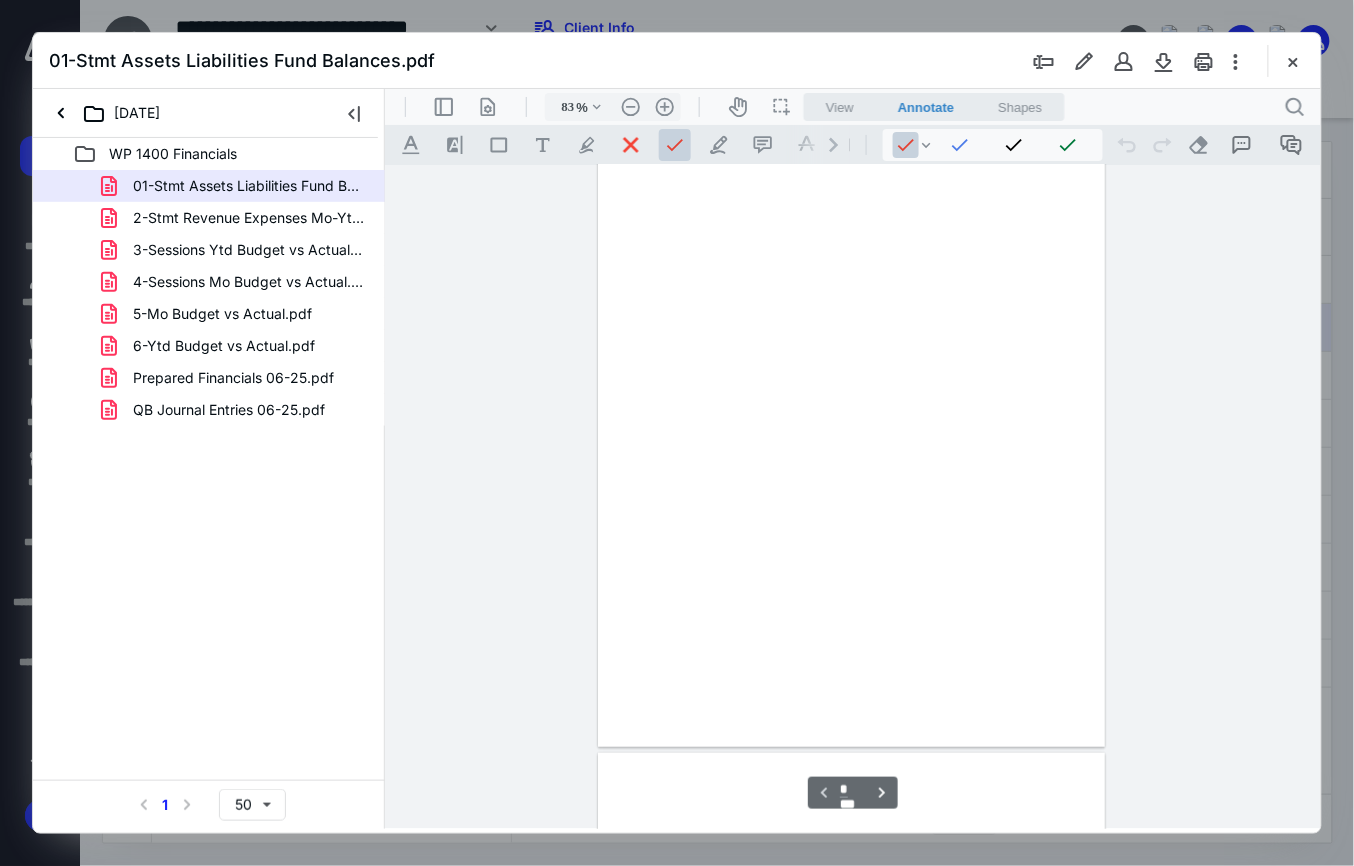 type on "149" 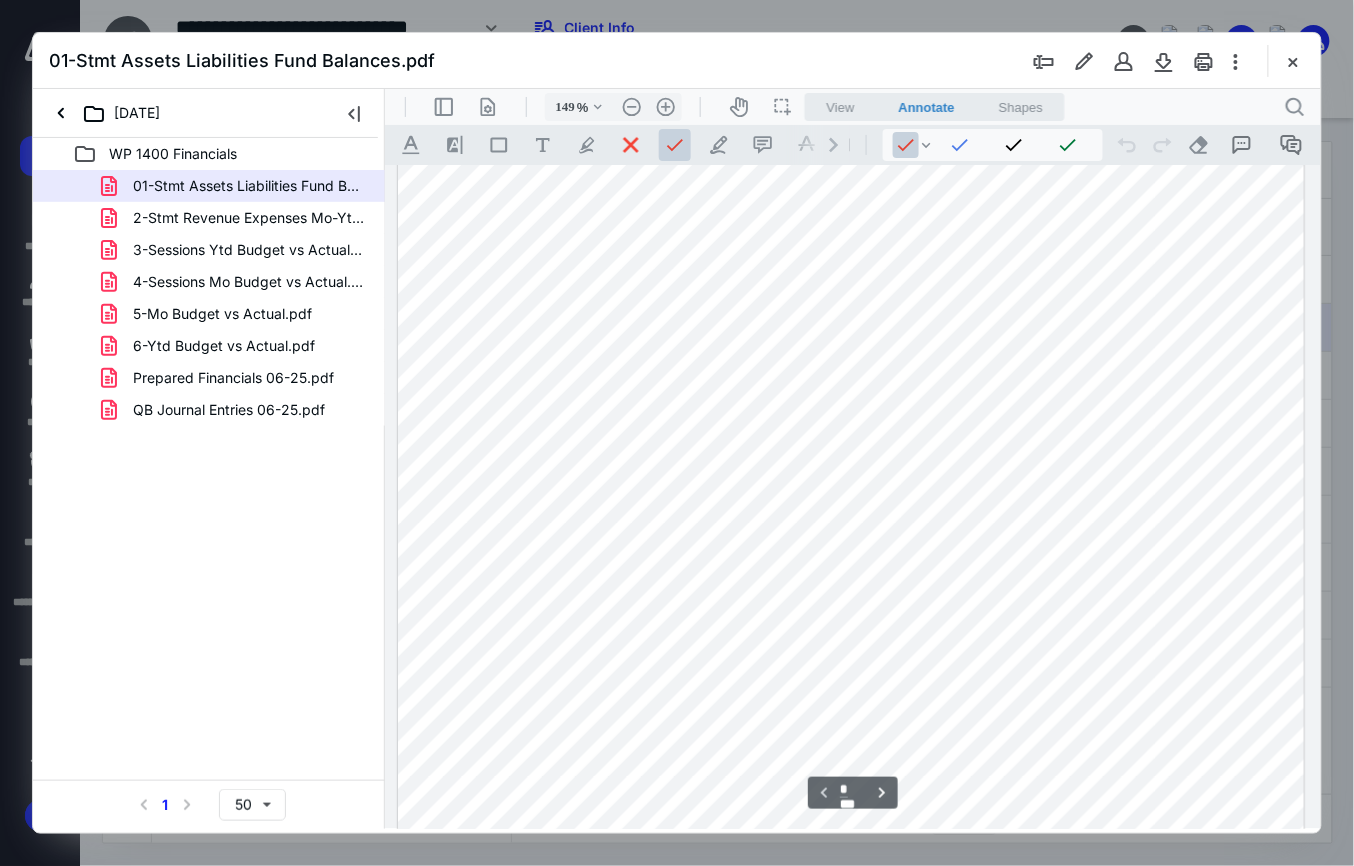 scroll, scrollTop: 406, scrollLeft: 0, axis: vertical 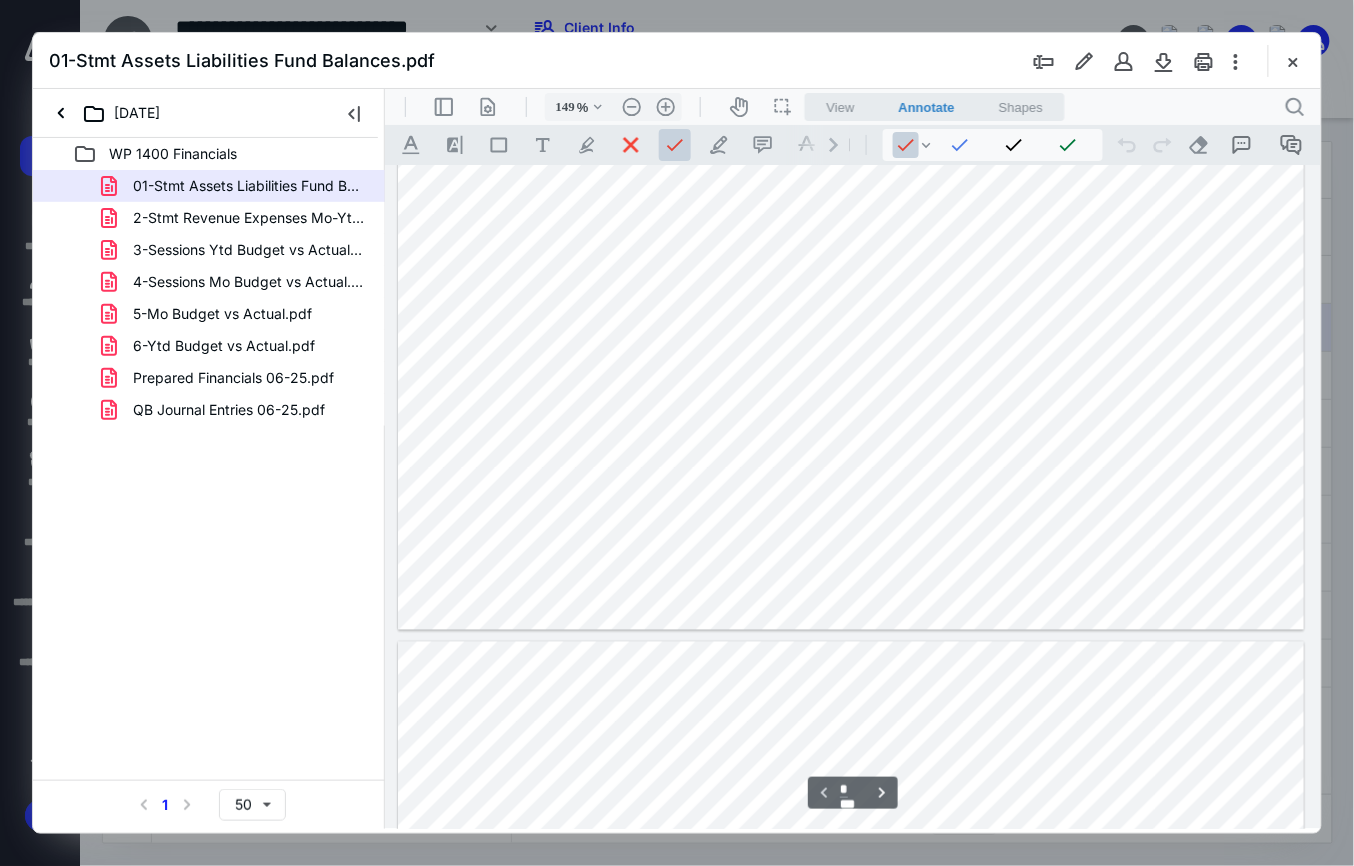 type on "*" 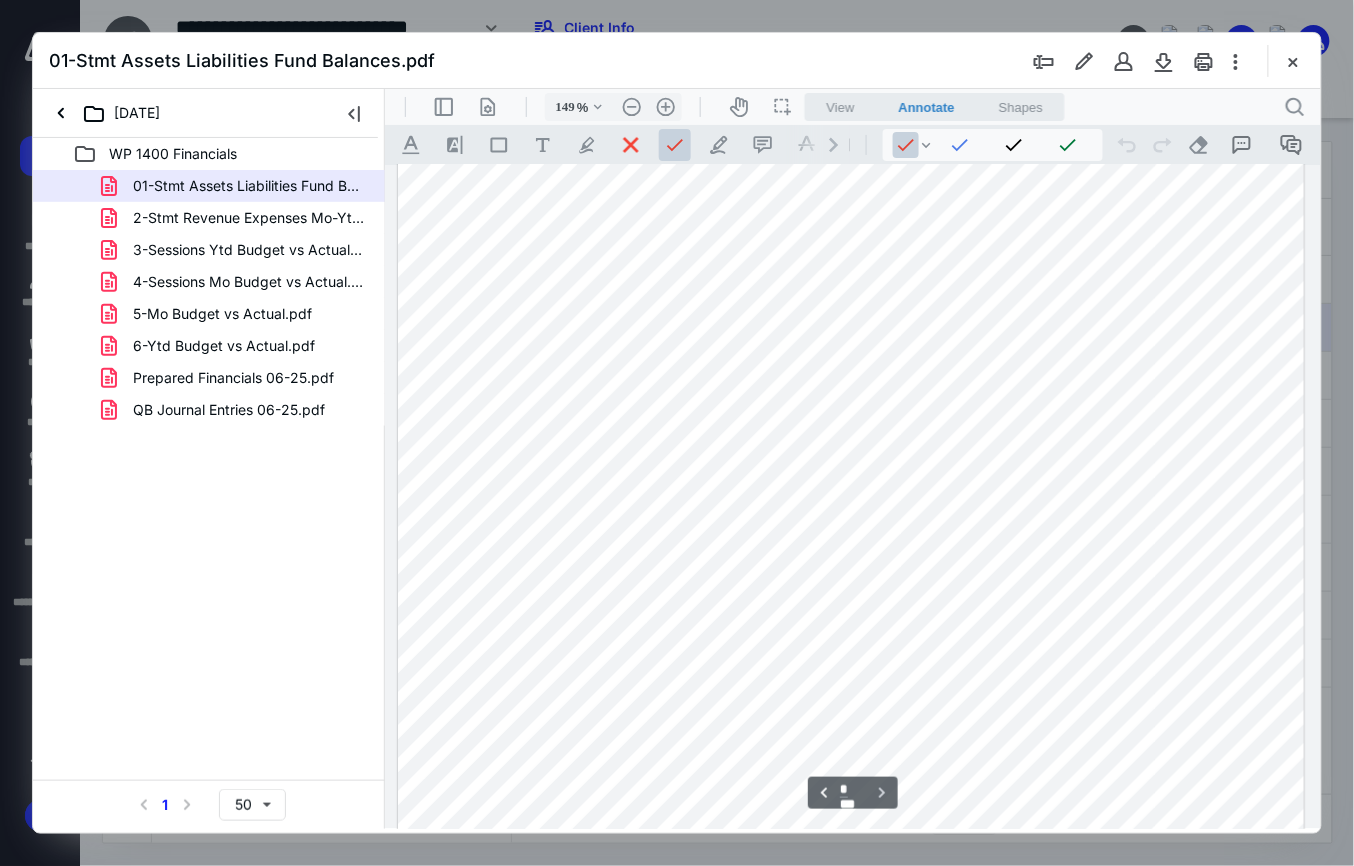 scroll, scrollTop: 1706, scrollLeft: 0, axis: vertical 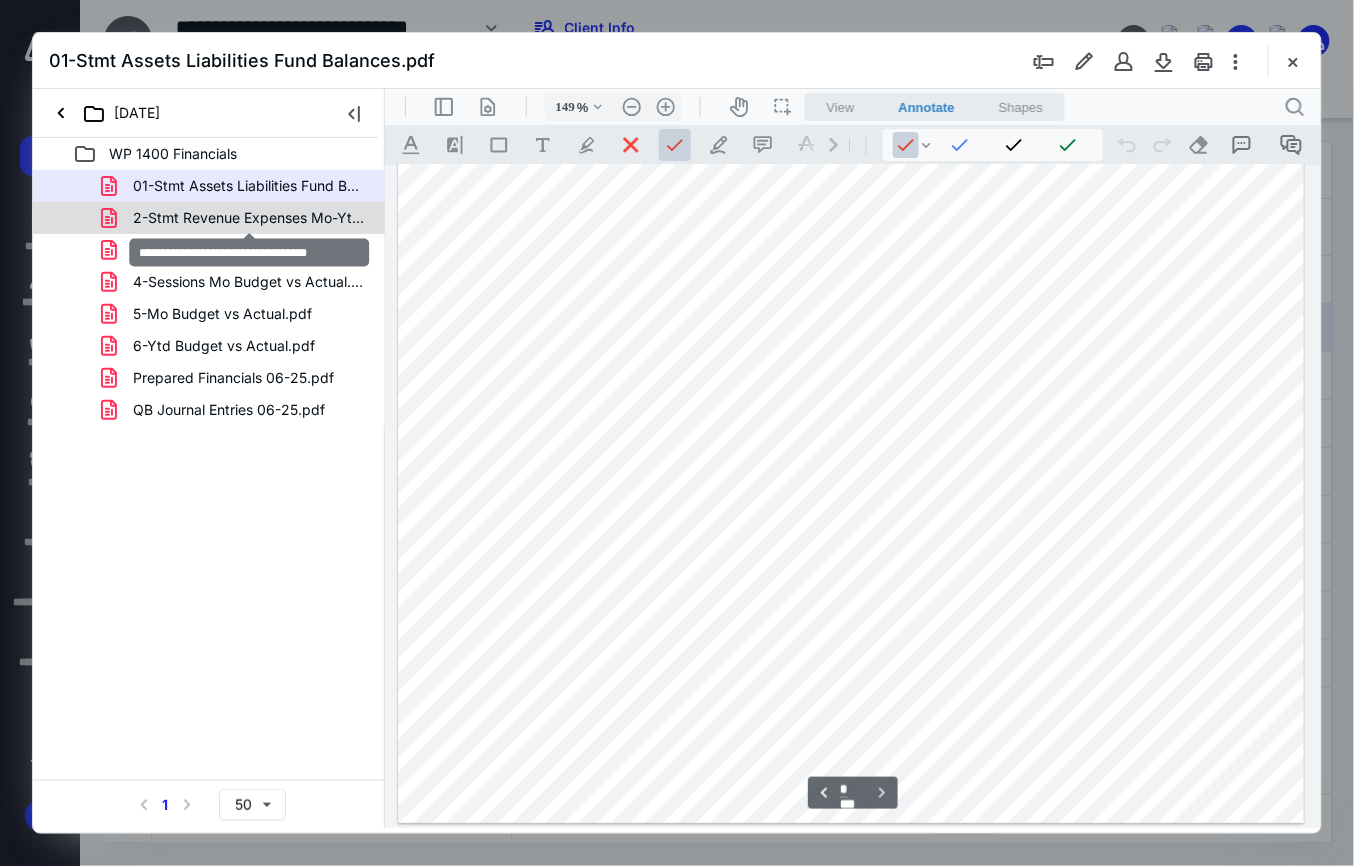click on "2-Stmt Revenue Expenses Mo-Ytd.pdf" at bounding box center (249, 218) 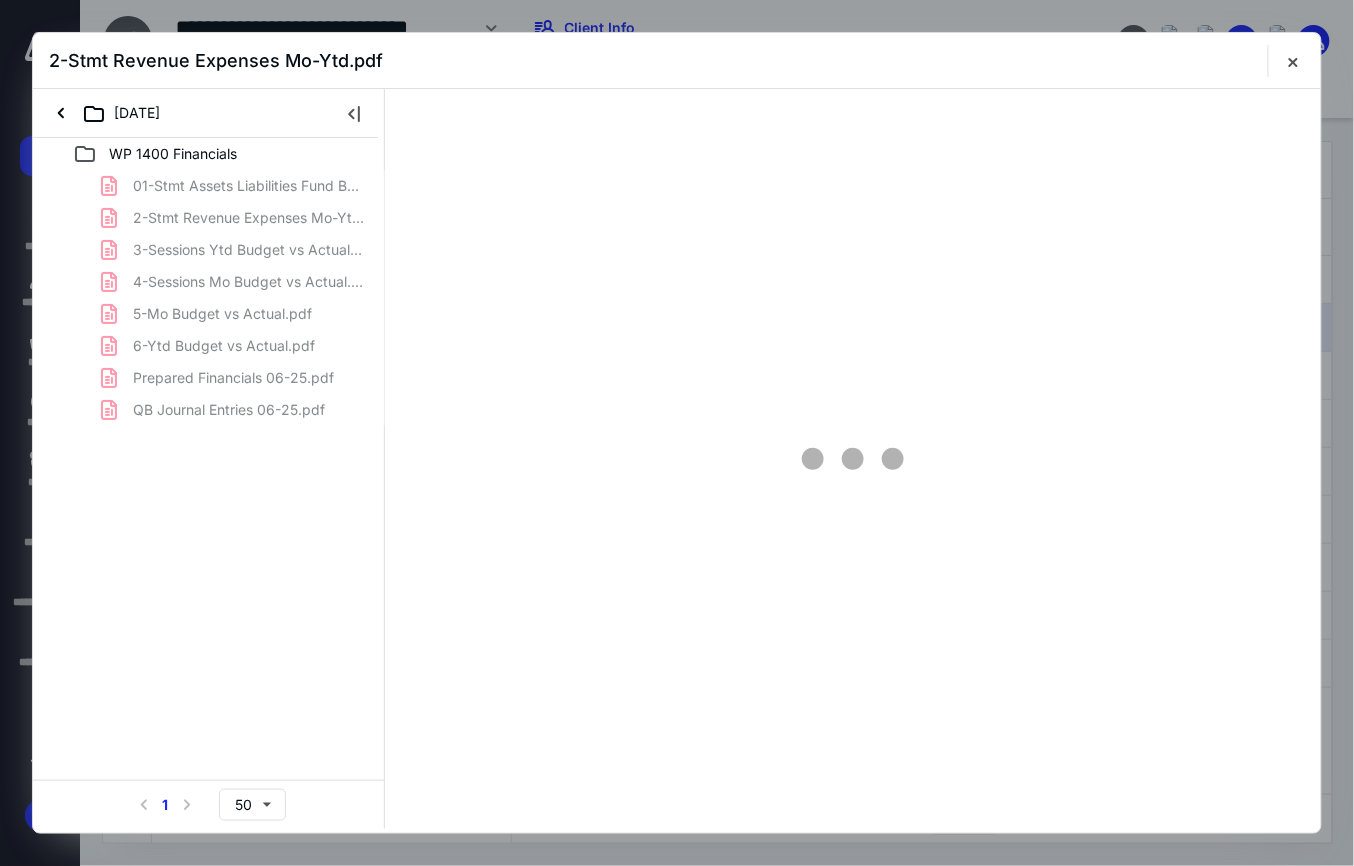 click on "01-Stmt Assets Liabilities Fund Balances.pdf 2-Stmt Revenue Expenses Mo-Ytd.pdf 3-Sessions Ytd Budget vs Actual.pdf 4-Sessions Mo Budget vs Actual.pdf 5-Mo Budget vs Actual.pdf 6-Ytd Budget vs Actual.pdf Prepared Financials 06-25.pdf QB Journal Entries 06-25.pdf" at bounding box center (209, 298) 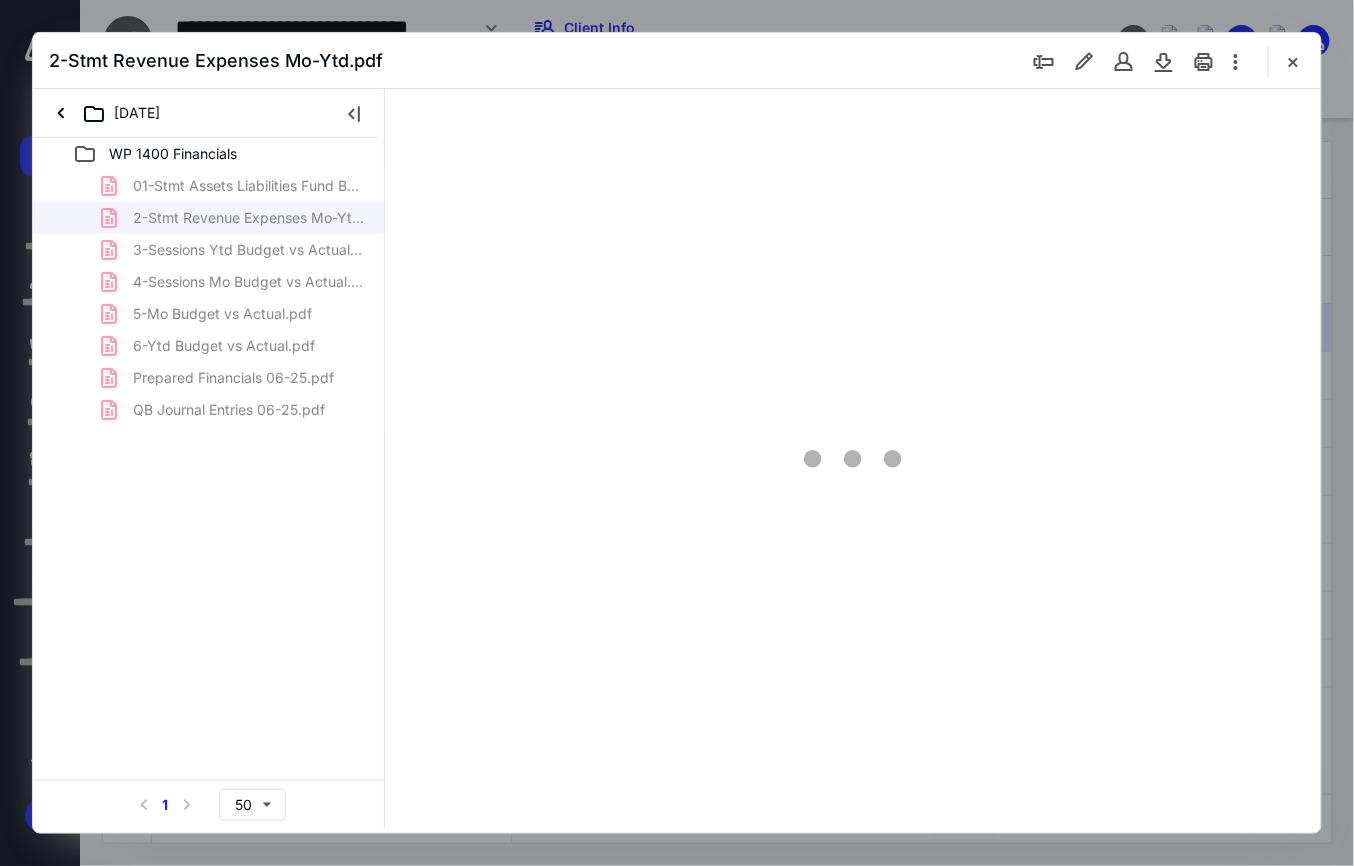 type on "150" 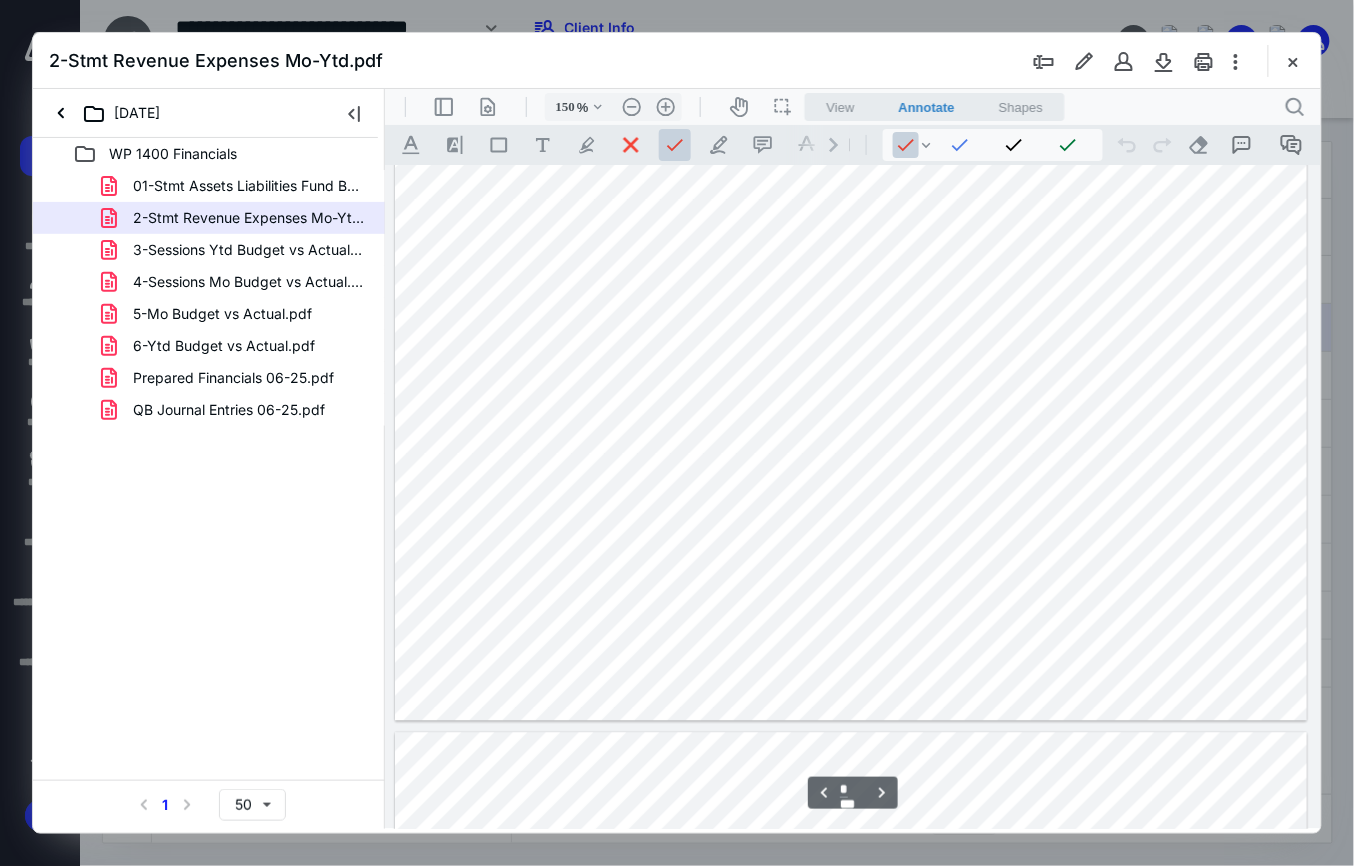 scroll, scrollTop: 3016, scrollLeft: 0, axis: vertical 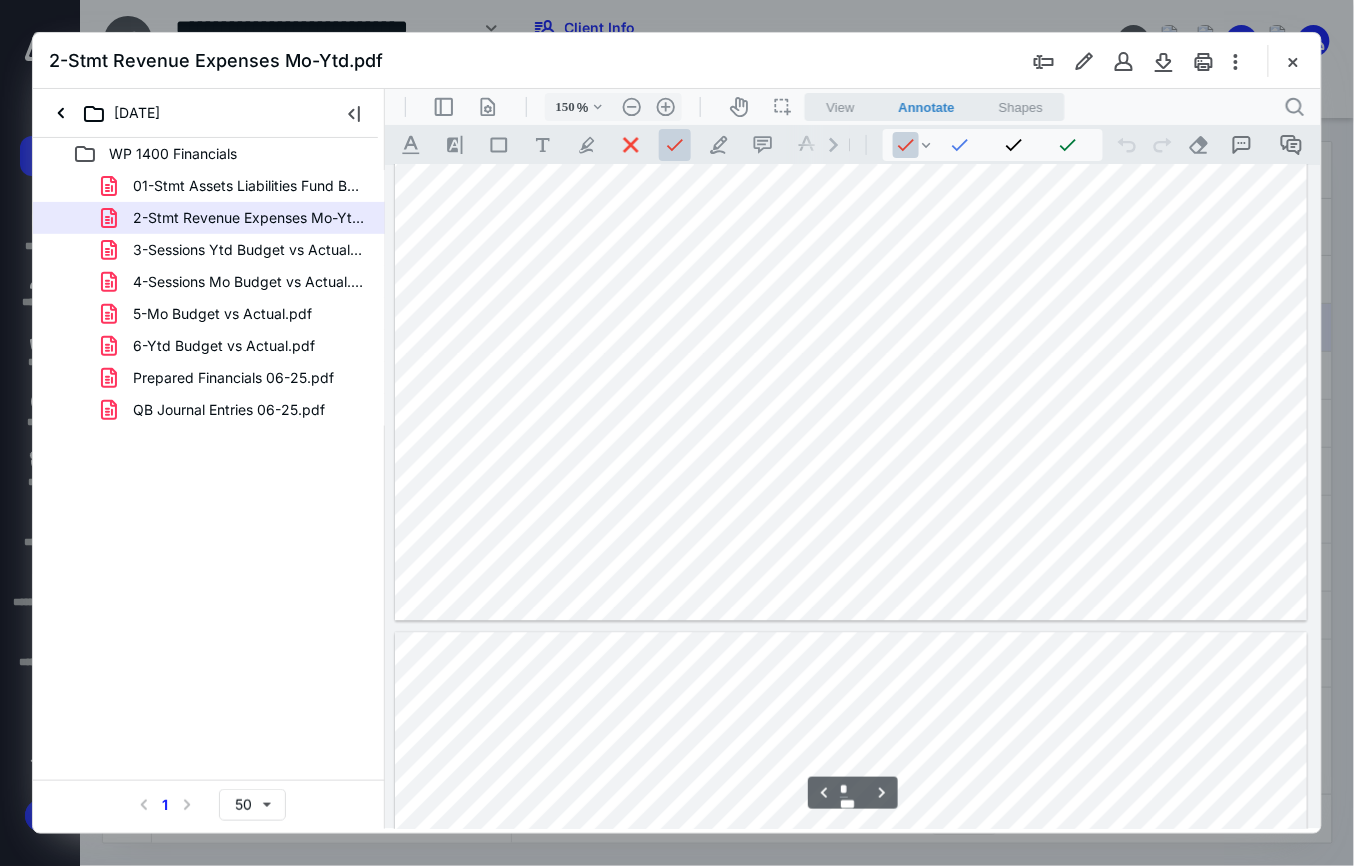 type on "*" 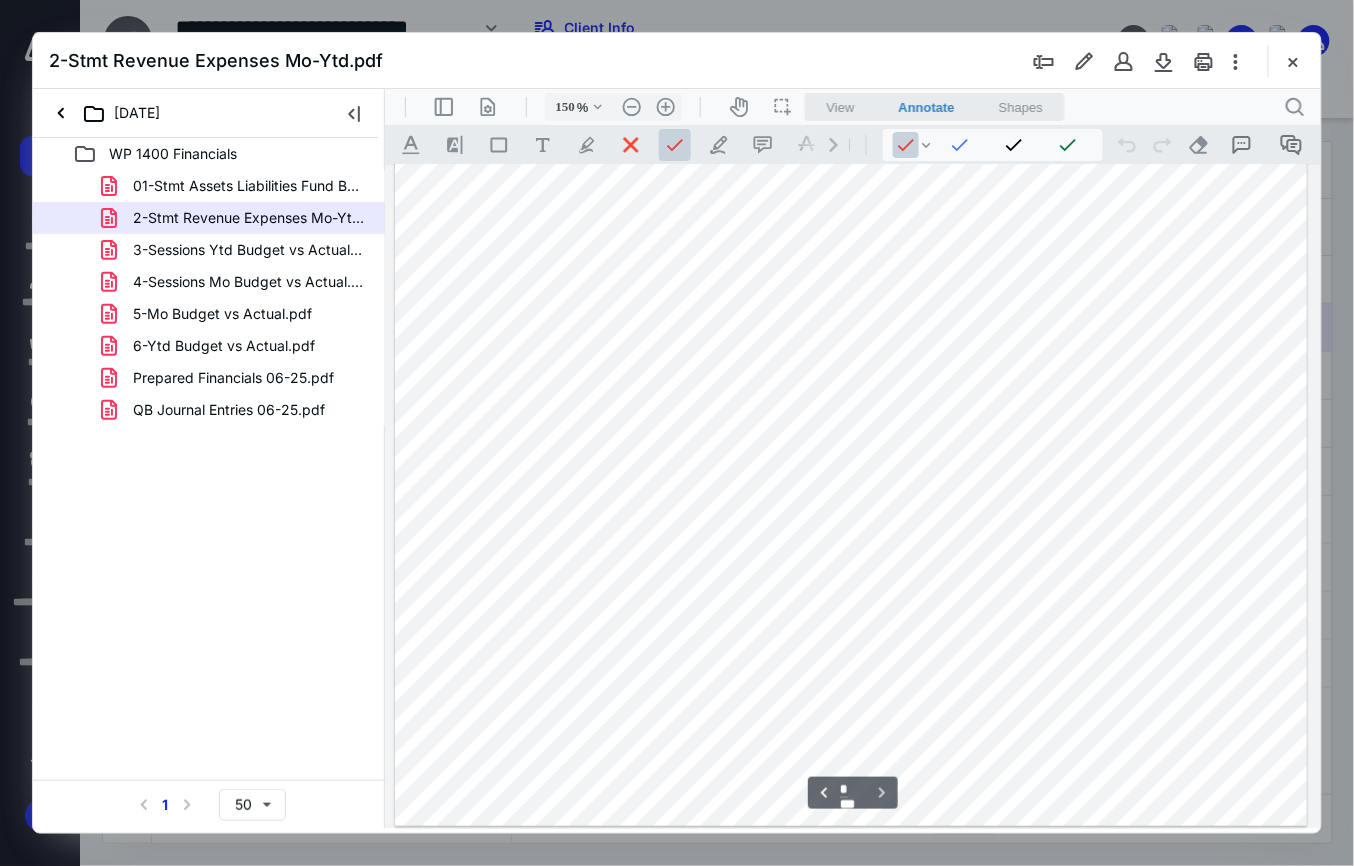 scroll, scrollTop: 4104, scrollLeft: 0, axis: vertical 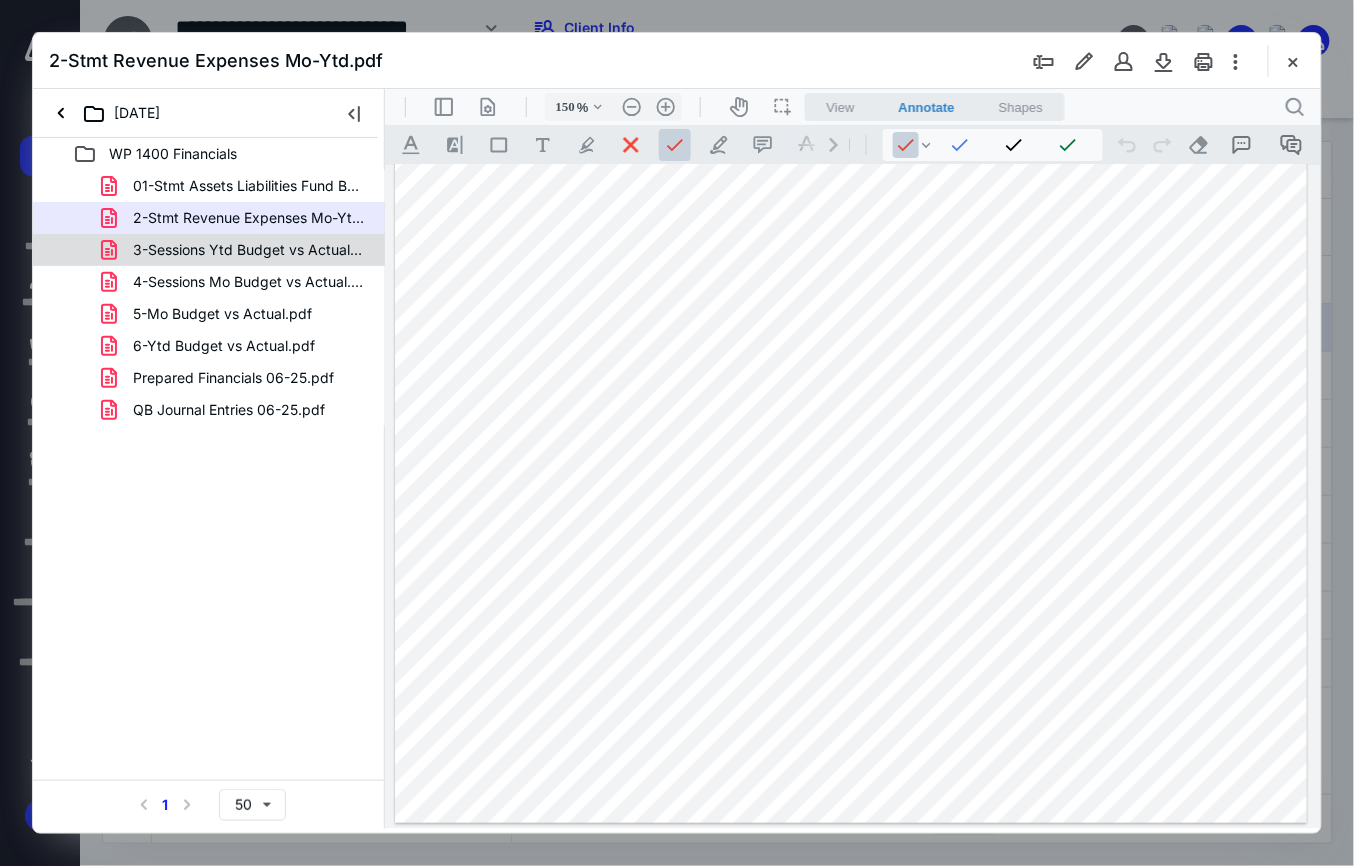 click on "3-Sessions Ytd Budget vs Actual.pdf" at bounding box center [237, 250] 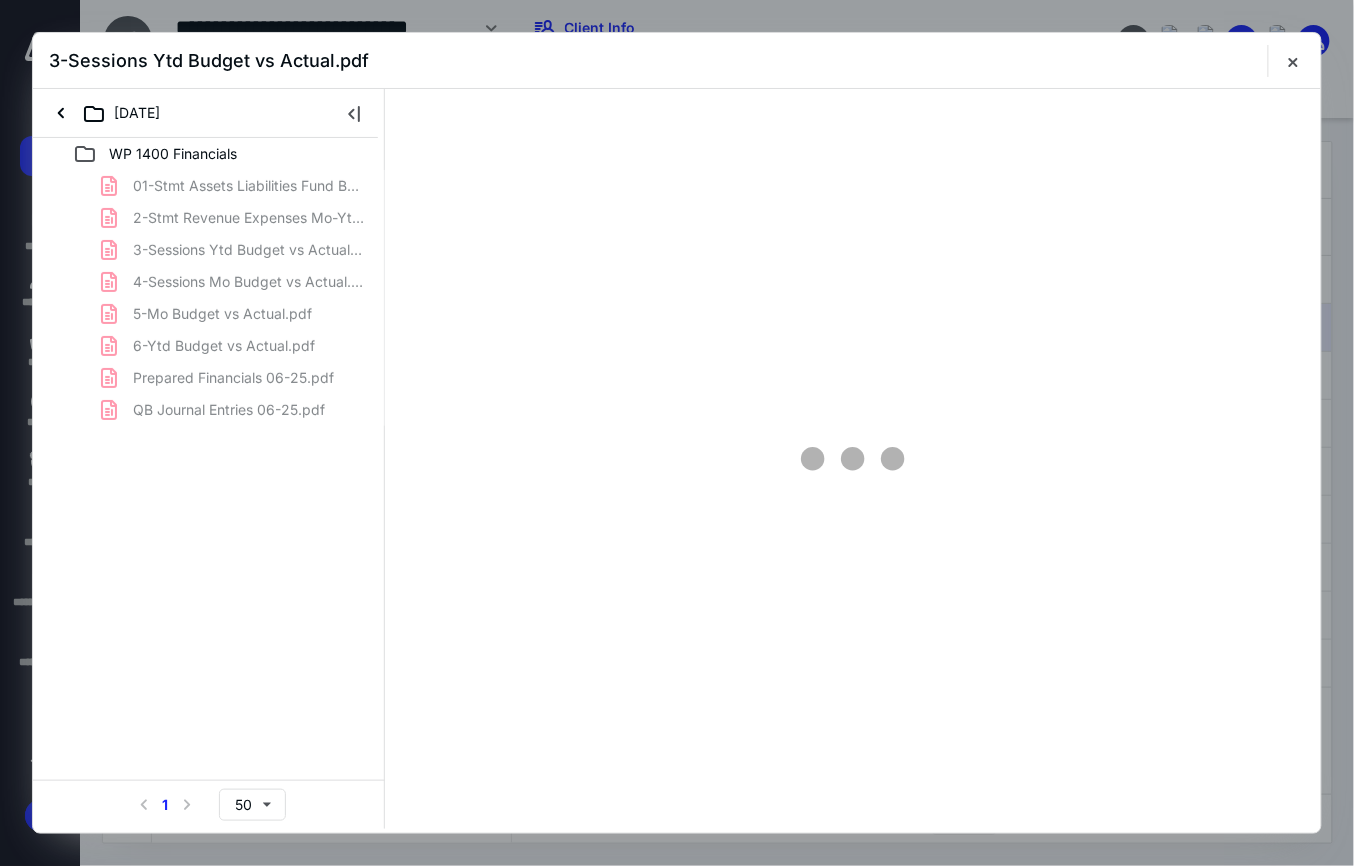 click on "01-Stmt Assets Liabilities Fund Balances.pdf 2-Stmt Revenue Expenses Mo-Ytd.pdf 3-Sessions Ytd Budget vs Actual.pdf 4-Sessions Mo Budget vs Actual.pdf 5-Mo Budget vs Actual.pdf 6-Ytd Budget vs Actual.pdf Prepared Financials 06-25.pdf QB Journal Entries 06-25.pdf" at bounding box center [209, 298] 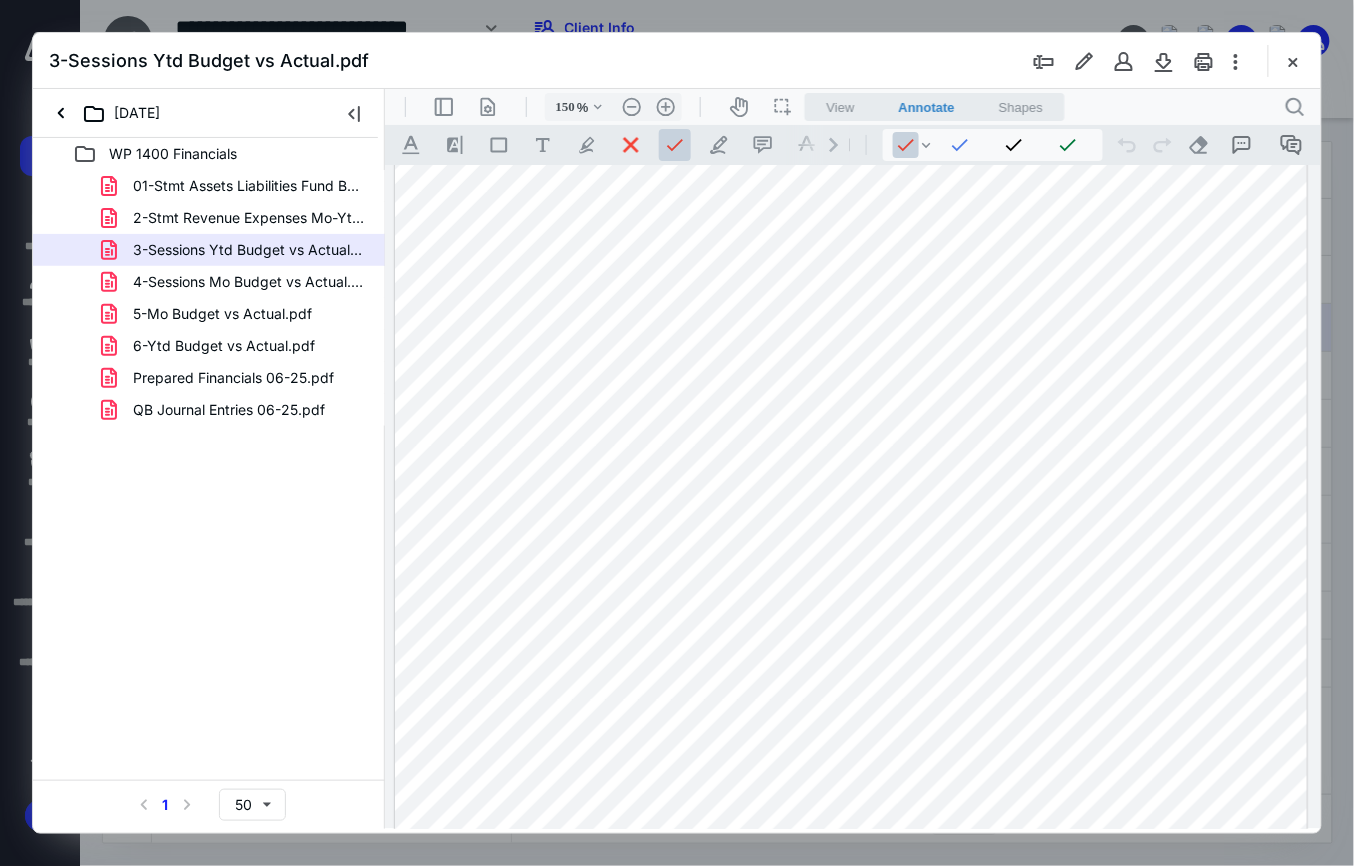 scroll, scrollTop: 528, scrollLeft: 0, axis: vertical 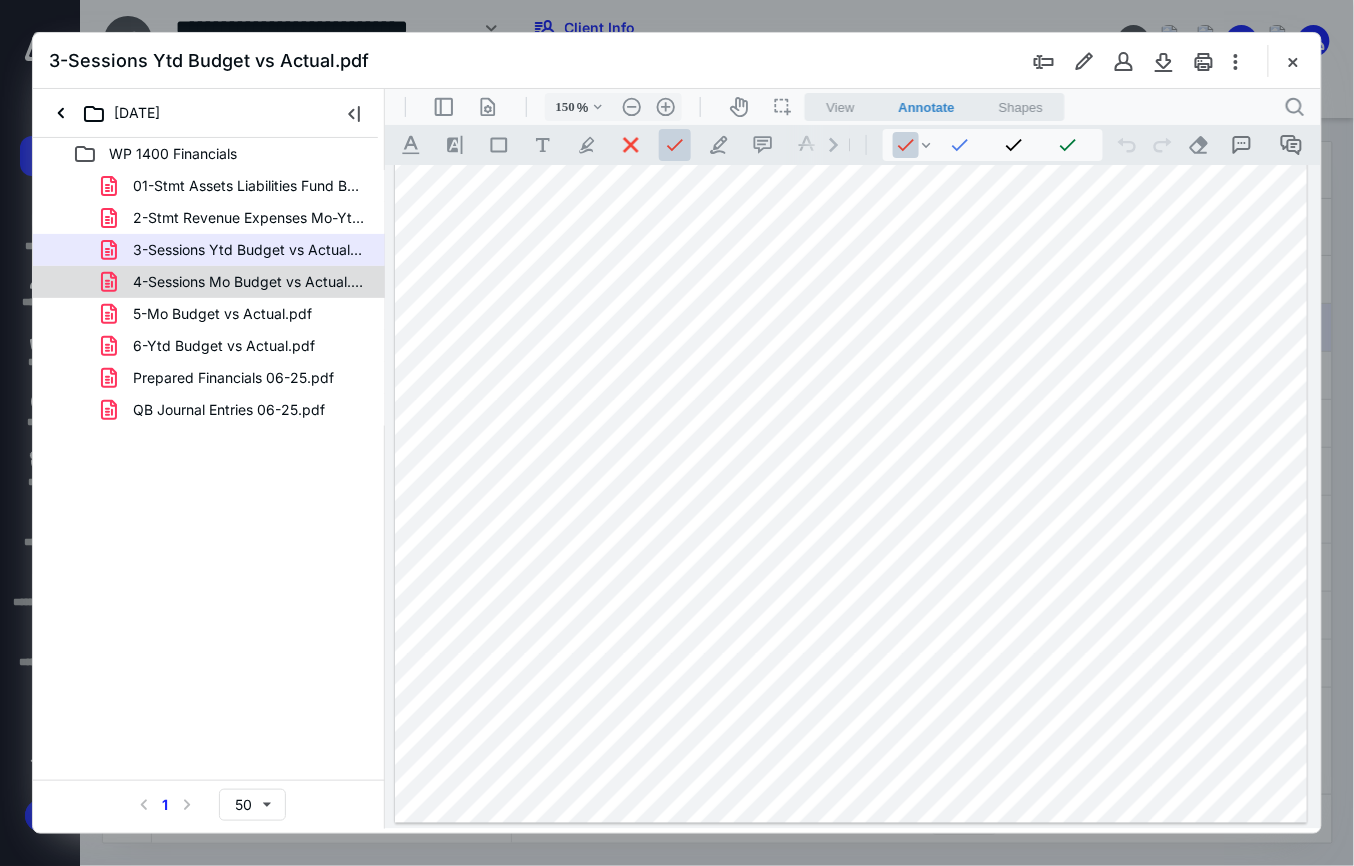 click on "4-Sessions Mo Budget vs Actual.pdf" at bounding box center (249, 282) 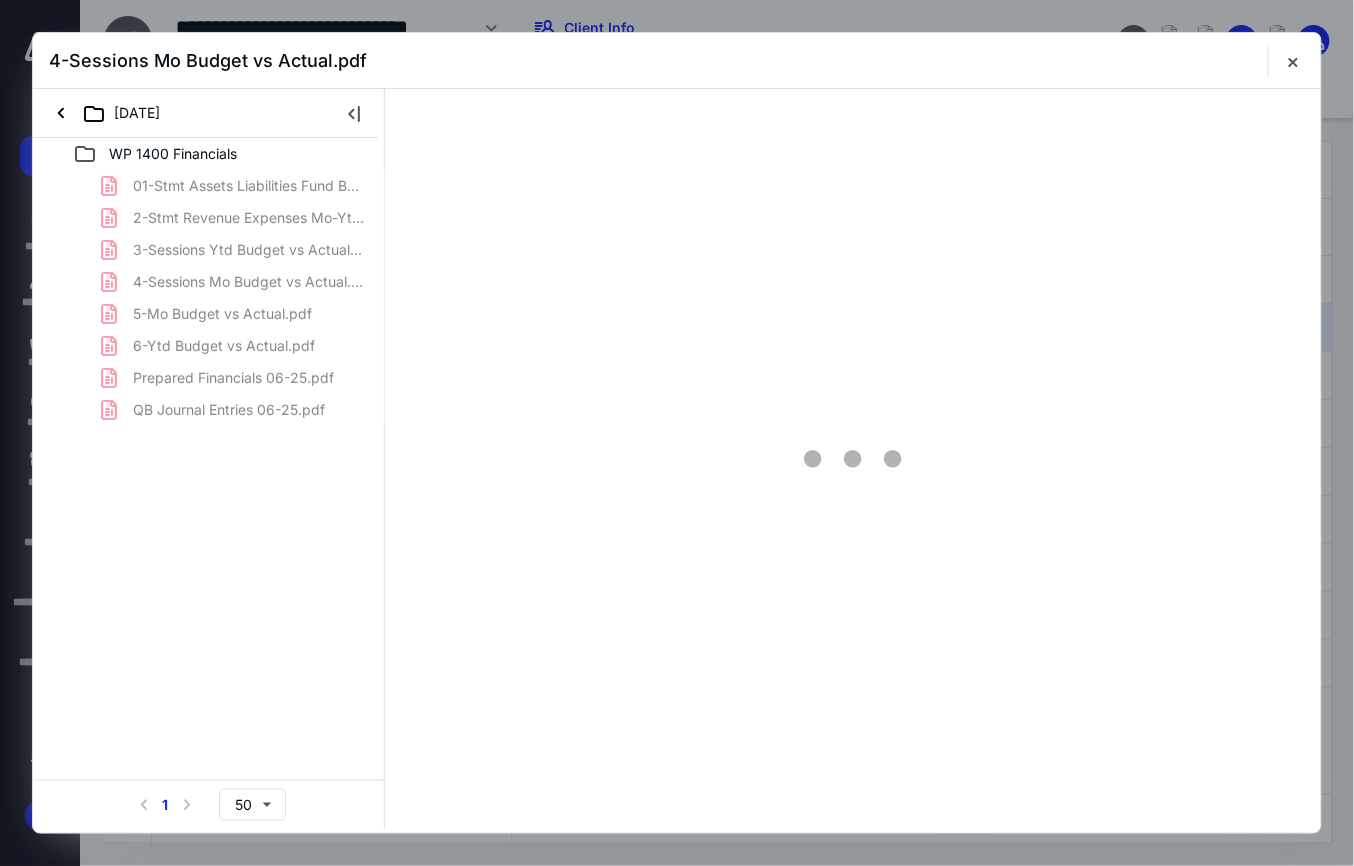 click on "01-Stmt Assets Liabilities Fund Balances.pdf 2-Stmt Revenue Expenses Mo-Ytd.pdf 3-Sessions Ytd Budget vs Actual.pdf 4-Sessions Mo Budget vs Actual.pdf 5-Mo Budget vs Actual.pdf 6-Ytd Budget vs Actual.pdf Prepared Financials 06-25.pdf QB Journal Entries 06-25.pdf" at bounding box center [209, 298] 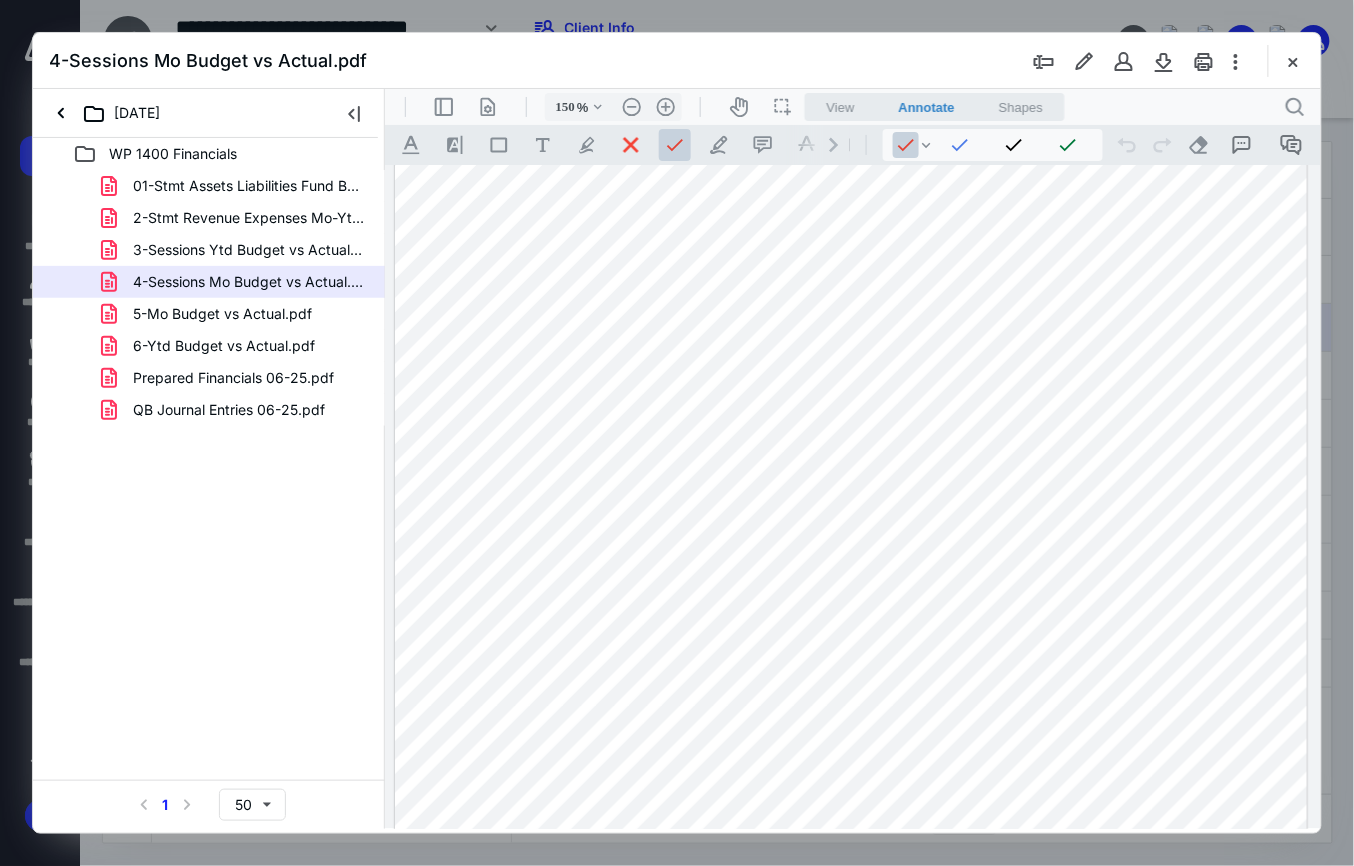 scroll, scrollTop: 266, scrollLeft: 0, axis: vertical 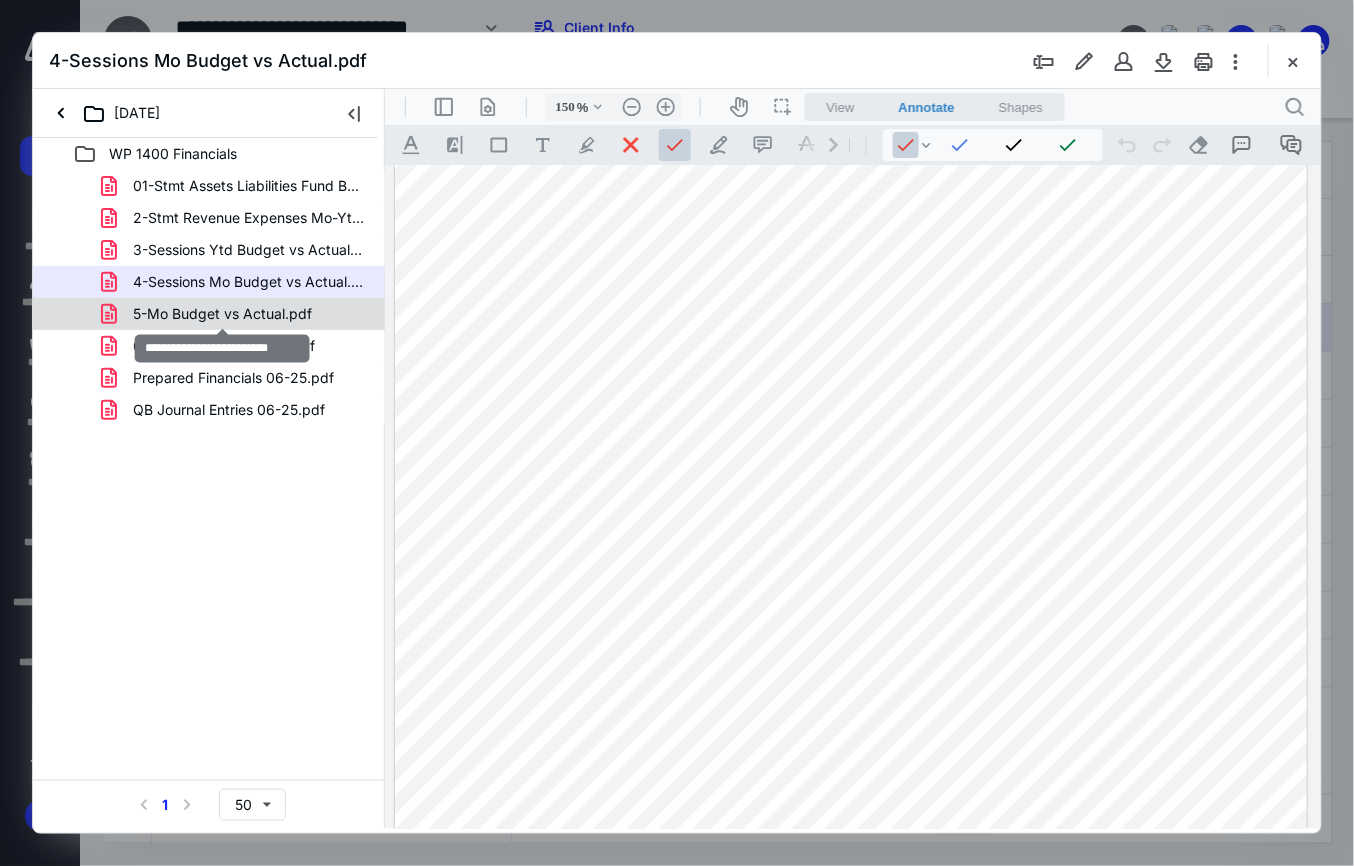 click on "5-Mo Budget vs Actual.pdf" at bounding box center (222, 314) 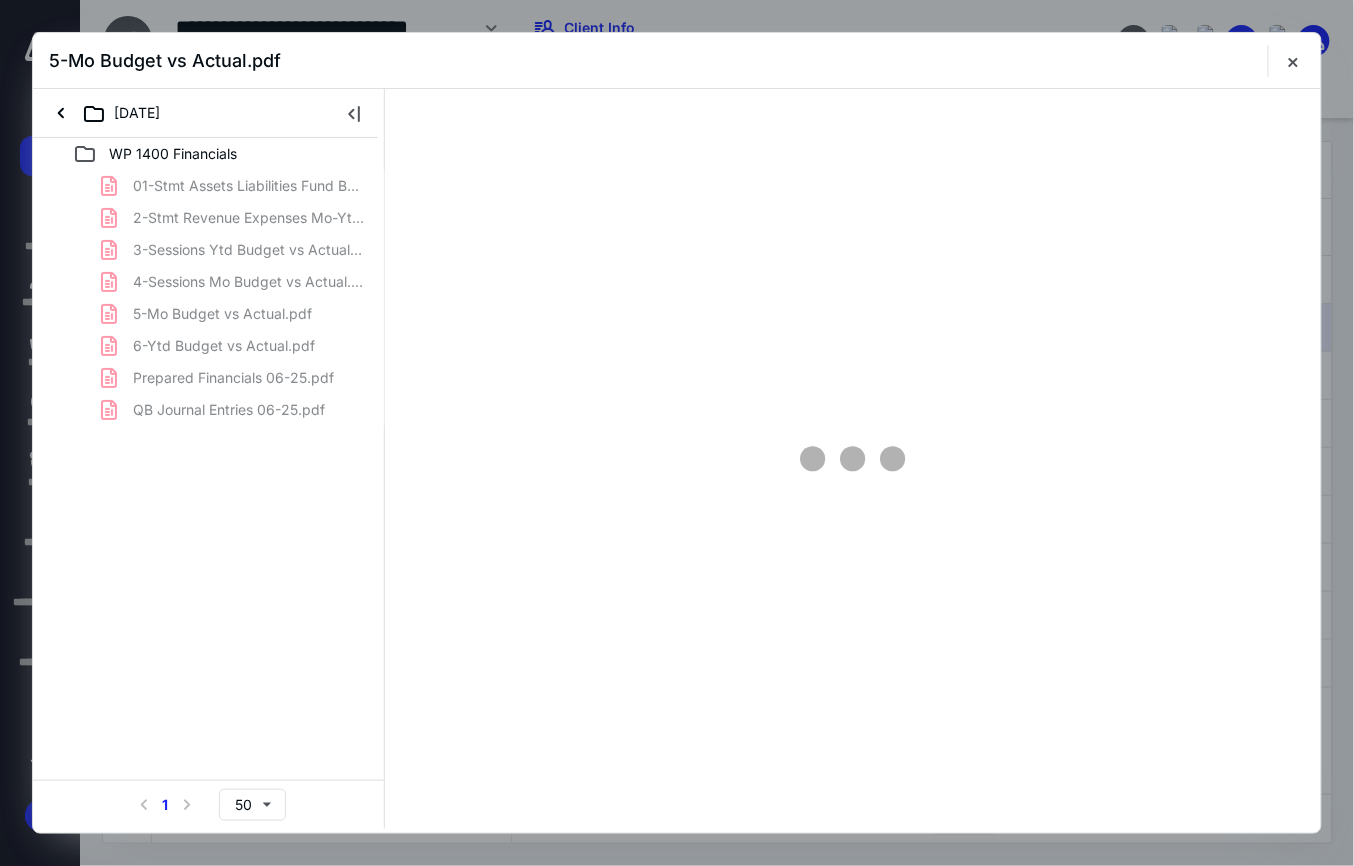click on "01-Stmt Assets Liabilities Fund Balances.pdf 2-Stmt Revenue Expenses Mo-Ytd.pdf 3-Sessions Ytd Budget vs Actual.pdf 4-Sessions Mo Budget vs Actual.pdf 5-Mo Budget vs Actual.pdf 6-Ytd Budget vs Actual.pdf Prepared Financials 06-25.pdf QB Journal Entries 06-25.pdf" at bounding box center [209, 298] 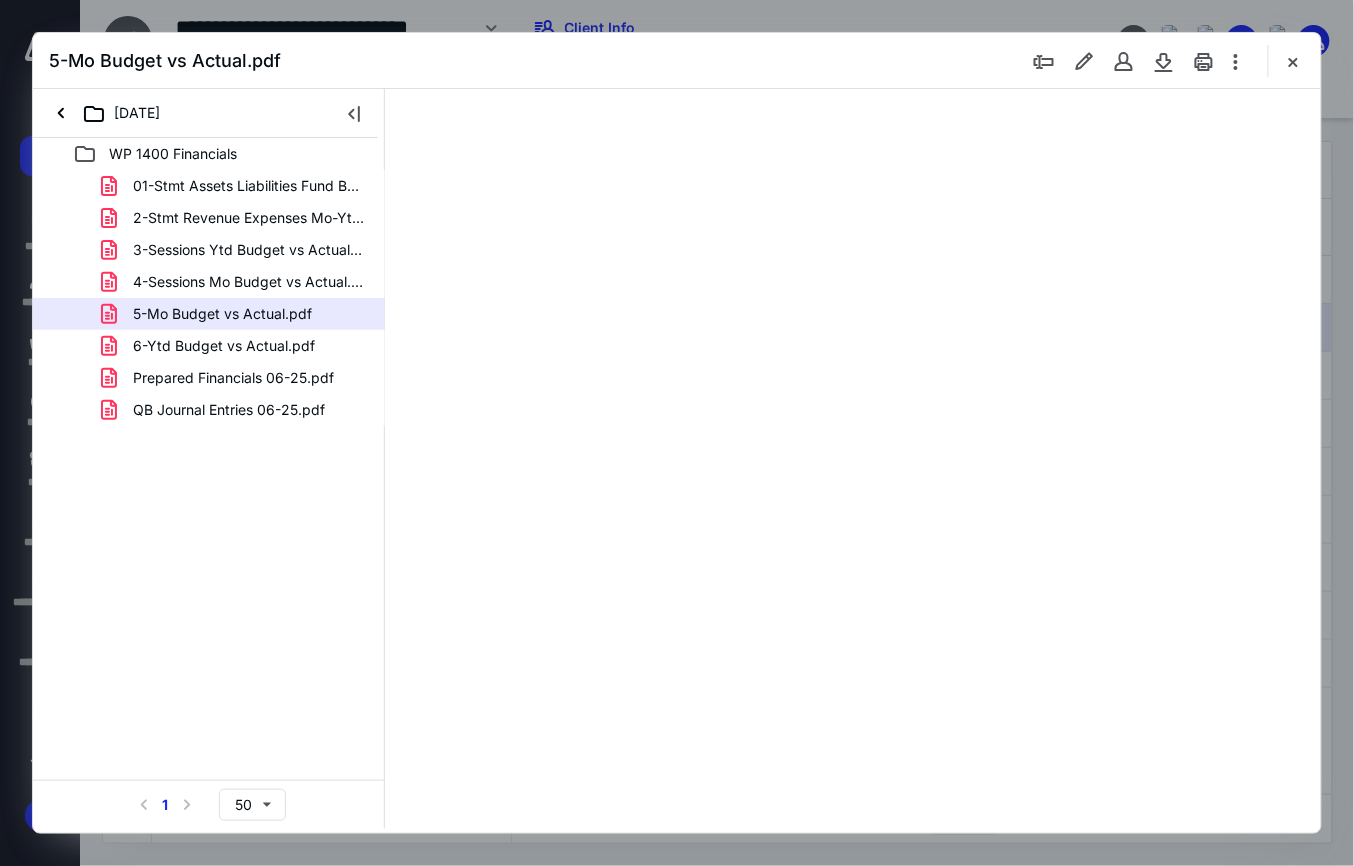 type on "150" 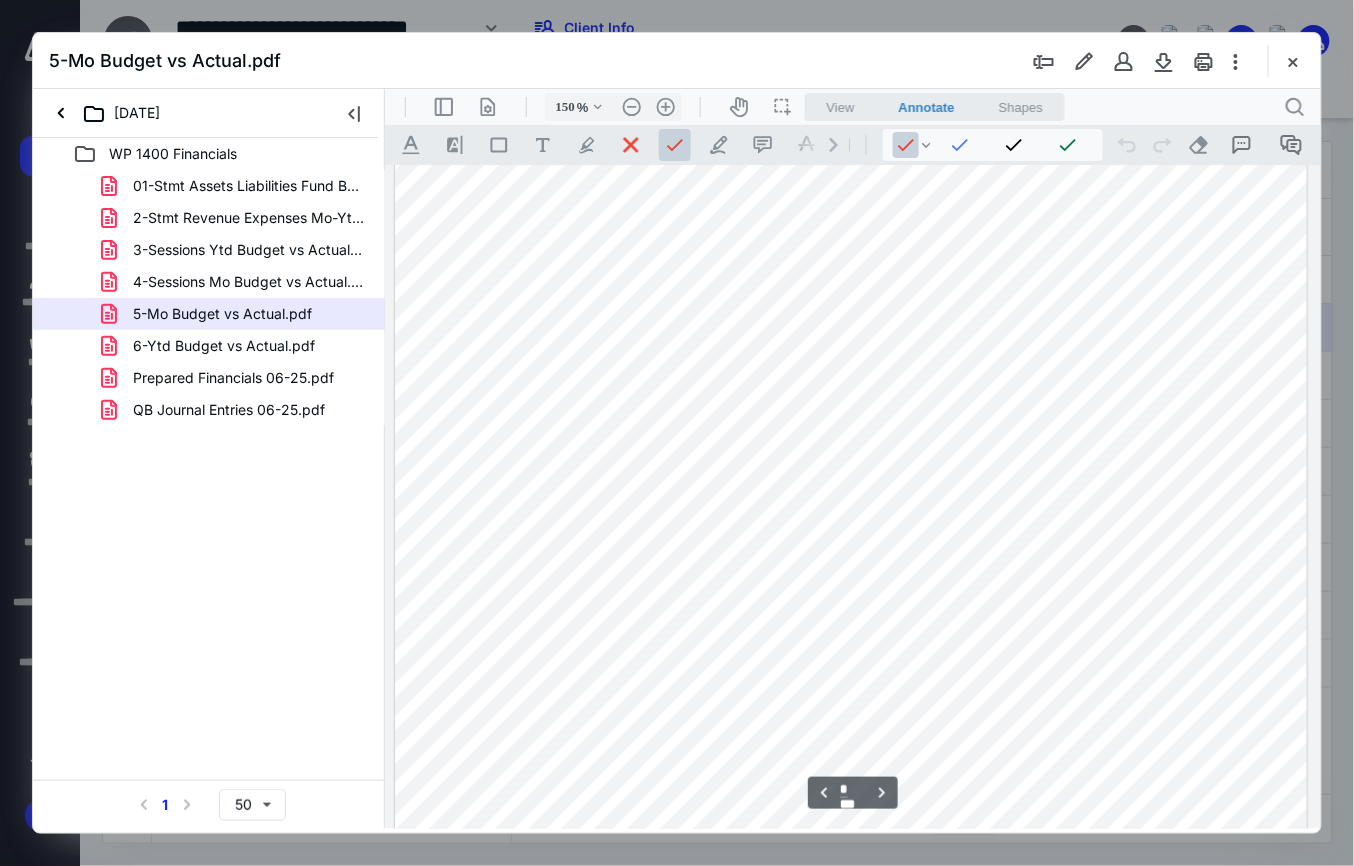 scroll, scrollTop: 2749, scrollLeft: 0, axis: vertical 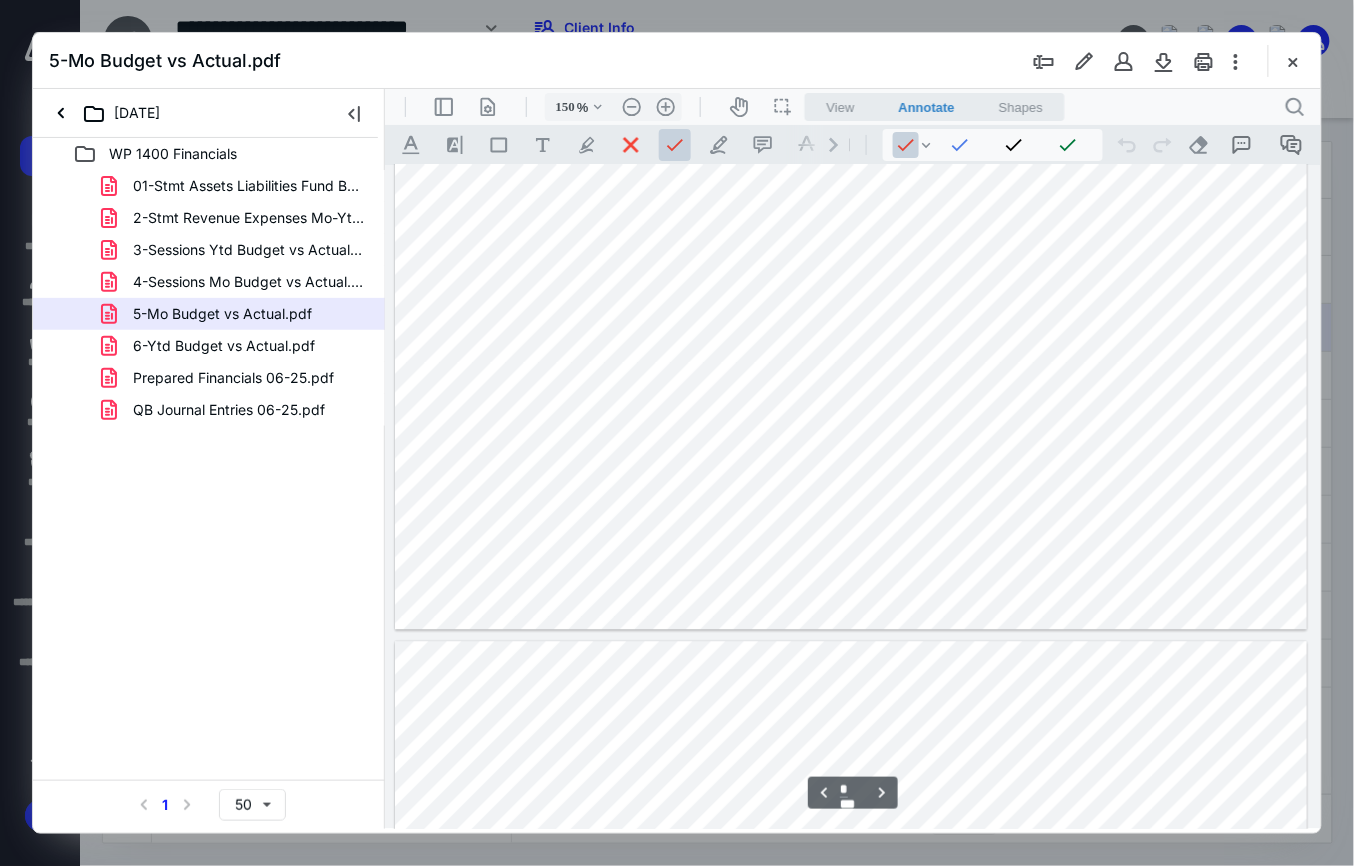 type on "*" 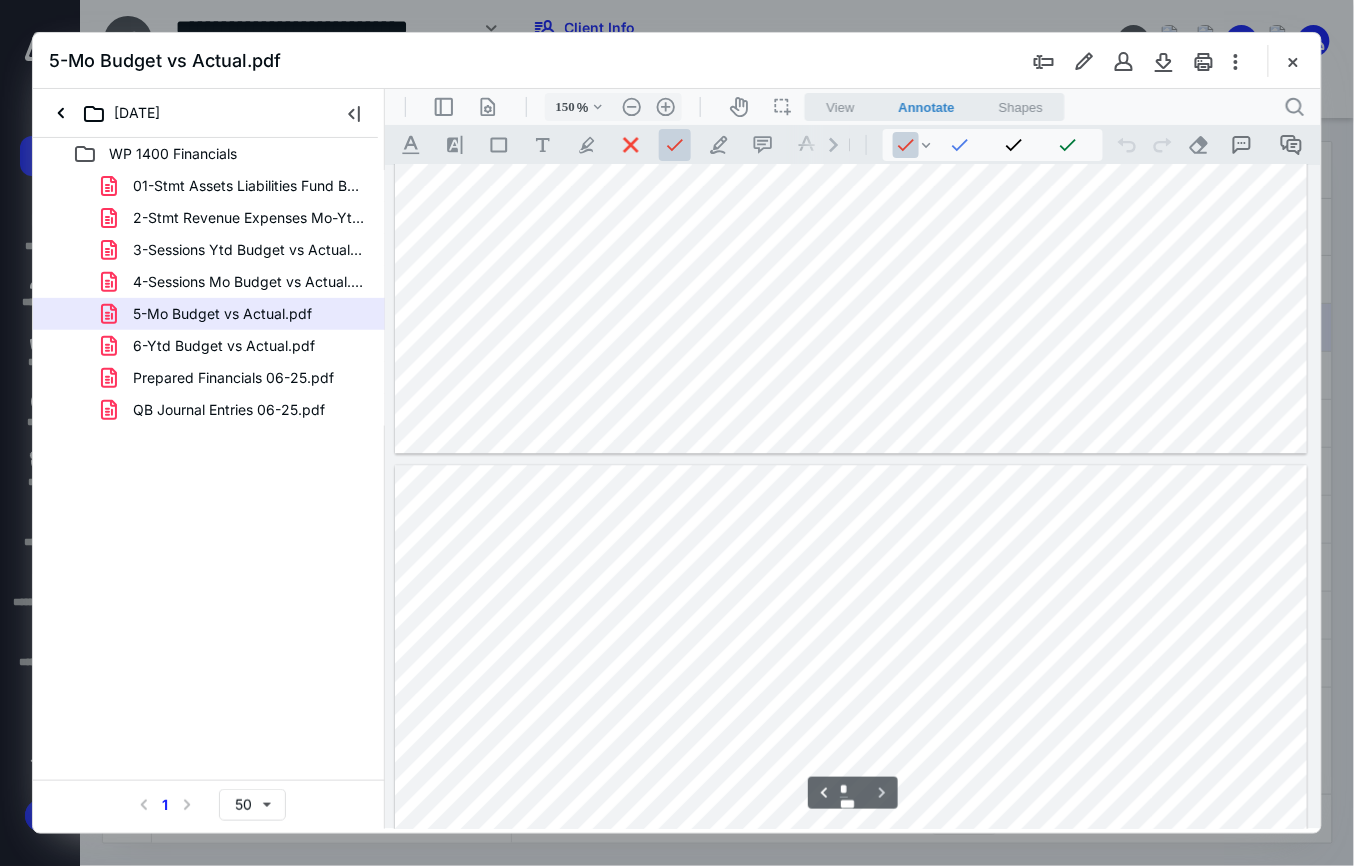 scroll, scrollTop: 3416, scrollLeft: 0, axis: vertical 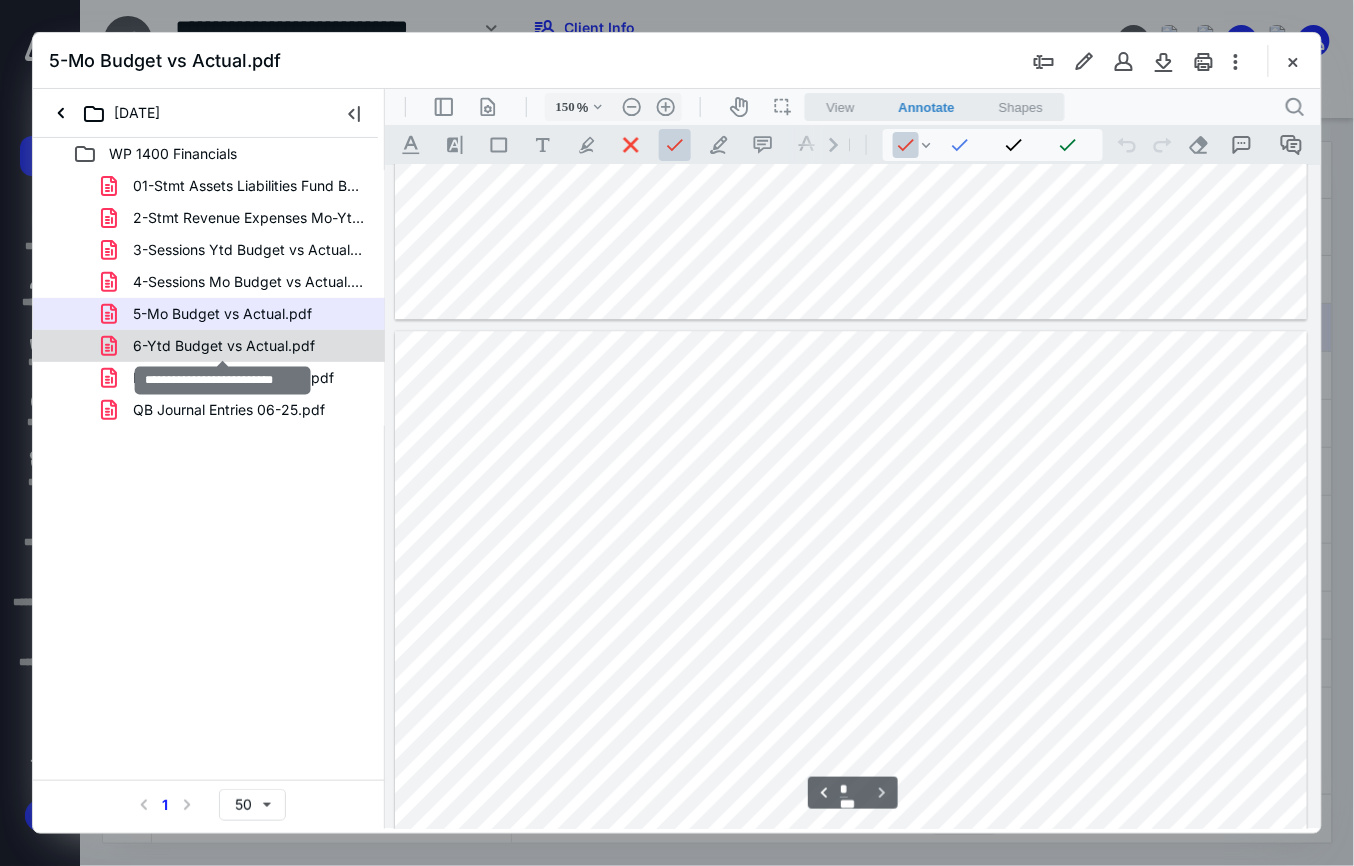click on "6-Ytd Budget vs Actual.pdf" at bounding box center (224, 346) 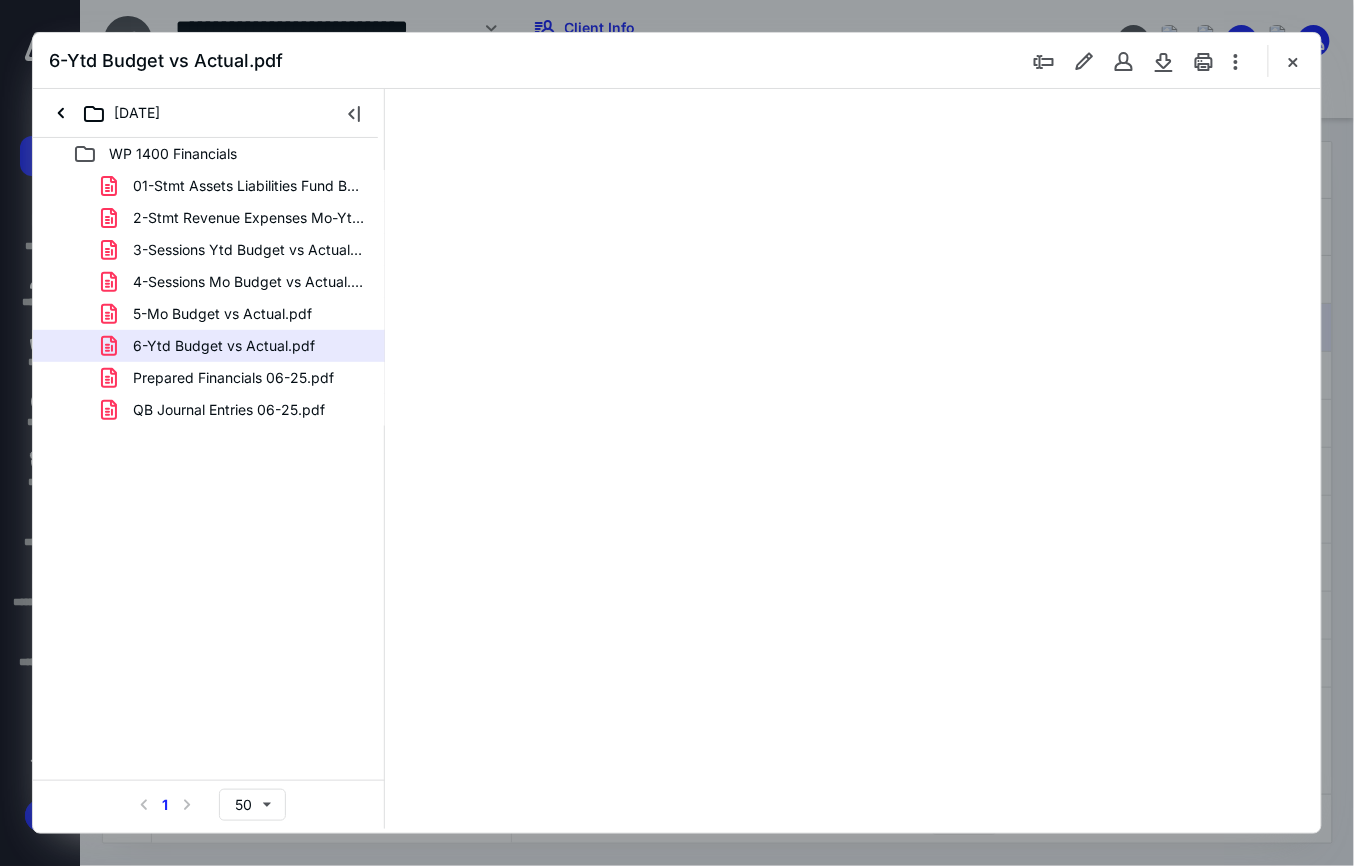 type on "150" 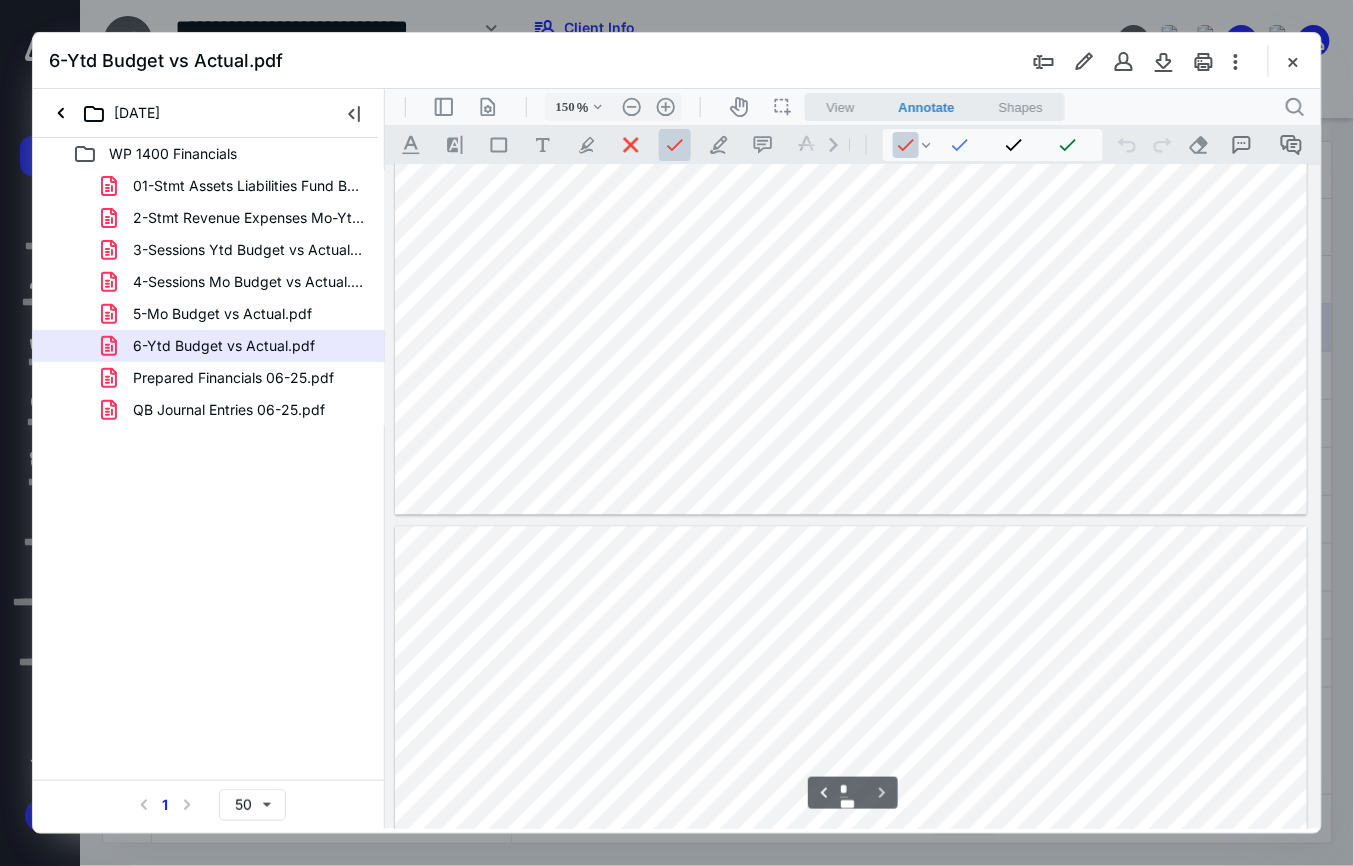 scroll, scrollTop: 3549, scrollLeft: 0, axis: vertical 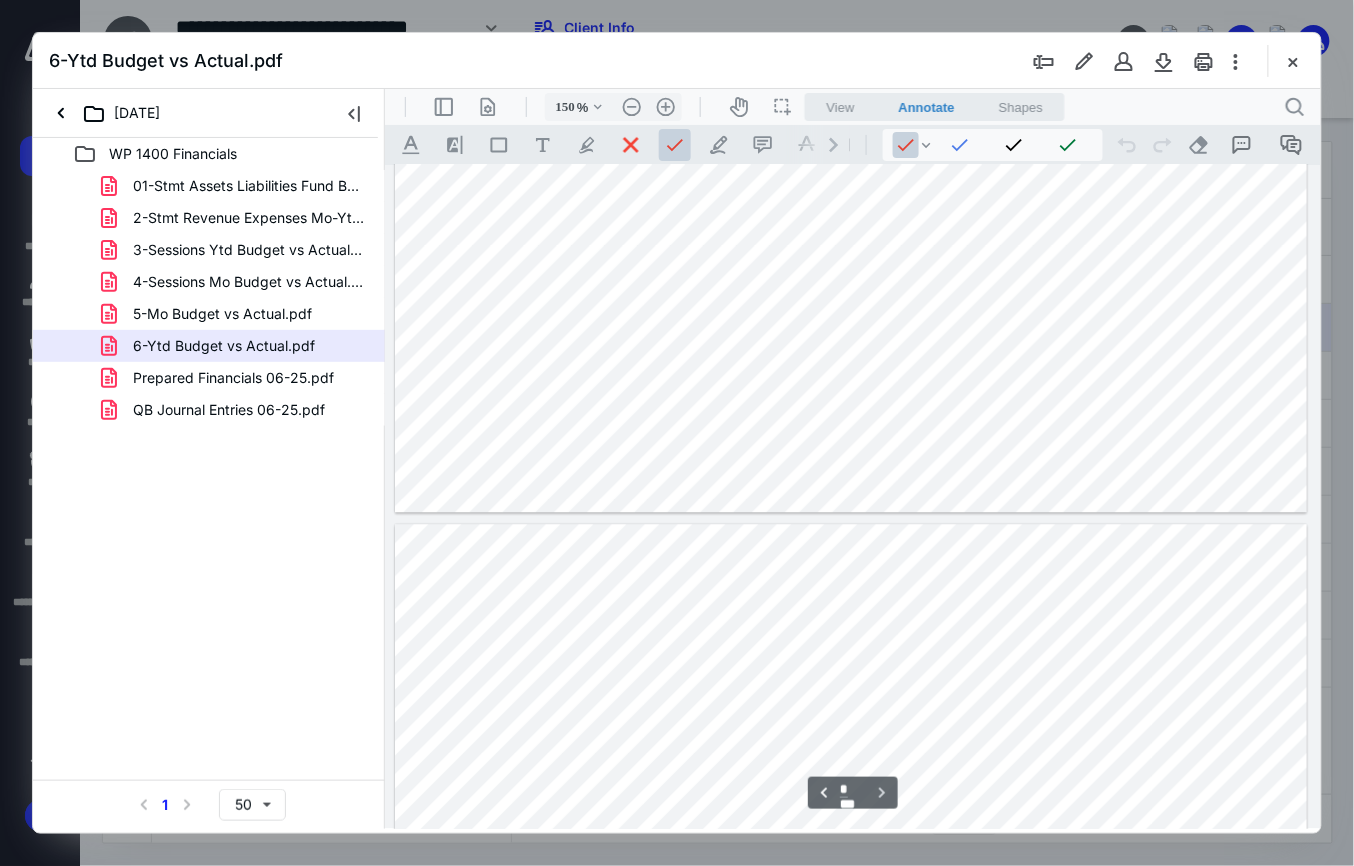 type on "*" 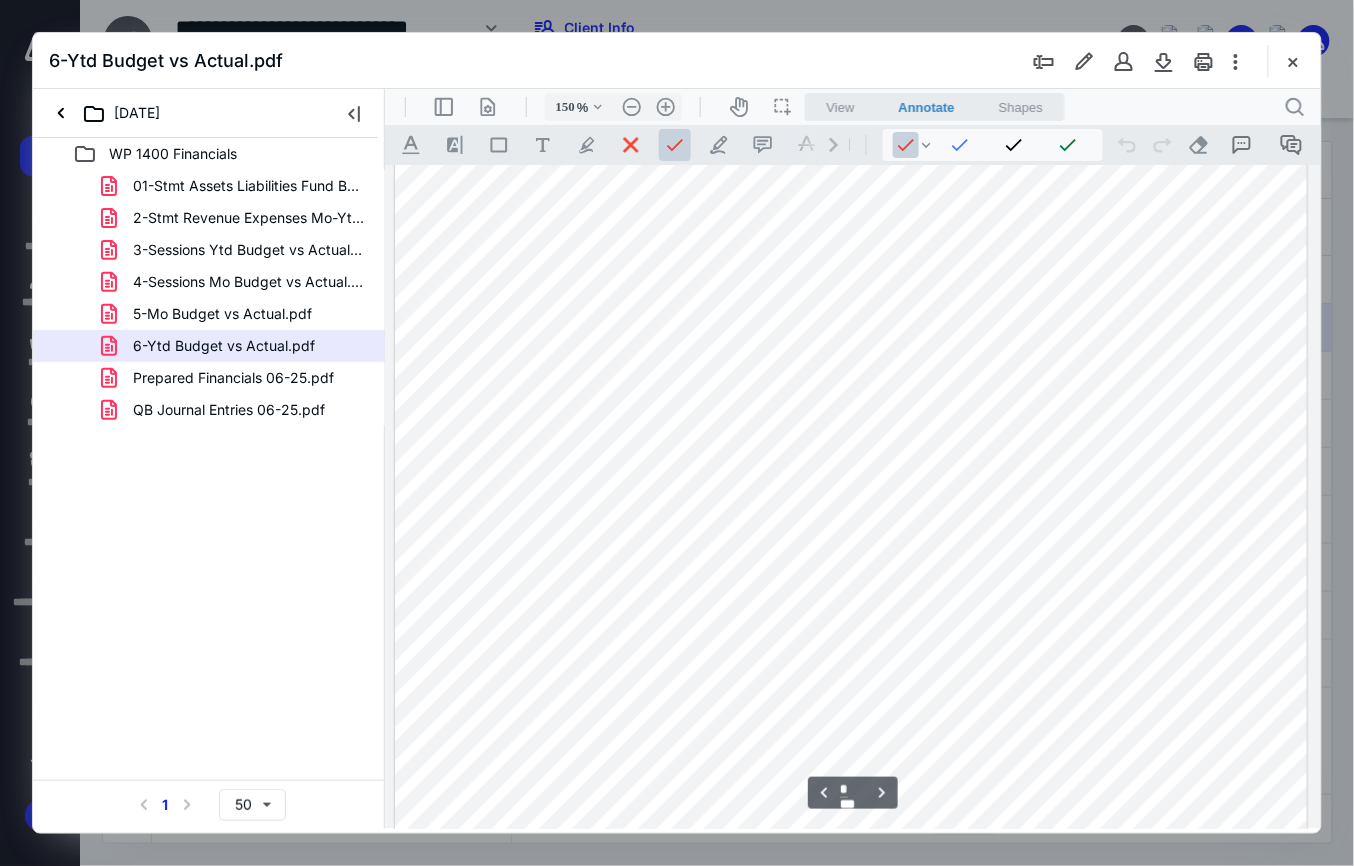 scroll, scrollTop: 2882, scrollLeft: 0, axis: vertical 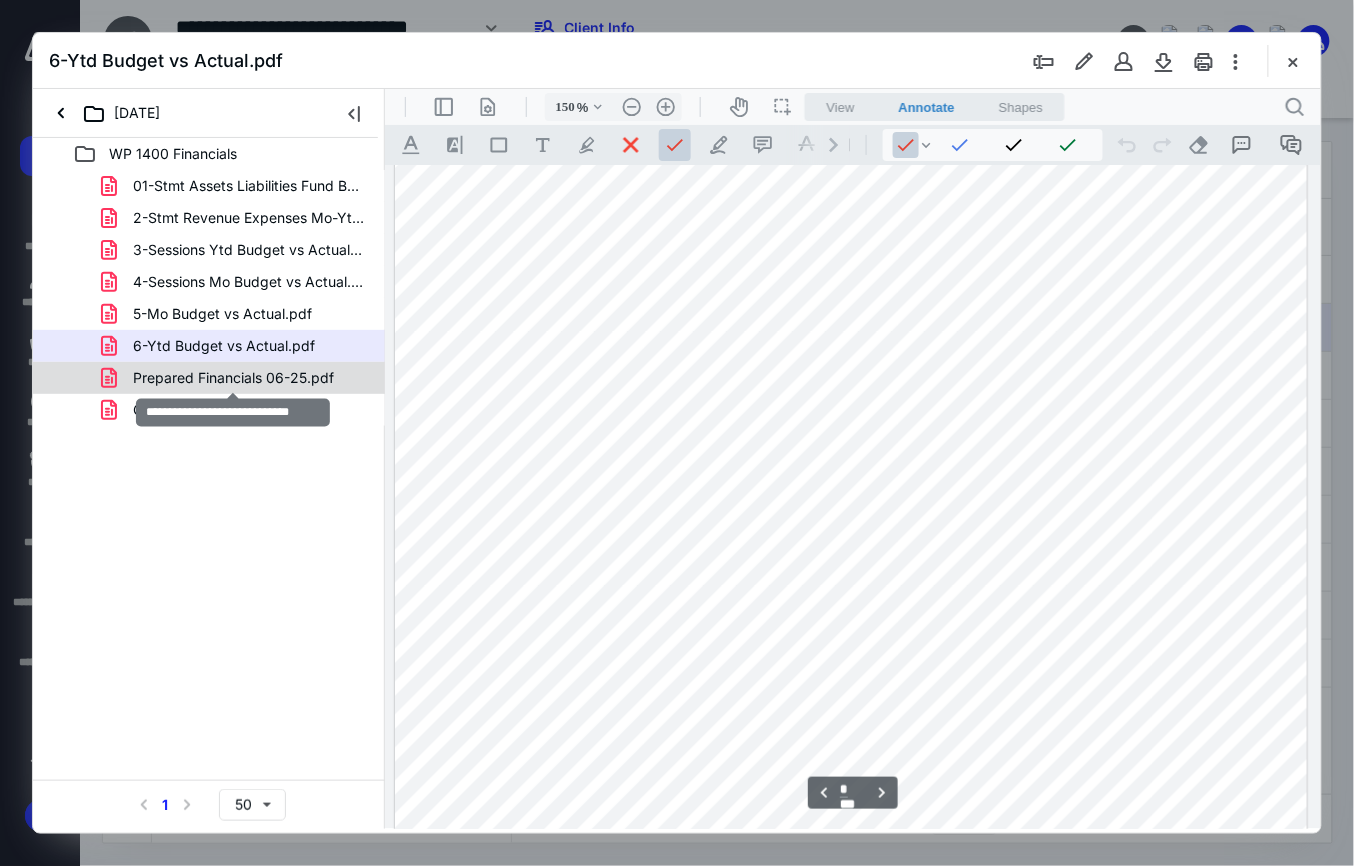 click on "Prepared Financials 06-25.pdf" at bounding box center (233, 378) 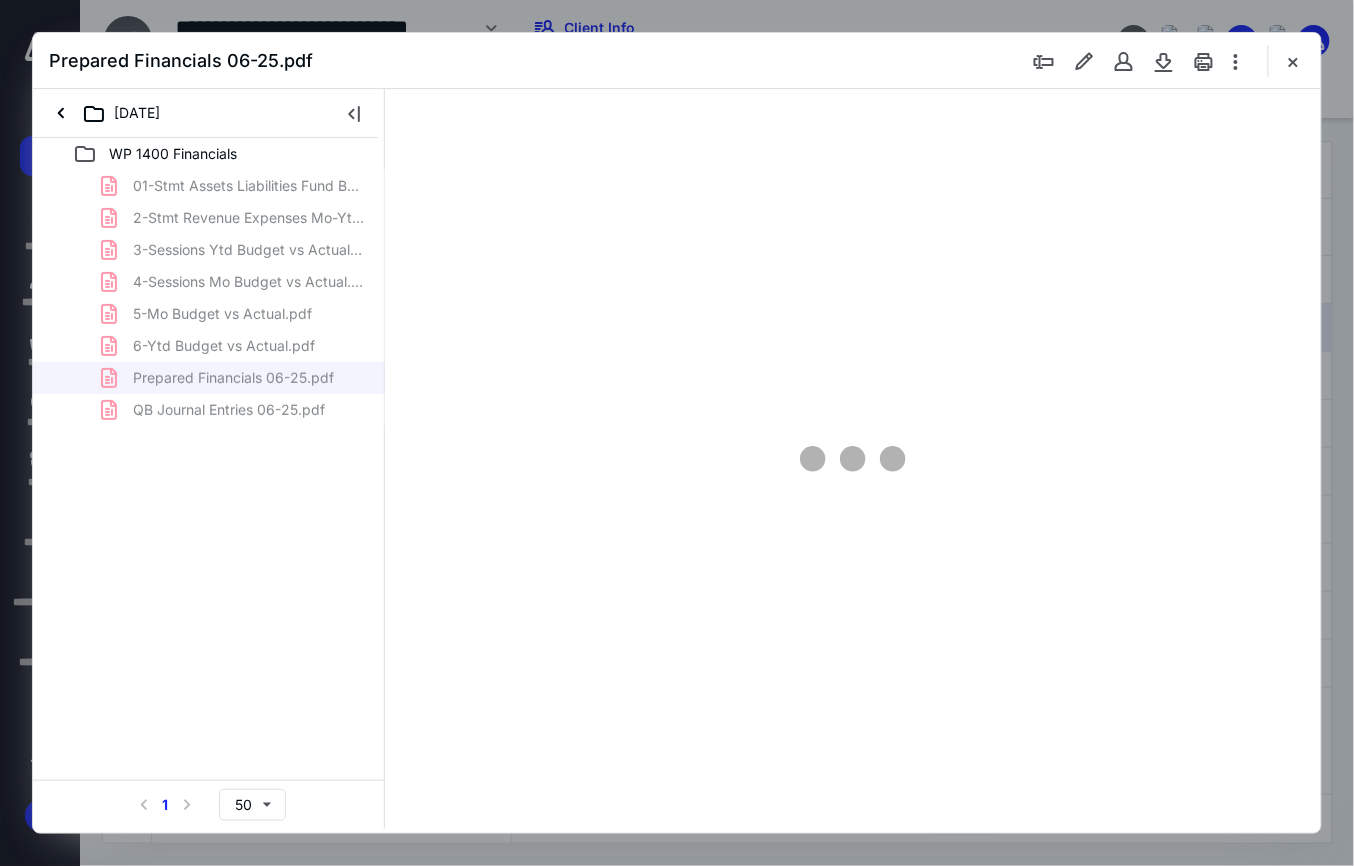 type on "150" 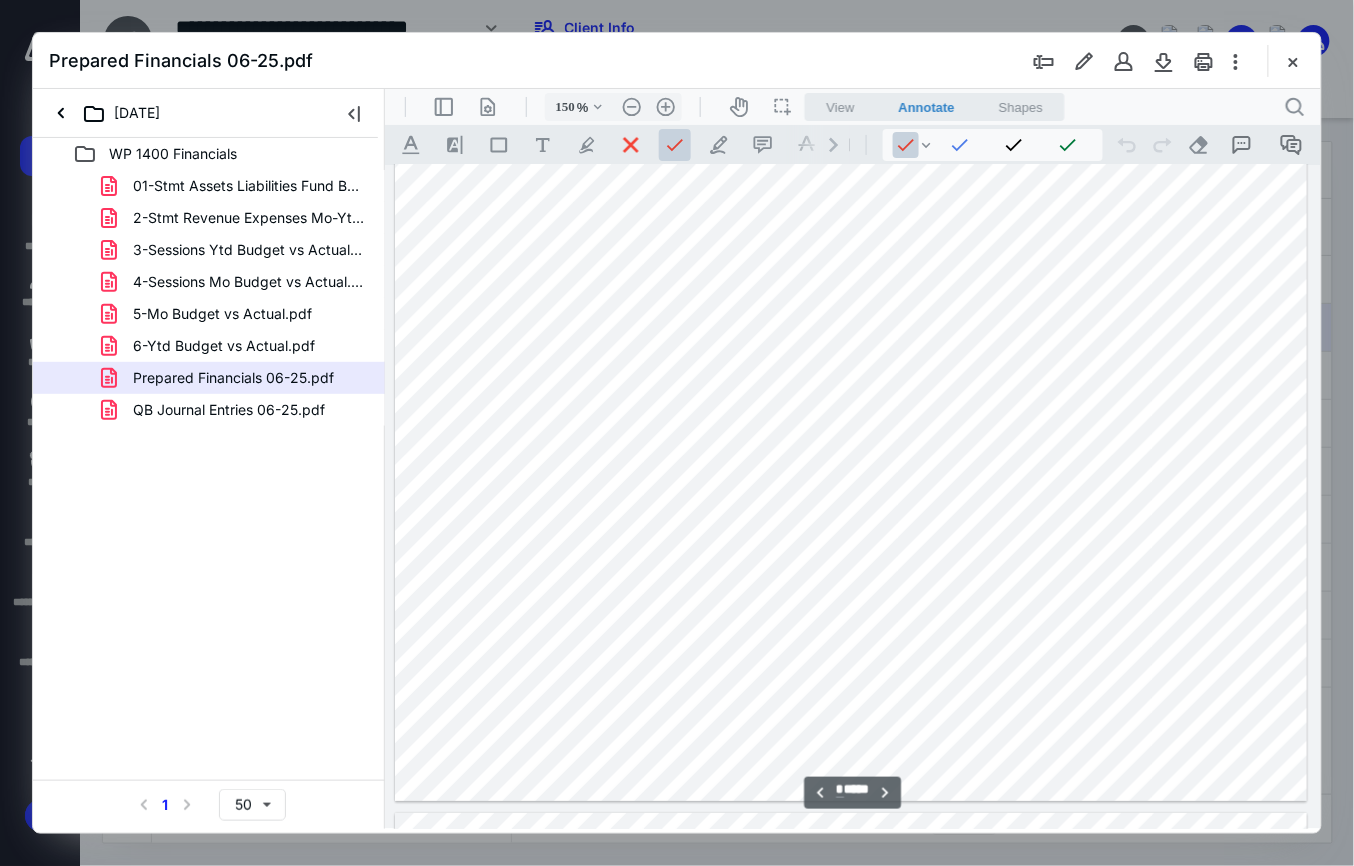 scroll, scrollTop: 1949, scrollLeft: 0, axis: vertical 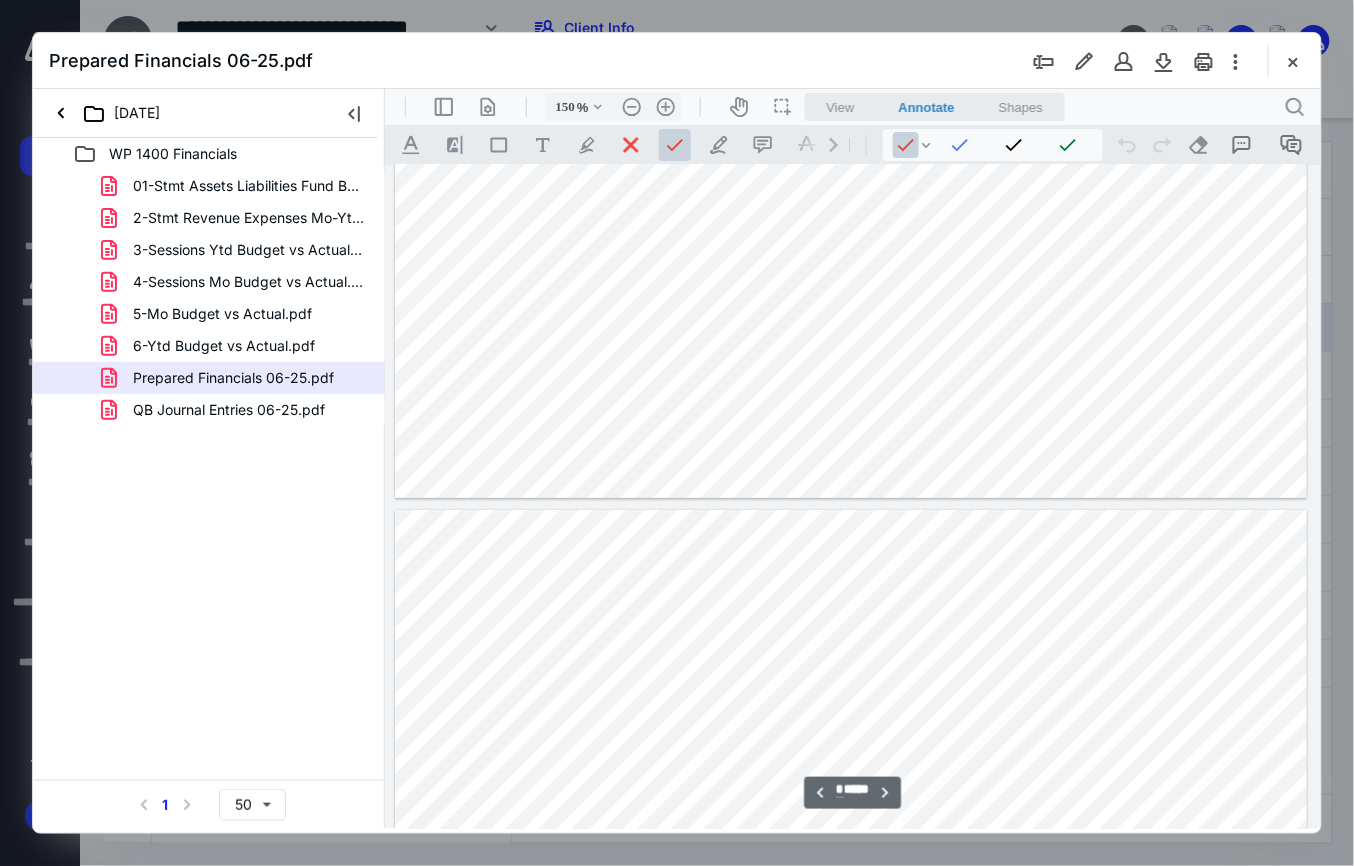 type on "*" 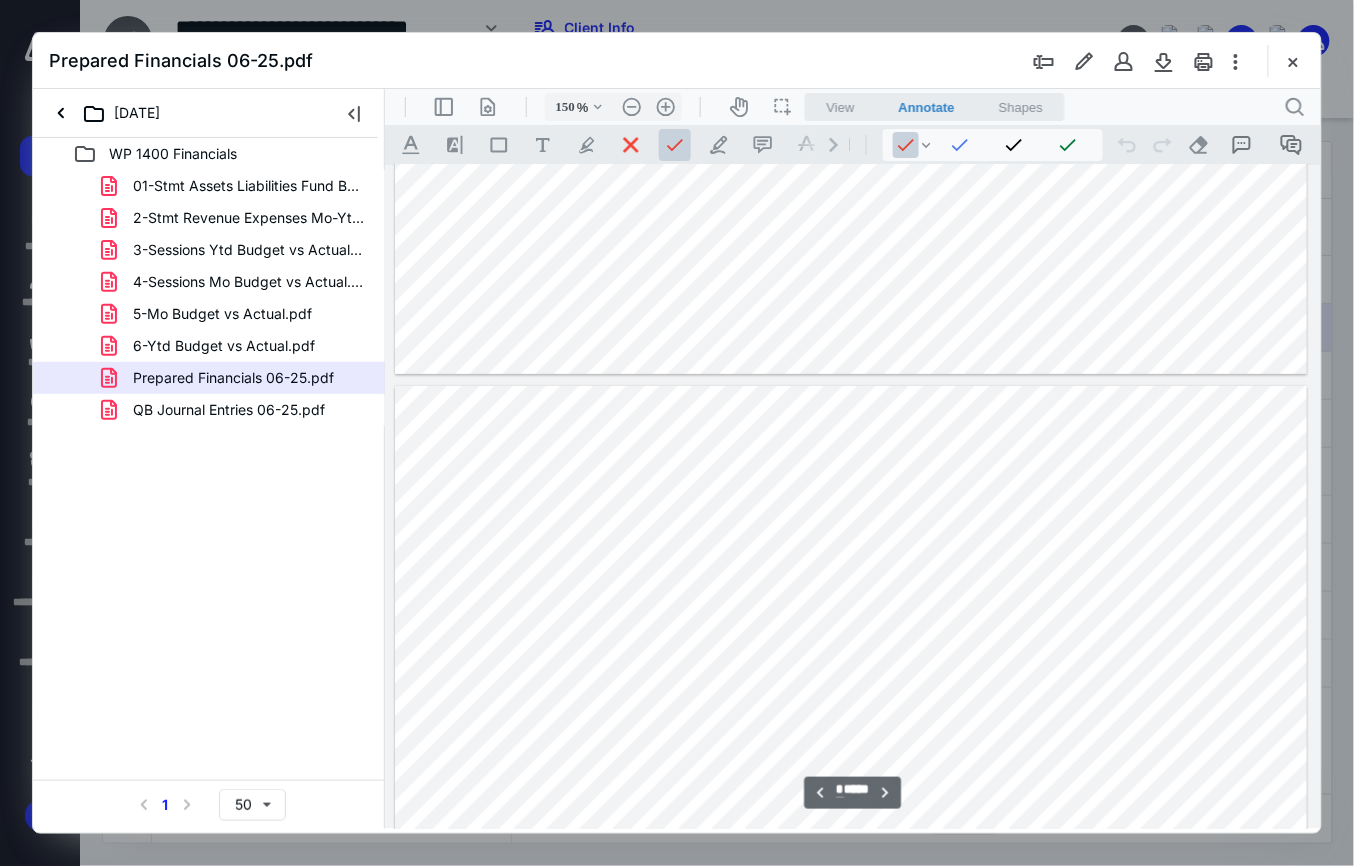 scroll, scrollTop: 2216, scrollLeft: 0, axis: vertical 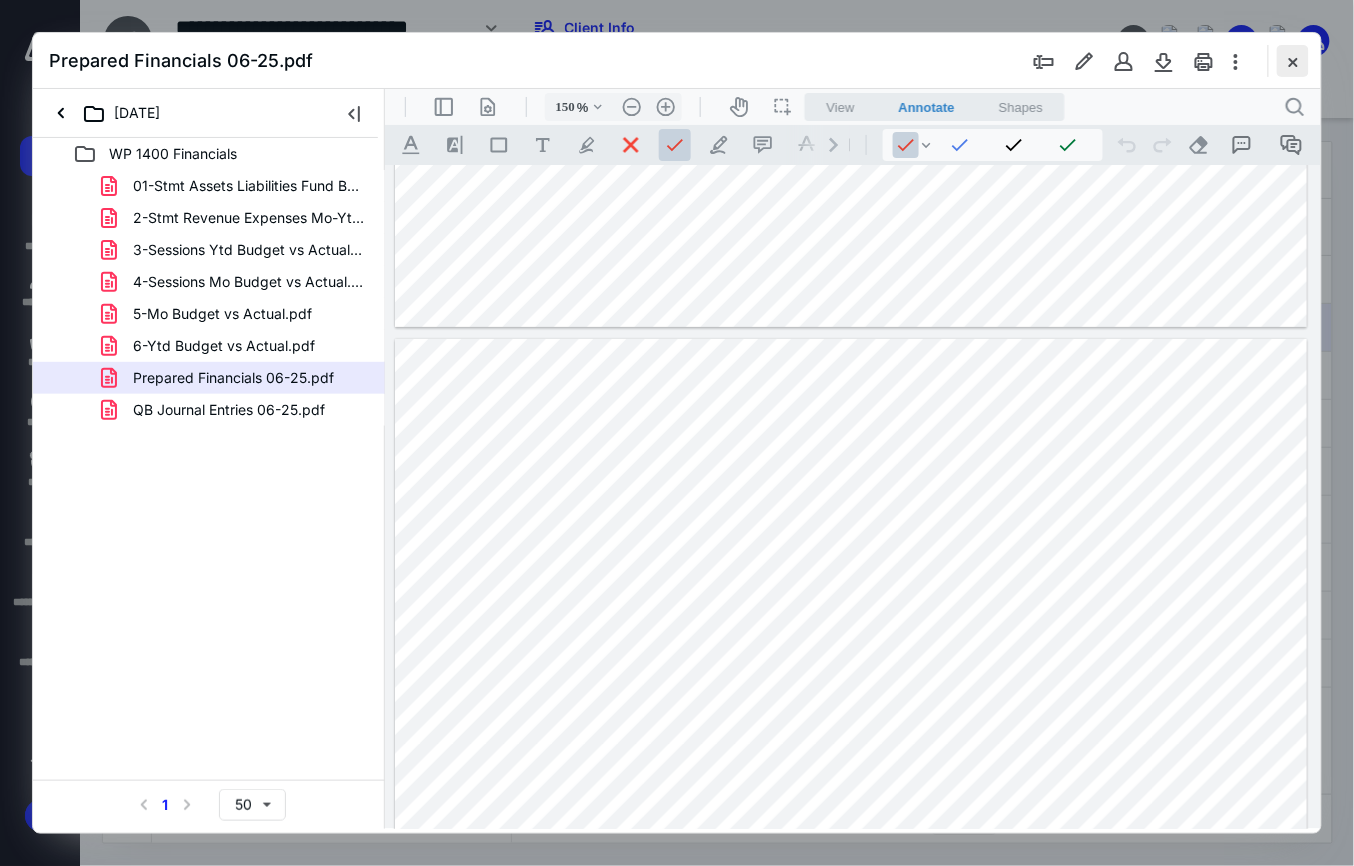 click at bounding box center (1293, 61) 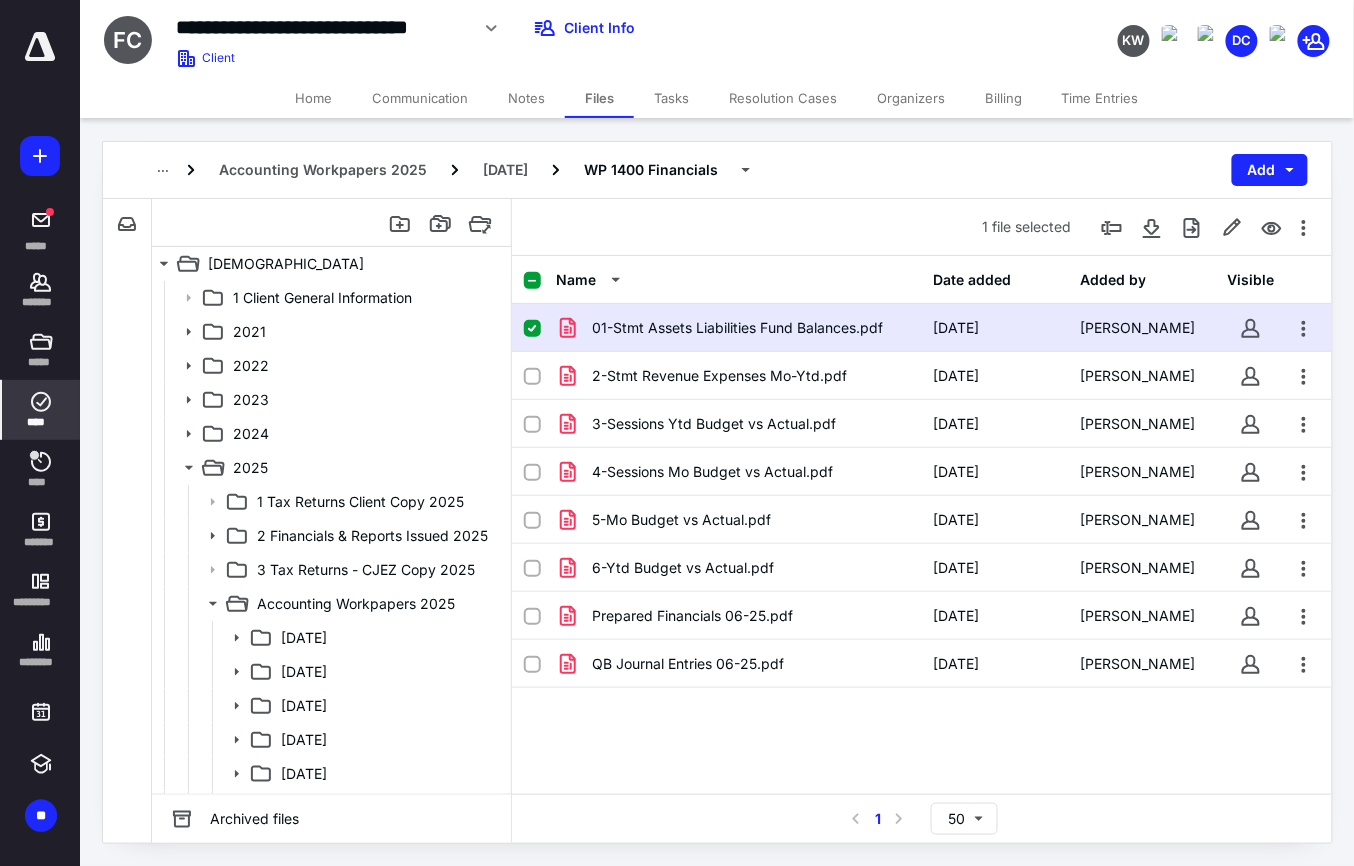 click 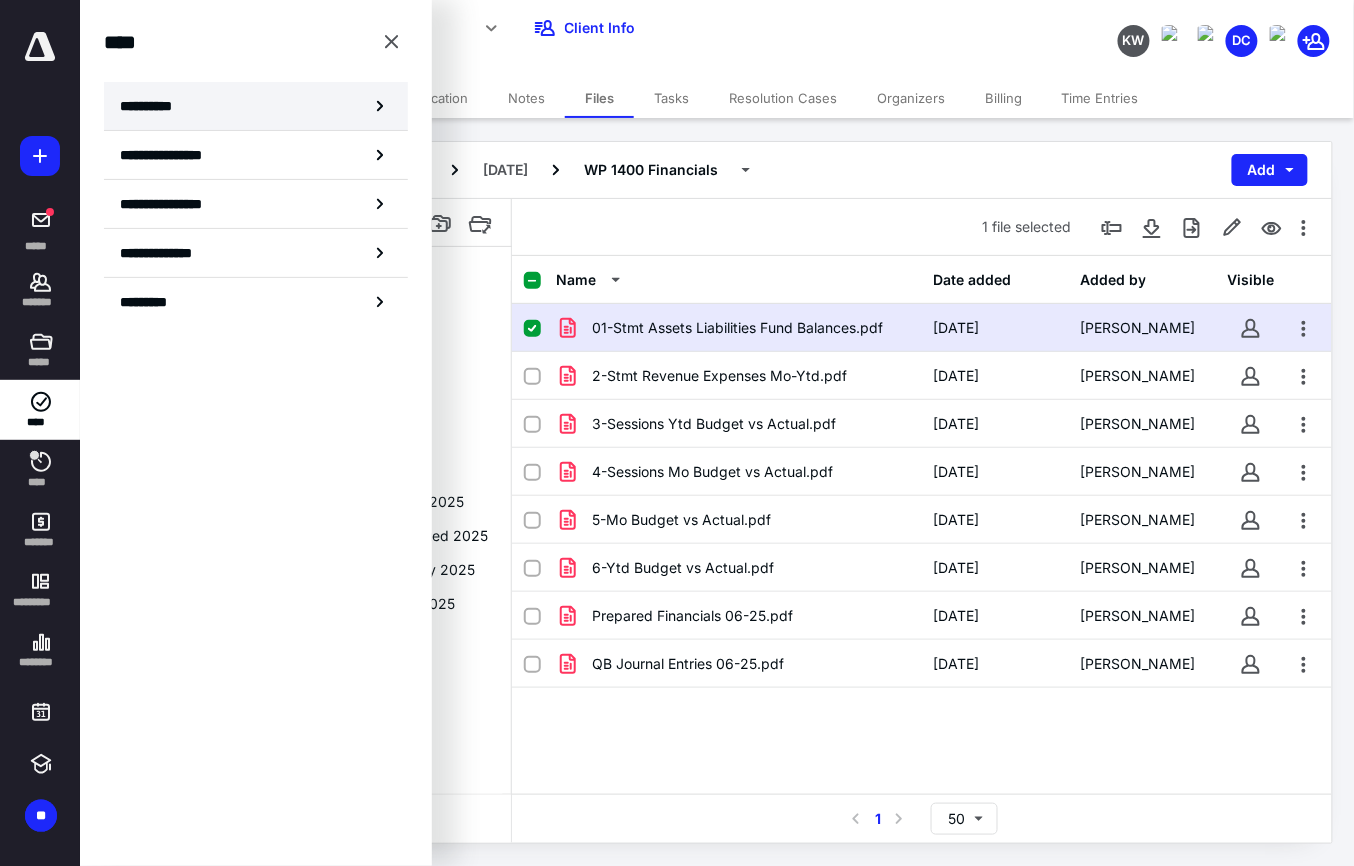 click on "**********" at bounding box center (153, 106) 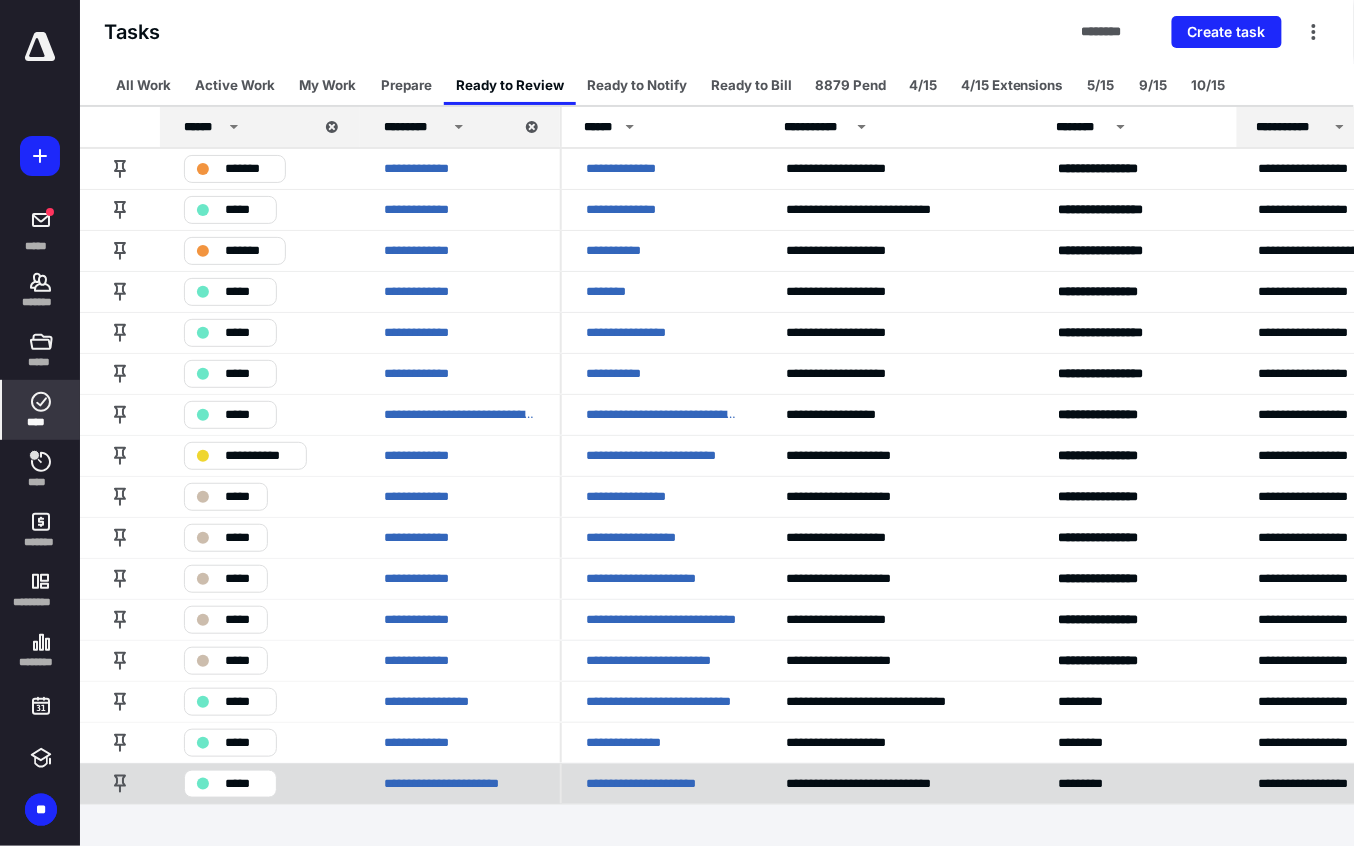 click on "**********" at bounding box center [662, 783] 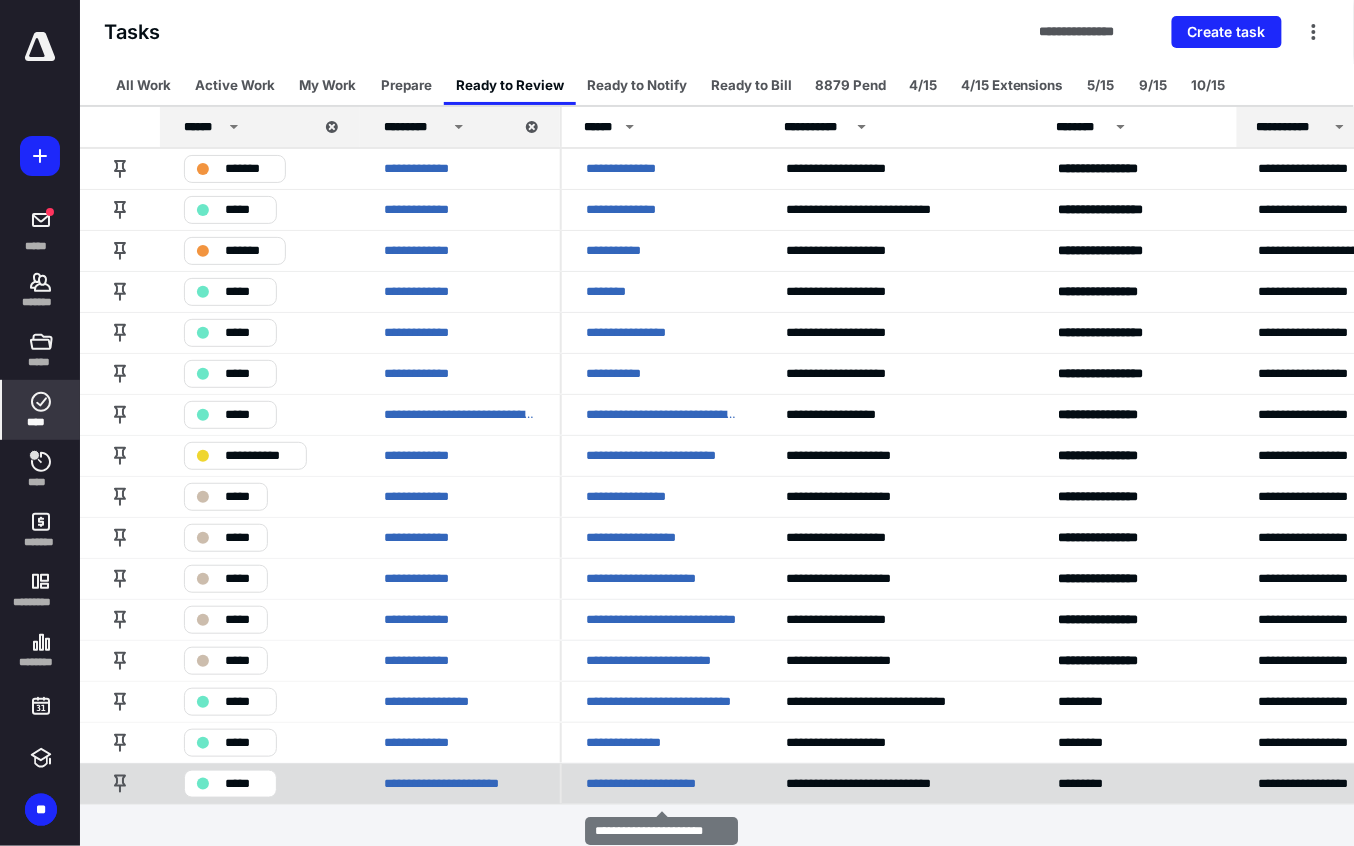 click on "**********" at bounding box center [662, 783] 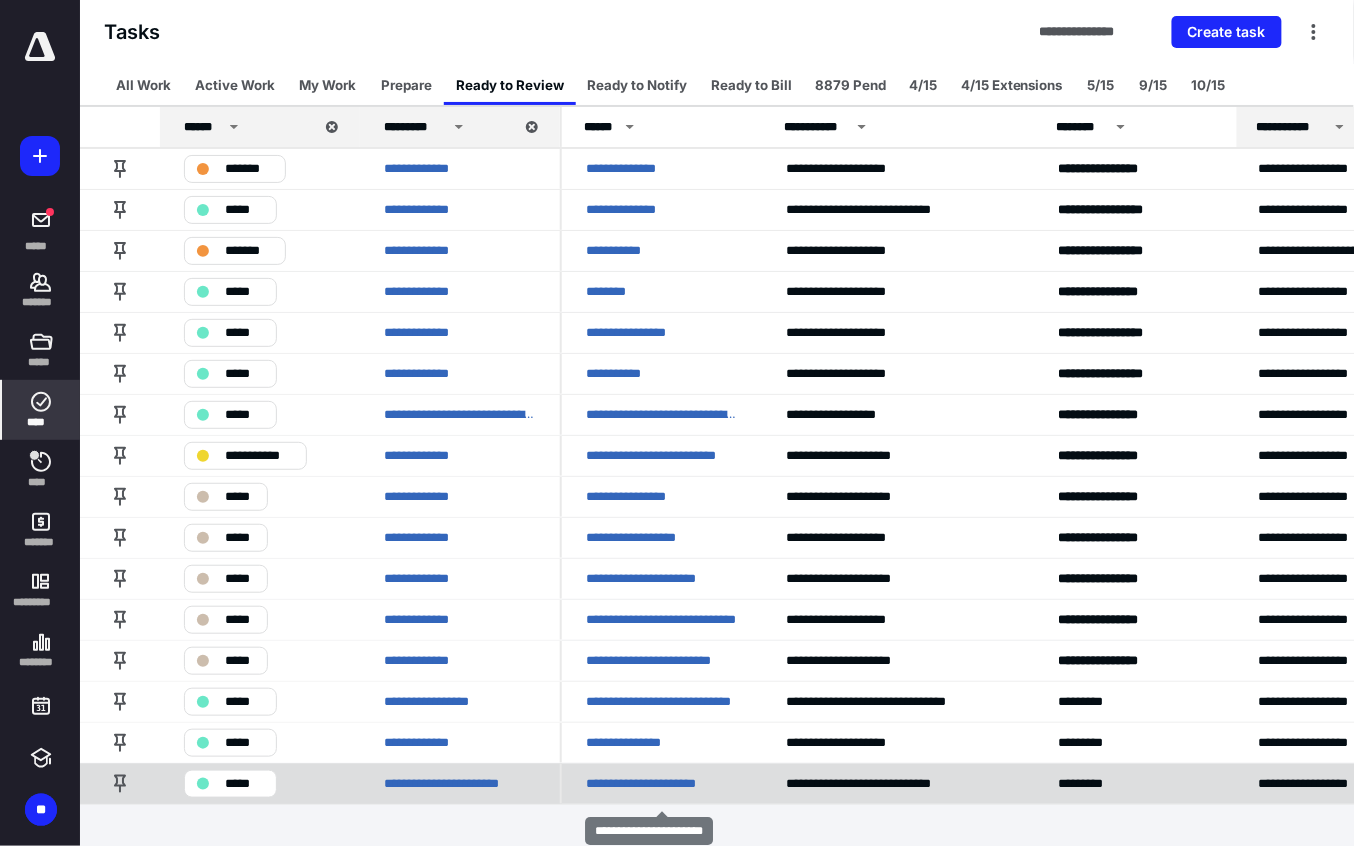 click on "**********" at bounding box center [657, 784] 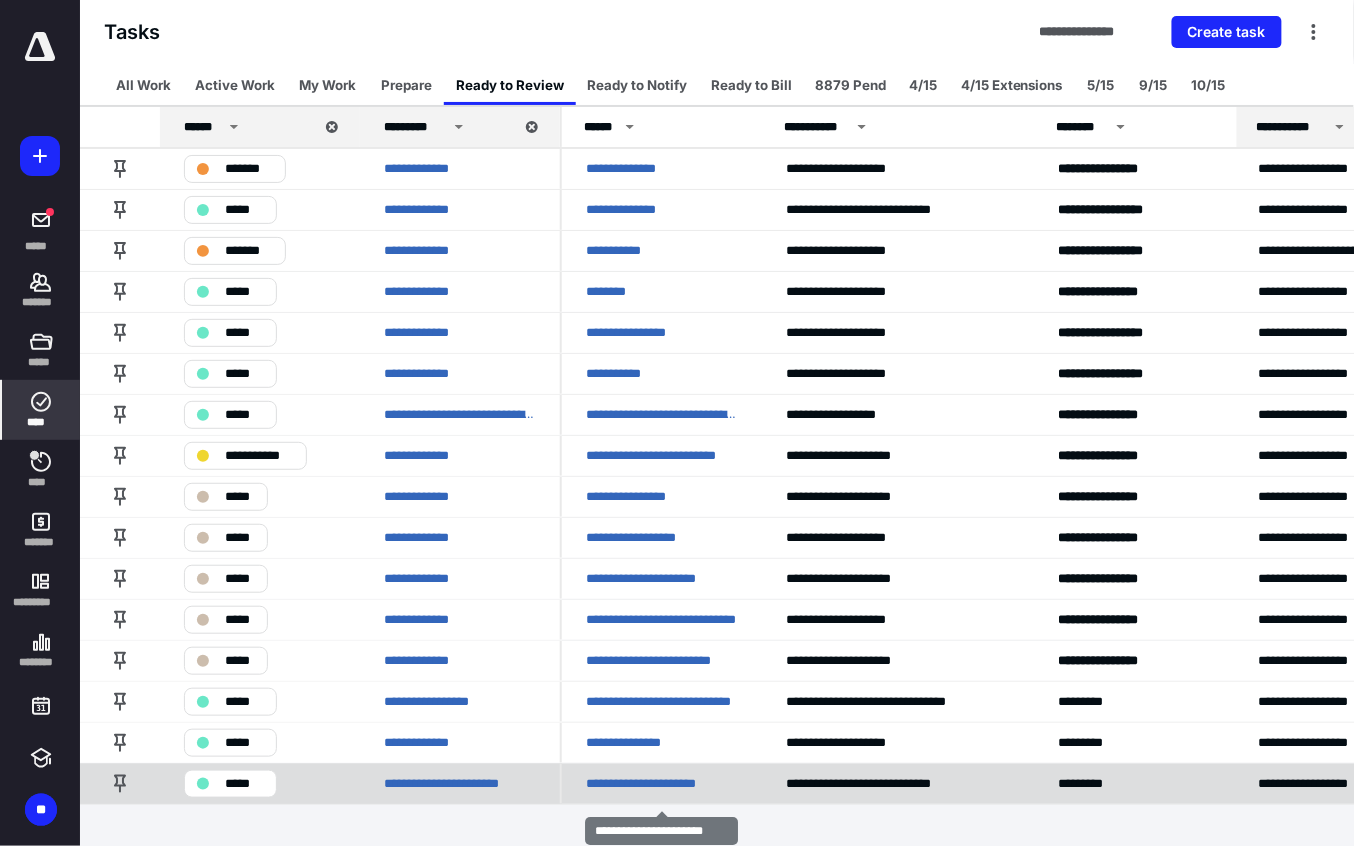 click on "**********" at bounding box center (677, 423) 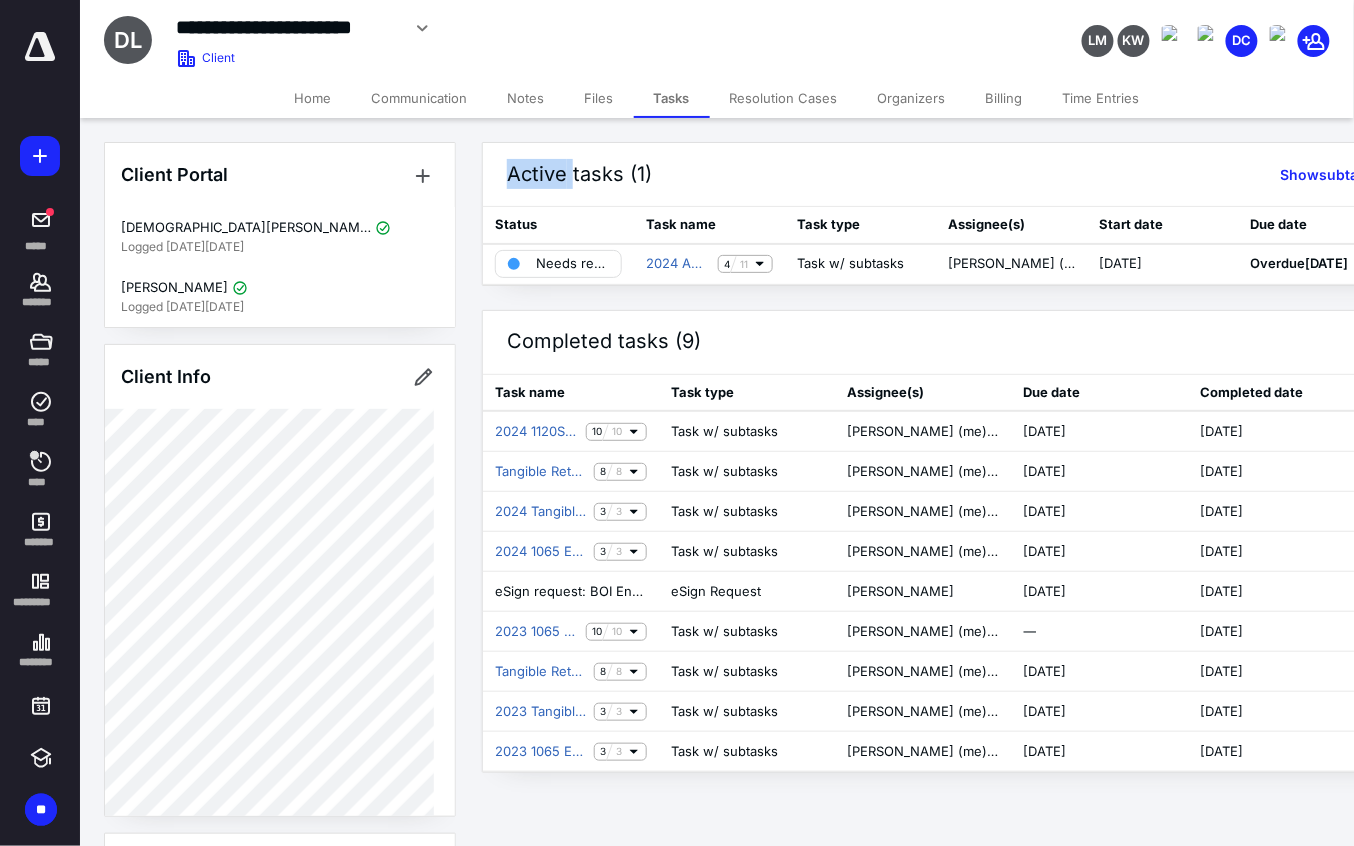 click on "Files" at bounding box center (599, 98) 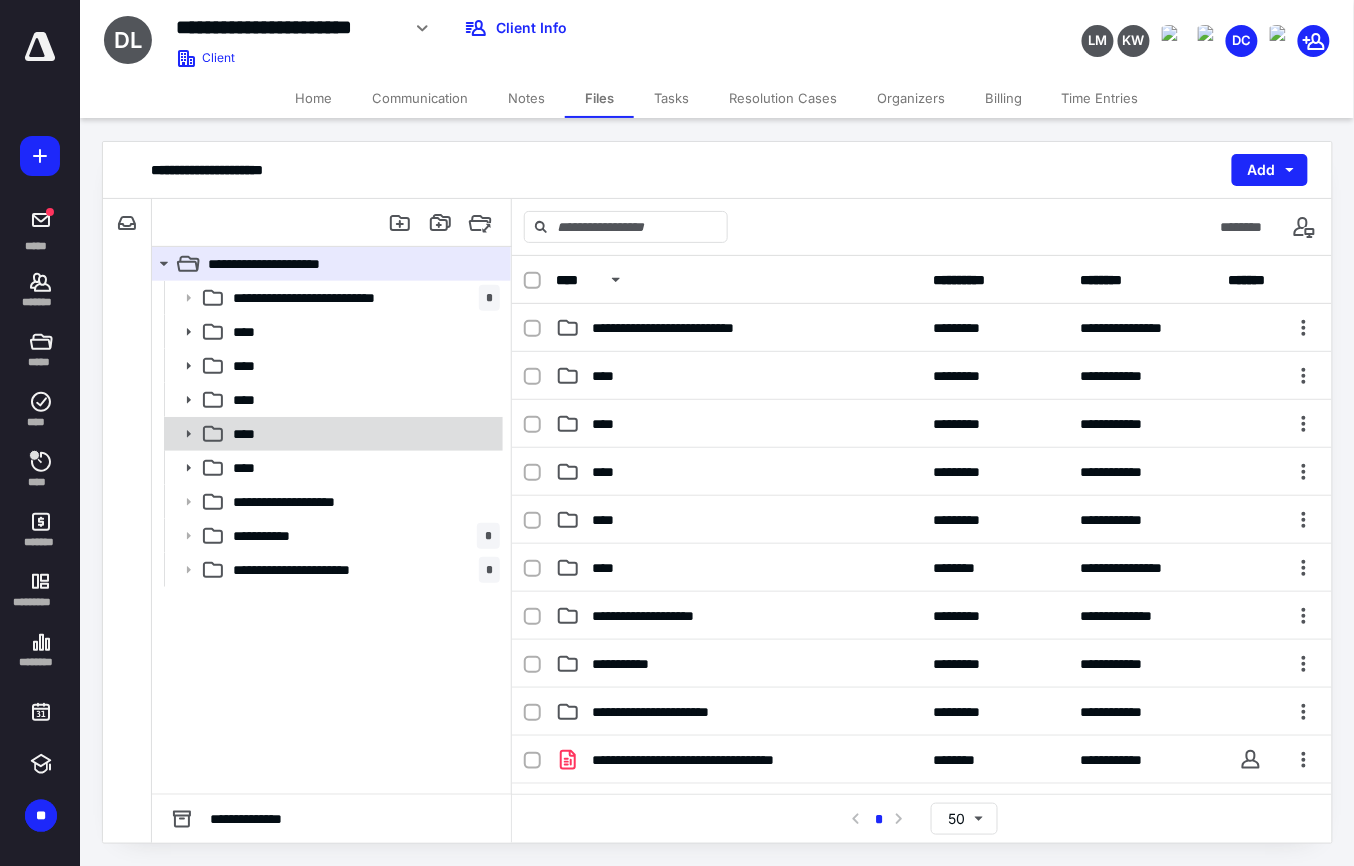 click on "****" at bounding box center (362, 434) 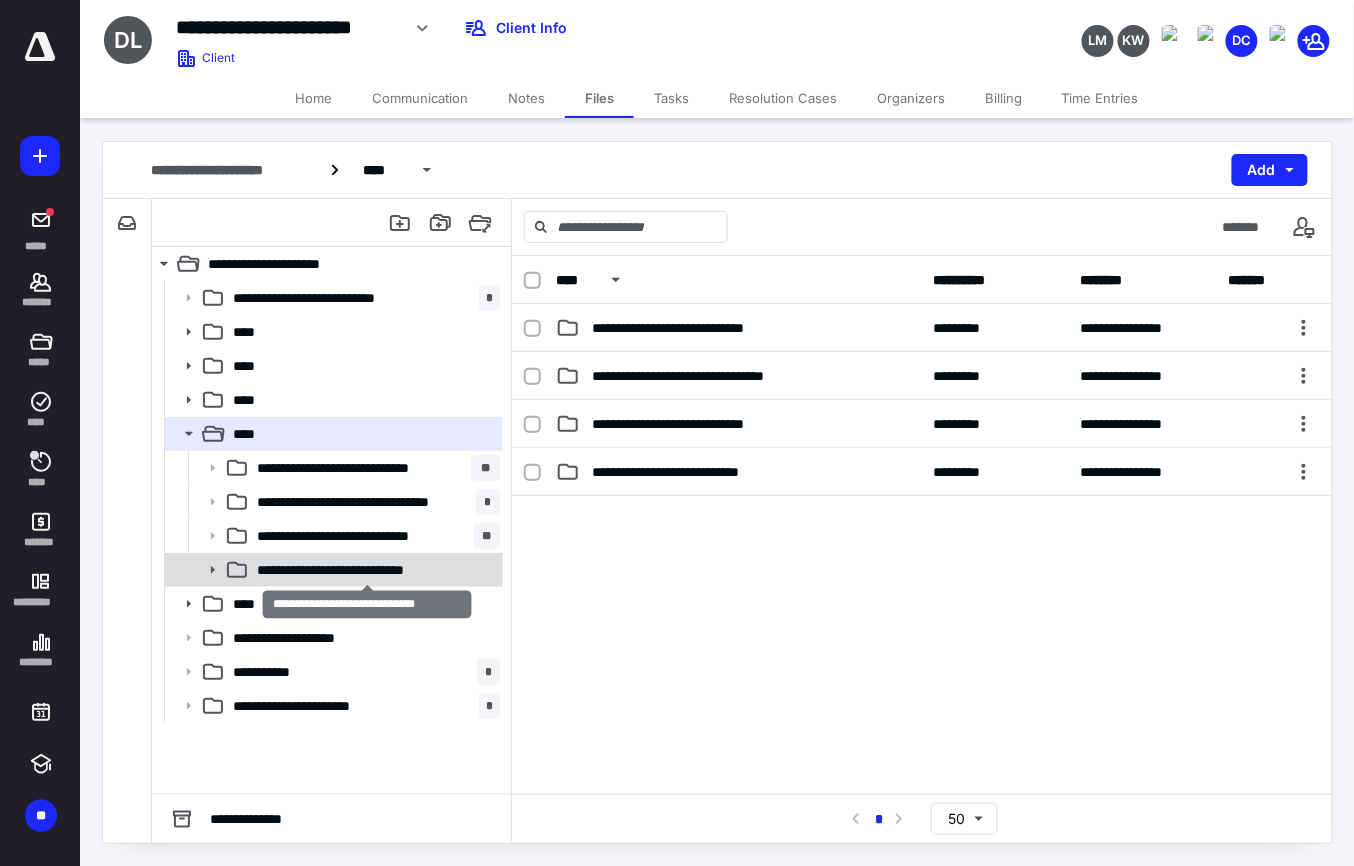 click on "**********" at bounding box center [366, 570] 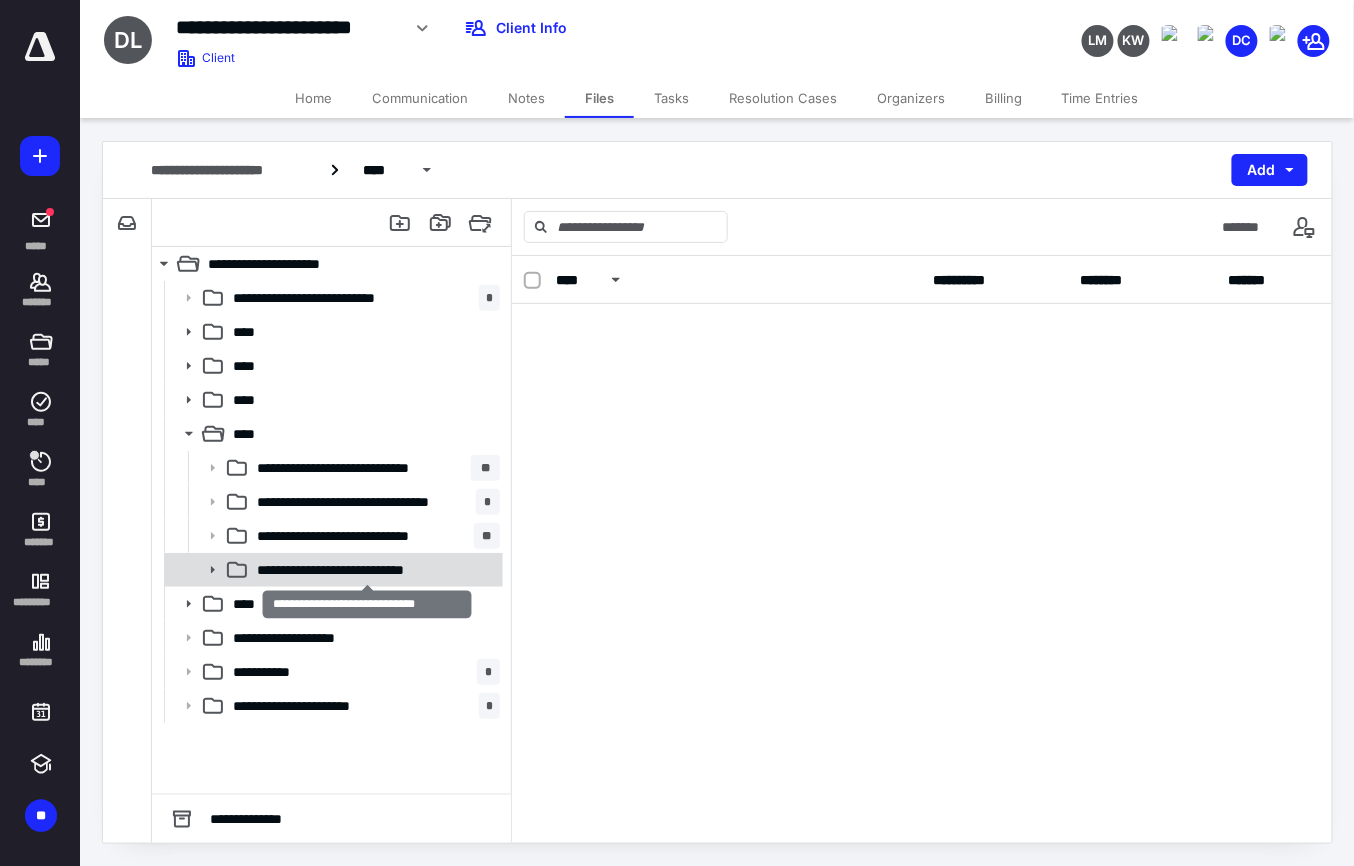 click on "**********" at bounding box center [366, 570] 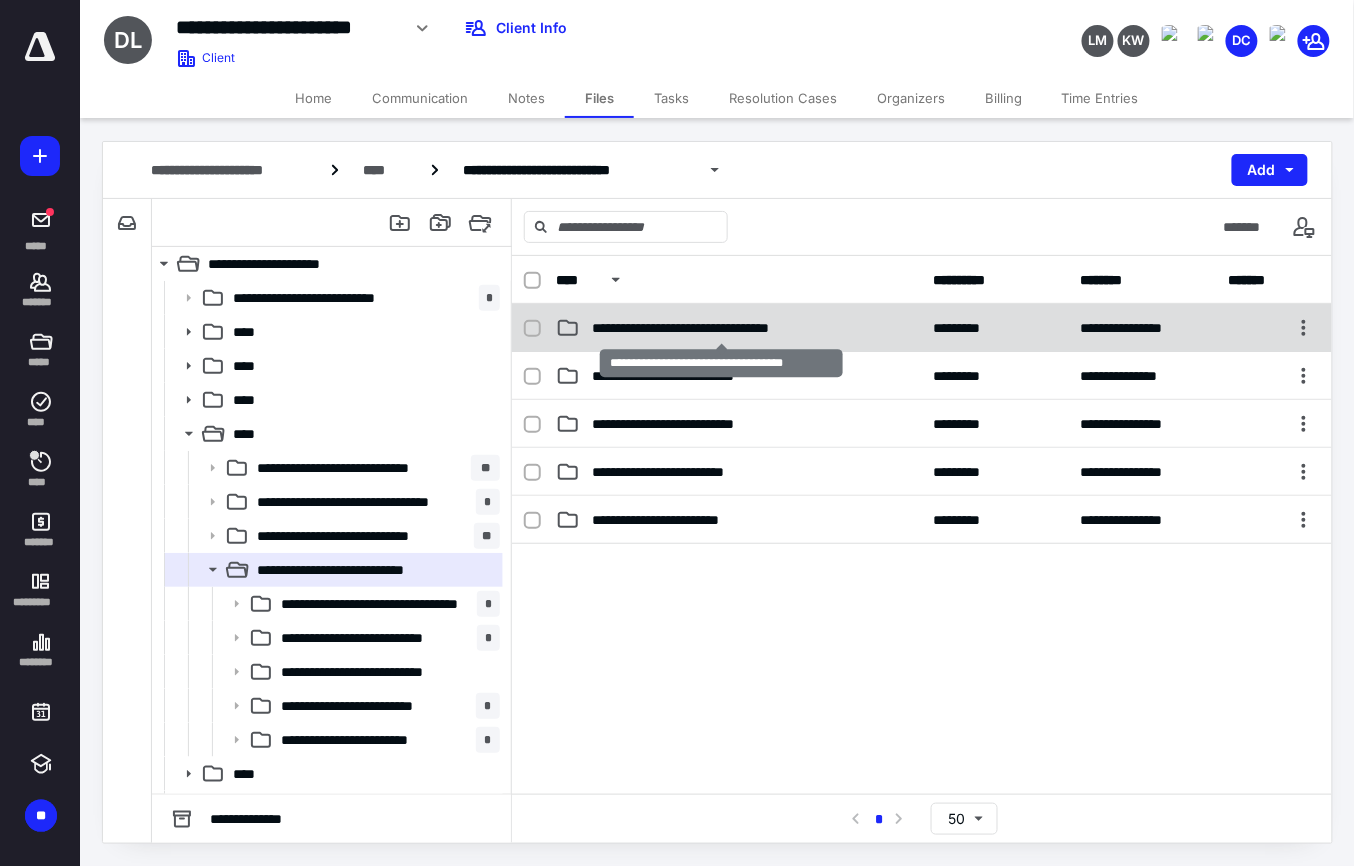 click on "**********" at bounding box center [721, 328] 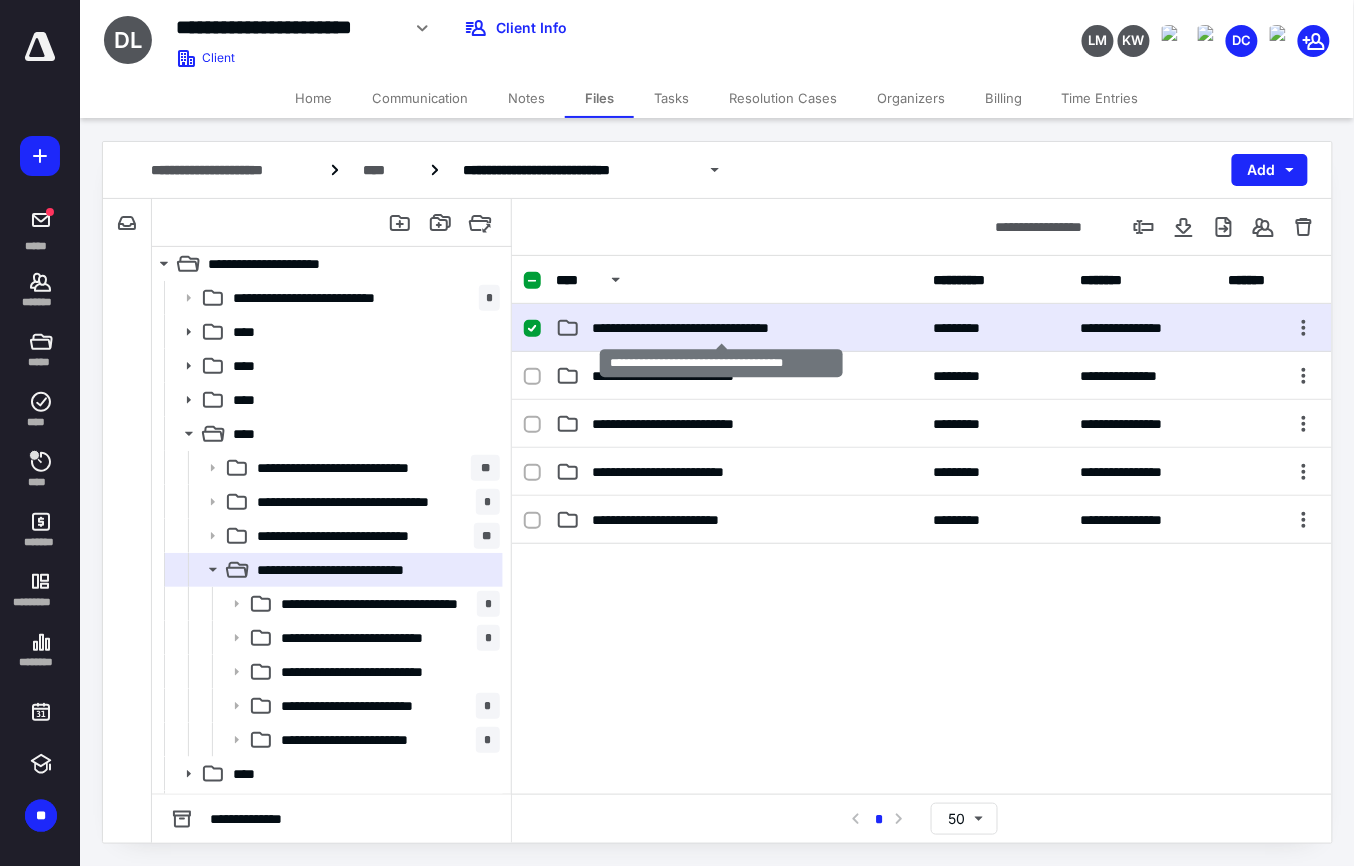 click on "**********" at bounding box center [721, 328] 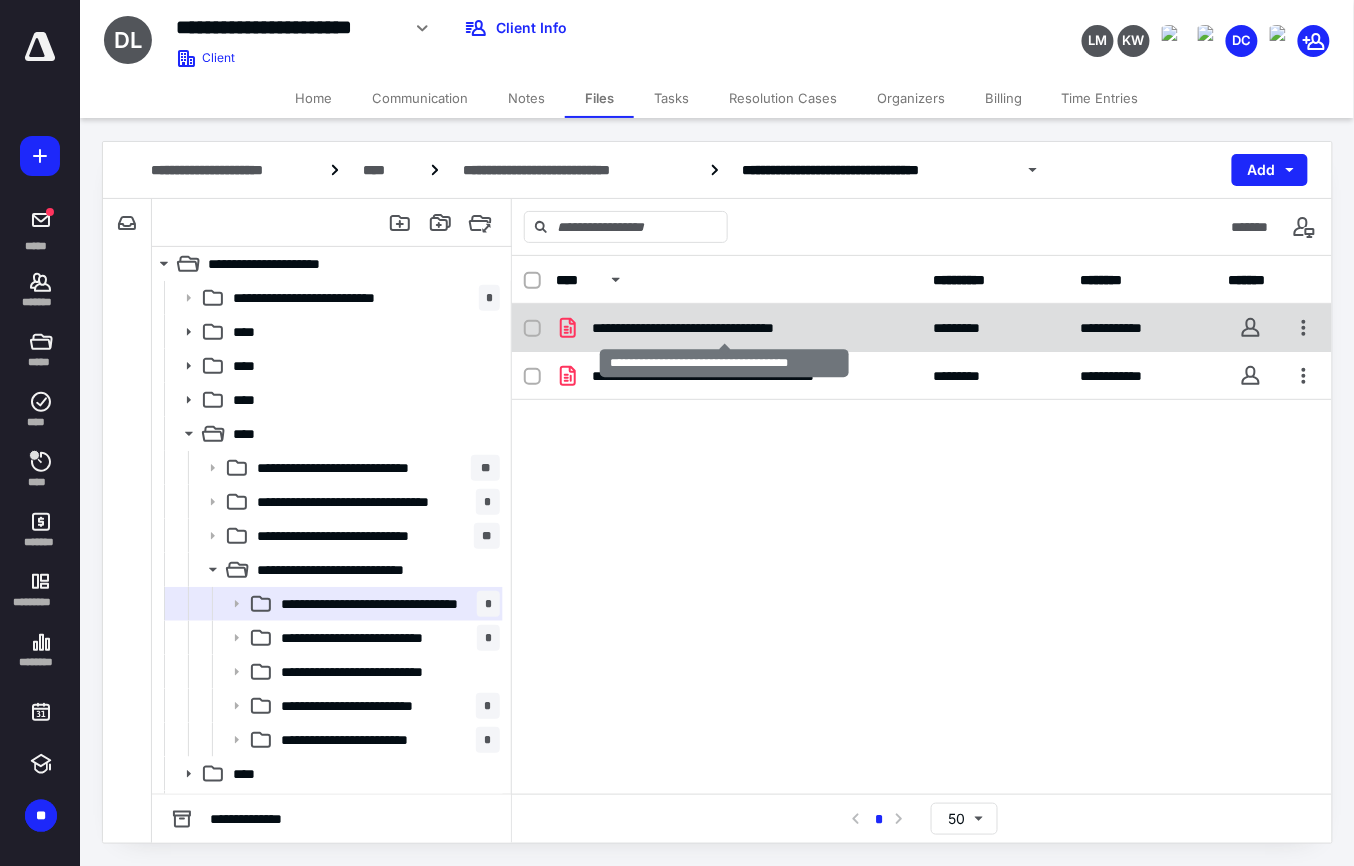 click on "**********" at bounding box center [724, 328] 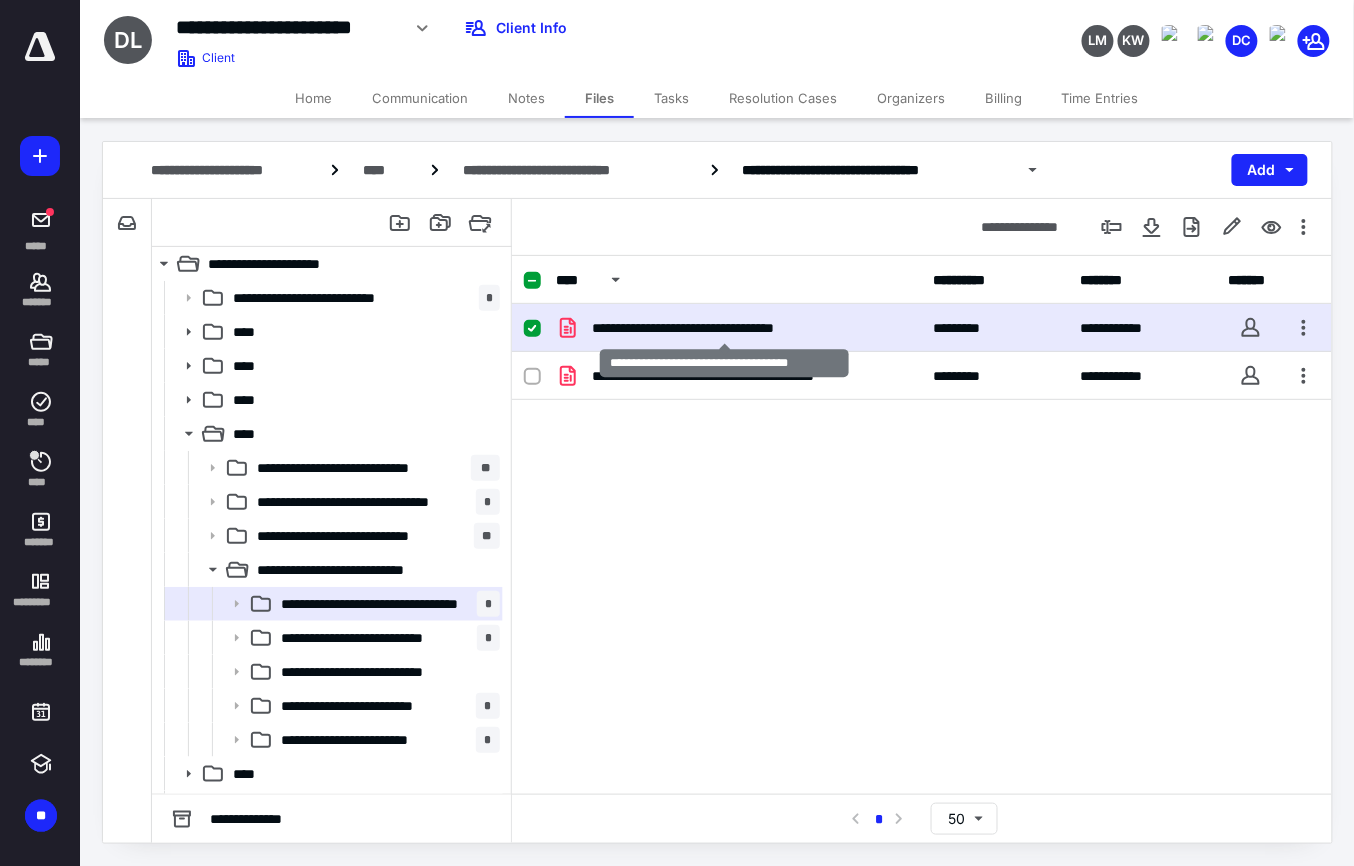 click on "**********" at bounding box center [724, 328] 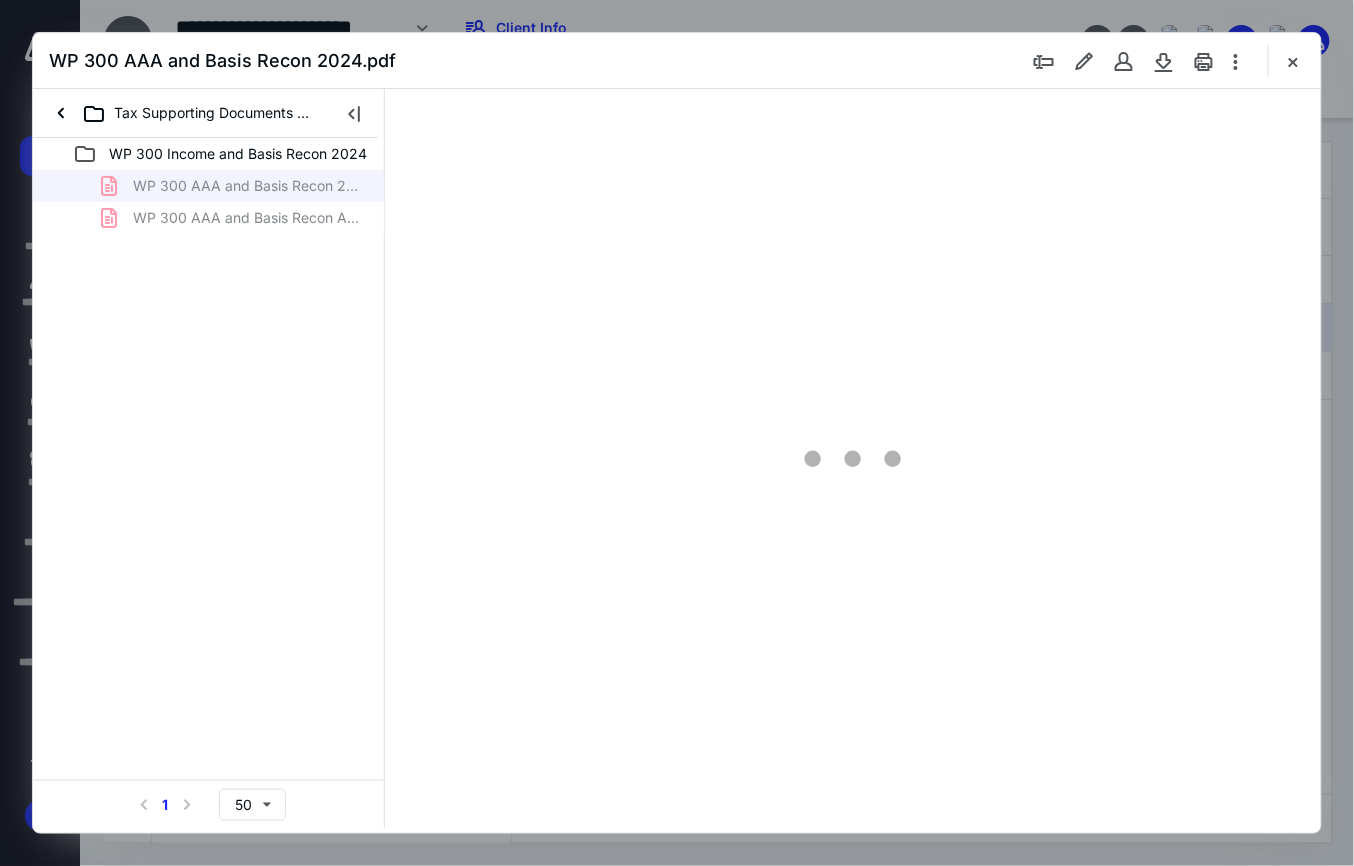 scroll, scrollTop: 0, scrollLeft: 0, axis: both 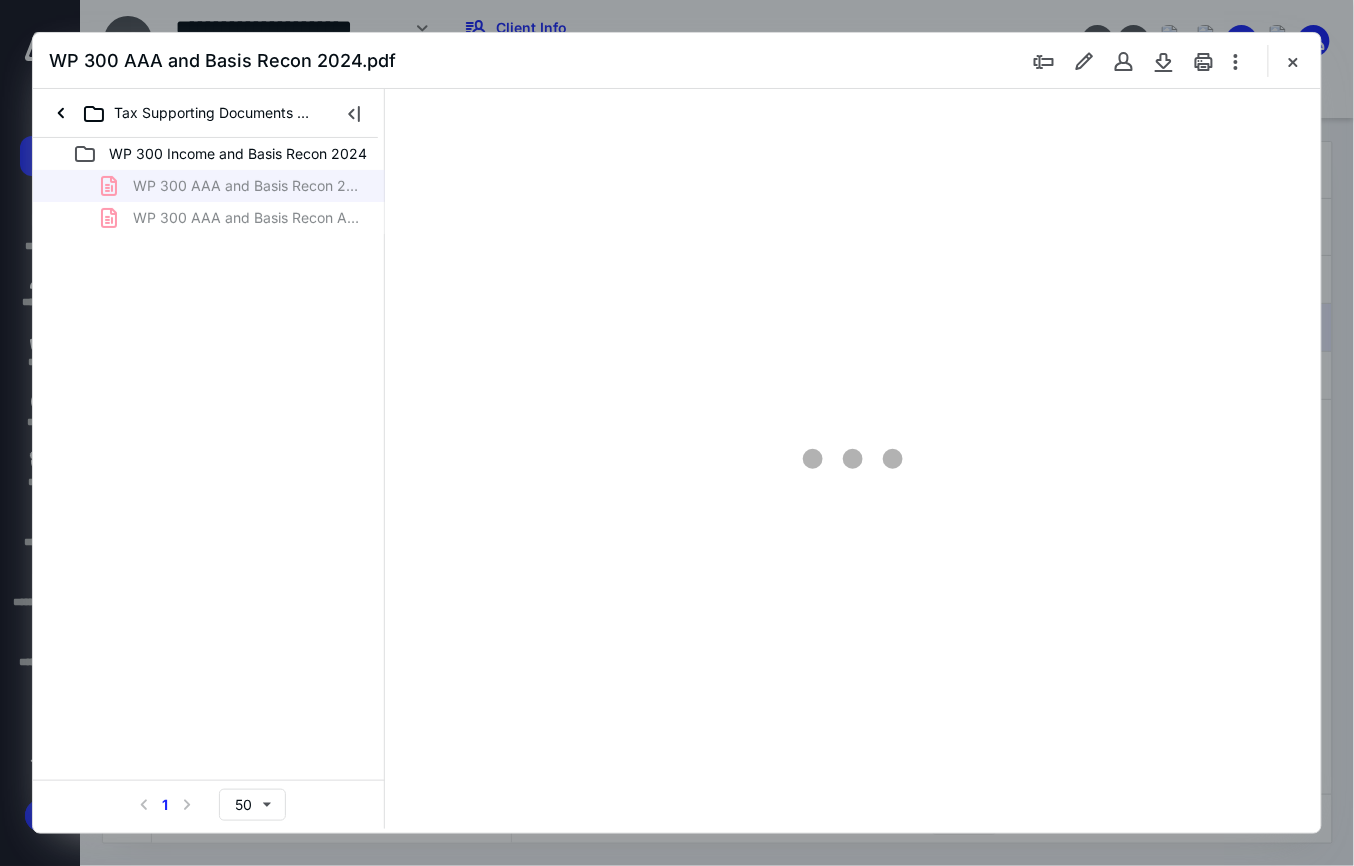 type on "149" 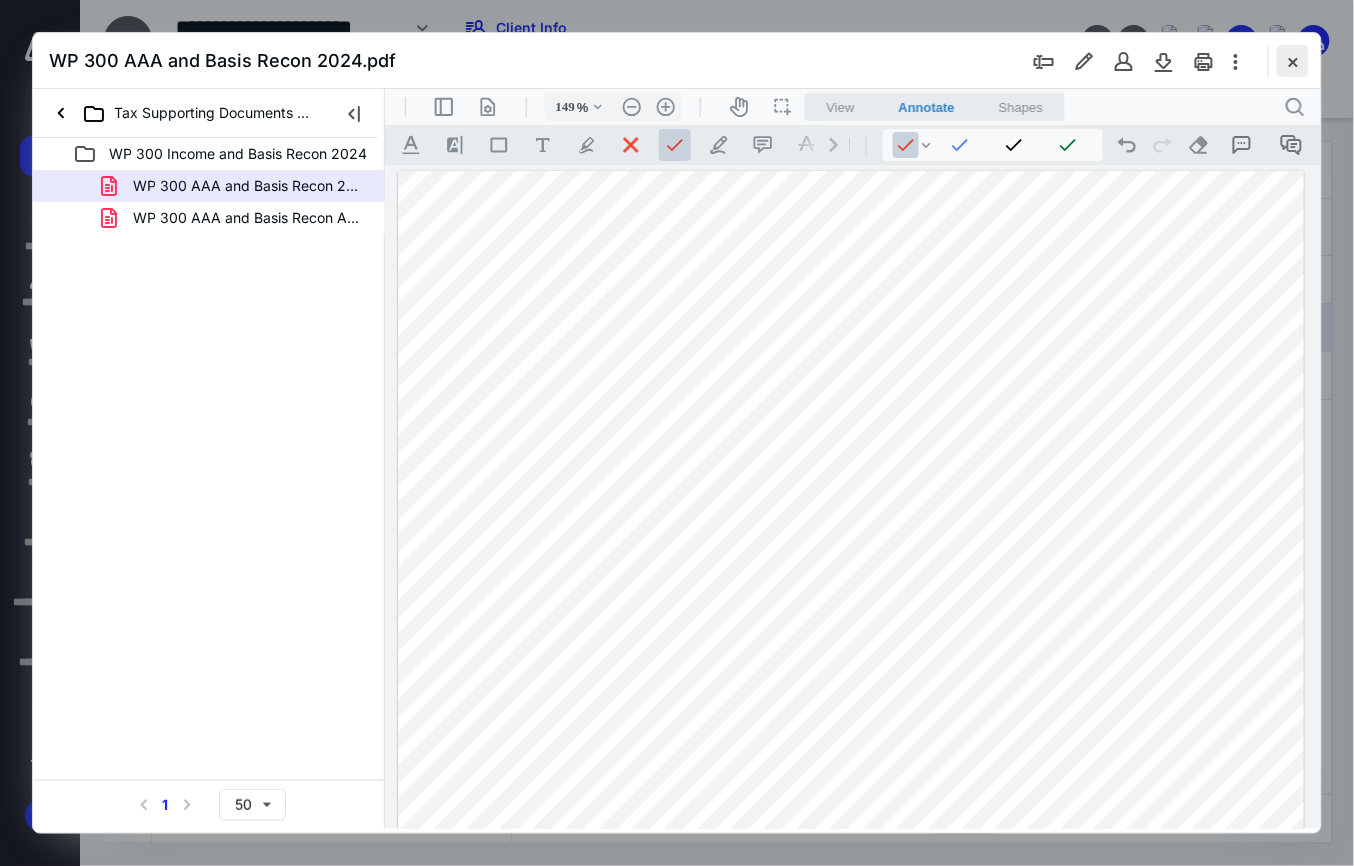 click at bounding box center (1293, 61) 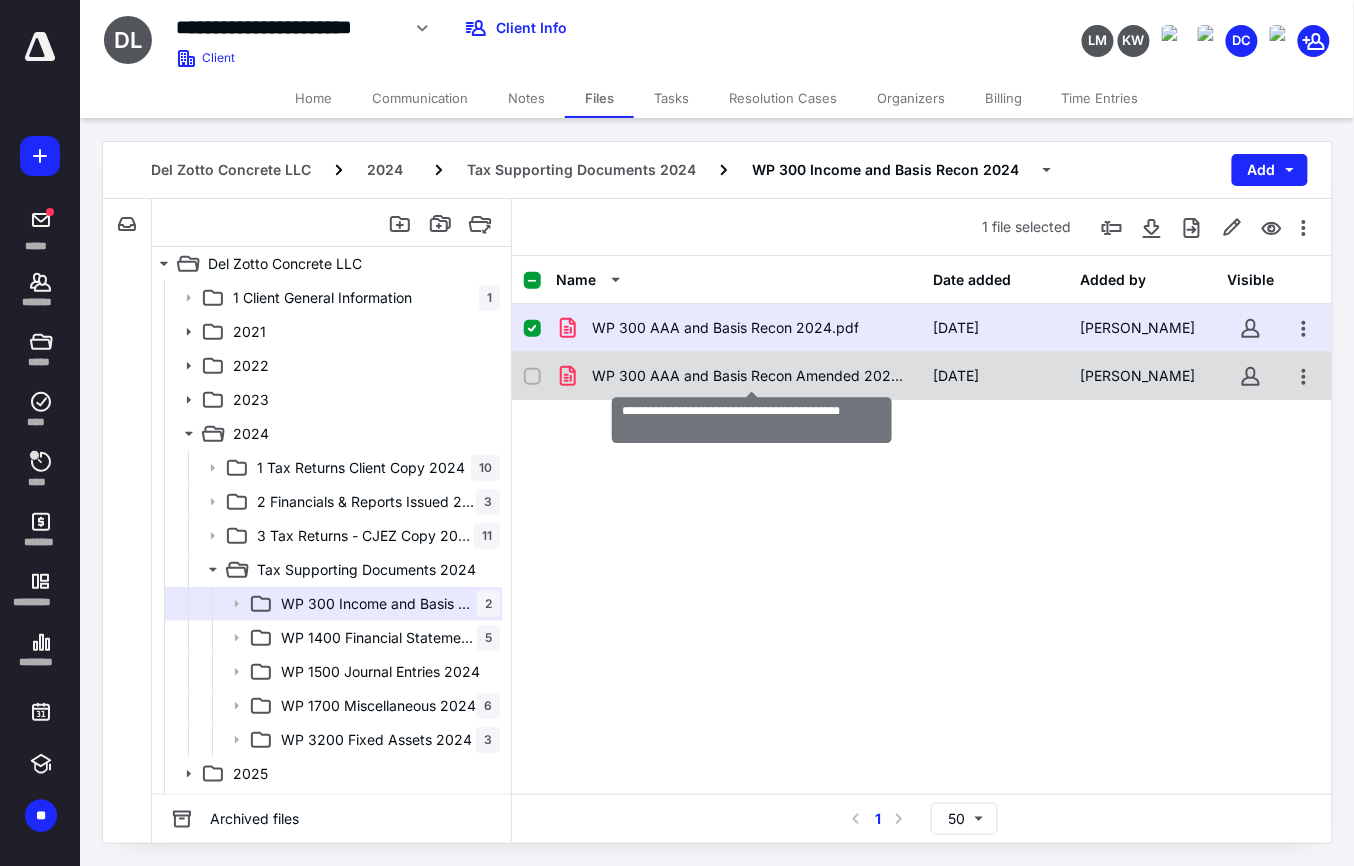 click on "WP  300 AAA and Basis Recon Amended 2024.pdf" at bounding box center [751, 376] 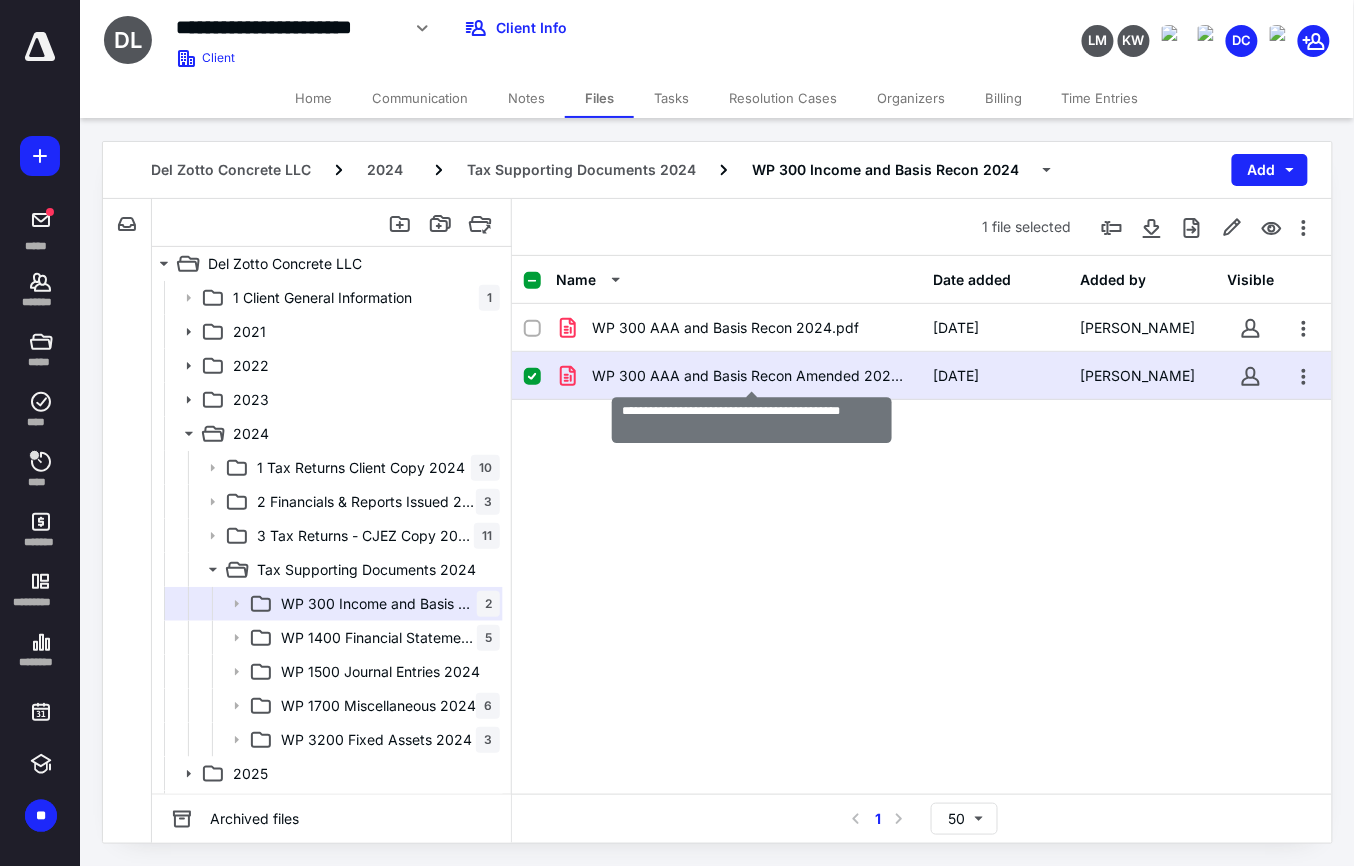 click on "WP  300 AAA and Basis Recon Amended 2024.pdf" at bounding box center (751, 376) 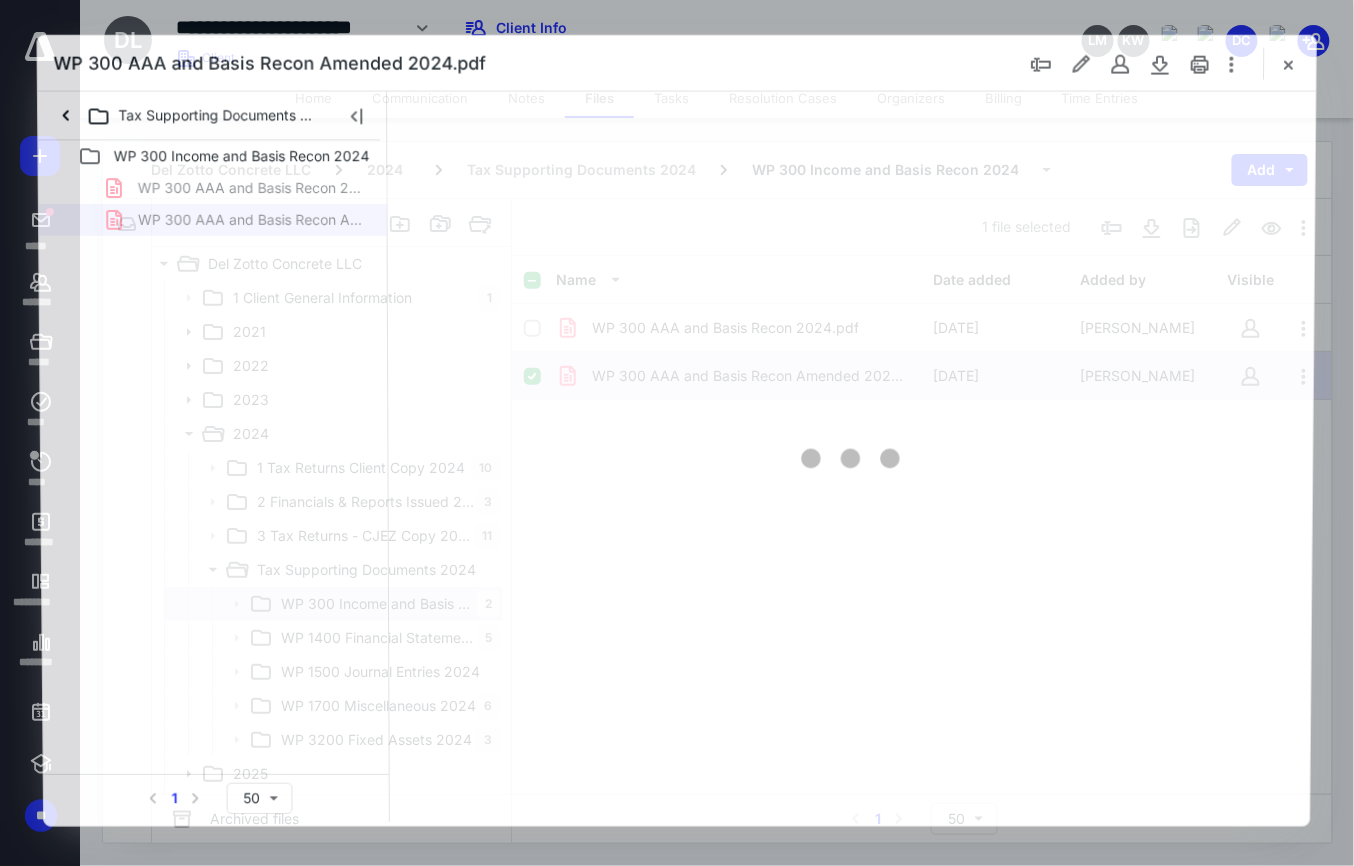 scroll, scrollTop: 0, scrollLeft: 0, axis: both 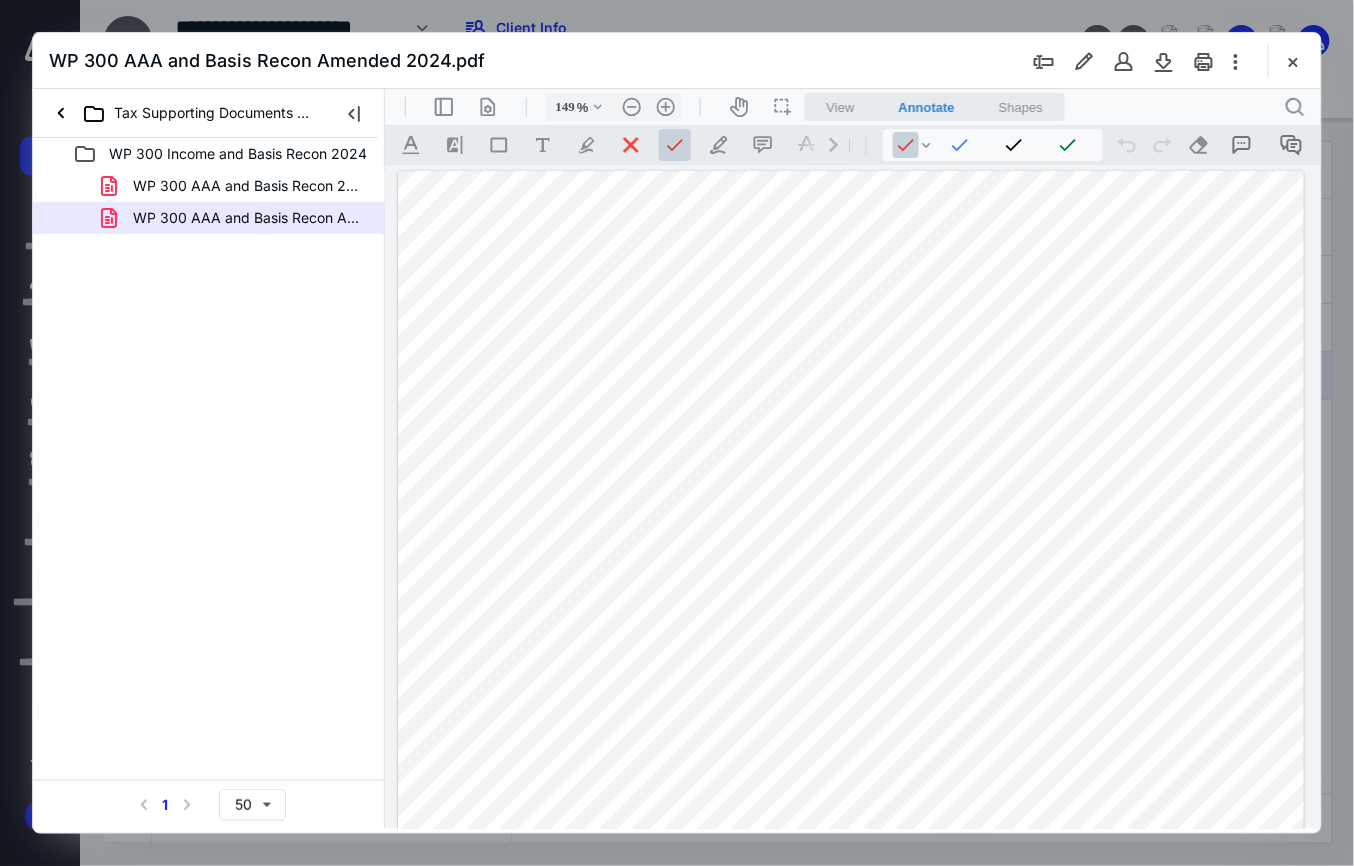click at bounding box center [850, 756] 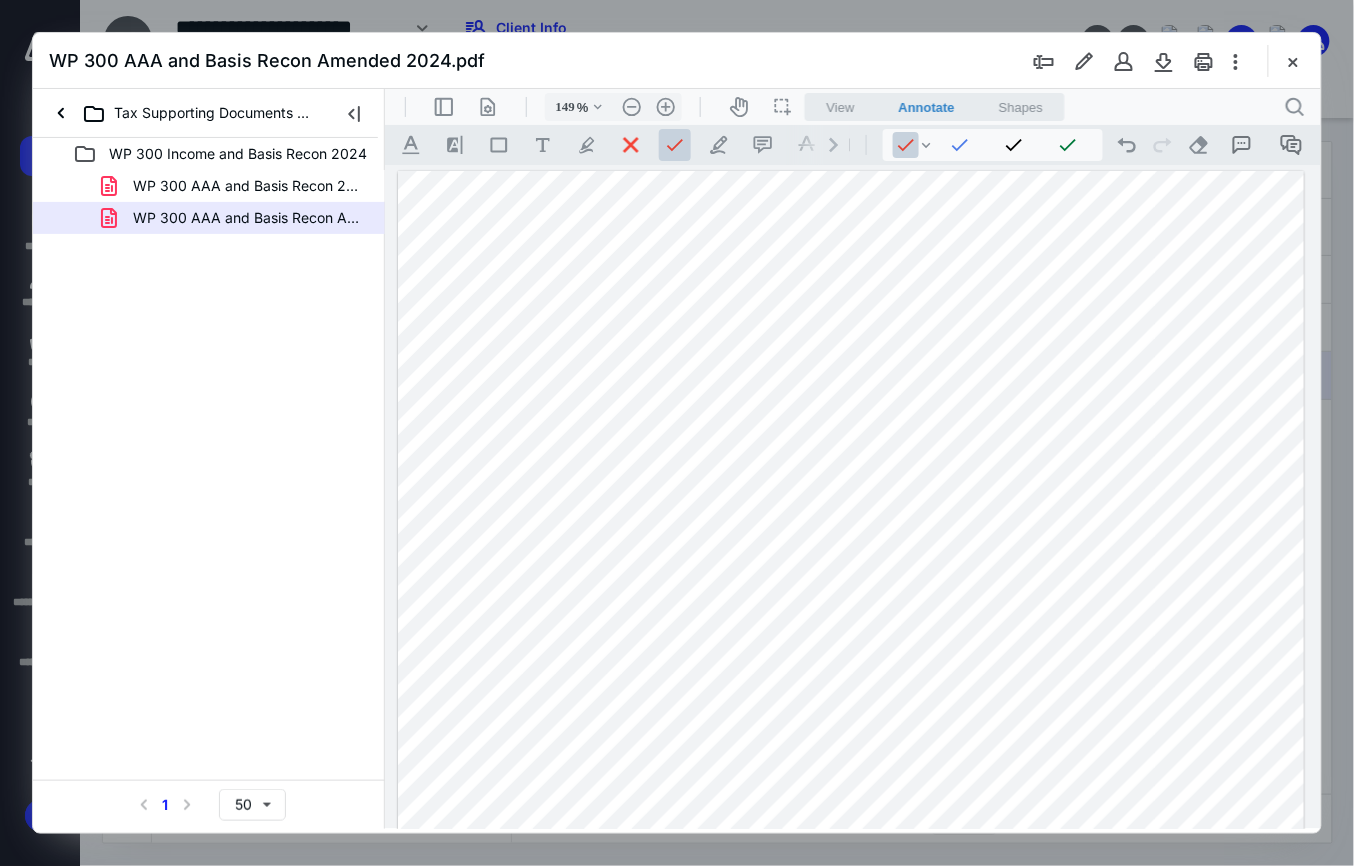 click at bounding box center (850, 756) 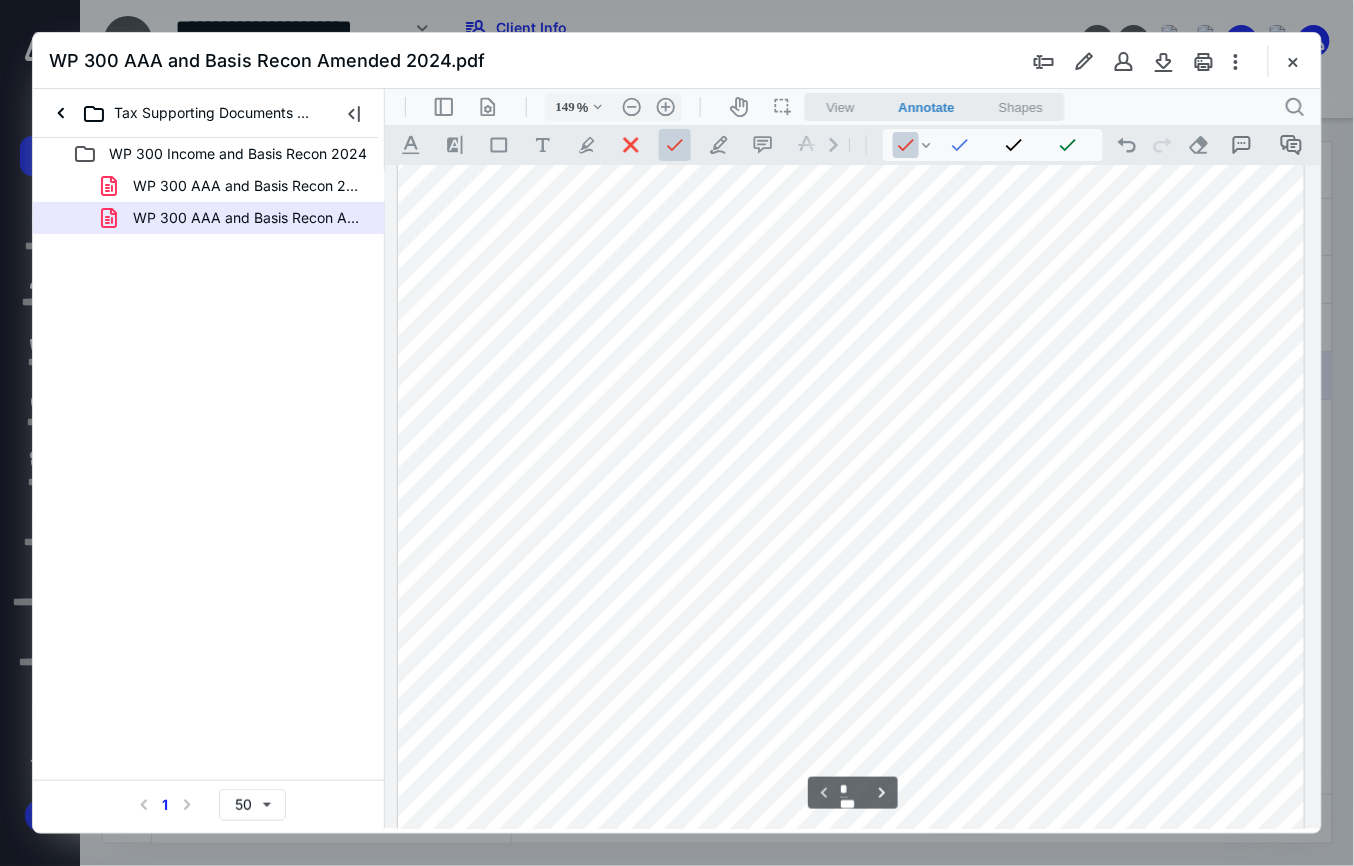 scroll, scrollTop: 400, scrollLeft: 0, axis: vertical 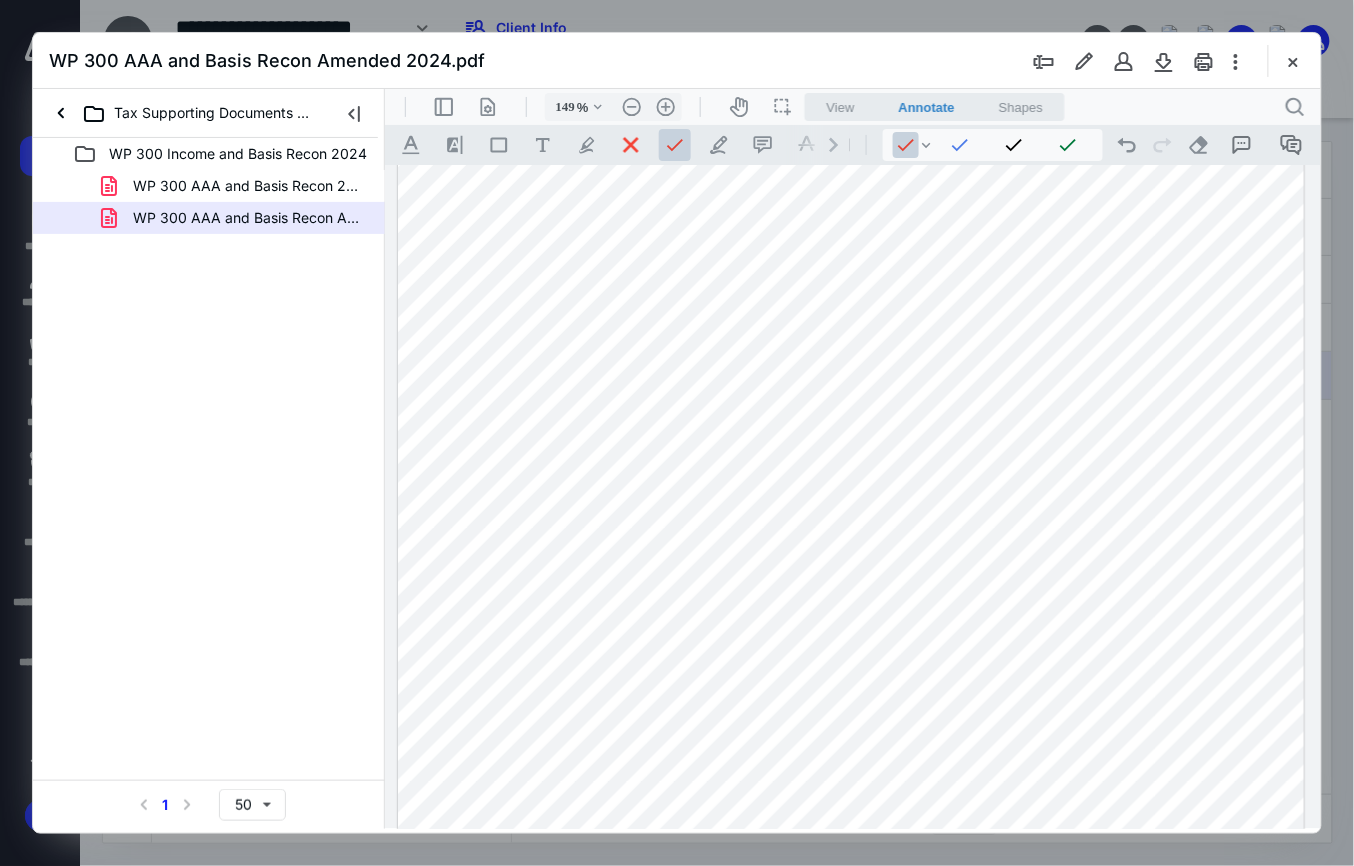 click at bounding box center [850, 356] 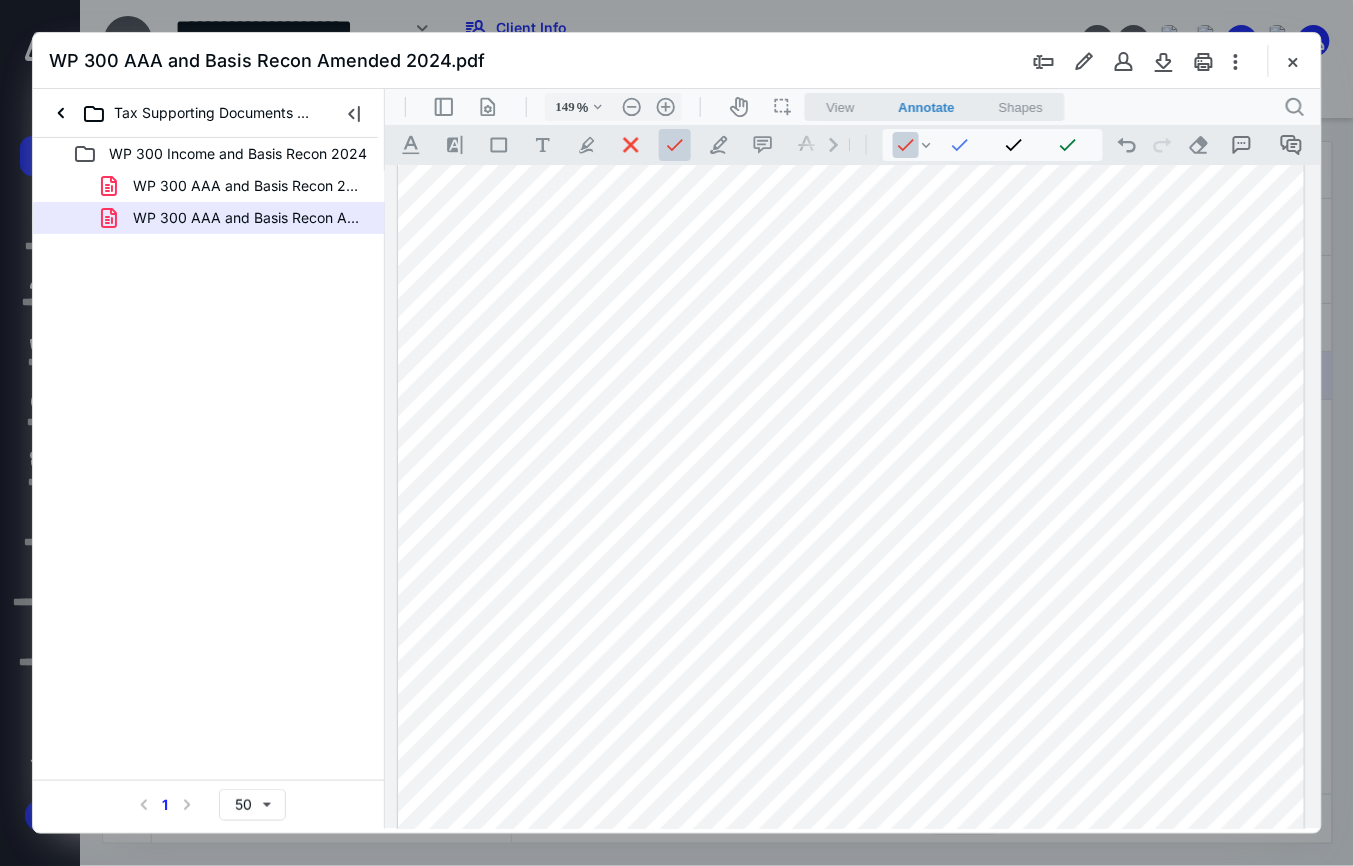 click at bounding box center (850, 356) 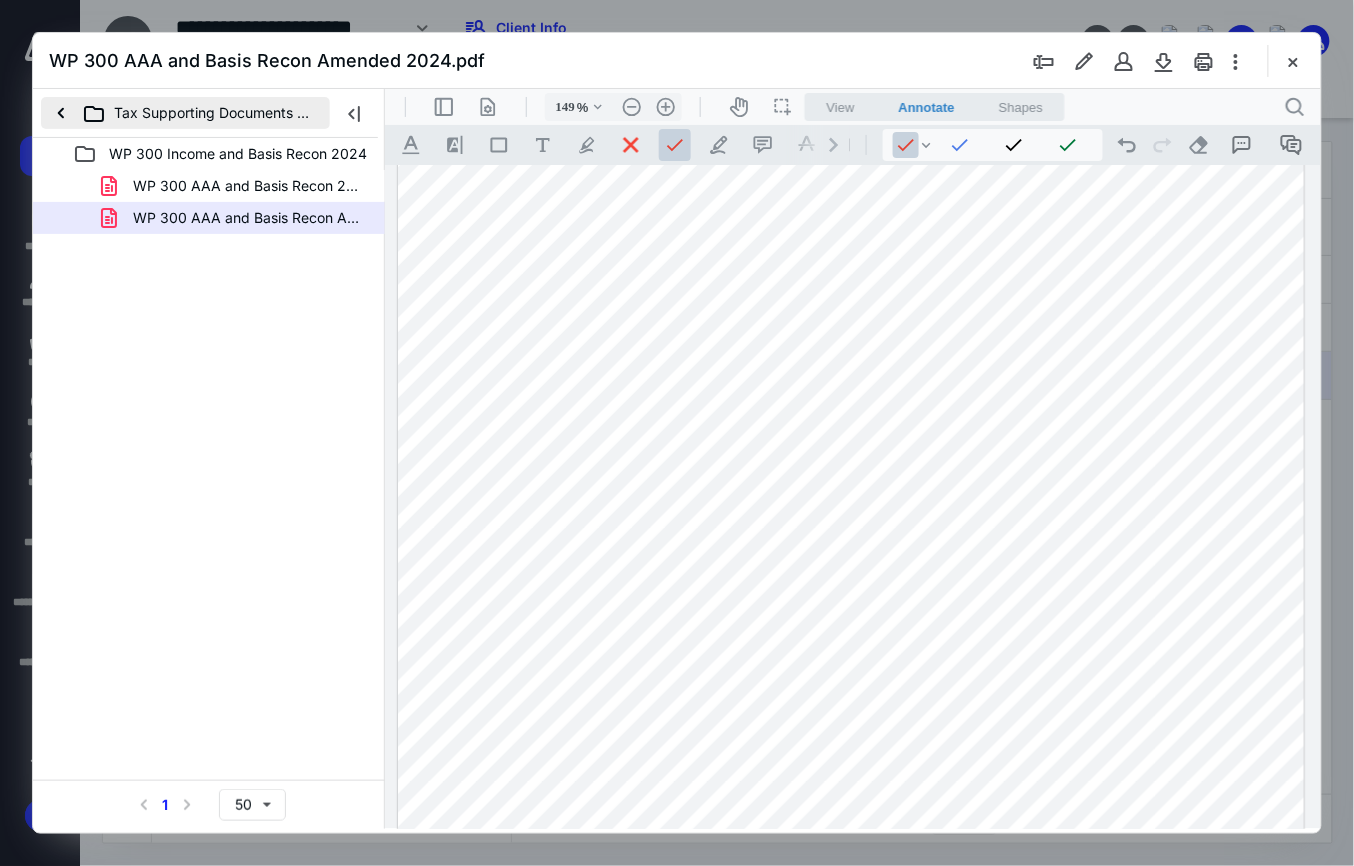 click on "Tax Supporting Documents 2024" at bounding box center [185, 113] 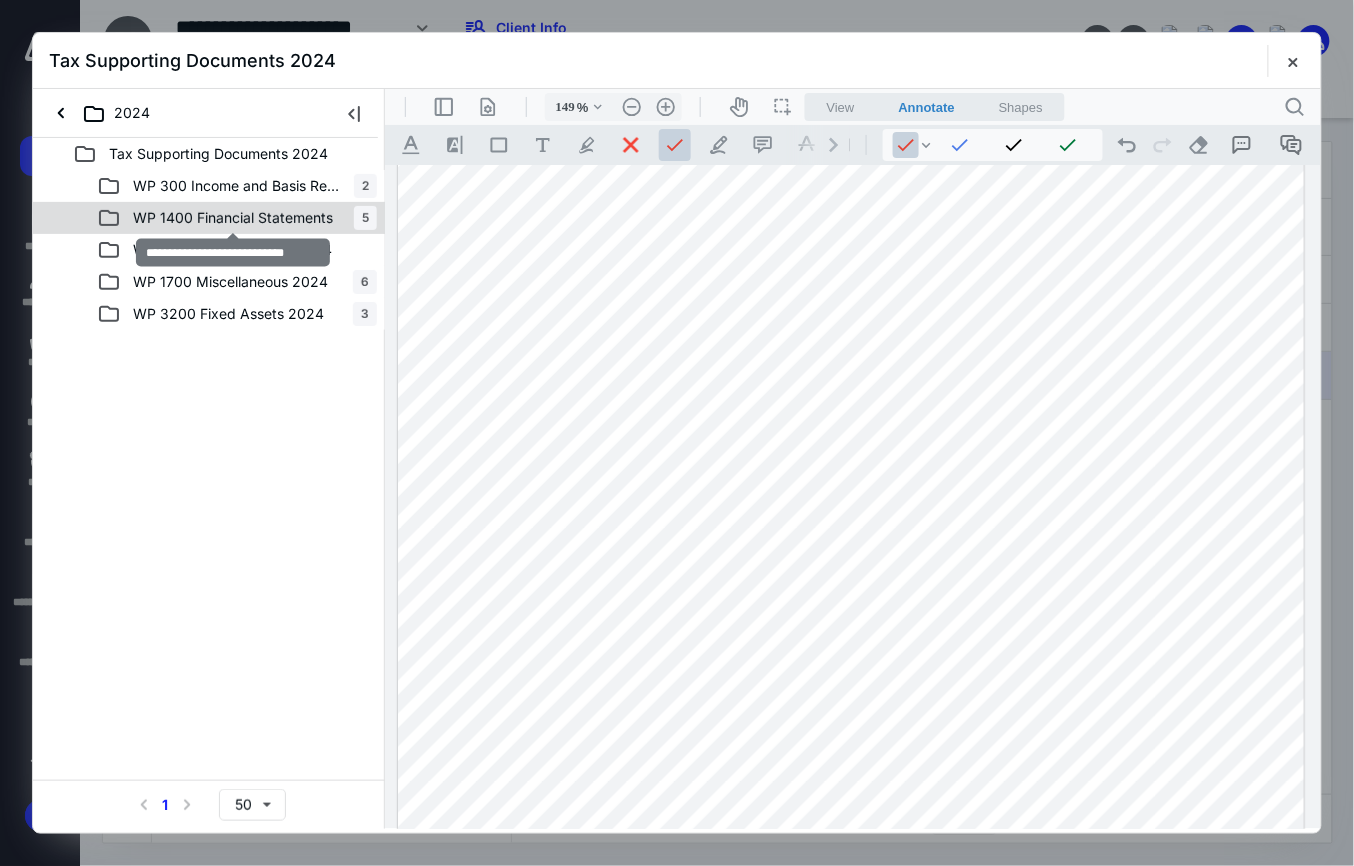 click on "WP 1400 Financial Statements" at bounding box center (233, 218) 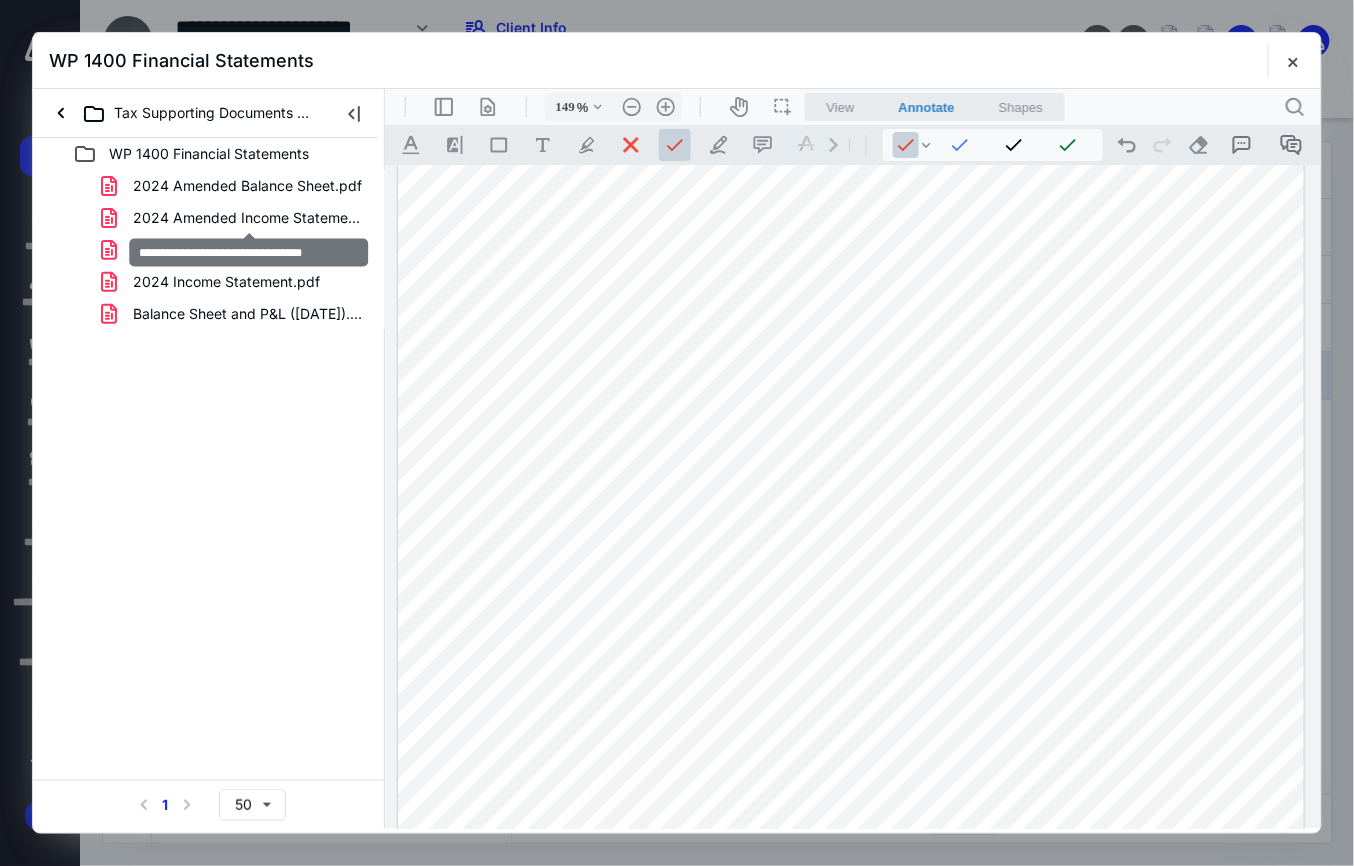 click on "2024 Amended Income Statement.pdf" at bounding box center (249, 218) 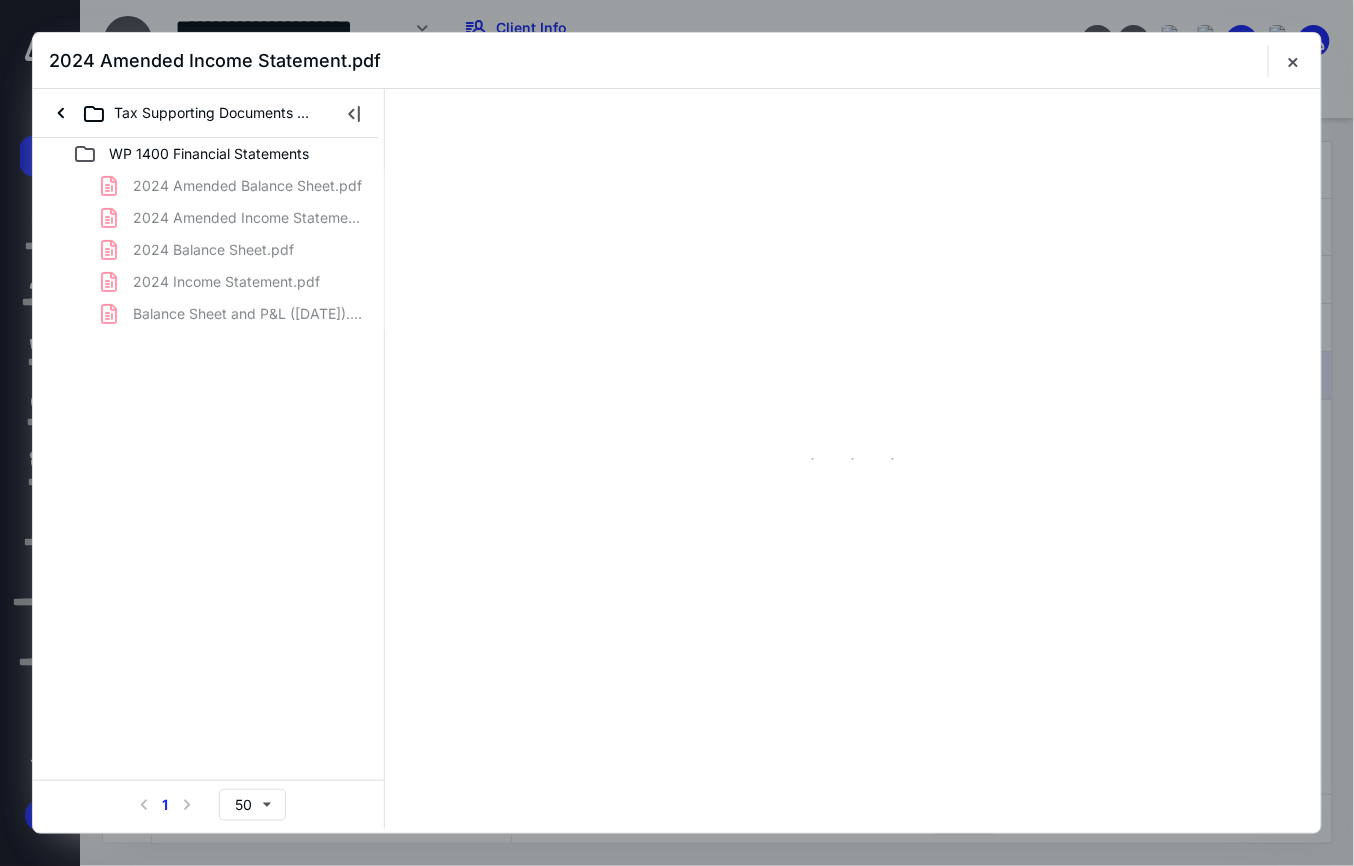click on "2024 Amended Balance Sheet.pdf 2024 Amended Income Statement.pdf 2024 Balance Sheet.pdf 2024 Income Statement.pdf Balance Sheet and P&L ([DATE]).pdf" at bounding box center (209, 250) 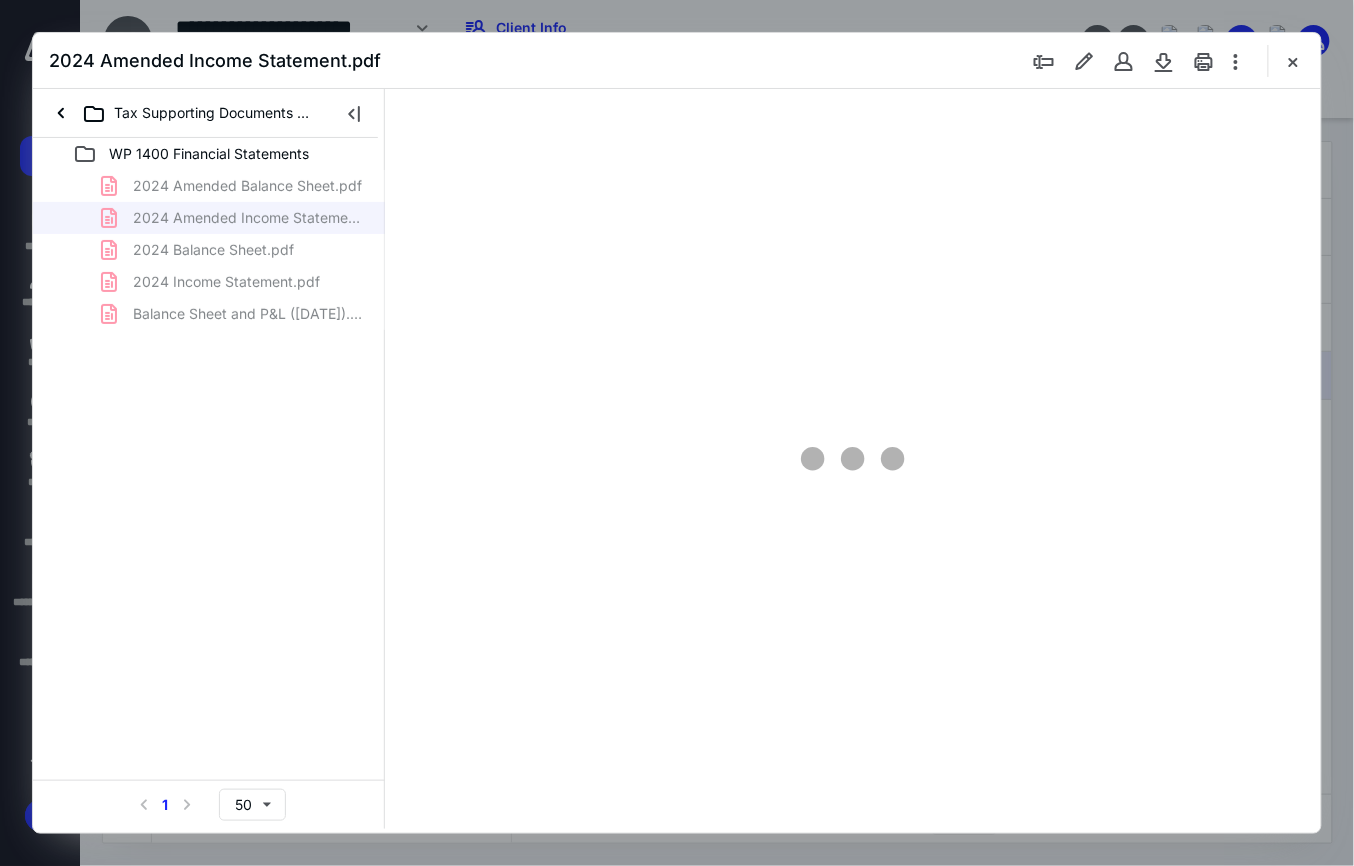 scroll, scrollTop: 0, scrollLeft: 0, axis: both 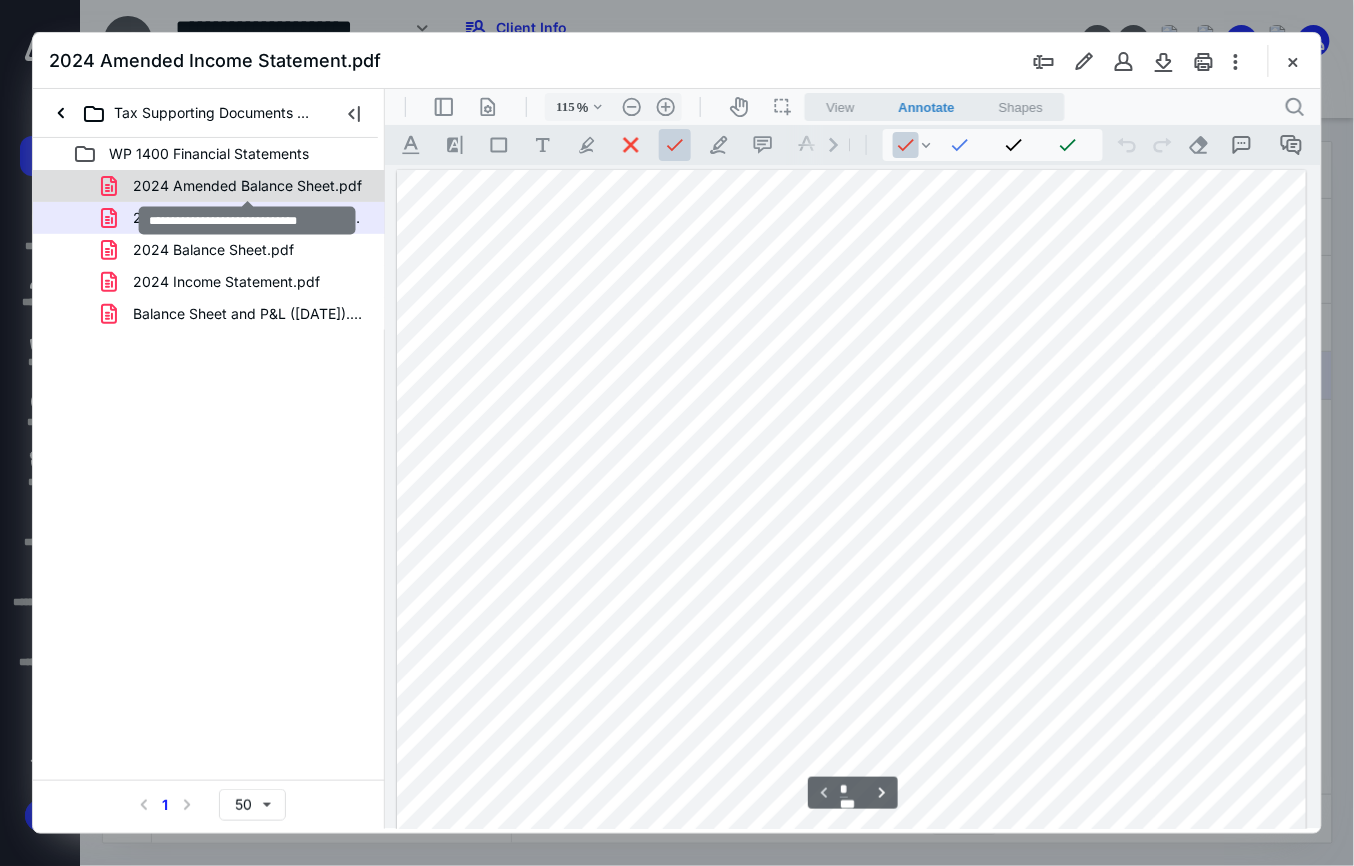 click on "2024 Amended Balance Sheet.pdf" at bounding box center (247, 186) 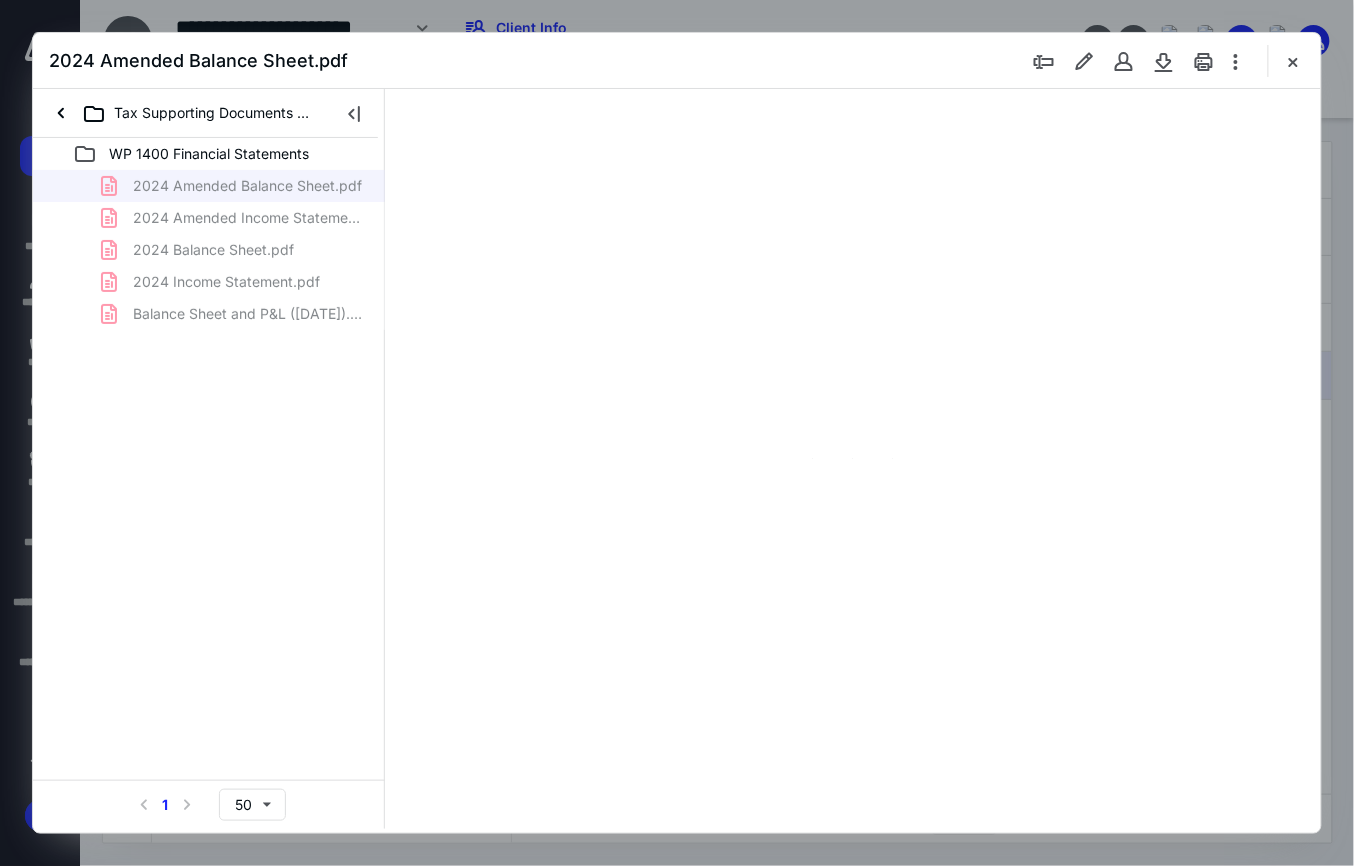 click on "2024 Amended Balance Sheet.pdf 2024 Amended Income Statement.pdf 2024 Balance Sheet.pdf 2024 Income Statement.pdf Balance Sheet and P&L ([DATE]).pdf" at bounding box center (209, 250) 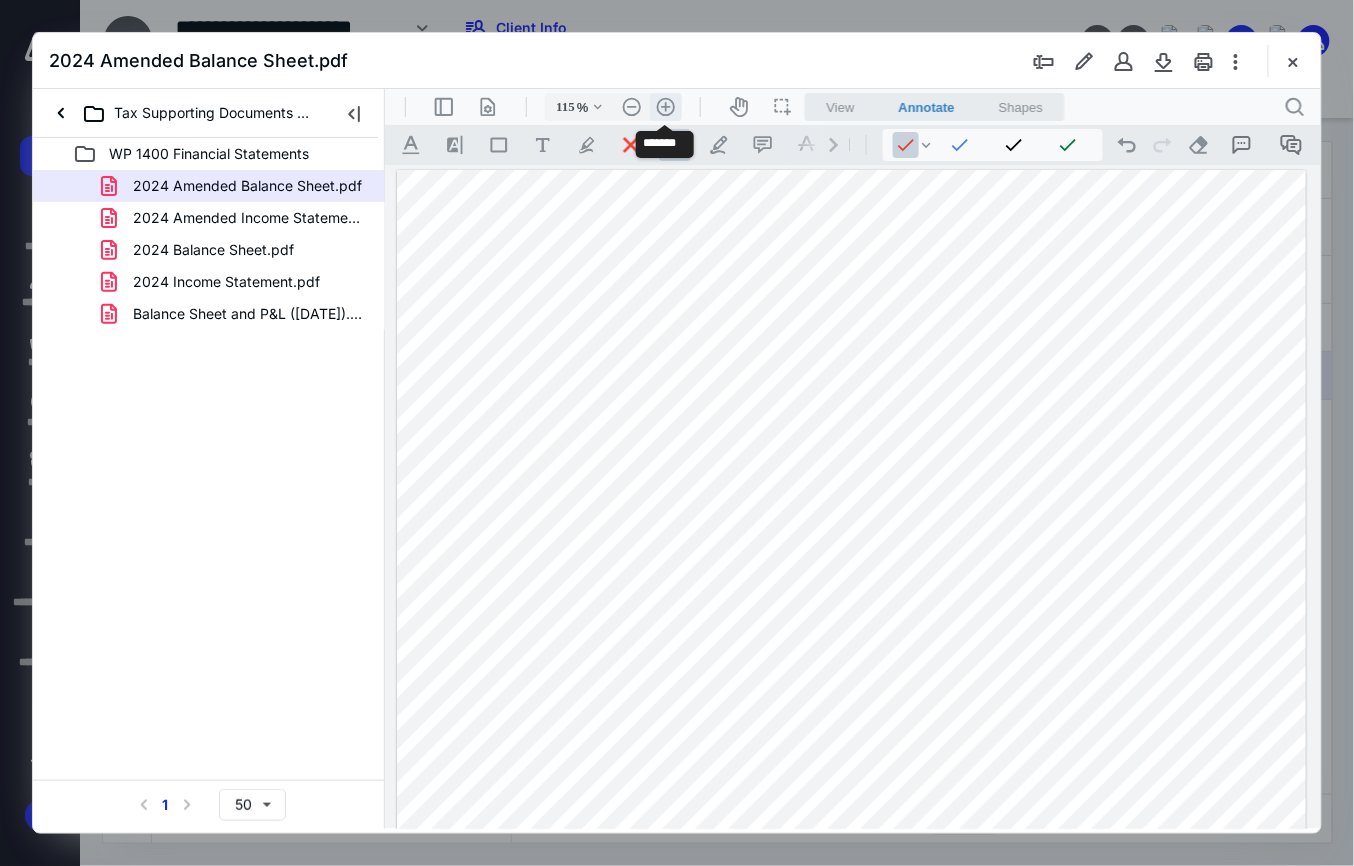 click on ".cls-1{fill:#abb0c4;} icon - header - zoom - in - line" at bounding box center (665, 106) 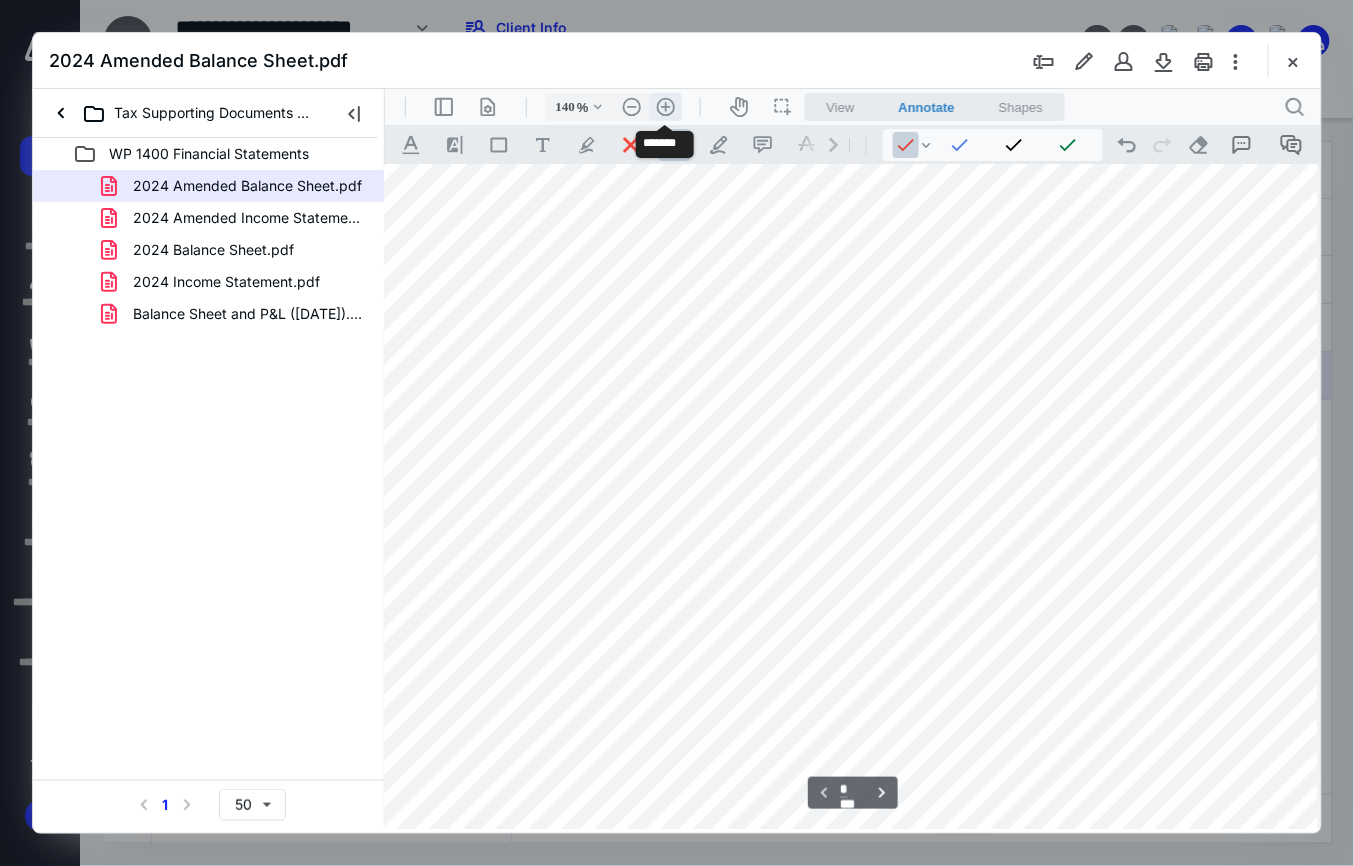 click on ".cls-1{fill:#abb0c4;} icon - header - zoom - in - line" at bounding box center (665, 106) 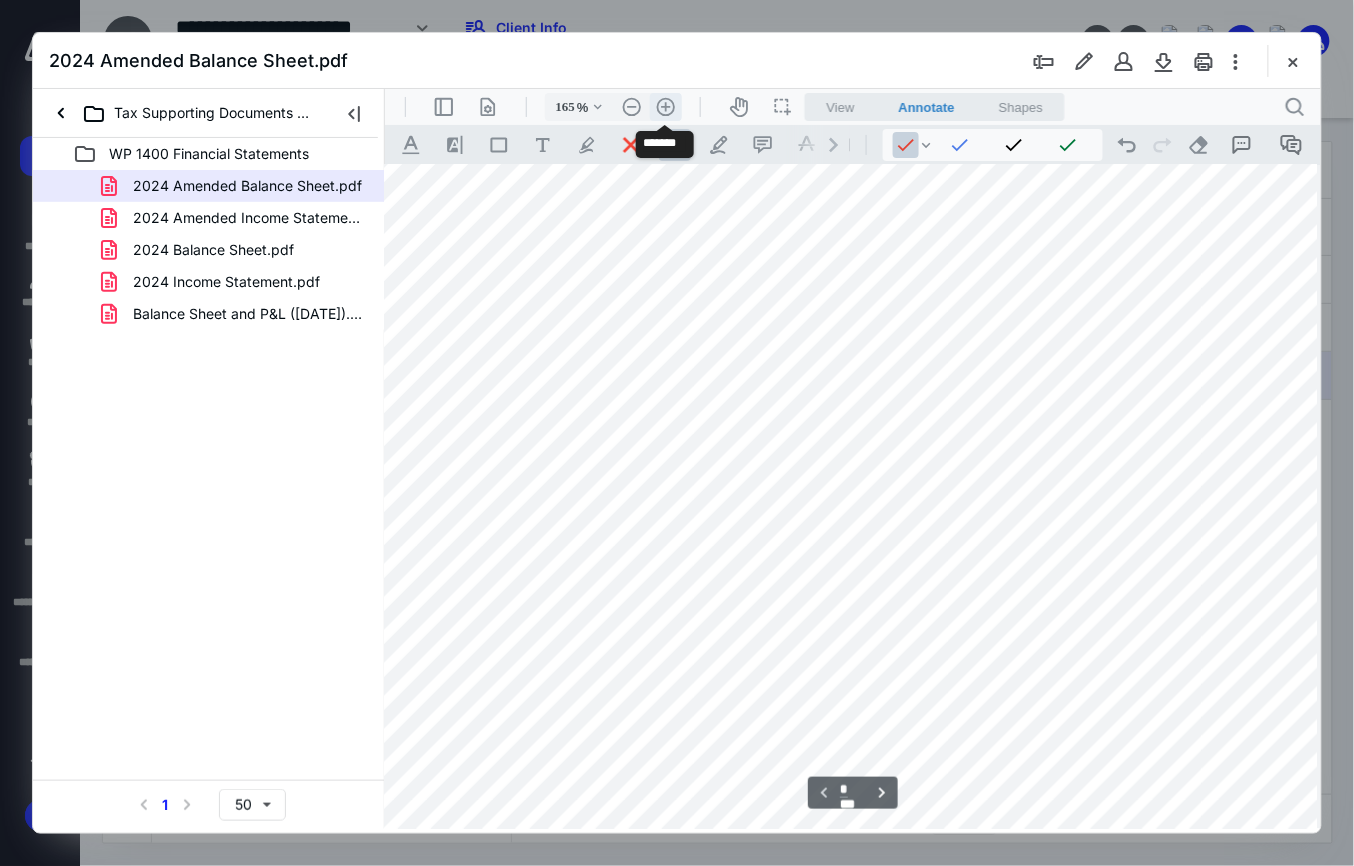 click on ".cls-1{fill:#abb0c4;} icon - header - zoom - in - line" at bounding box center (665, 106) 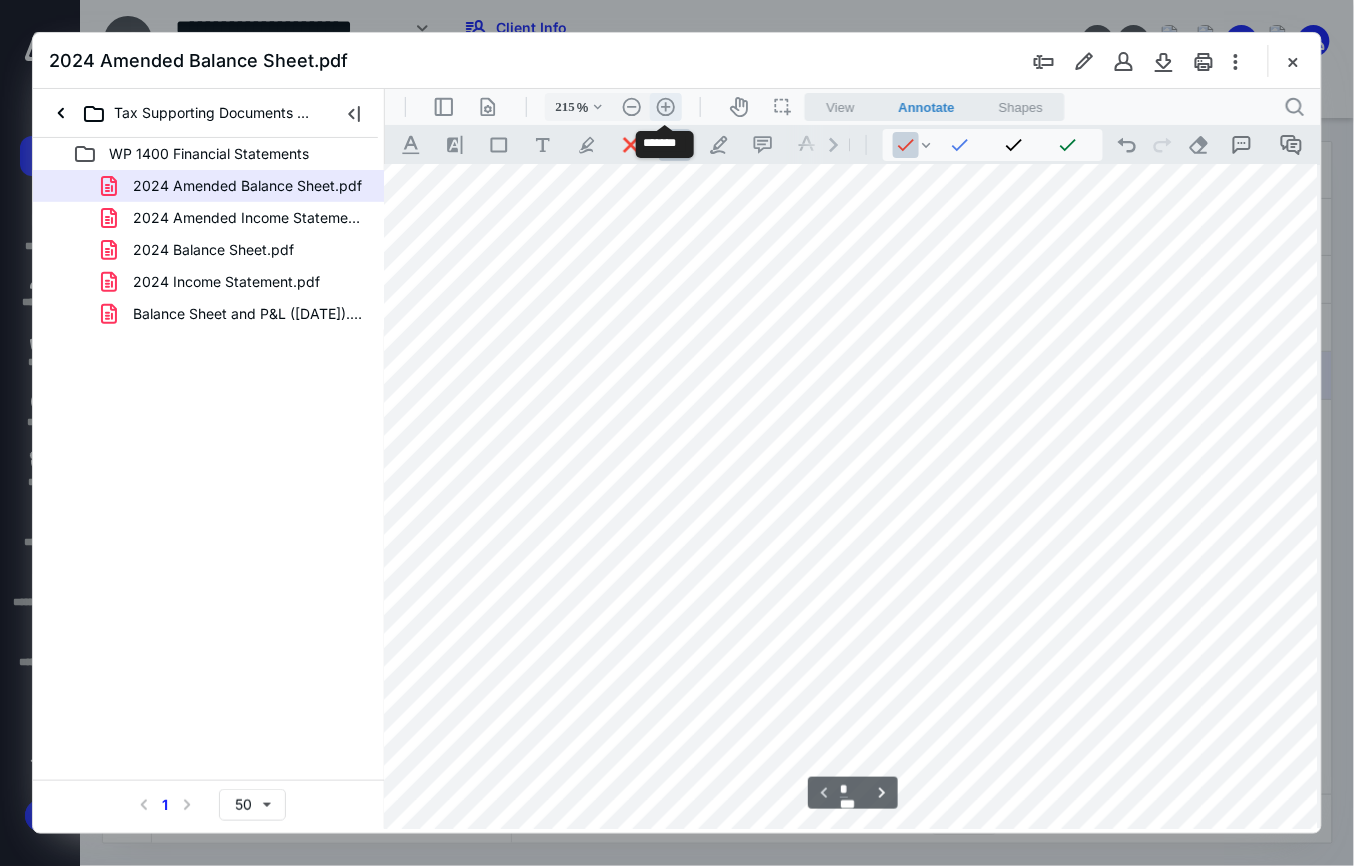 scroll, scrollTop: 256, scrollLeft: 402, axis: both 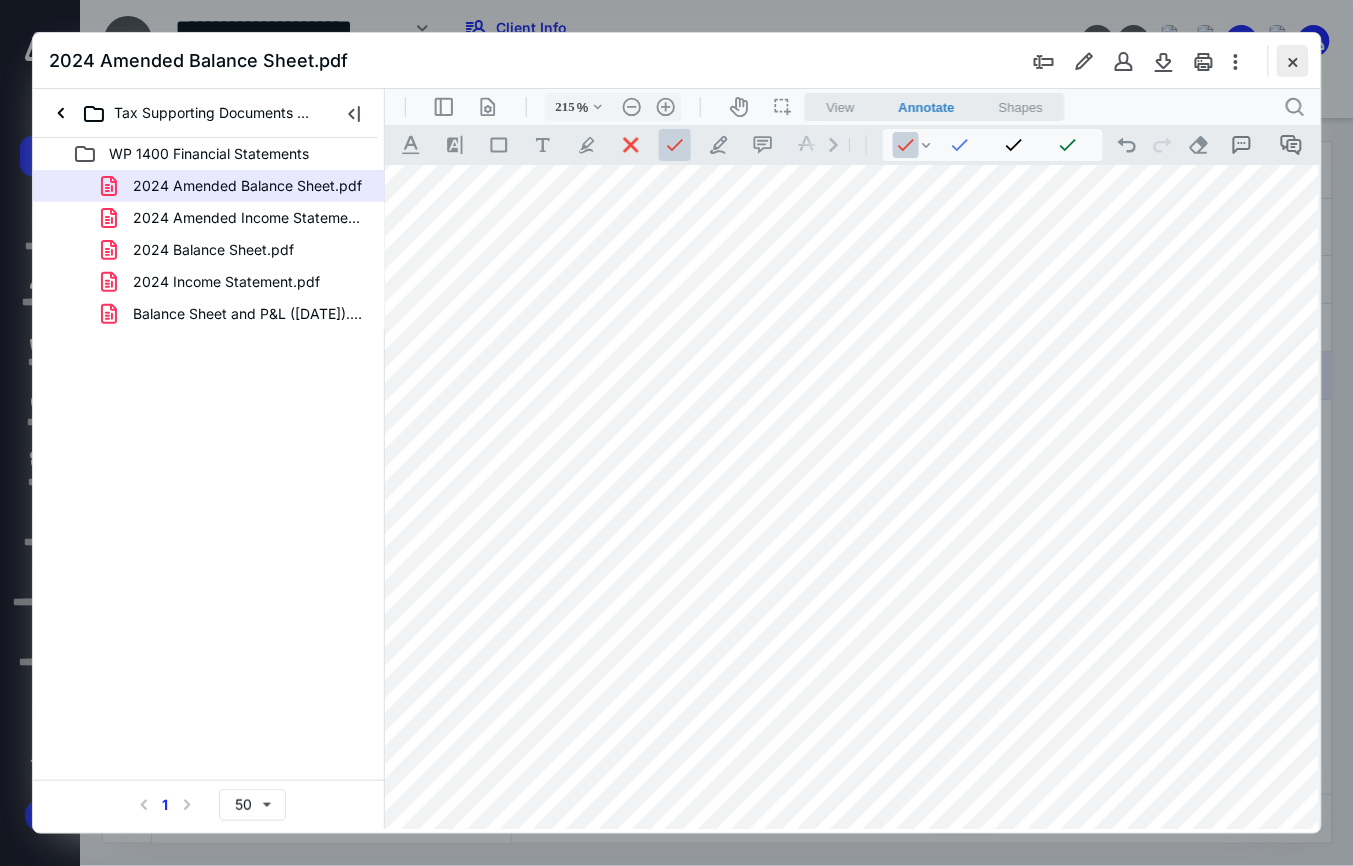 click at bounding box center (1293, 61) 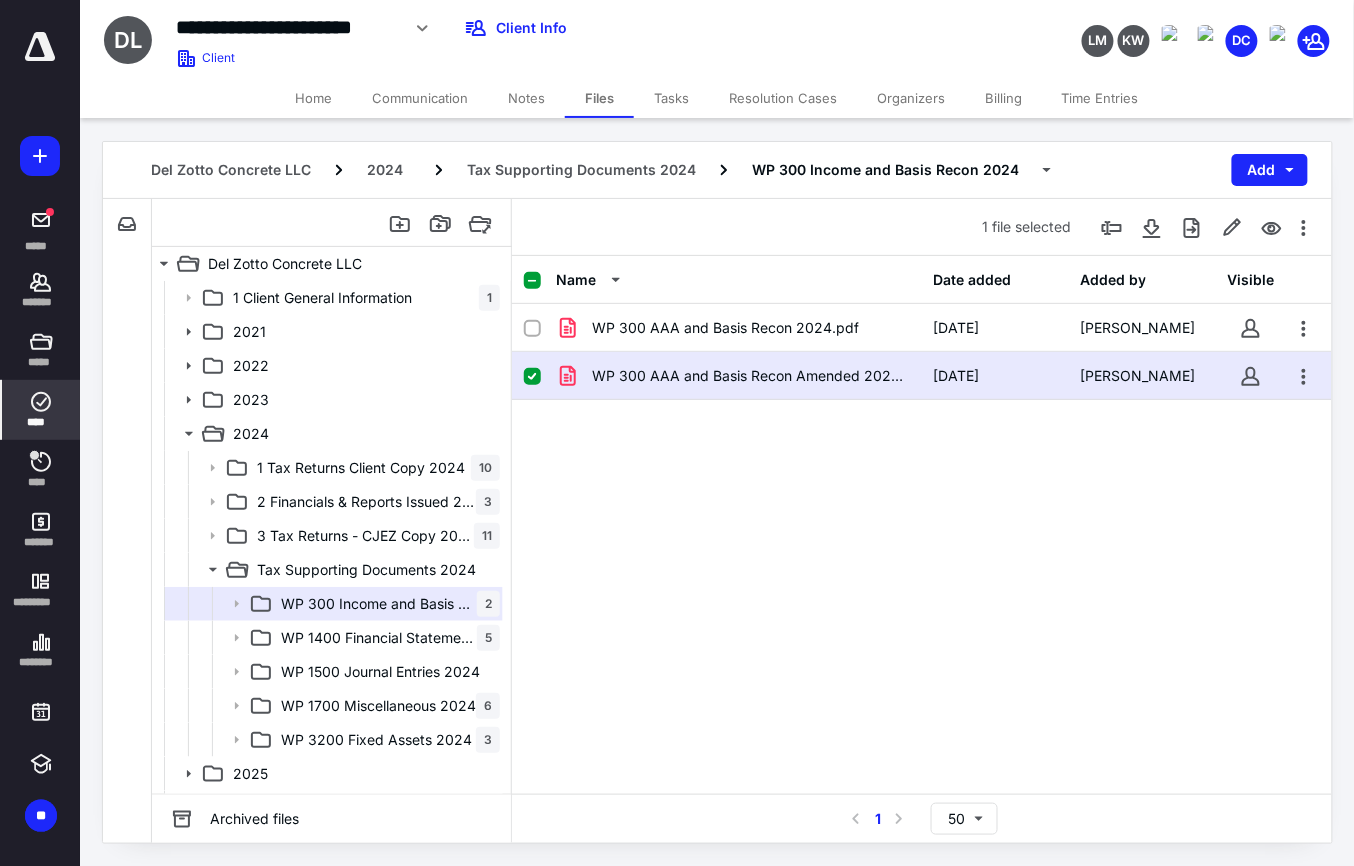click 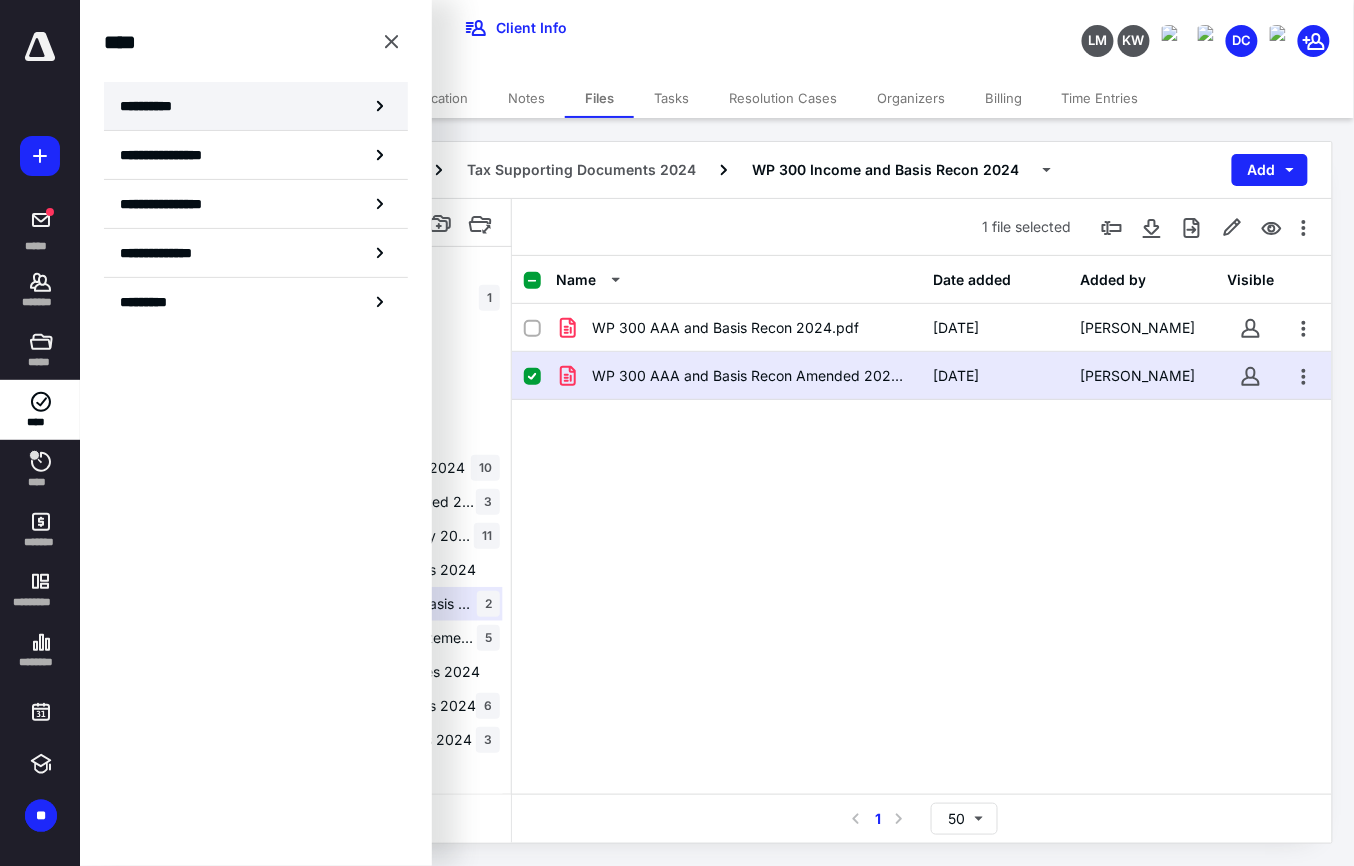 click on "**********" at bounding box center (153, 106) 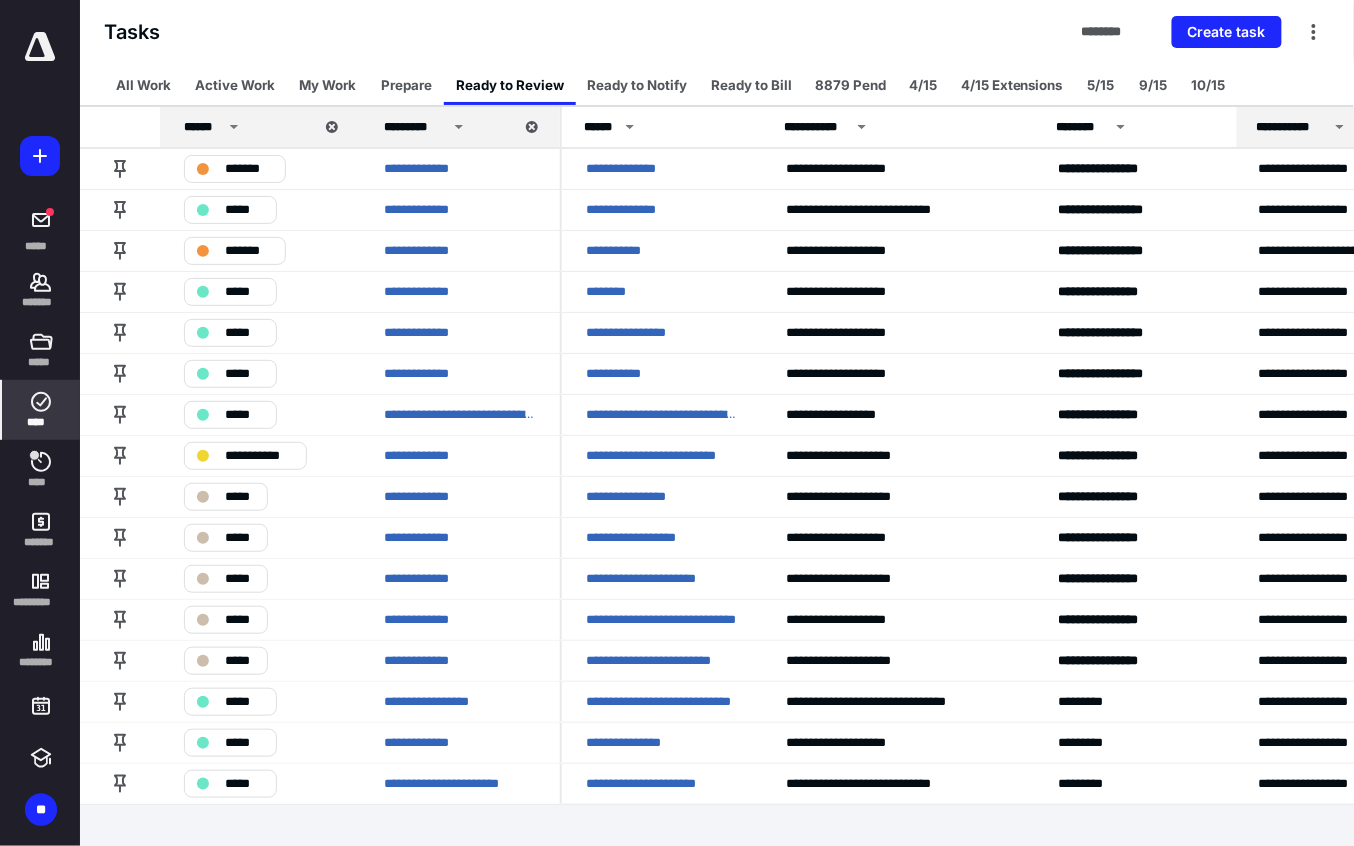 click on "**********" at bounding box center [662, 702] 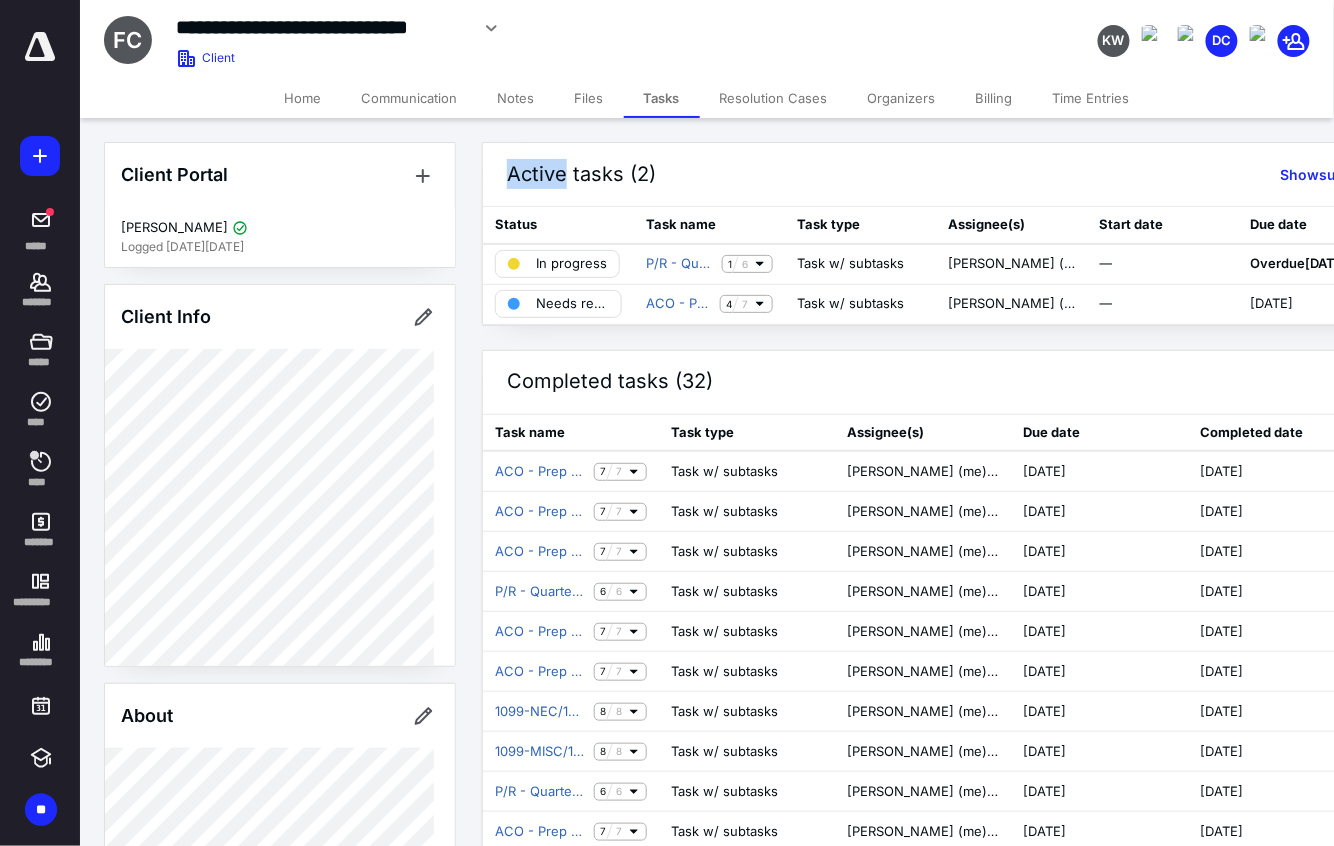 click on "Files" at bounding box center (589, 98) 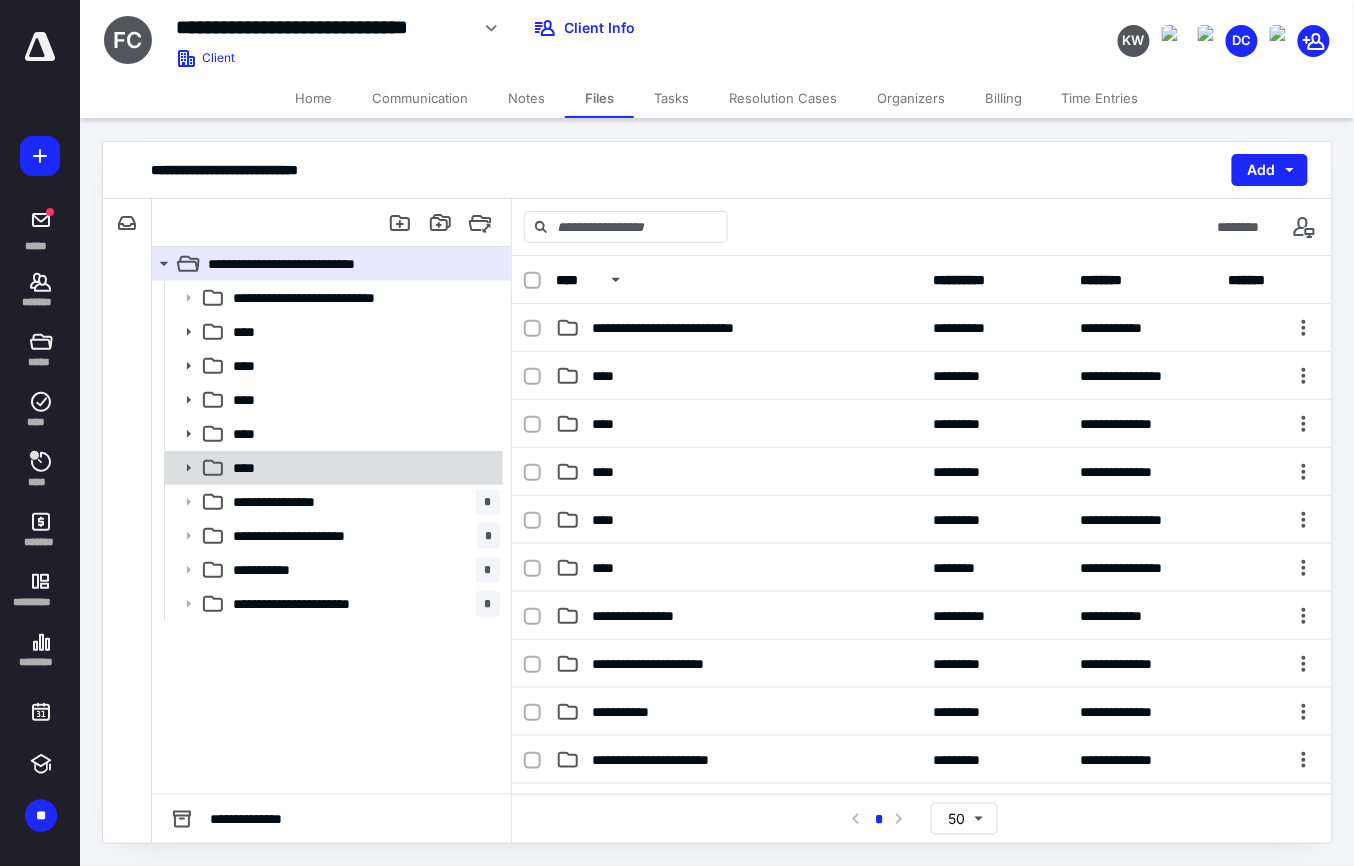 click on "****" at bounding box center (362, 468) 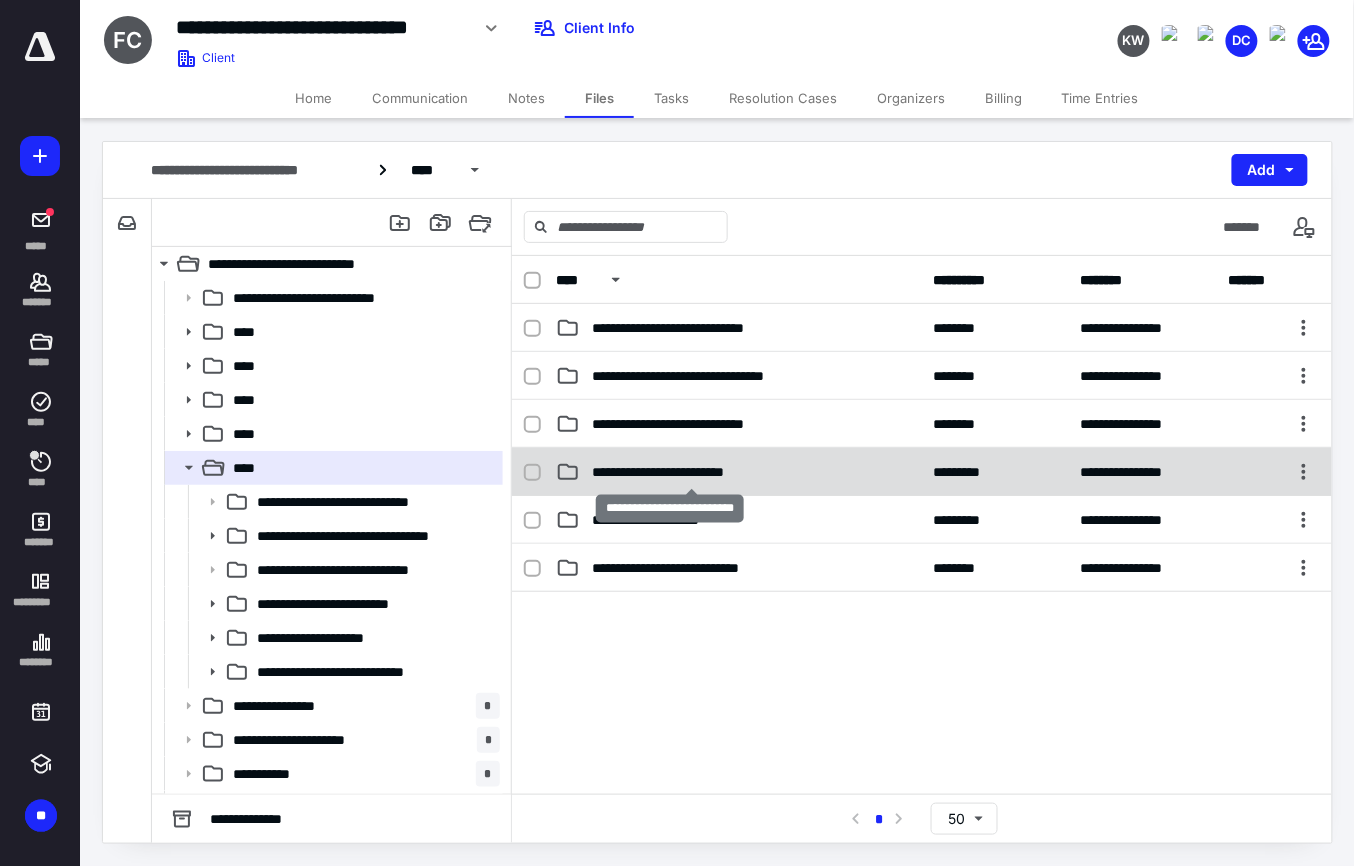 click on "**********" at bounding box center (691, 472) 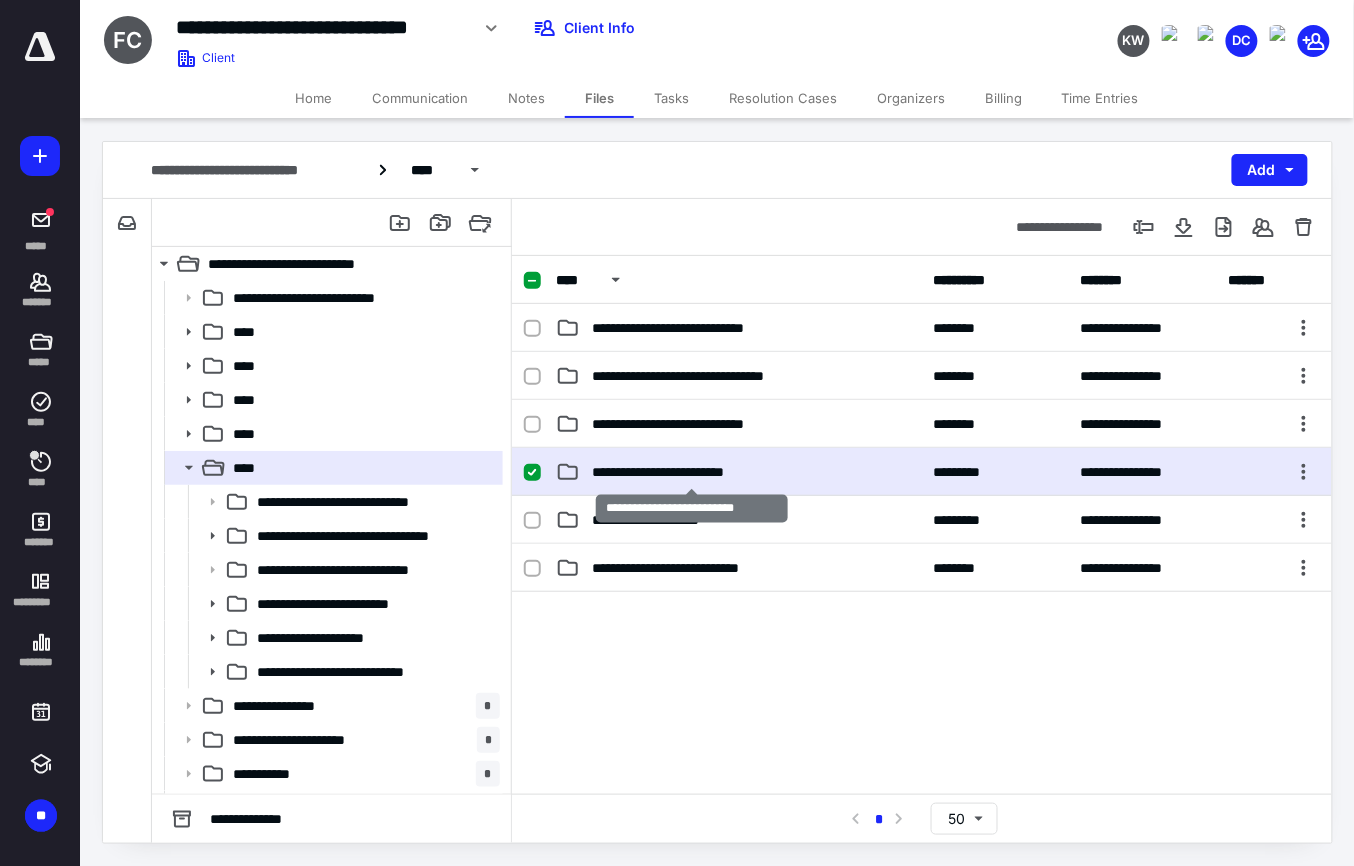 click on "**********" at bounding box center [691, 472] 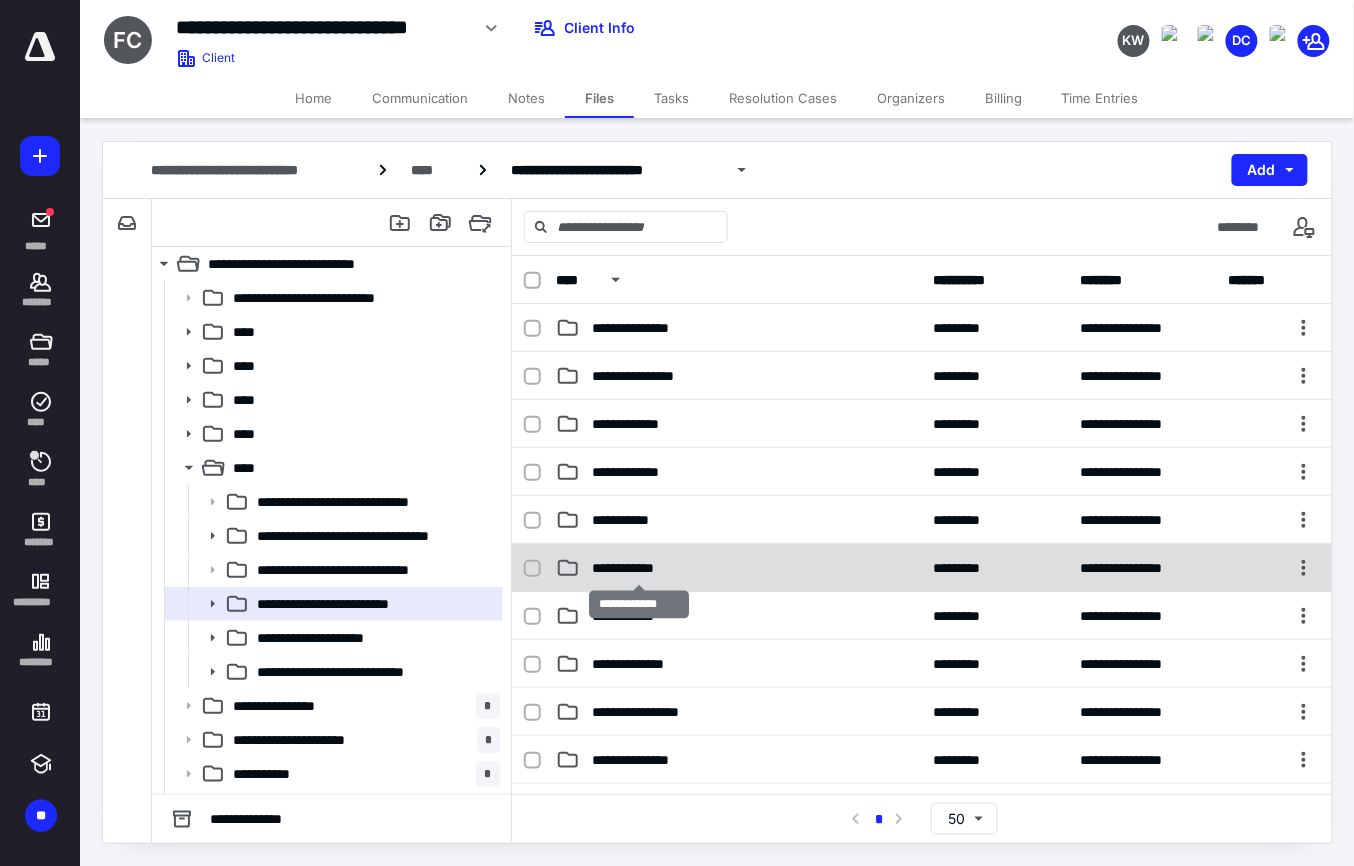 click on "**********" at bounding box center [638, 568] 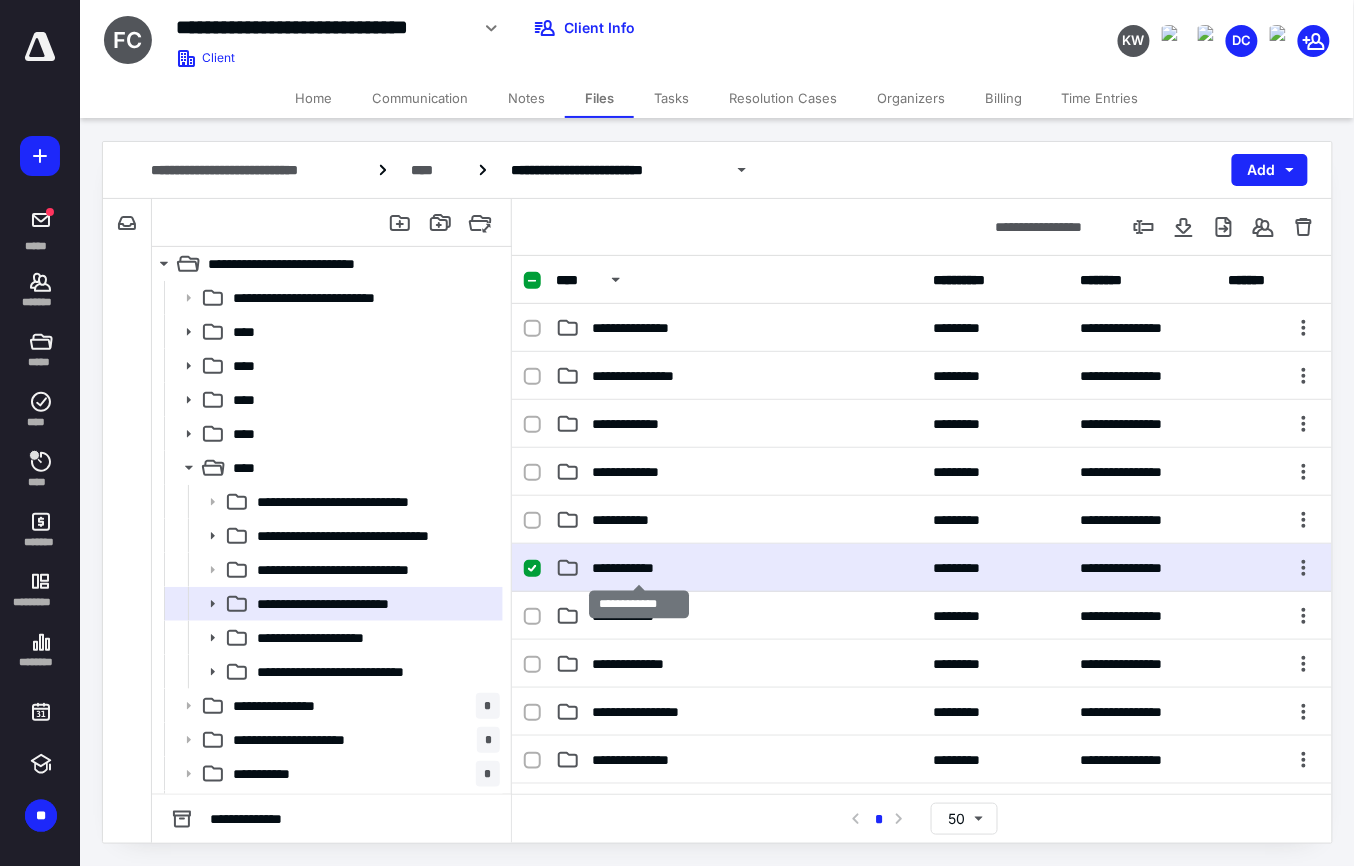 click on "**********" at bounding box center (638, 568) 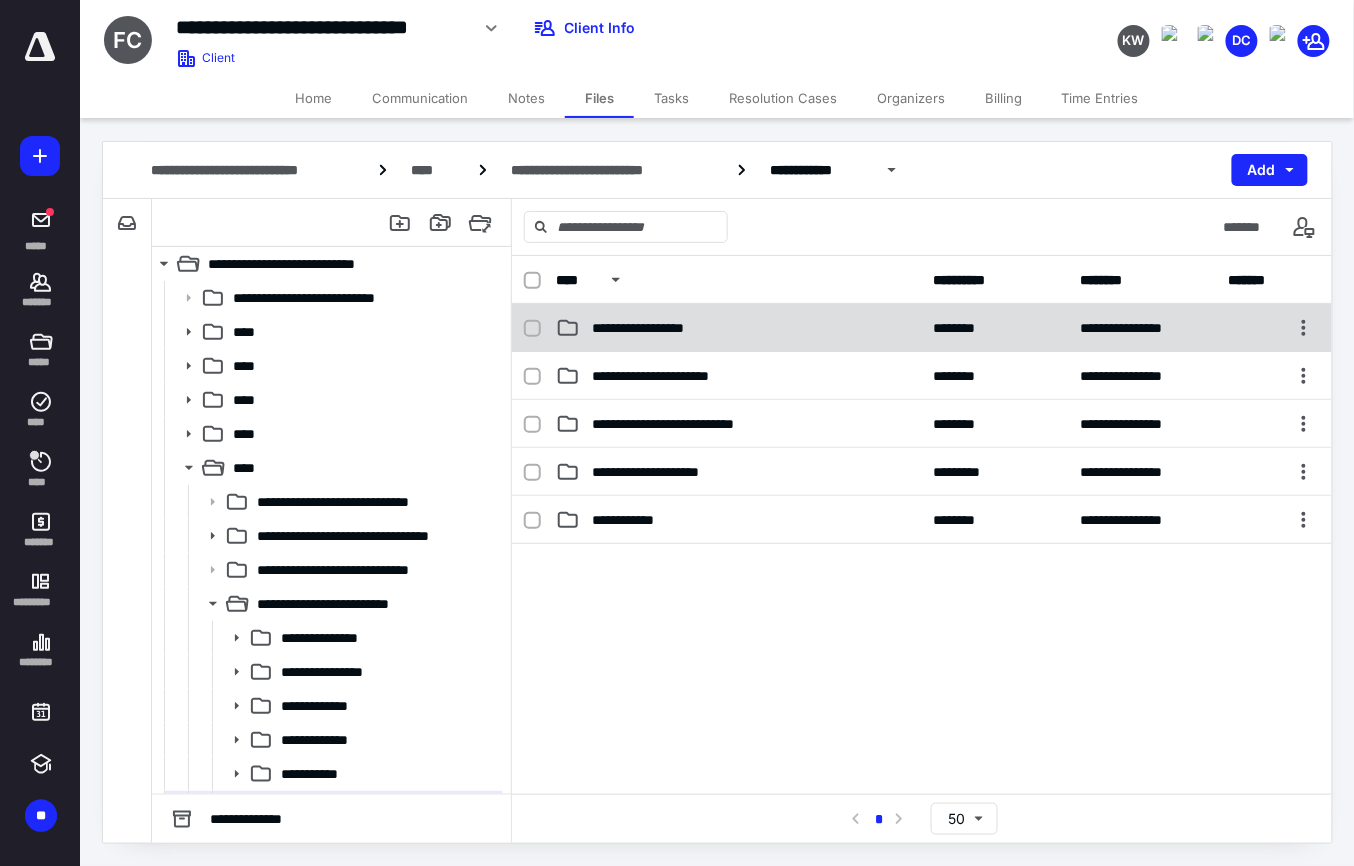click on "**********" at bounding box center (656, 328) 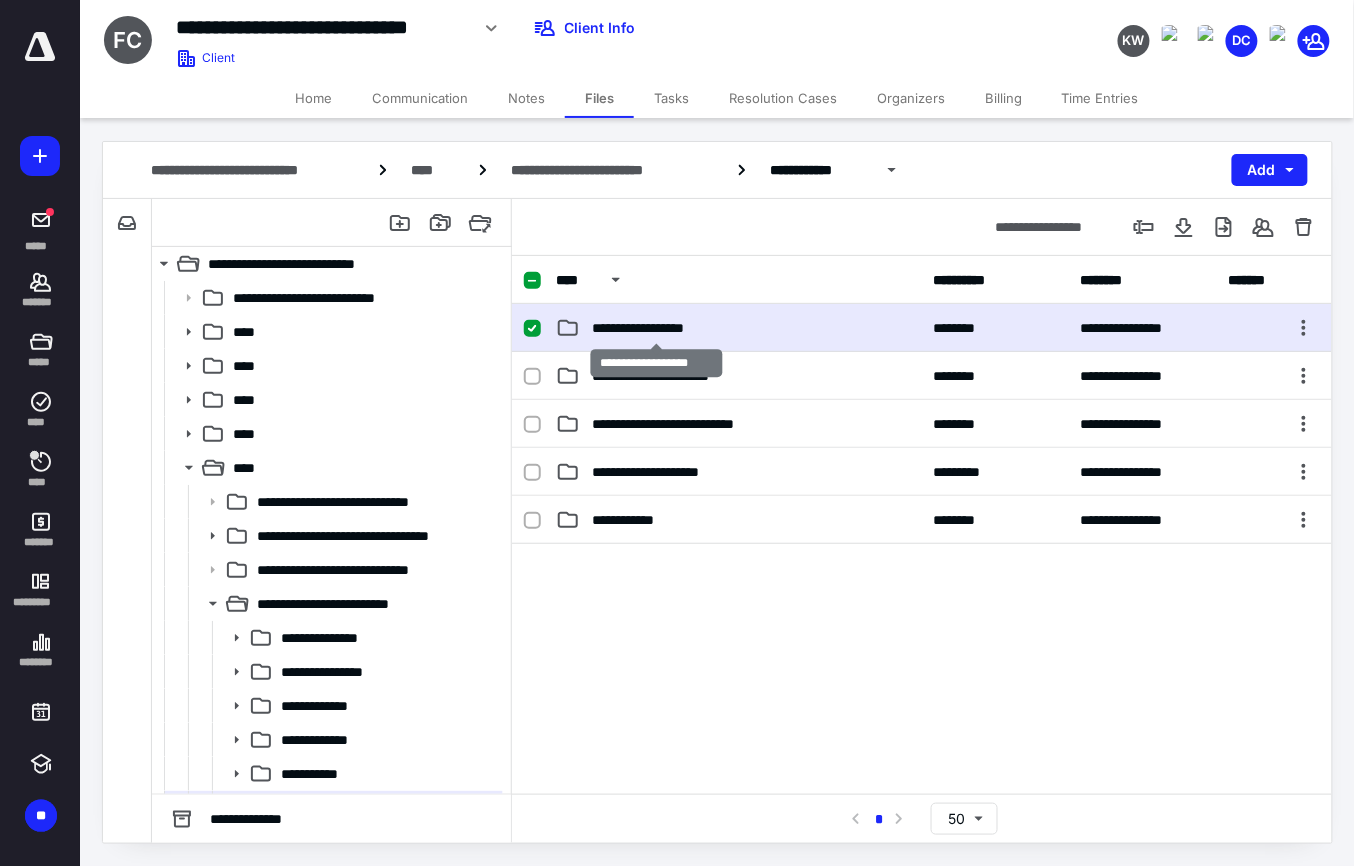 click on "**********" at bounding box center [656, 328] 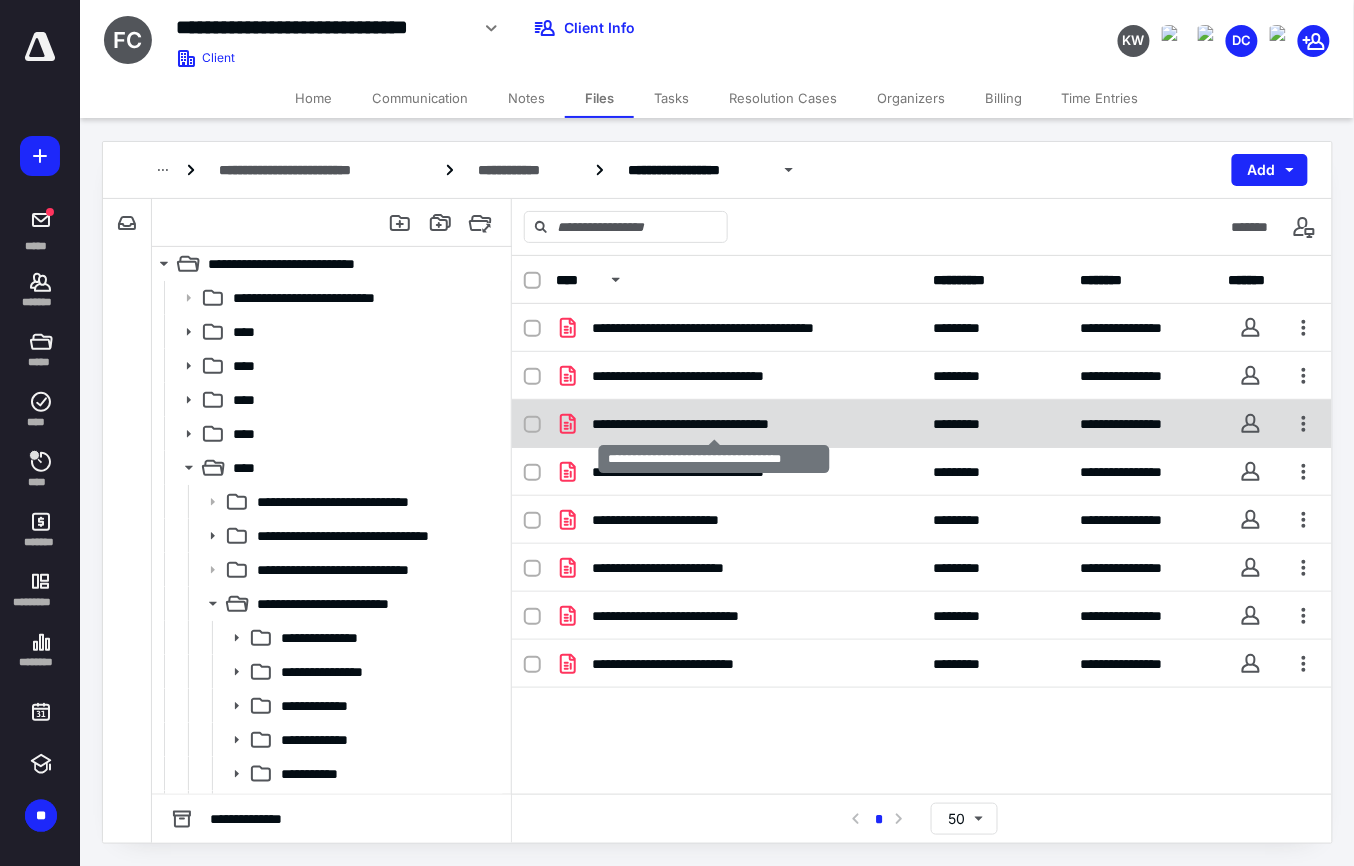 click on "**********" at bounding box center [713, 424] 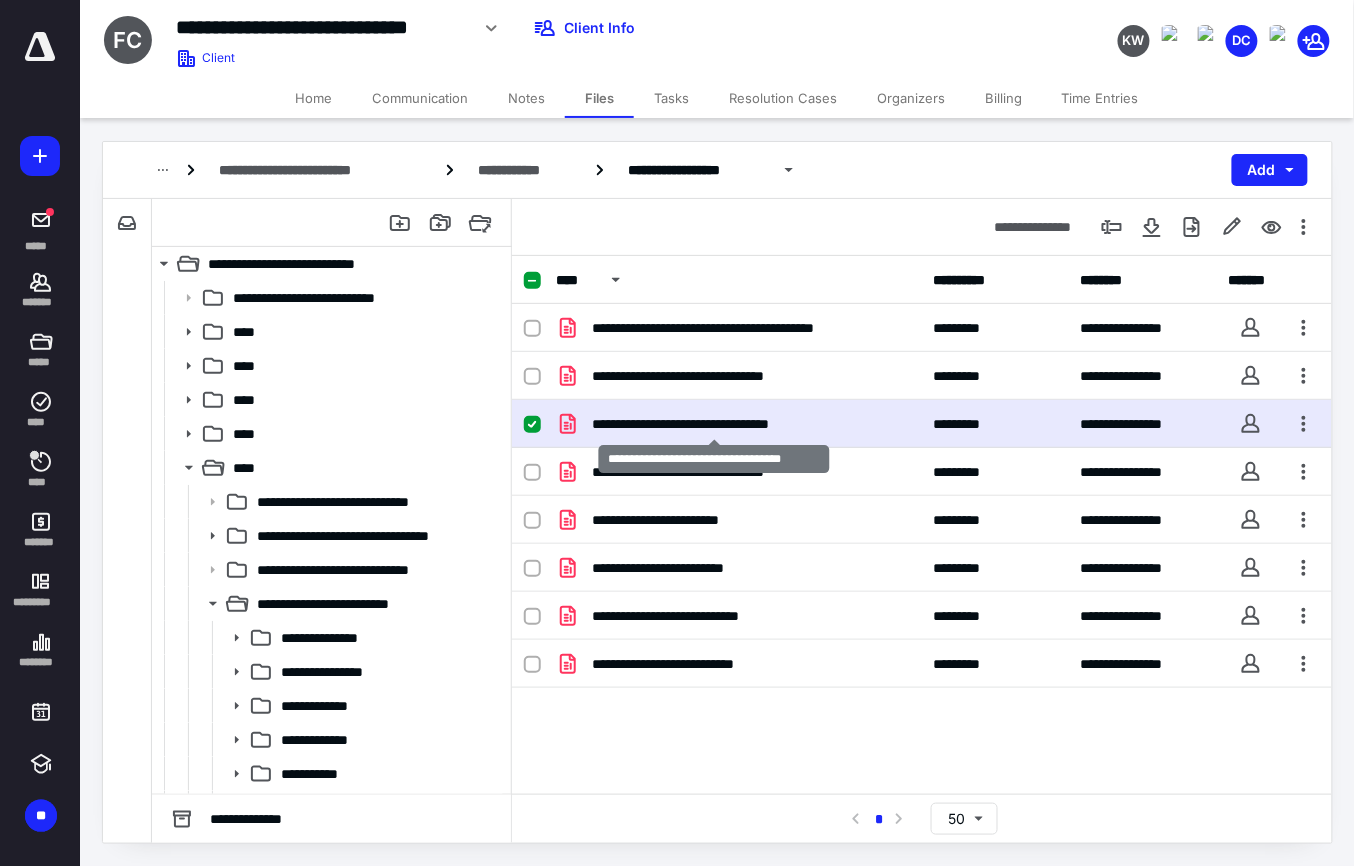 checkbox on "true" 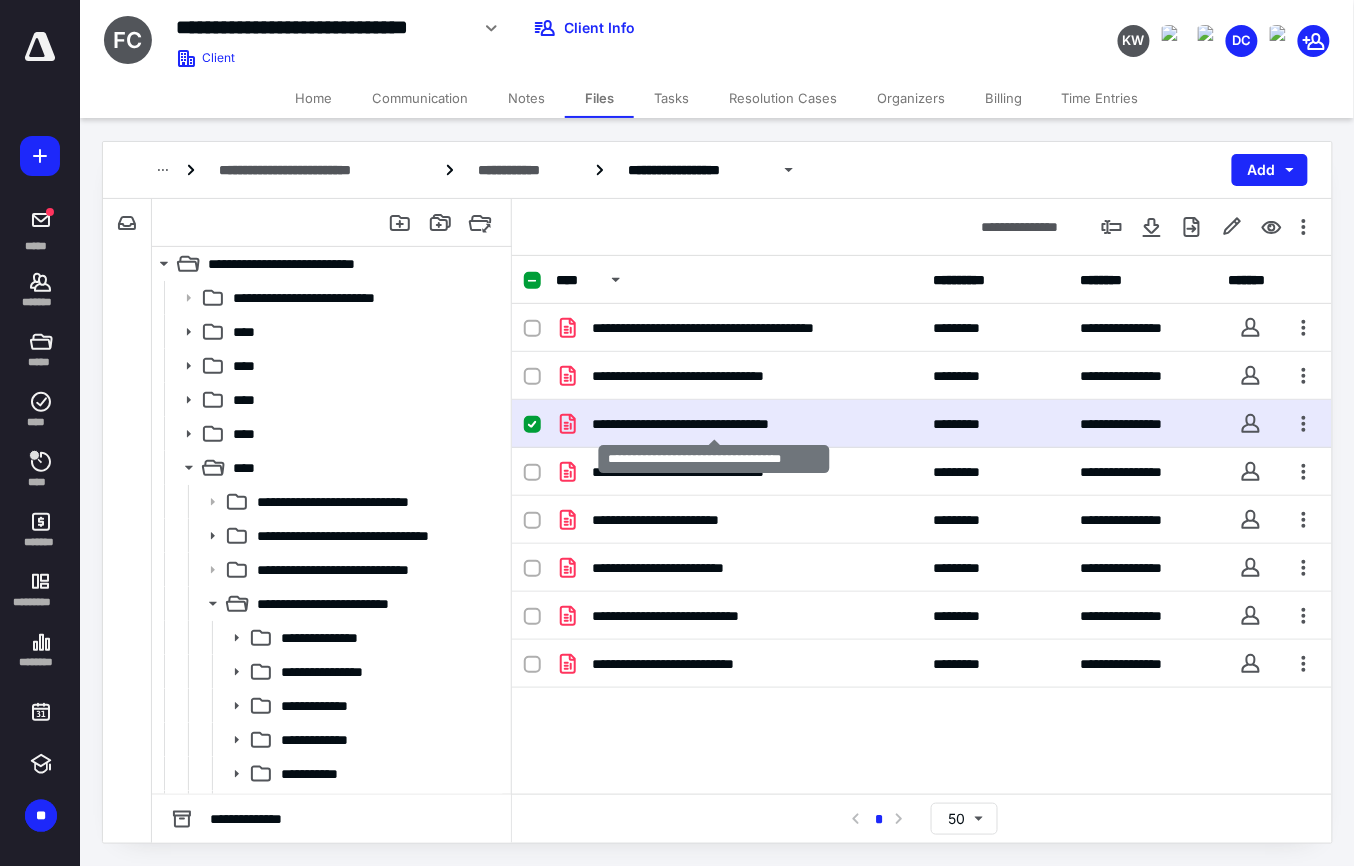 click on "**********" at bounding box center [713, 424] 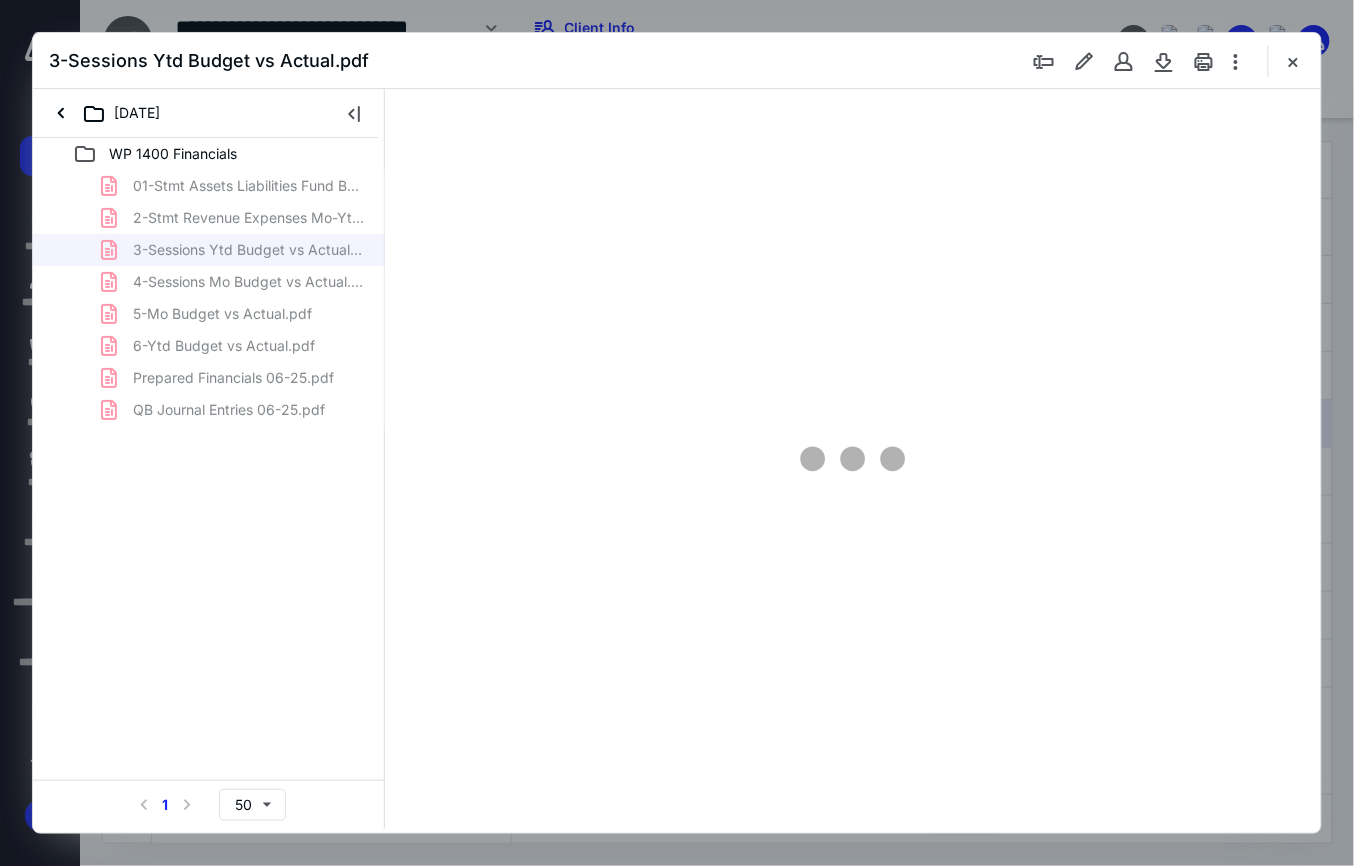 scroll, scrollTop: 0, scrollLeft: 0, axis: both 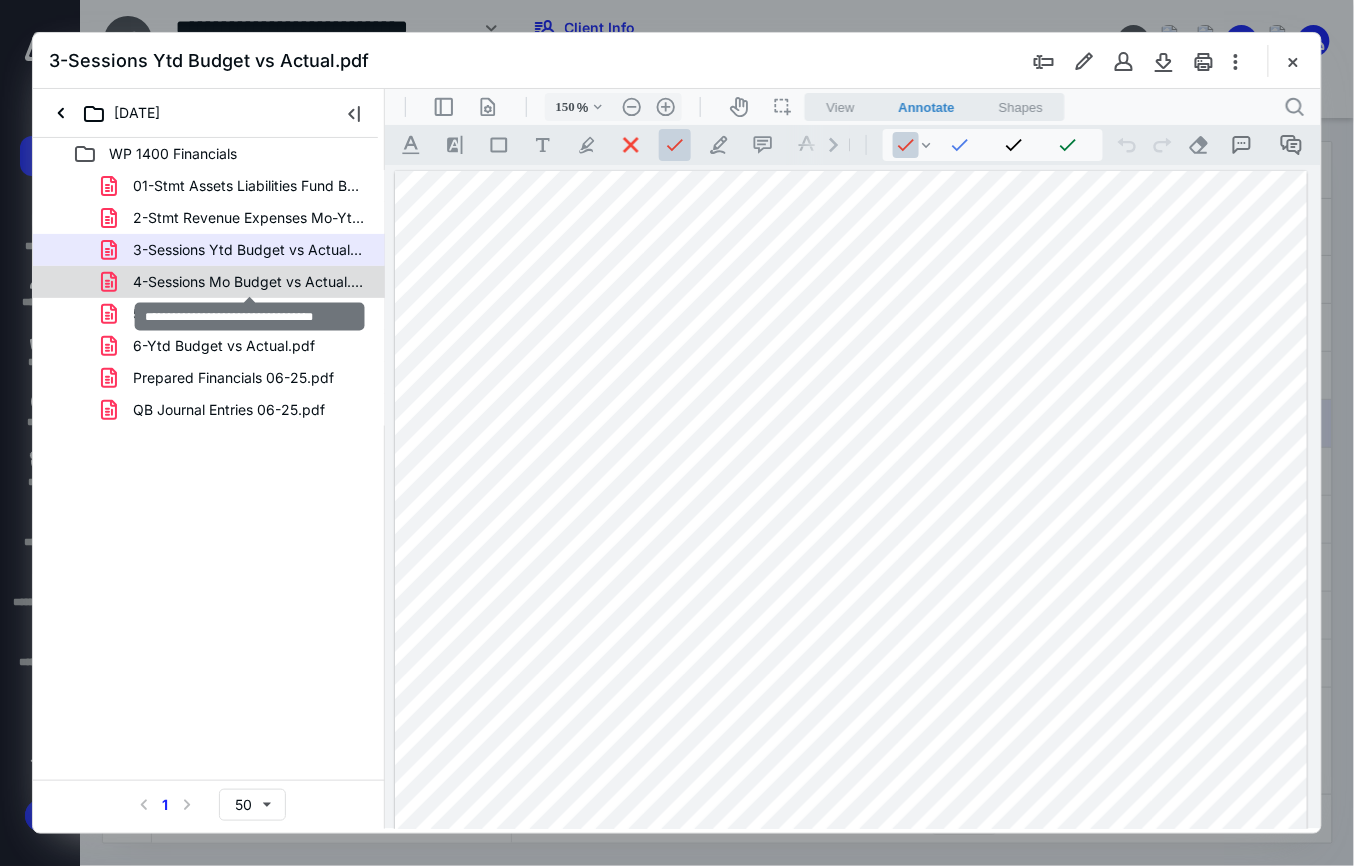 click on "4-Sessions Mo Budget vs Actual.pdf" at bounding box center (249, 282) 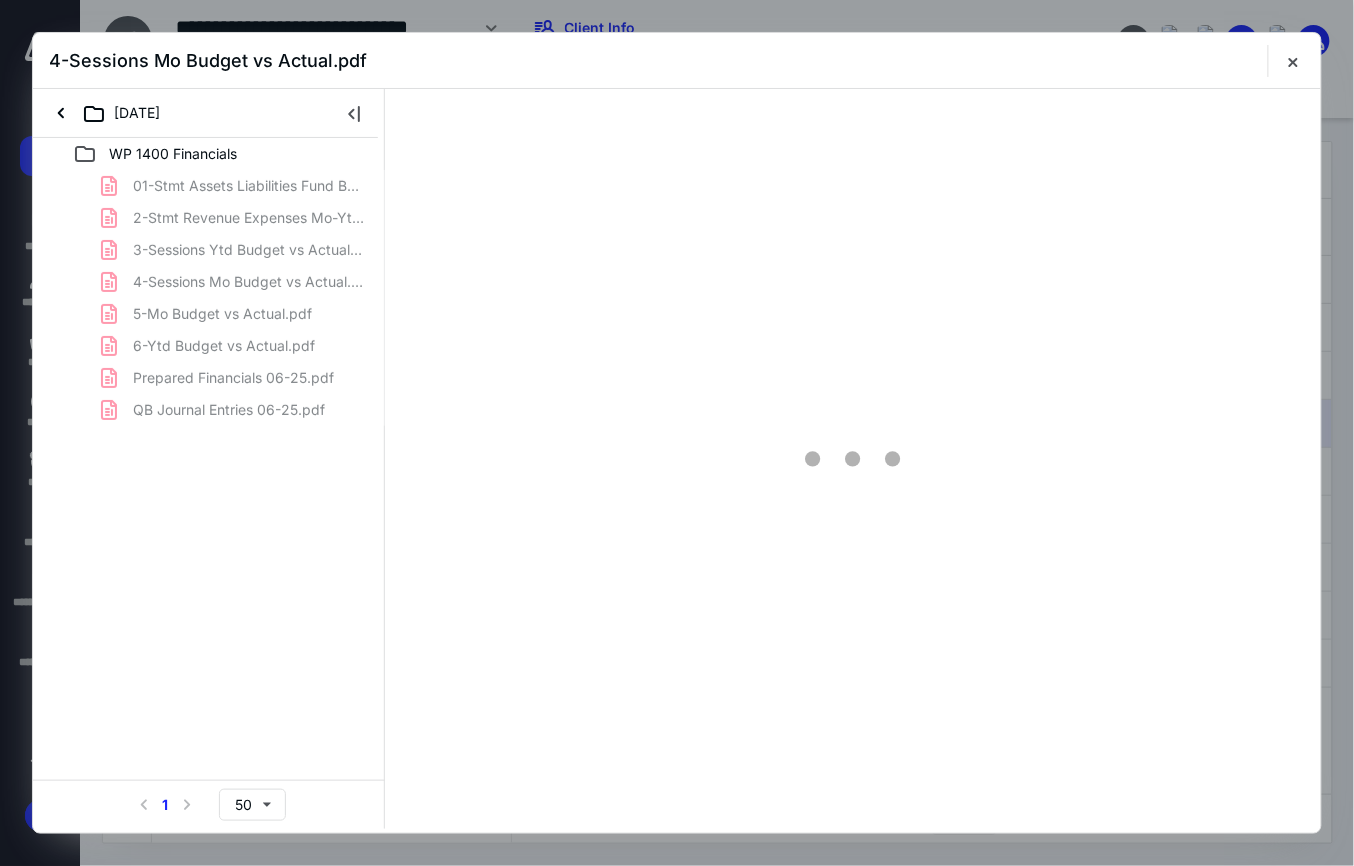 click on "01-Stmt Assets Liabilities Fund Balances.pdf 2-Stmt Revenue Expenses Mo-Ytd.pdf 3-Sessions Ytd Budget vs Actual.pdf 4-Sessions Mo Budget vs Actual.pdf 5-Mo Budget vs Actual.pdf 6-Ytd Budget vs Actual.pdf Prepared Financials 06-25.pdf QB Journal Entries 06-25.pdf" at bounding box center [209, 298] 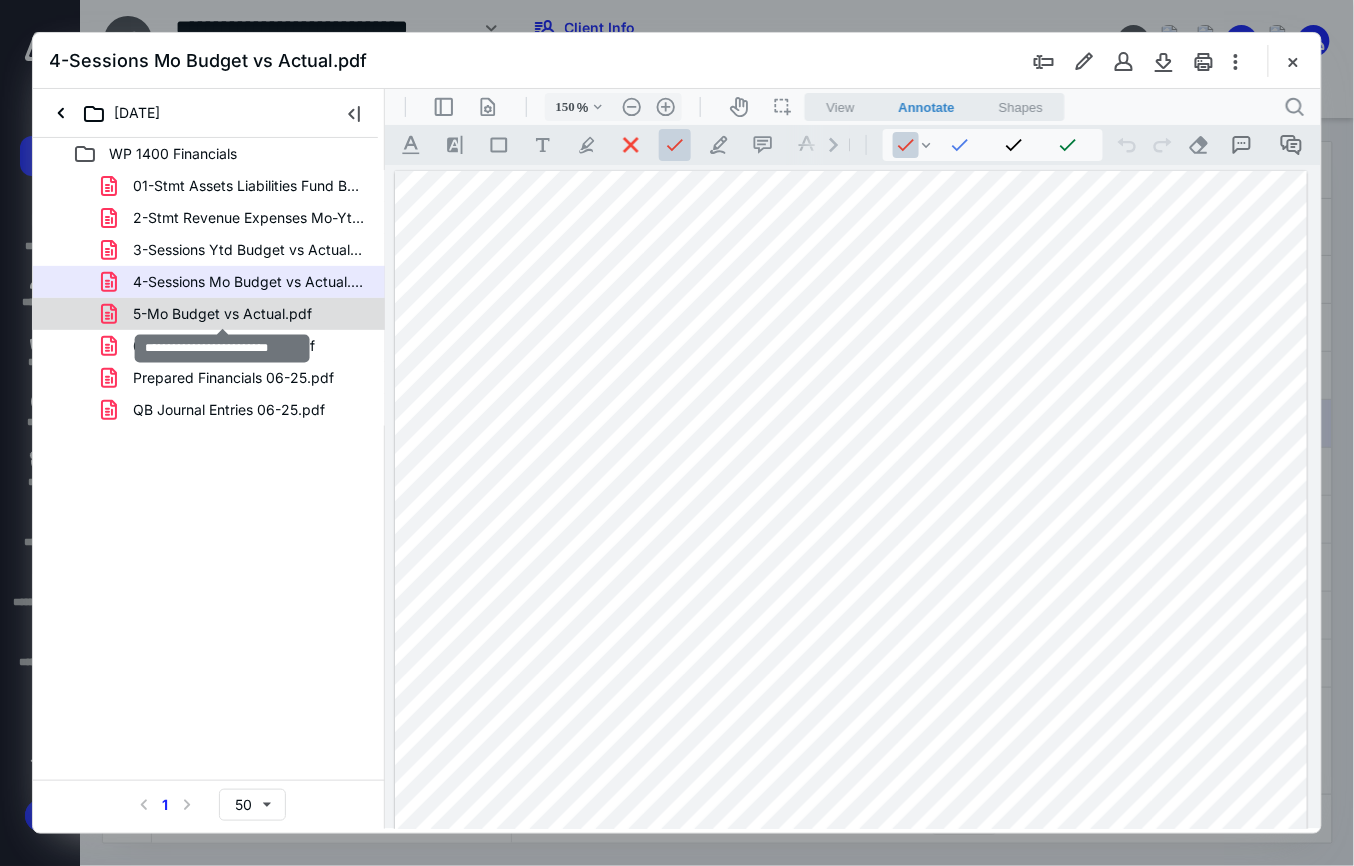 click on "5-Mo Budget vs Actual.pdf" at bounding box center [222, 314] 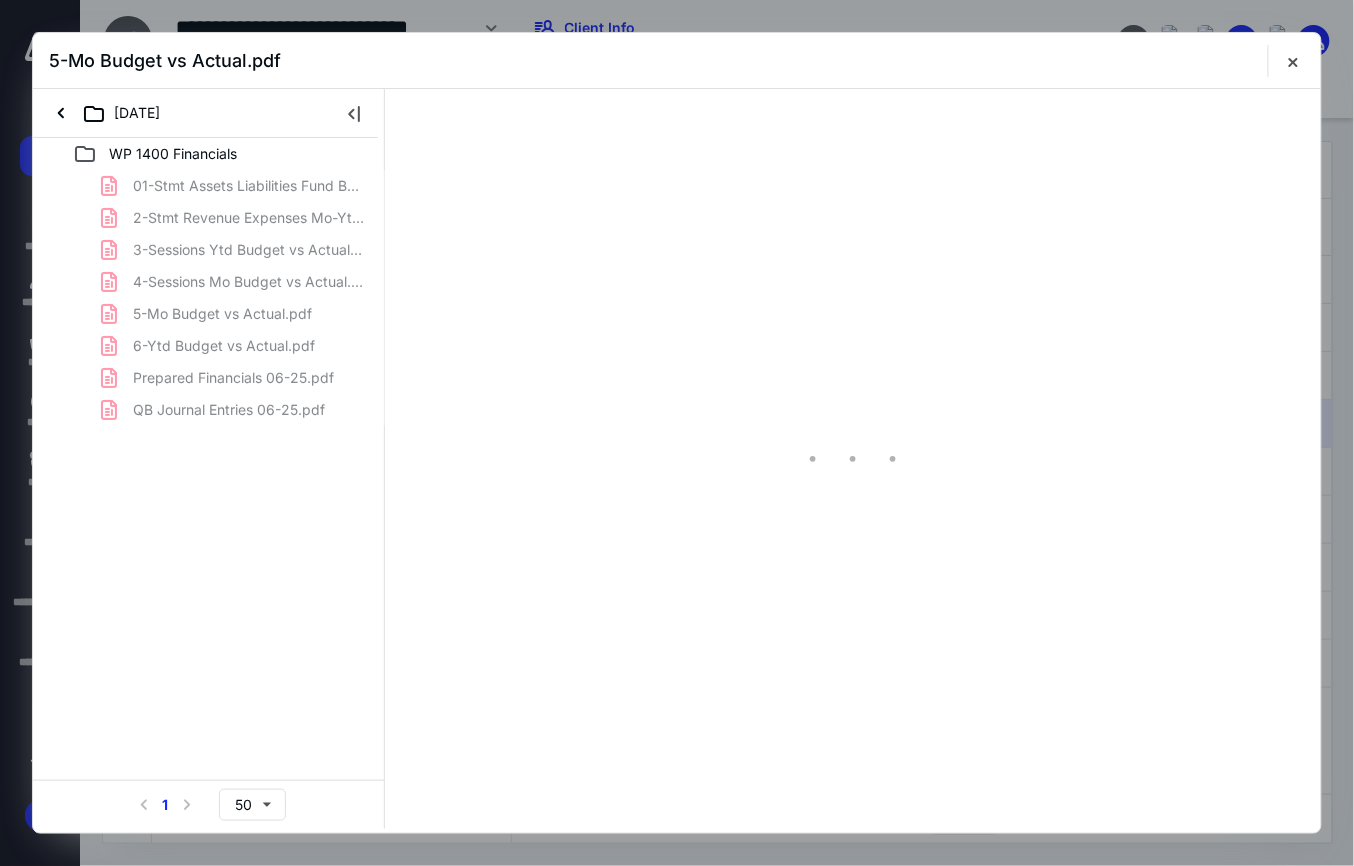 click on "01-Stmt Assets Liabilities Fund Balances.pdf 2-Stmt Revenue Expenses Mo-Ytd.pdf 3-Sessions Ytd Budget vs Actual.pdf 4-Sessions Mo Budget vs Actual.pdf 5-Mo Budget vs Actual.pdf 6-Ytd Budget vs Actual.pdf Prepared Financials 06-25.pdf QB Journal Entries 06-25.pdf" at bounding box center (209, 298) 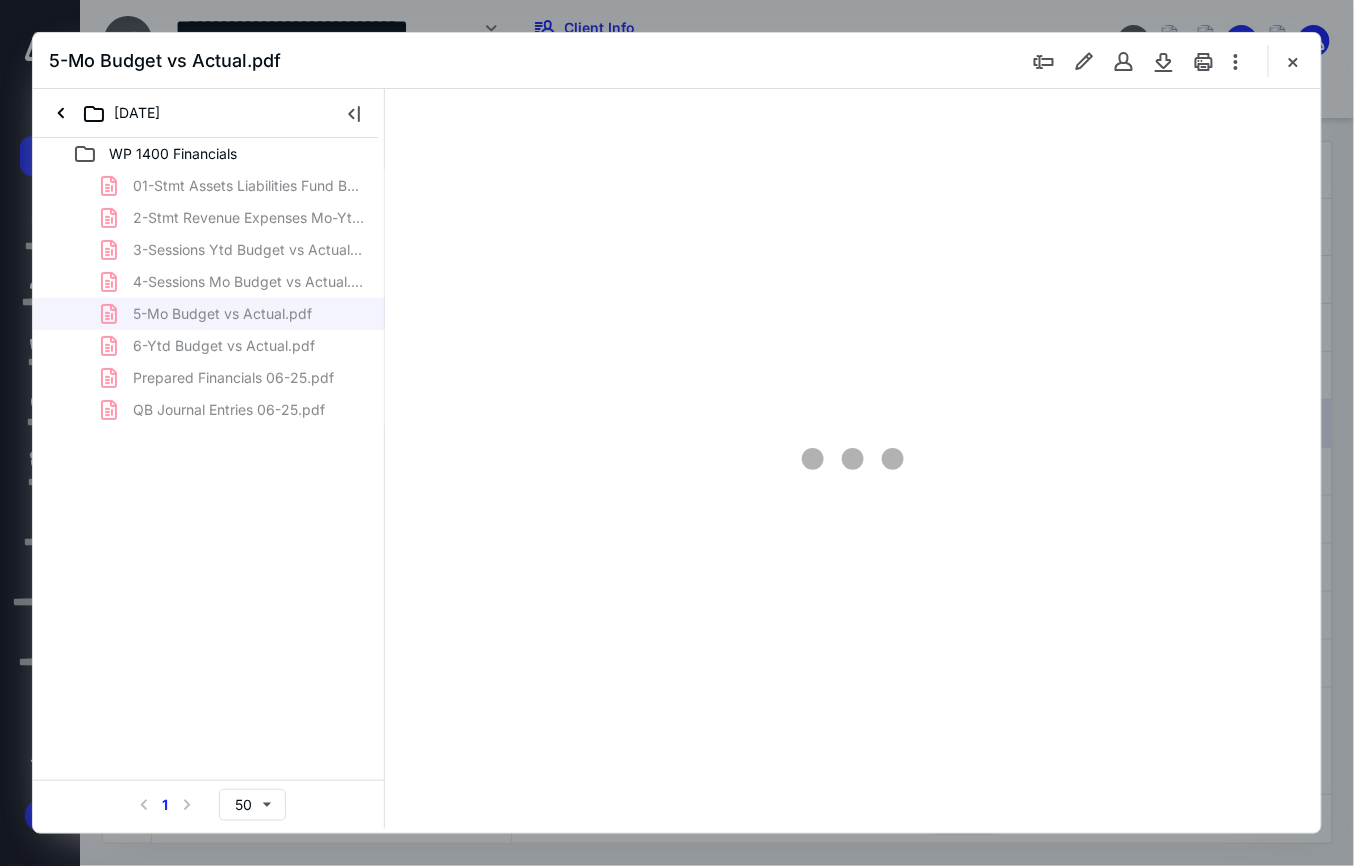 type on "150" 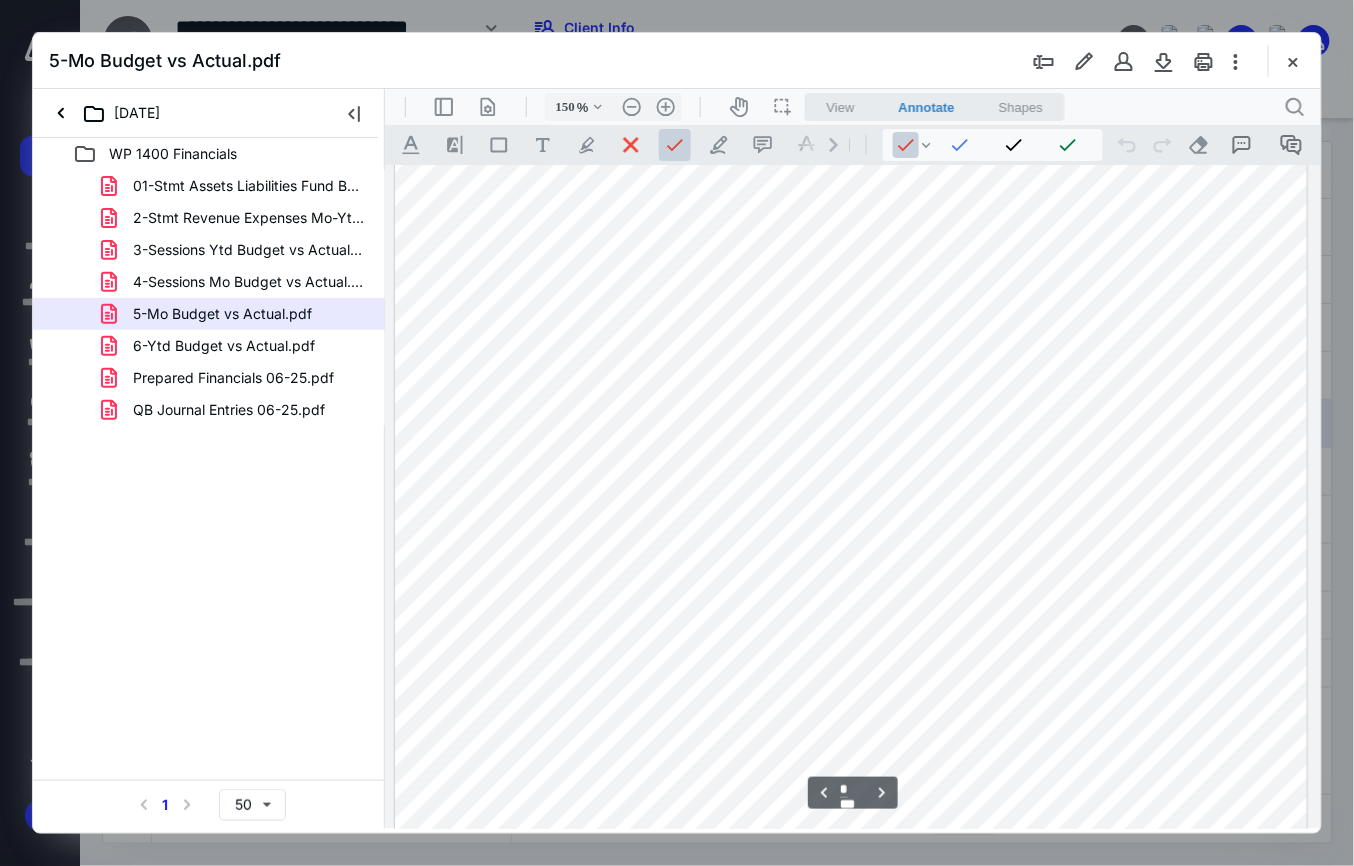 scroll, scrollTop: 2749, scrollLeft: 0, axis: vertical 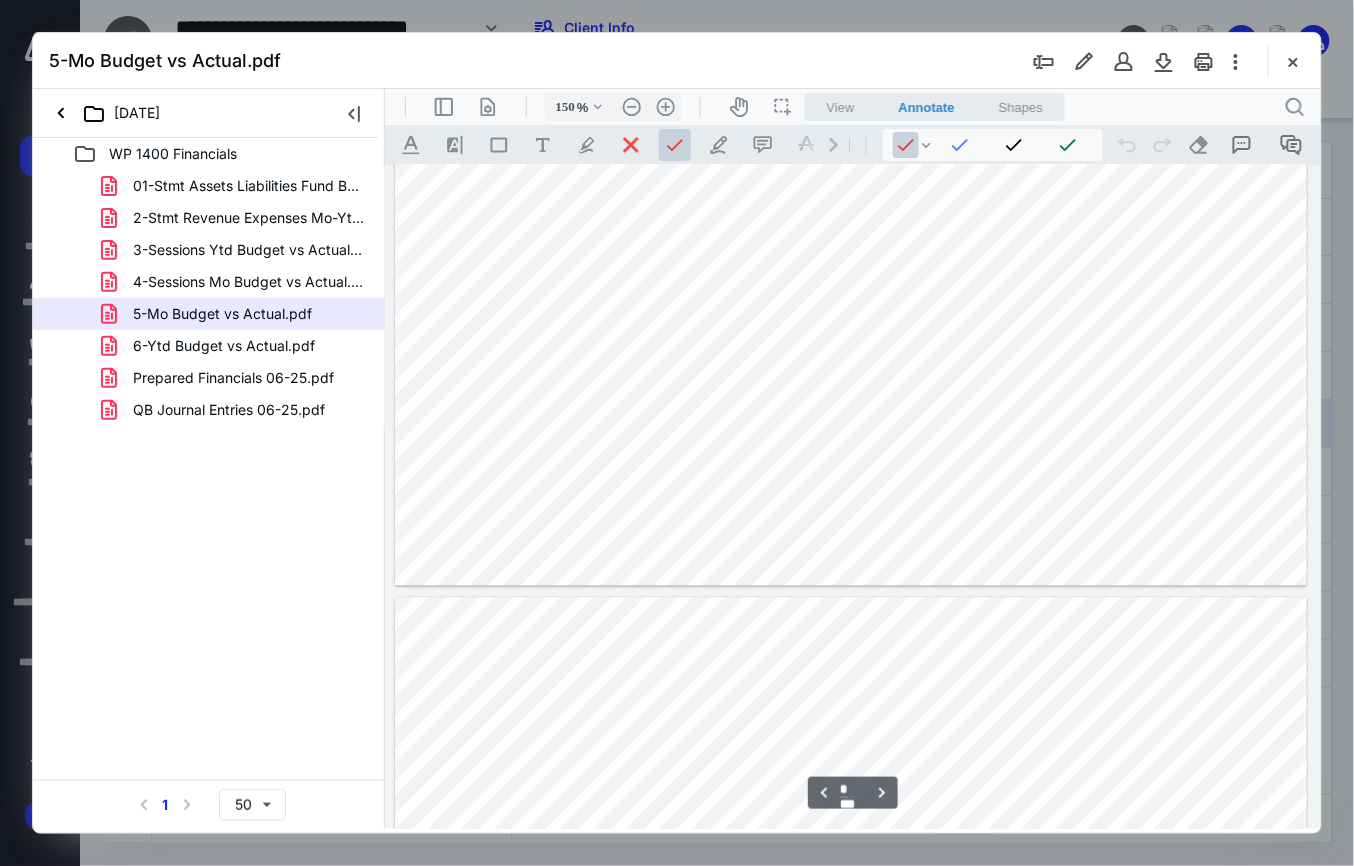 type on "*" 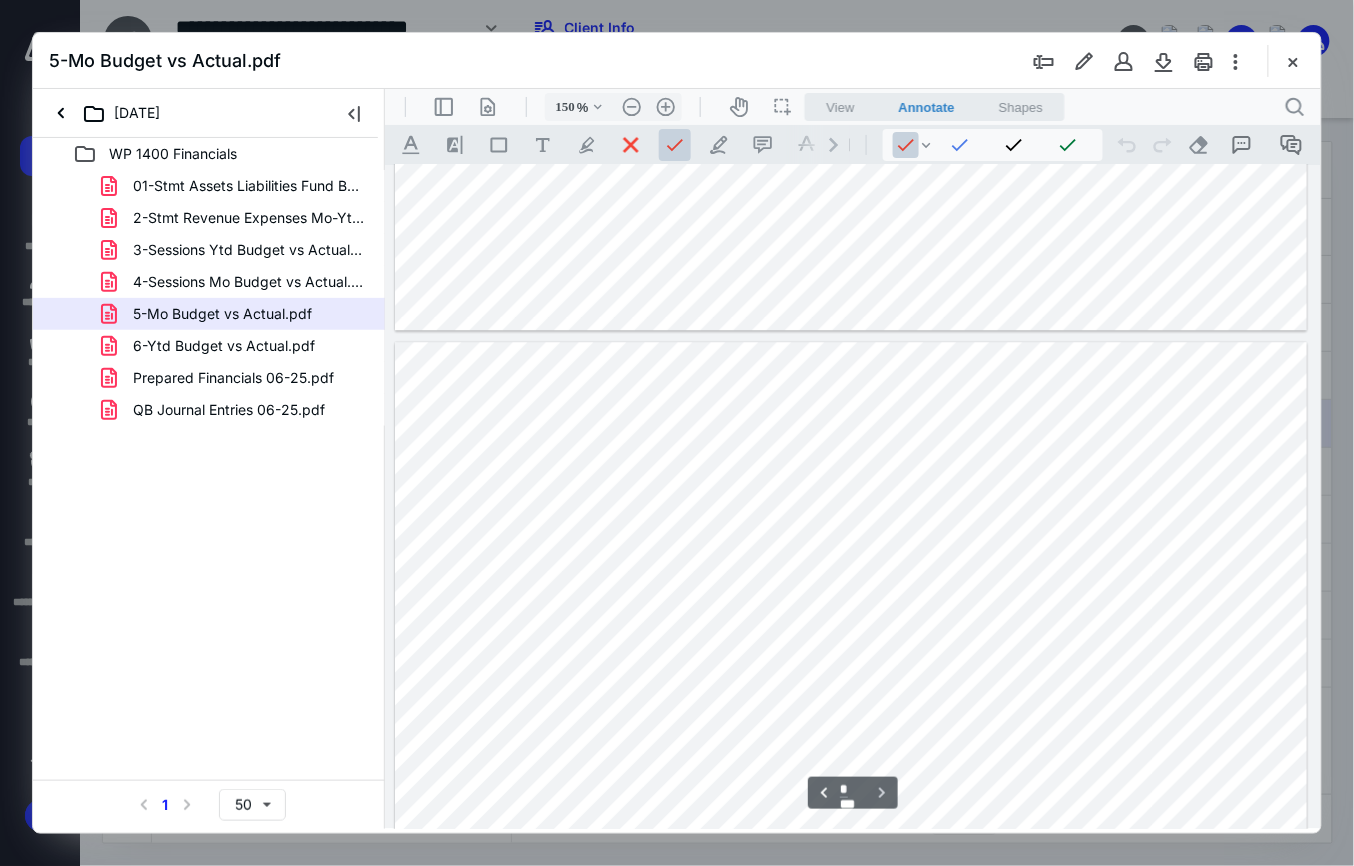 scroll, scrollTop: 3549, scrollLeft: 0, axis: vertical 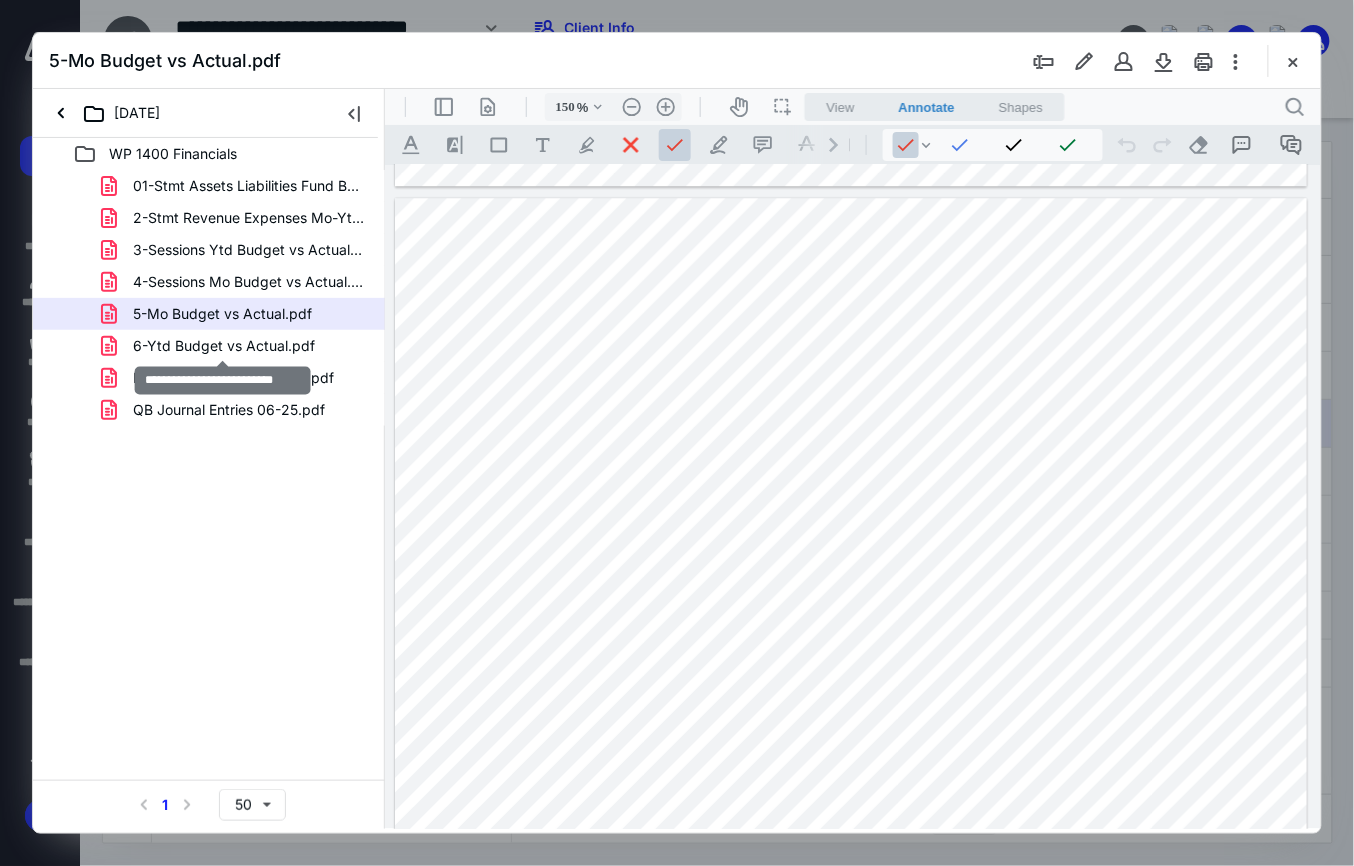 click on "6-Ytd Budget vs Actual.pdf" at bounding box center [224, 346] 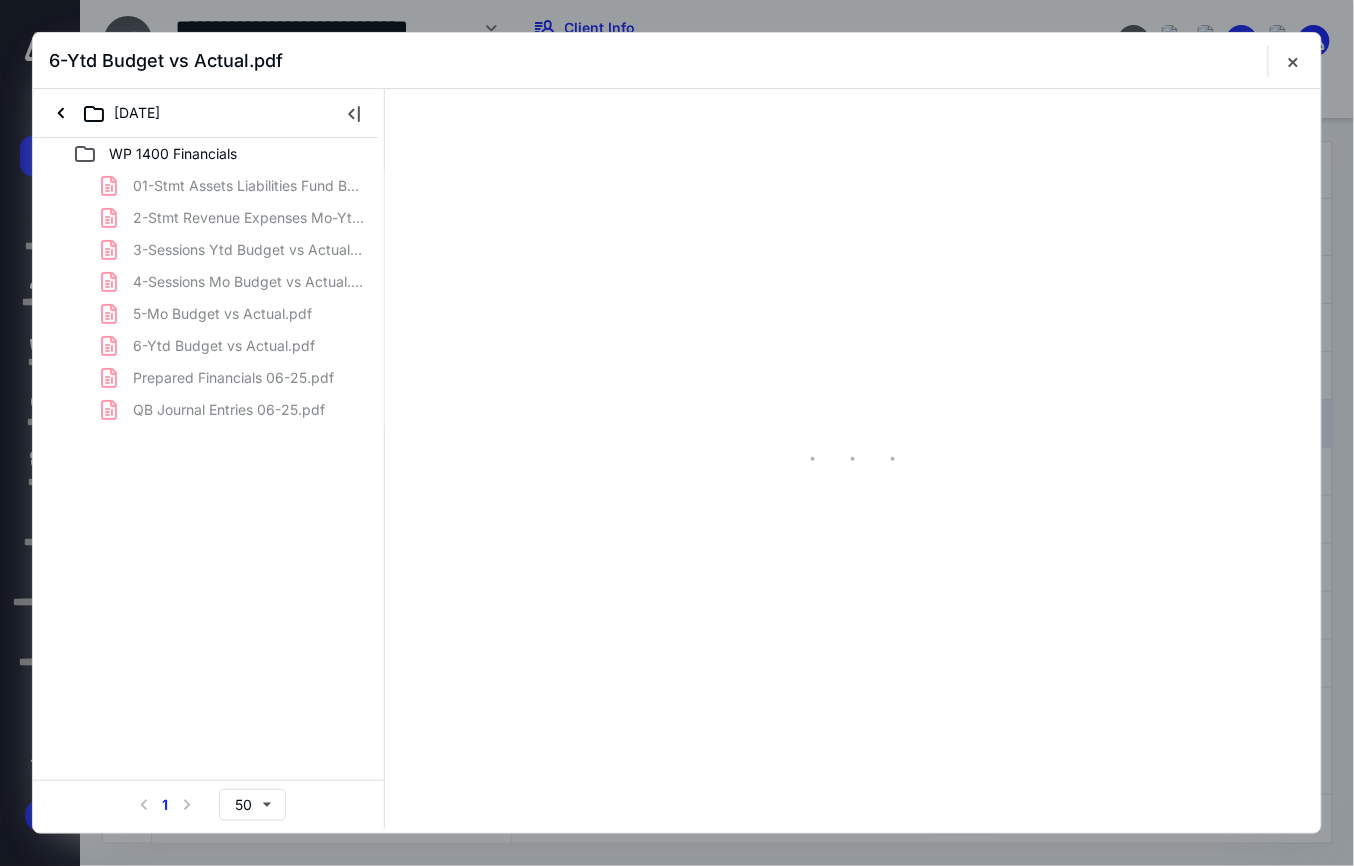 click on "01-Stmt Assets Liabilities Fund Balances.pdf 2-Stmt Revenue Expenses Mo-Ytd.pdf 3-Sessions Ytd Budget vs Actual.pdf 4-Sessions Mo Budget vs Actual.pdf 5-Mo Budget vs Actual.pdf 6-Ytd Budget vs Actual.pdf Prepared Financials 06-25.pdf QB Journal Entries 06-25.pdf" at bounding box center (209, 298) 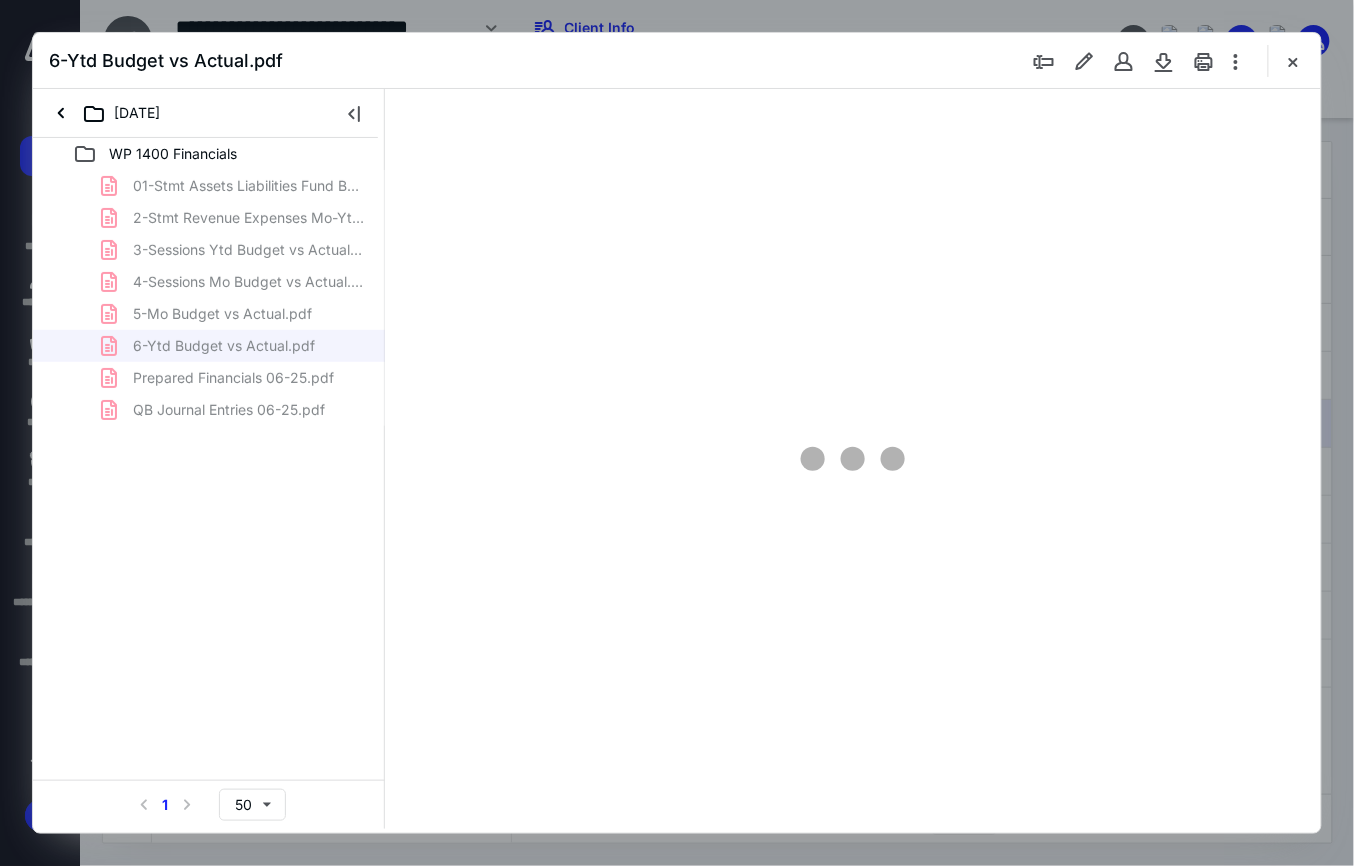 type on "150" 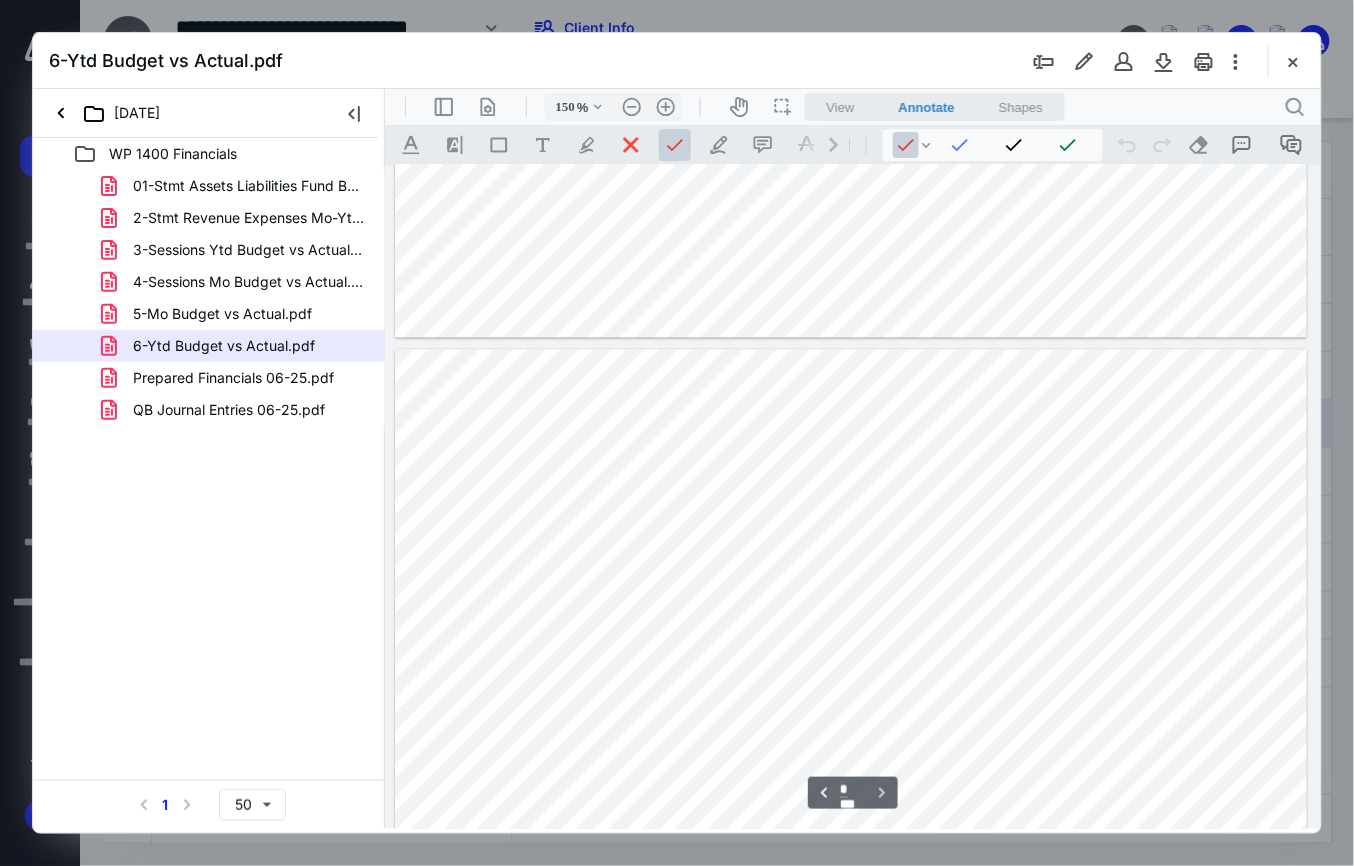 scroll, scrollTop: 3282, scrollLeft: 0, axis: vertical 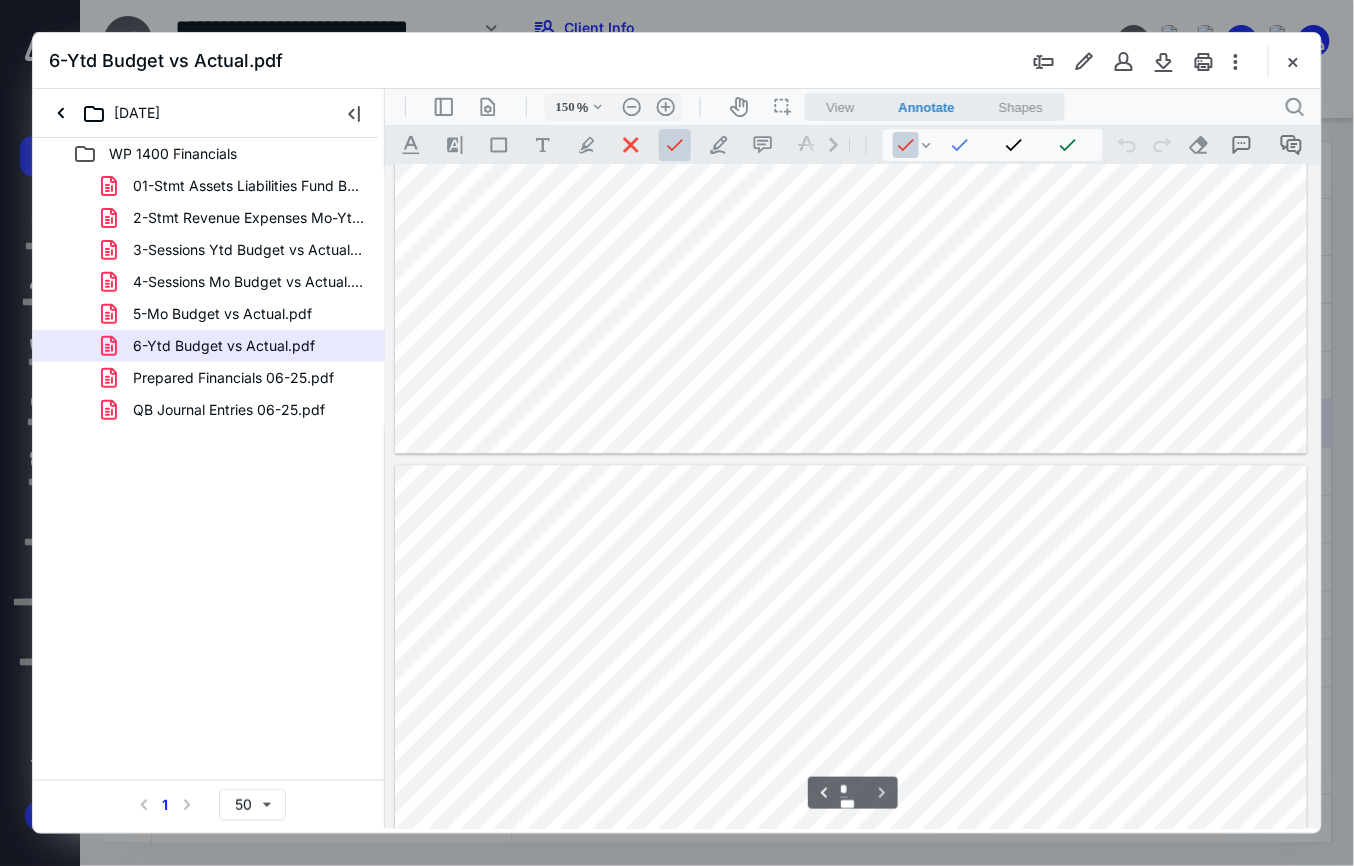 type on "*" 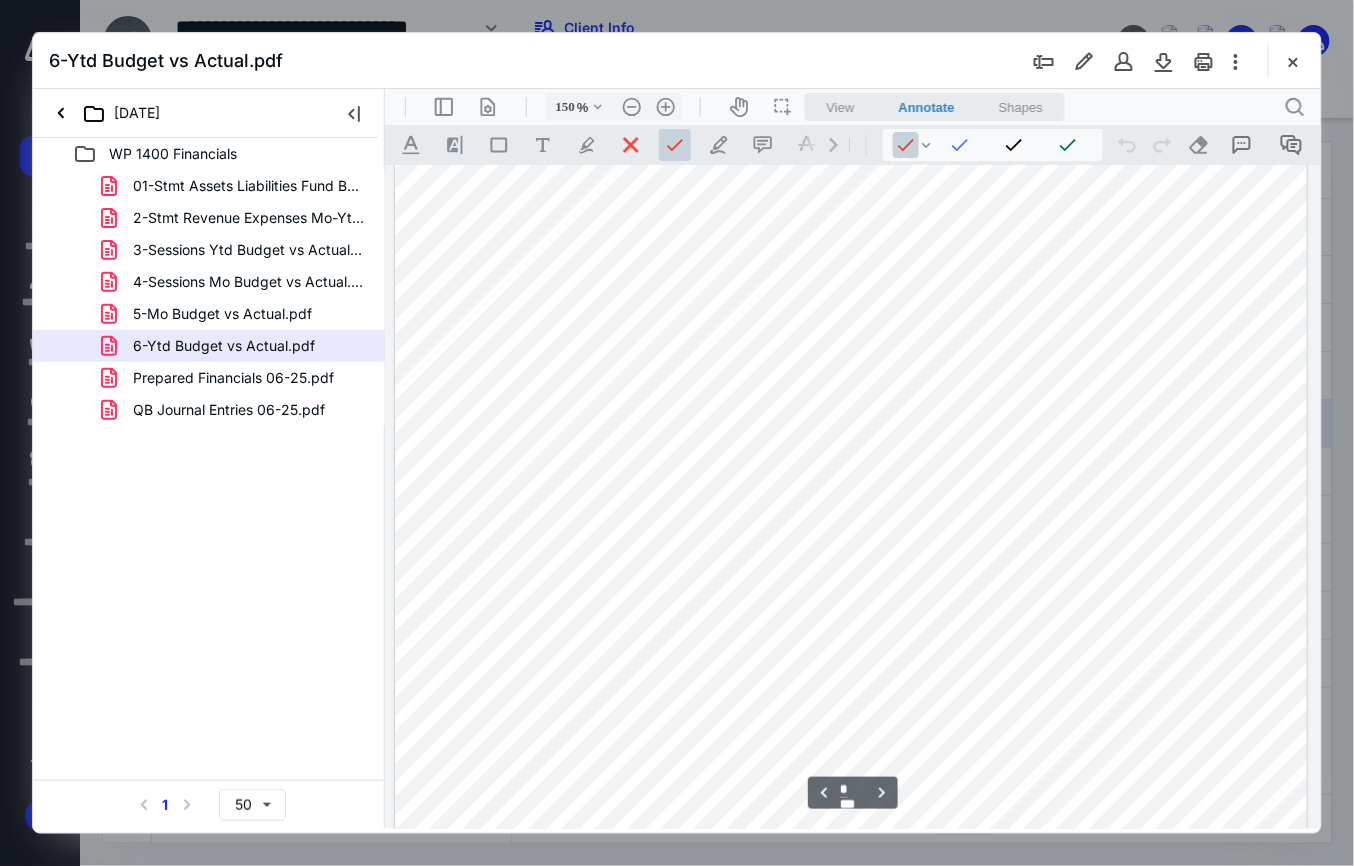 scroll, scrollTop: 2482, scrollLeft: 0, axis: vertical 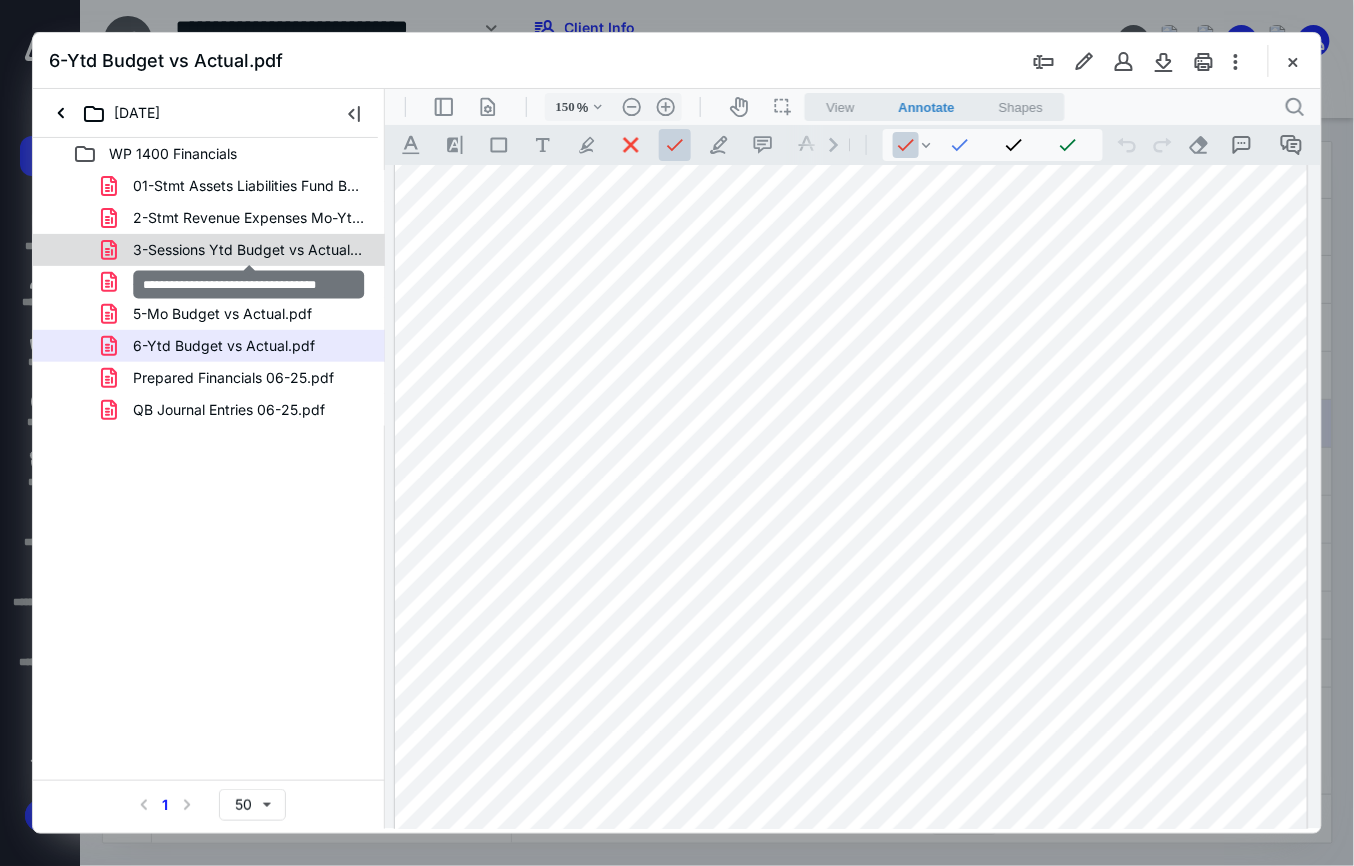click on "3-Sessions Ytd Budget vs Actual.pdf" at bounding box center (249, 250) 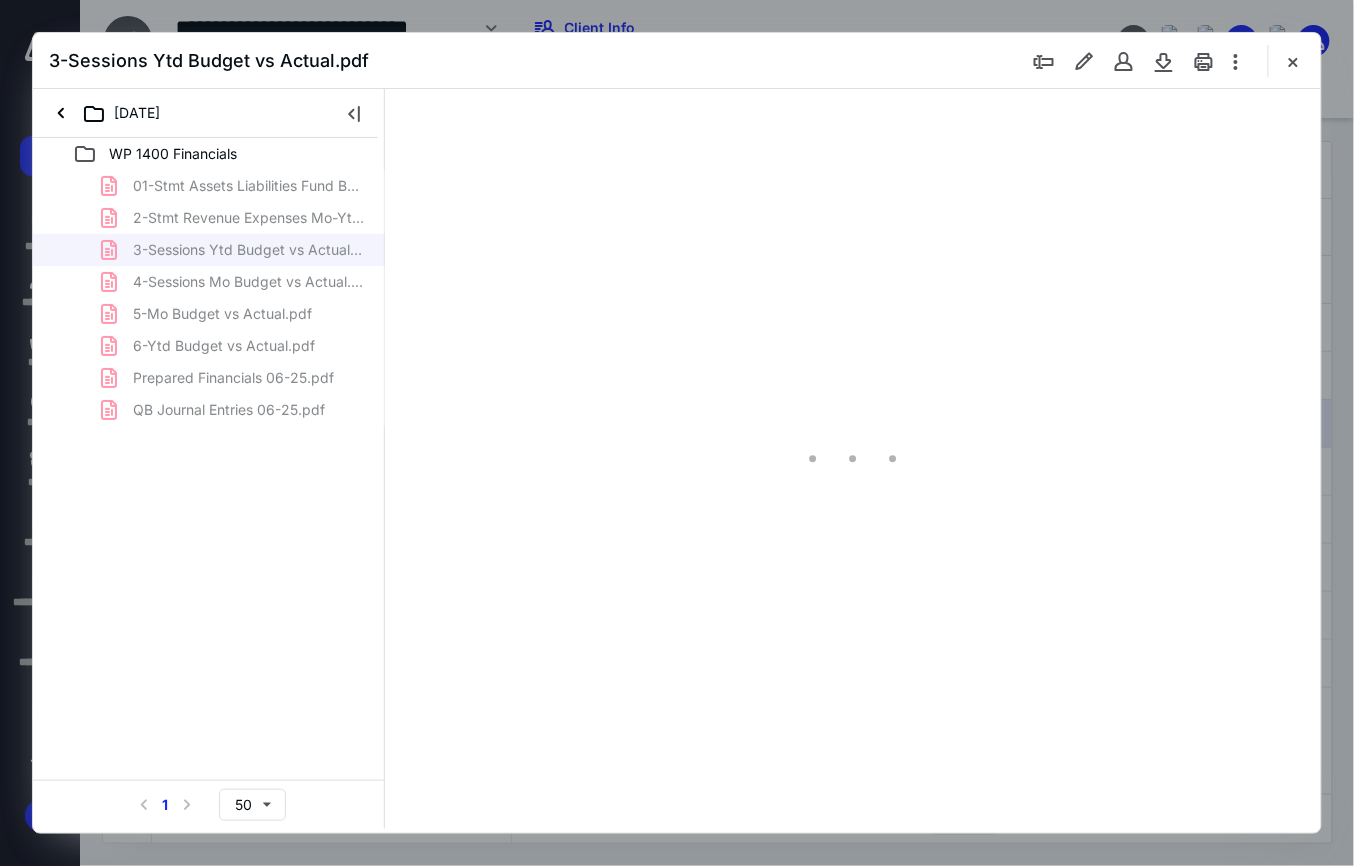 click on "01-Stmt Assets Liabilities Fund Balances.pdf 2-Stmt Revenue Expenses Mo-Ytd.pdf 3-Sessions Ytd Budget vs Actual.pdf 4-Sessions Mo Budget vs Actual.pdf 5-Mo Budget vs Actual.pdf 6-Ytd Budget vs Actual.pdf Prepared Financials 06-25.pdf QB Journal Entries 06-25.pdf" at bounding box center (209, 298) 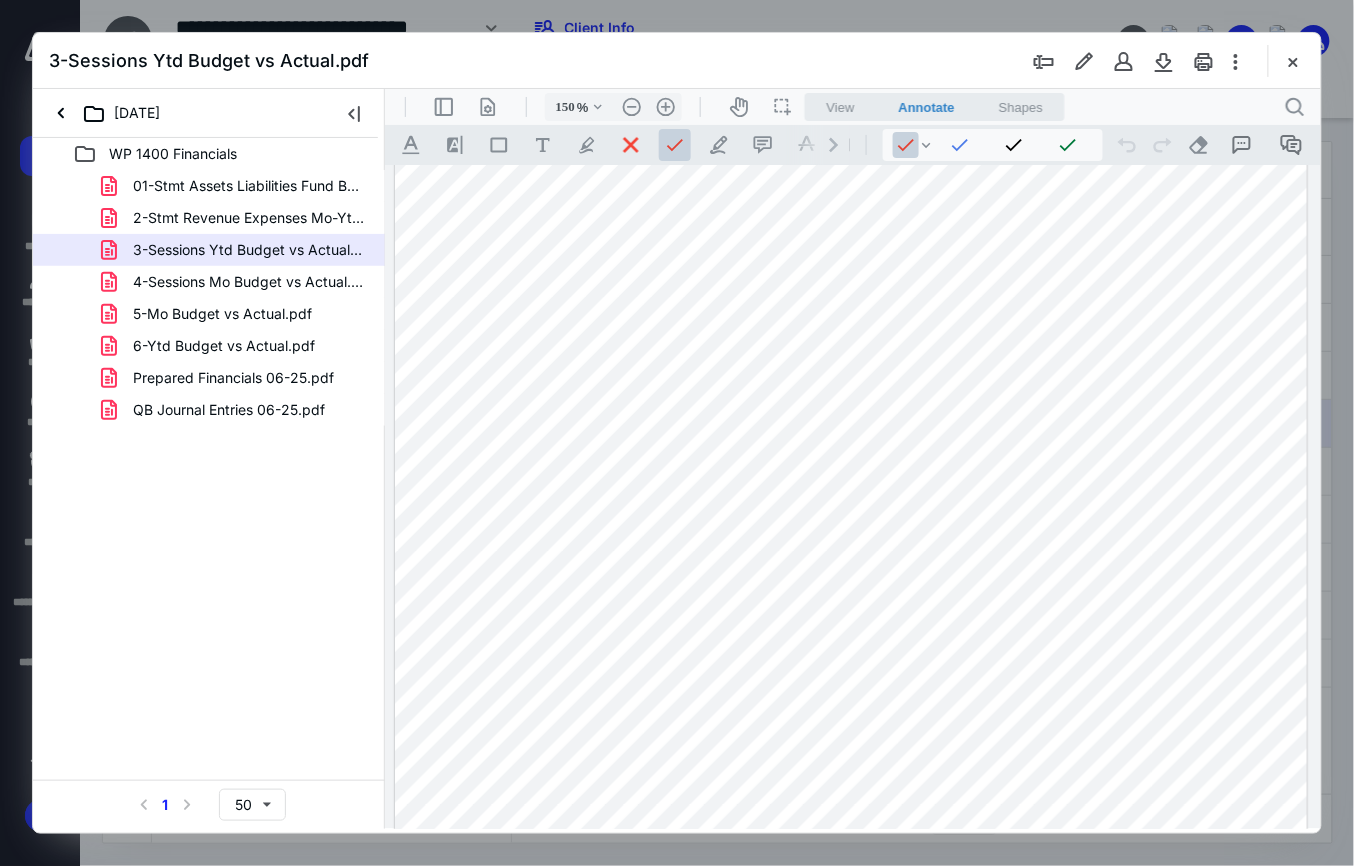 scroll, scrollTop: 528, scrollLeft: 0, axis: vertical 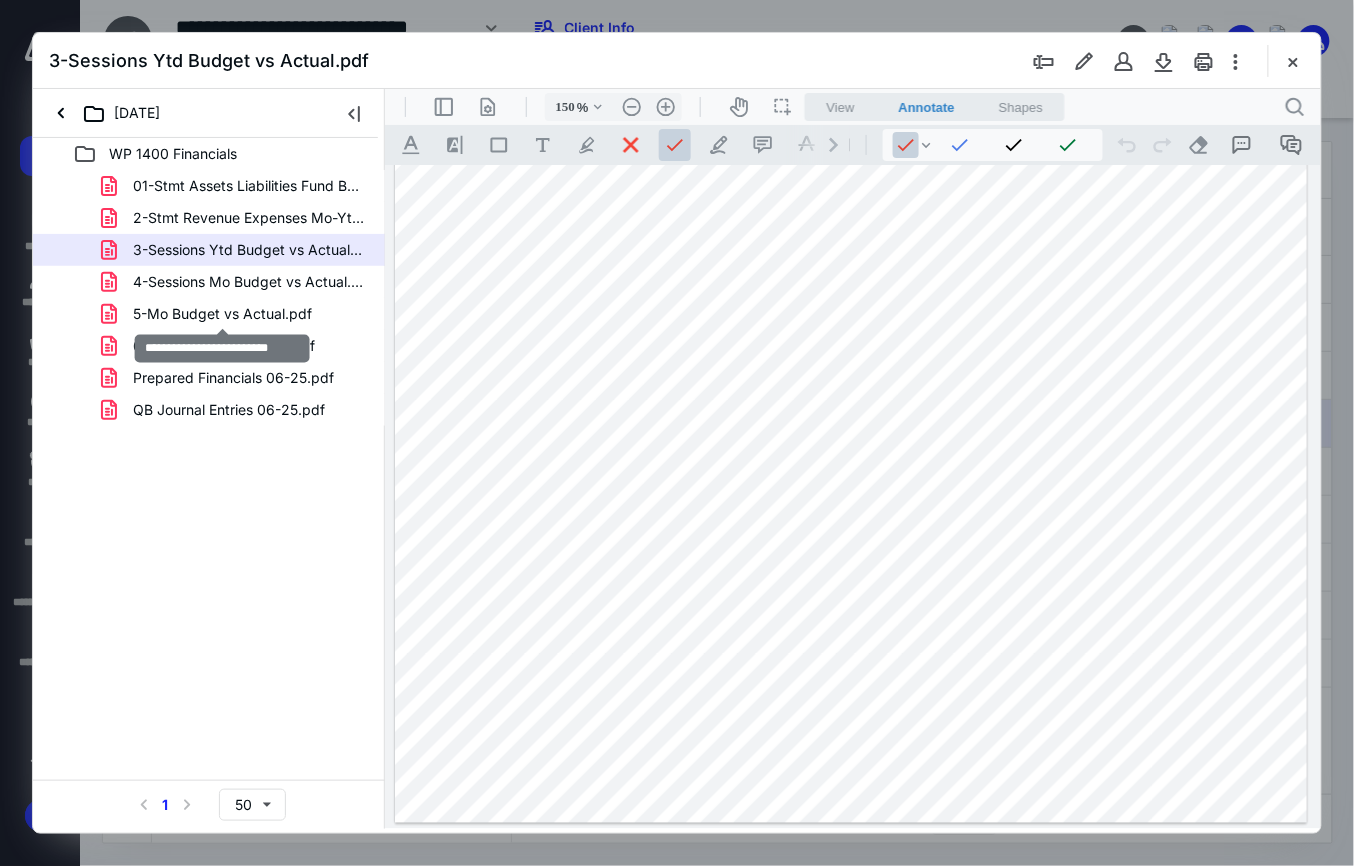 click on "5-Mo Budget vs Actual.pdf" at bounding box center (222, 314) 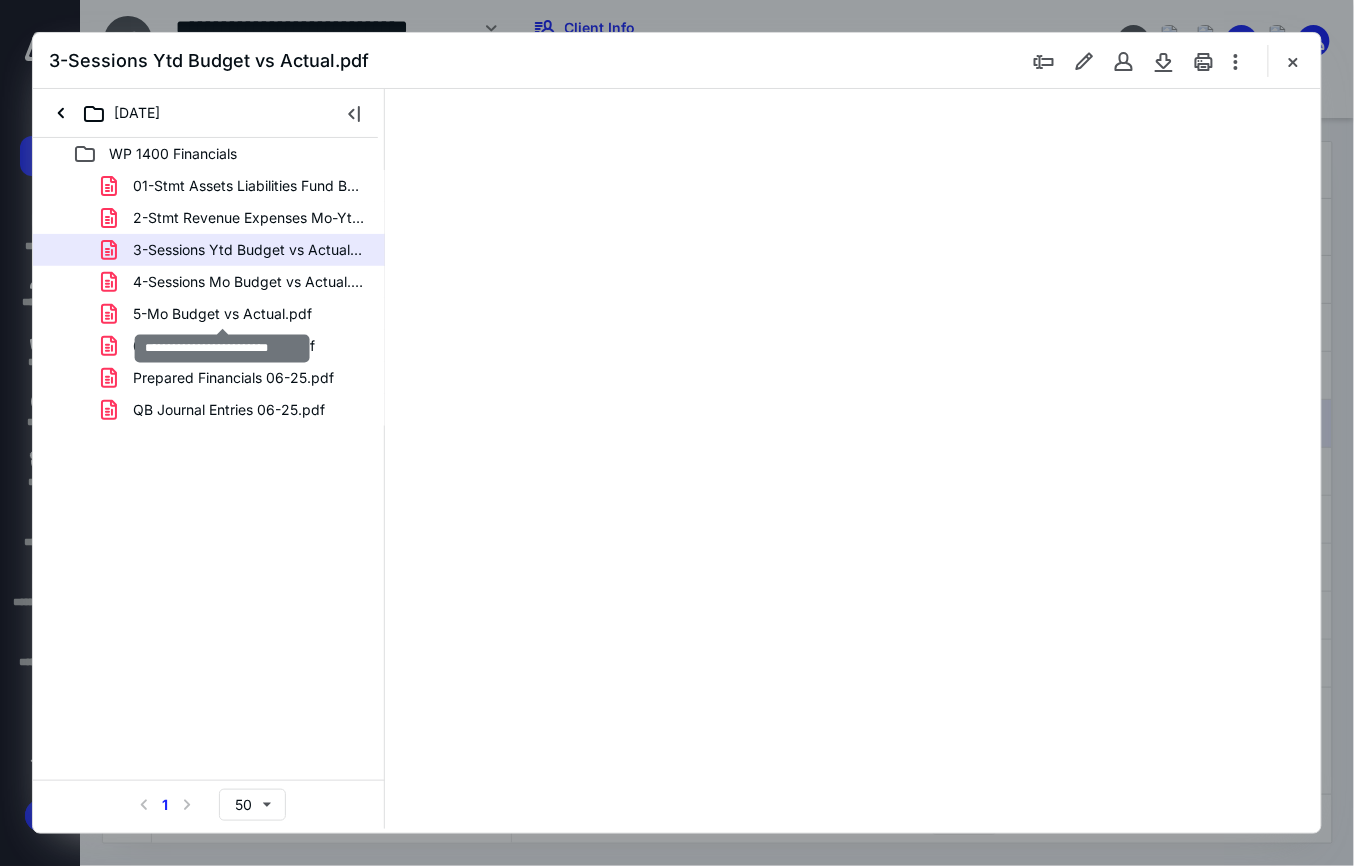 click on "01-Stmt Assets Liabilities Fund Balances.pdf 2-Stmt Revenue Expenses Mo-Ytd.pdf 3-Sessions Ytd Budget vs Actual.pdf 4-Sessions Mo Budget vs Actual.pdf 5-Mo Budget vs Actual.pdf 6-Ytd Budget vs Actual.pdf Prepared Financials 06-25.pdf QB Journal Entries 06-25.pdf" at bounding box center (209, 298) 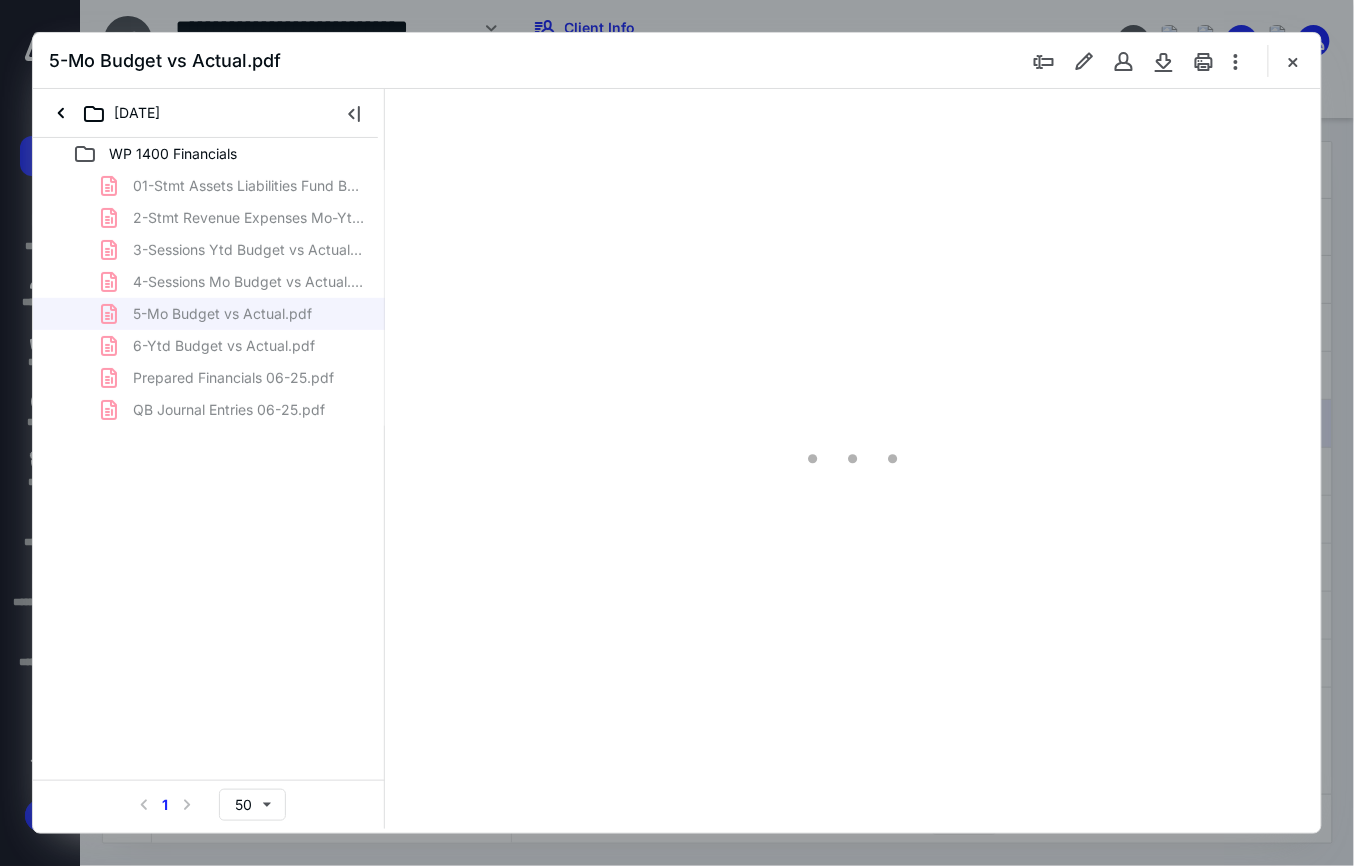 type on "150" 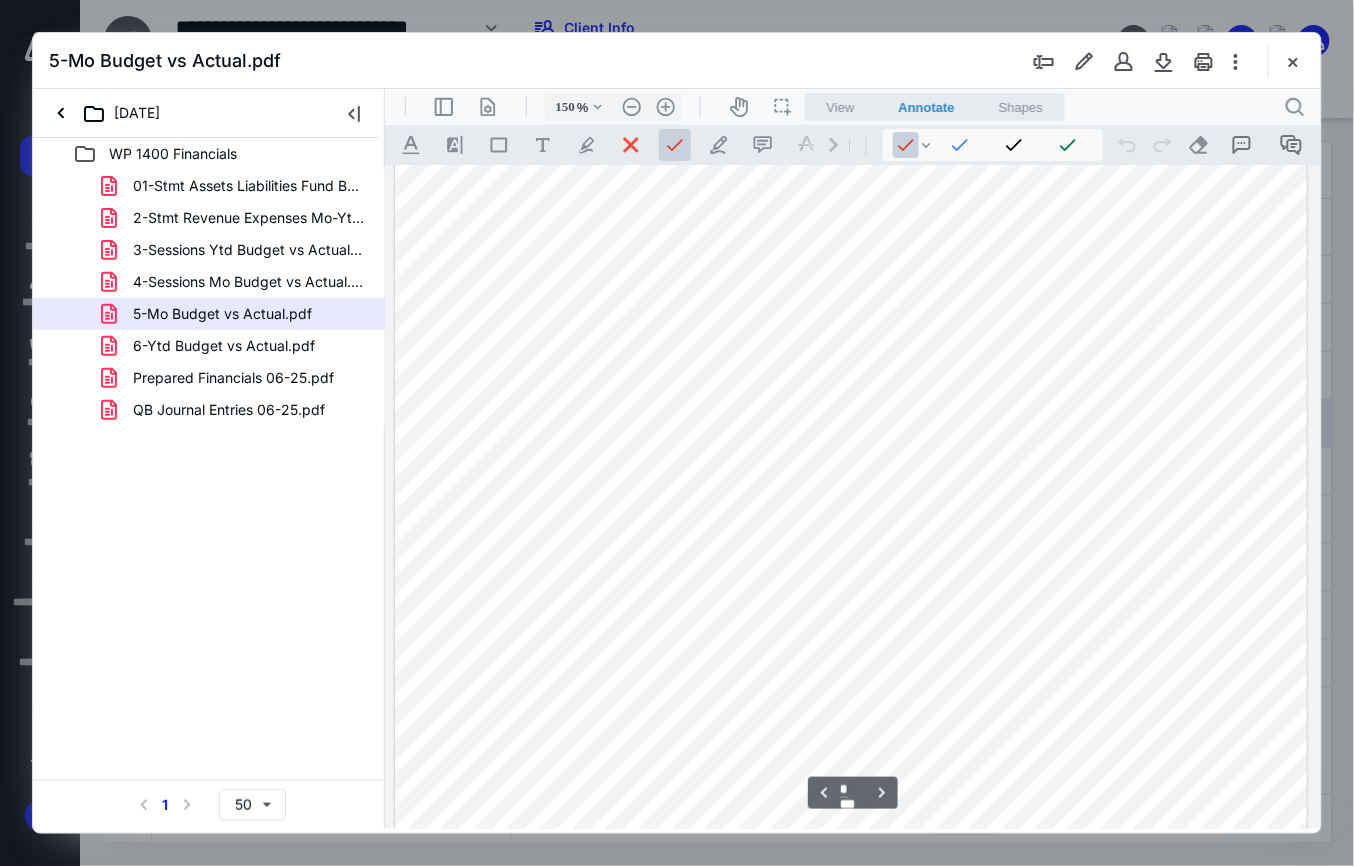 scroll, scrollTop: 2882, scrollLeft: 0, axis: vertical 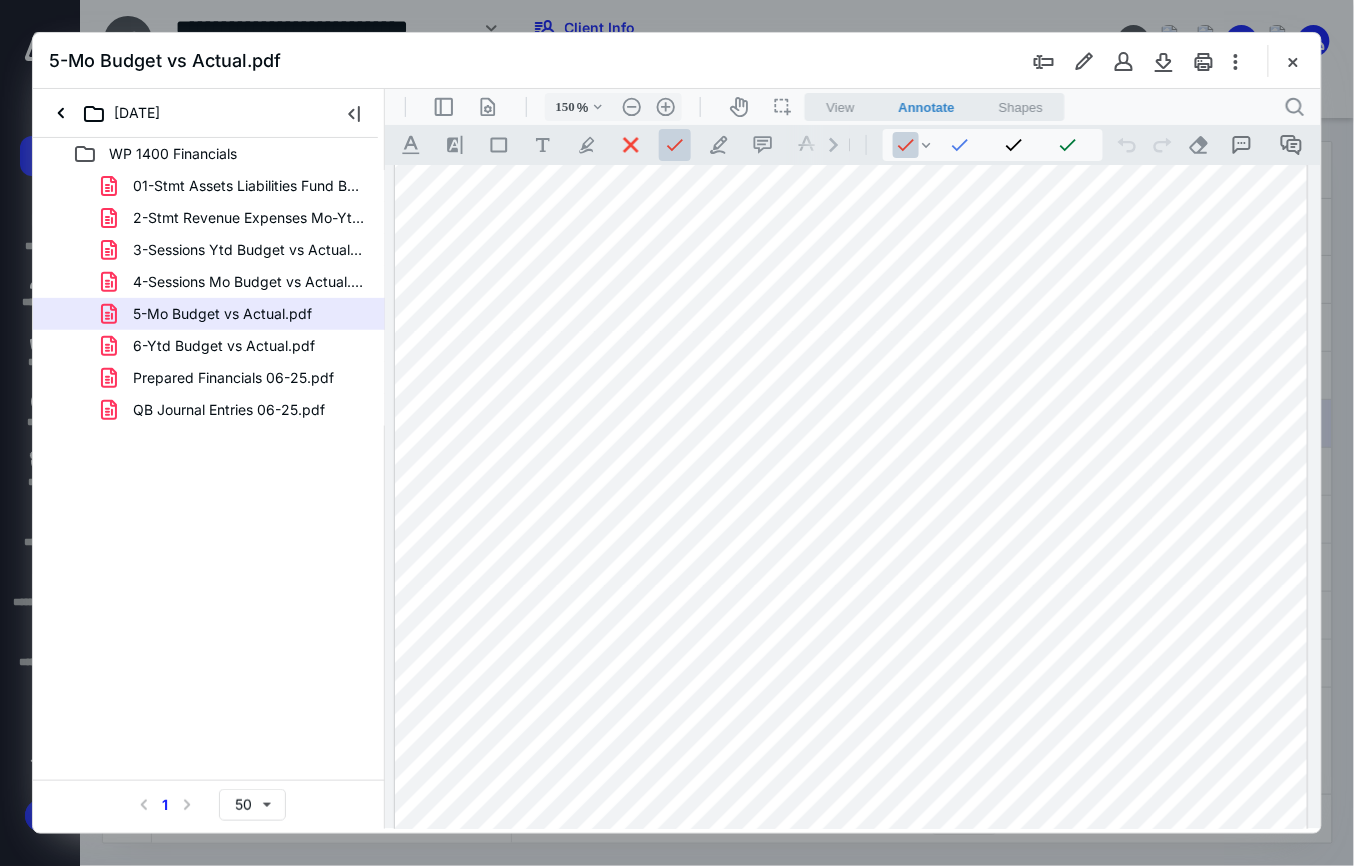 drag, startPoint x: 1065, startPoint y: 520, endPoint x: 1049, endPoint y: 605, distance: 86.492775 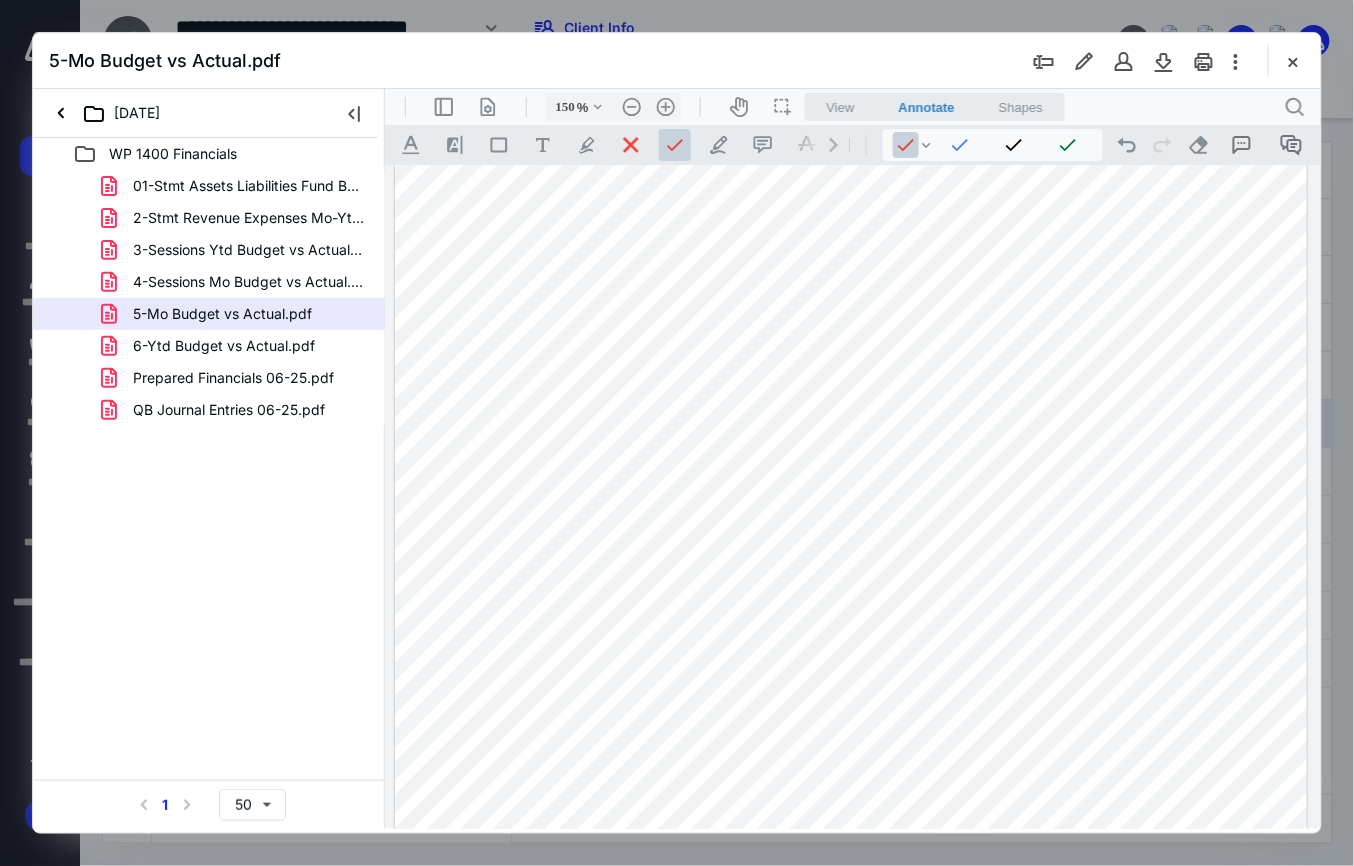 click at bounding box center (850, 262) 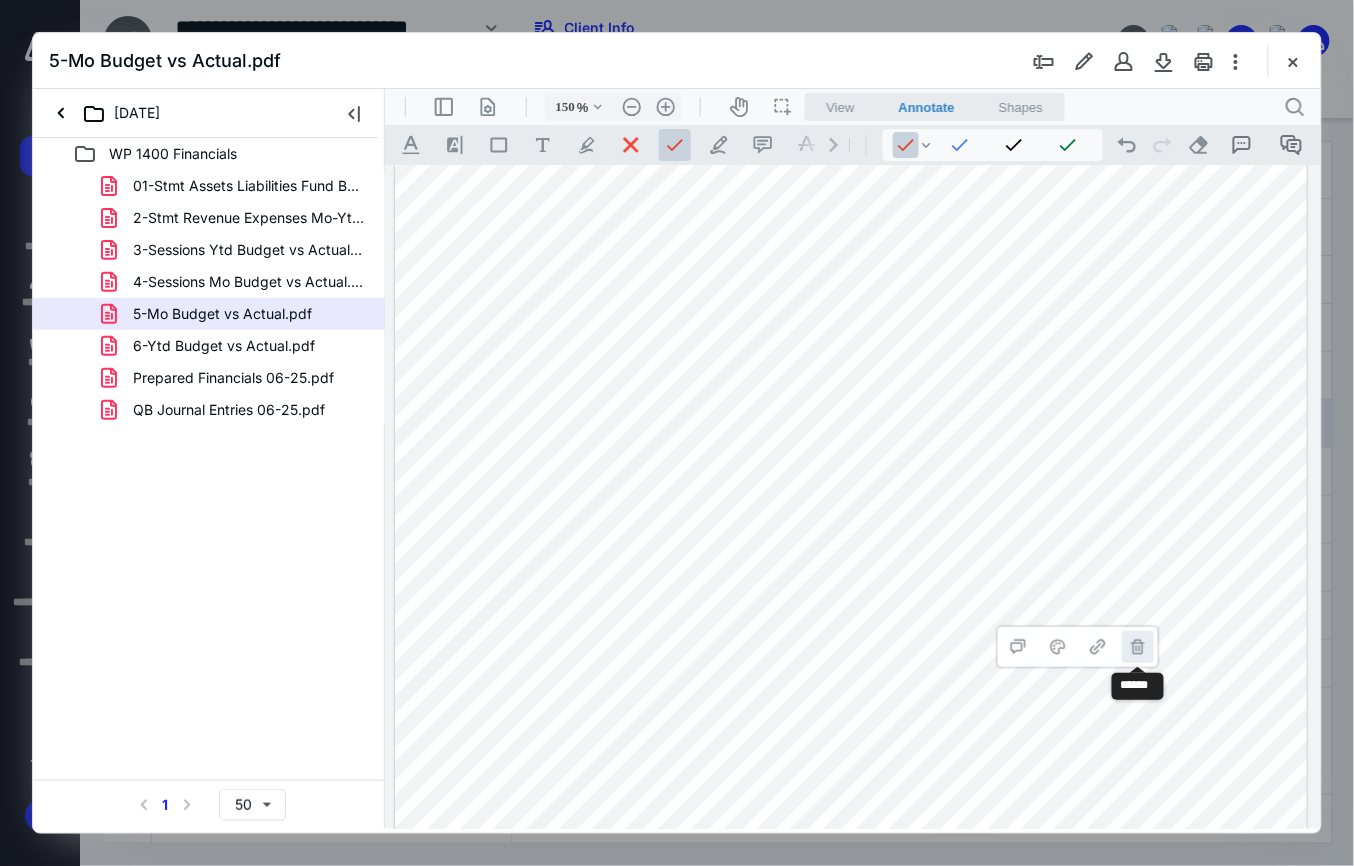 click on "**********" at bounding box center (1137, 646) 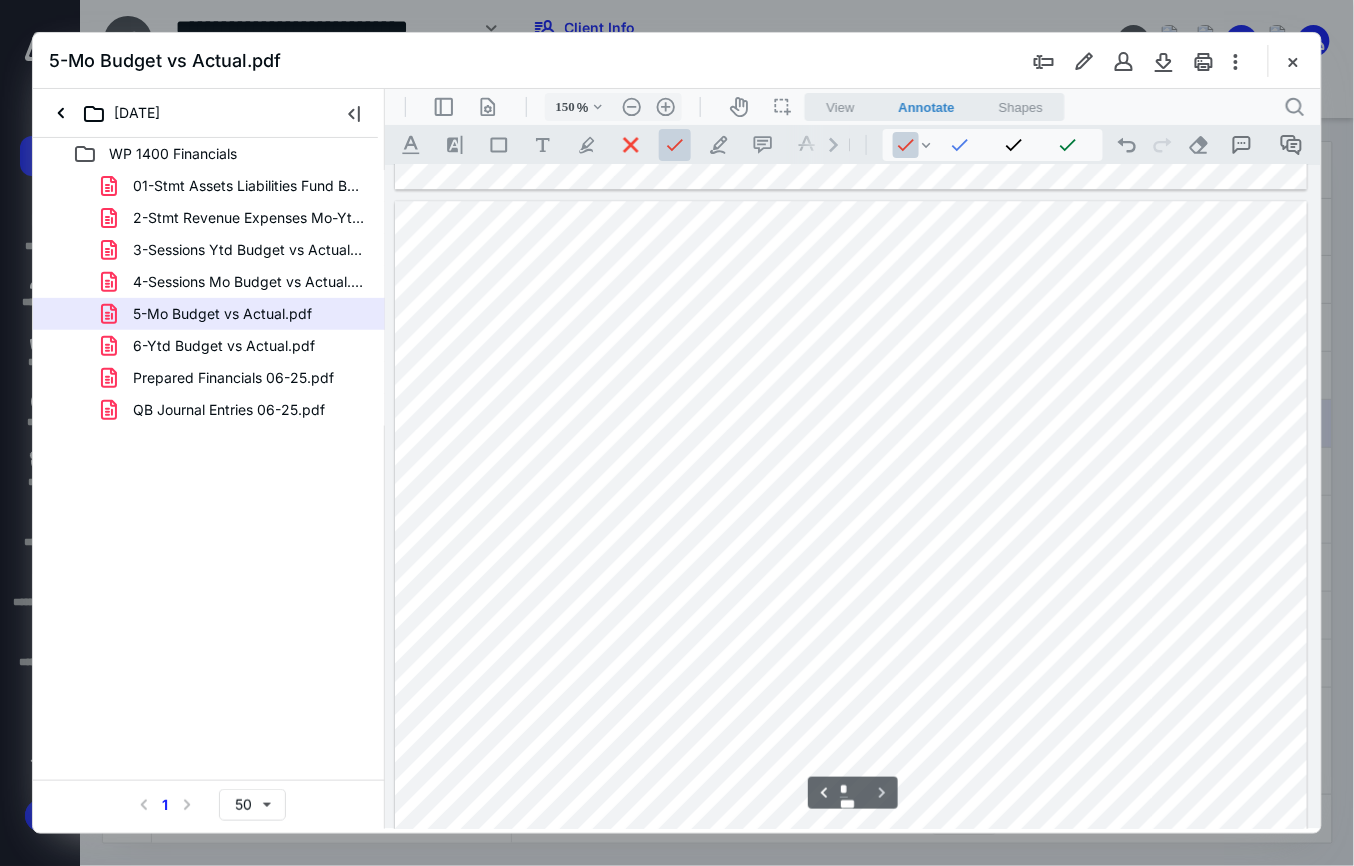 scroll, scrollTop: 3549, scrollLeft: 0, axis: vertical 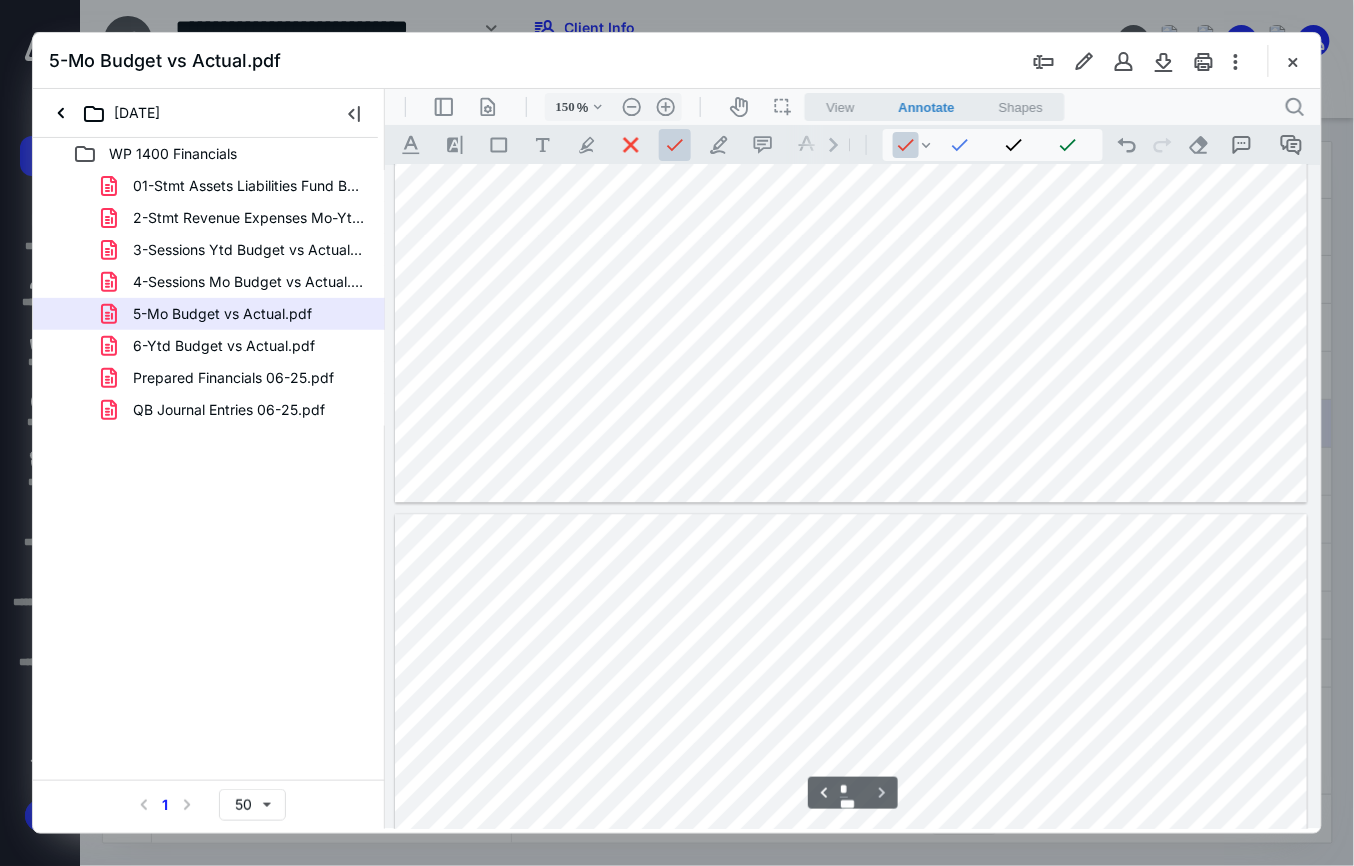 type on "*" 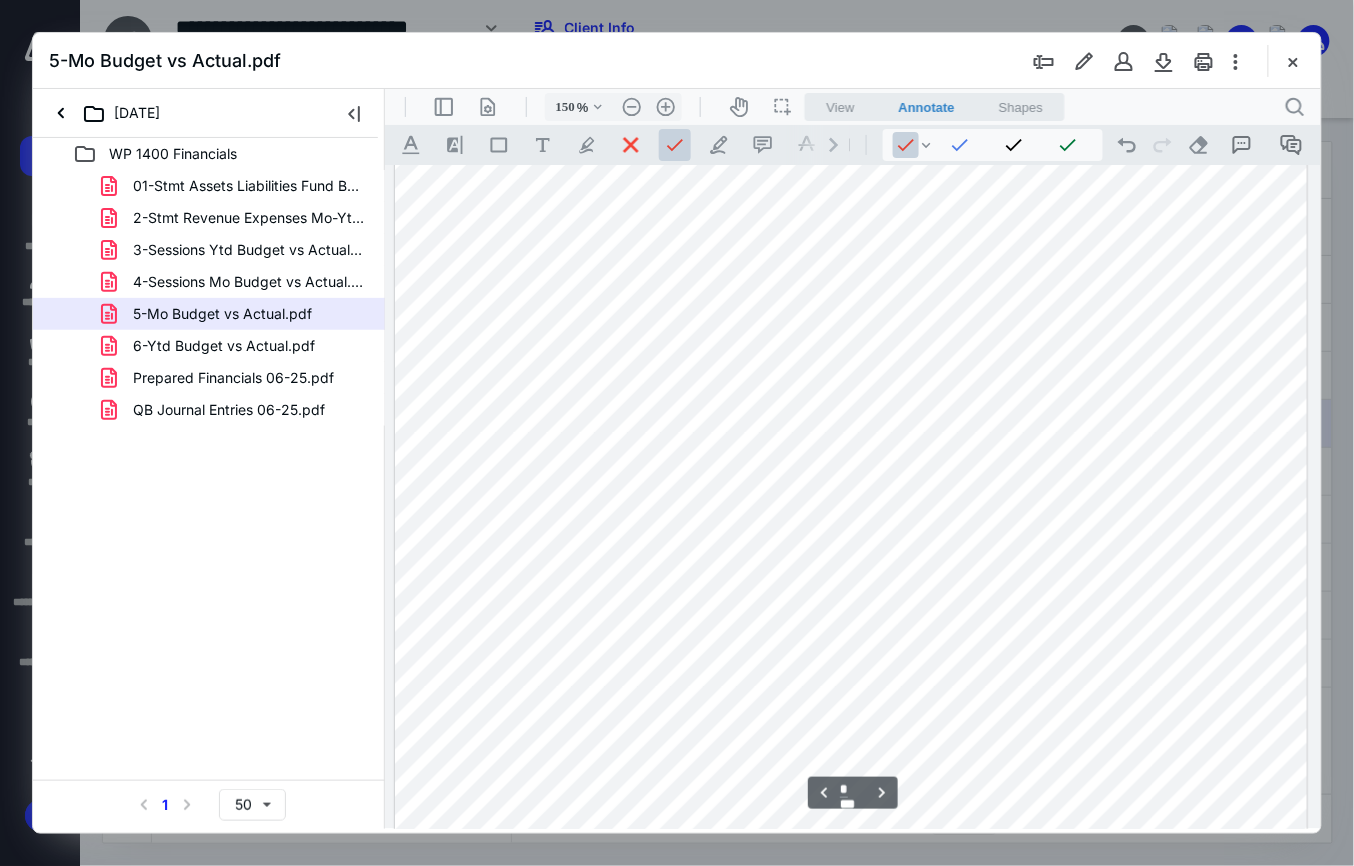 scroll, scrollTop: 2749, scrollLeft: 0, axis: vertical 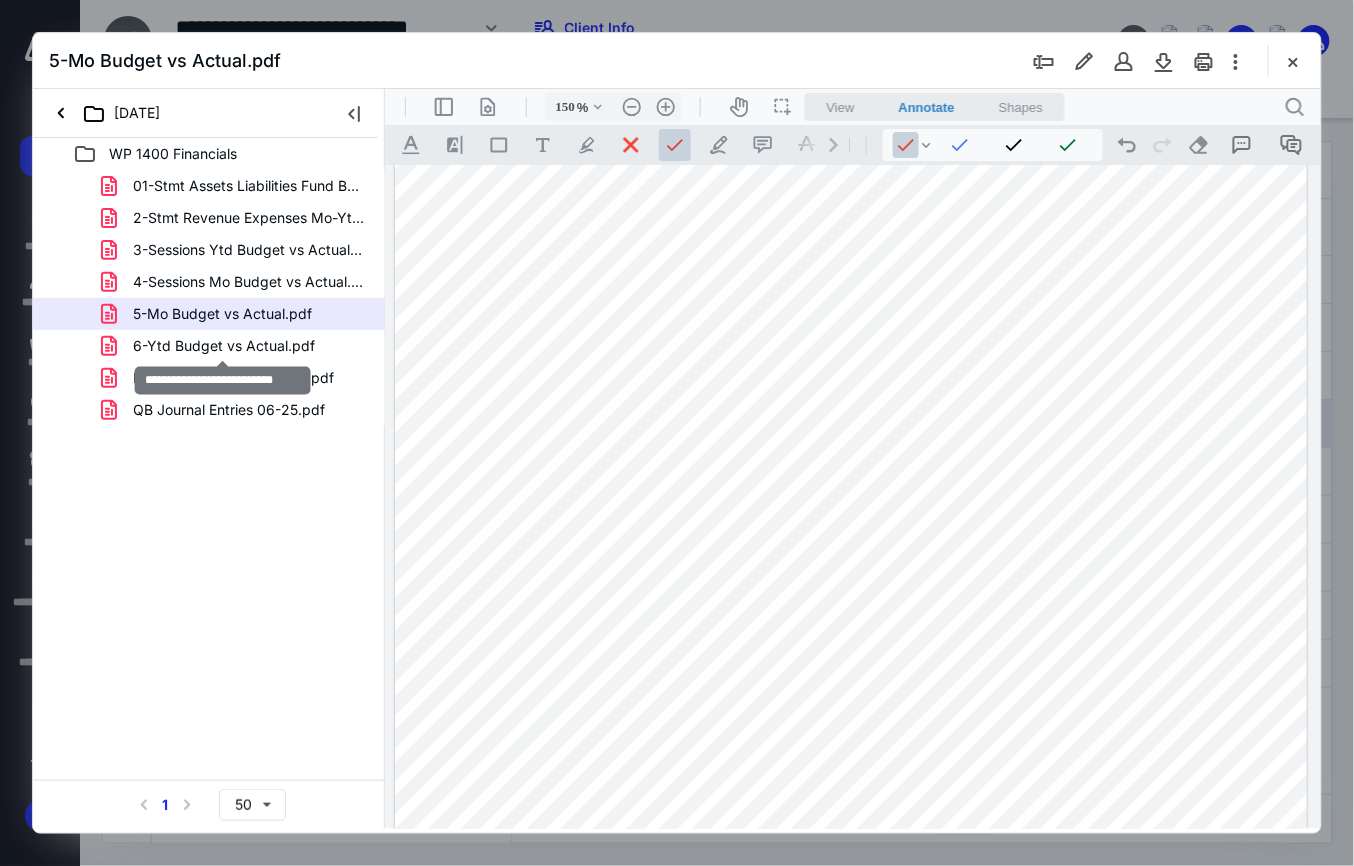 click on "6-Ytd Budget vs Actual.pdf" at bounding box center [224, 346] 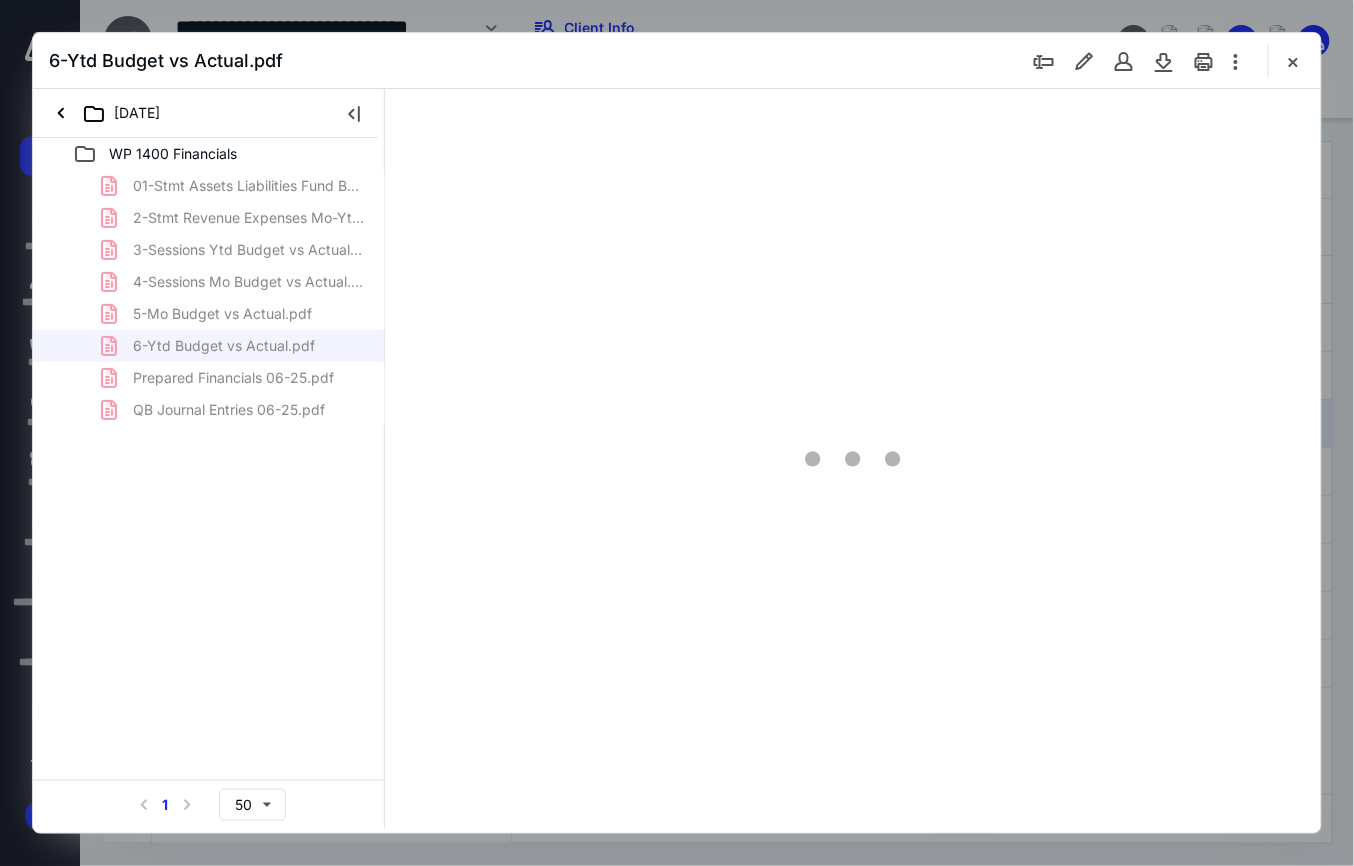 click on "01-Stmt Assets Liabilities Fund Balances.pdf 2-Stmt Revenue Expenses Mo-Ytd.pdf 3-Sessions Ytd Budget vs Actual.pdf 4-Sessions Mo Budget vs Actual.pdf 5-Mo Budget vs Actual.pdf 6-Ytd Budget vs Actual.pdf Prepared Financials 06-25.pdf QB Journal Entries 06-25.pdf" at bounding box center [209, 298] 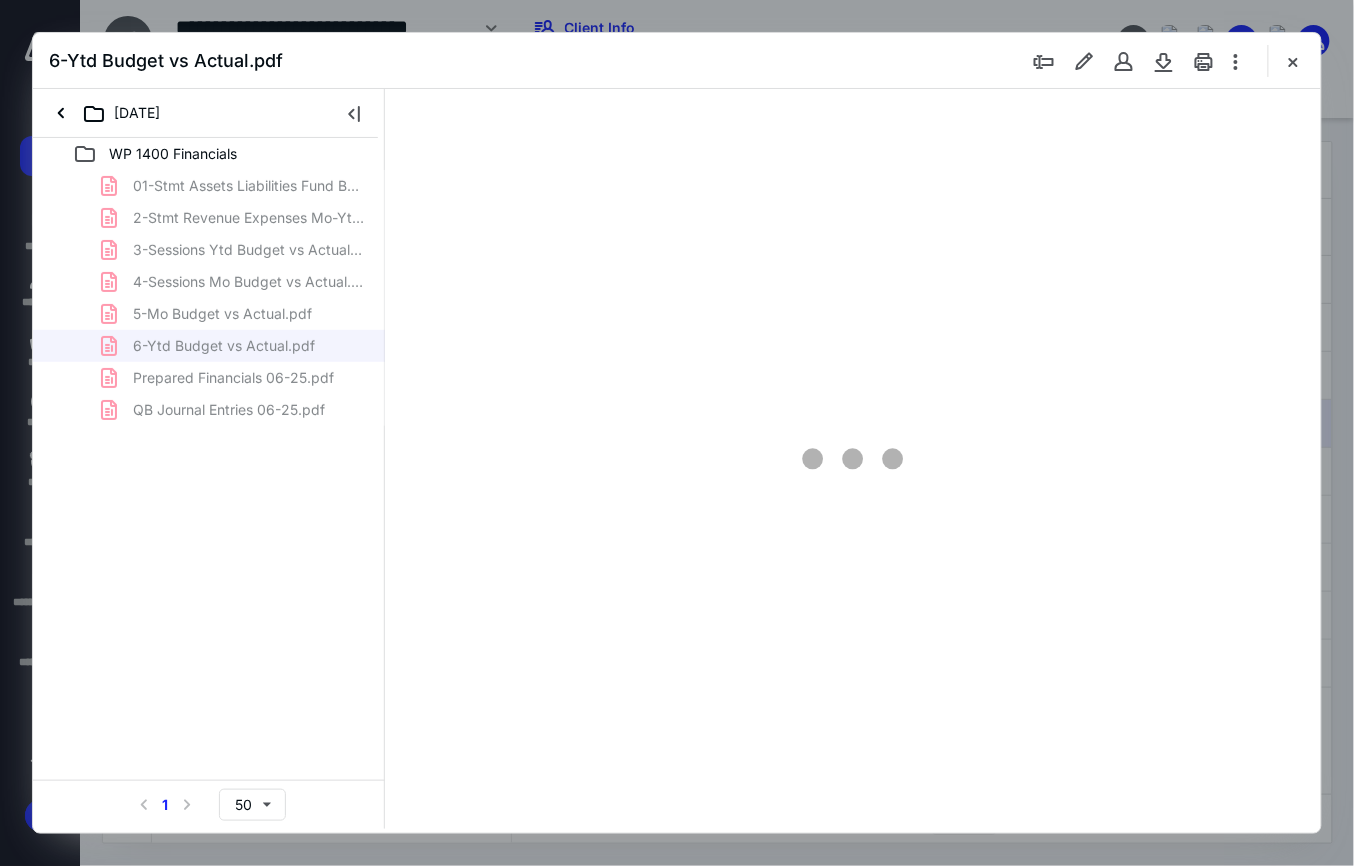type on "150" 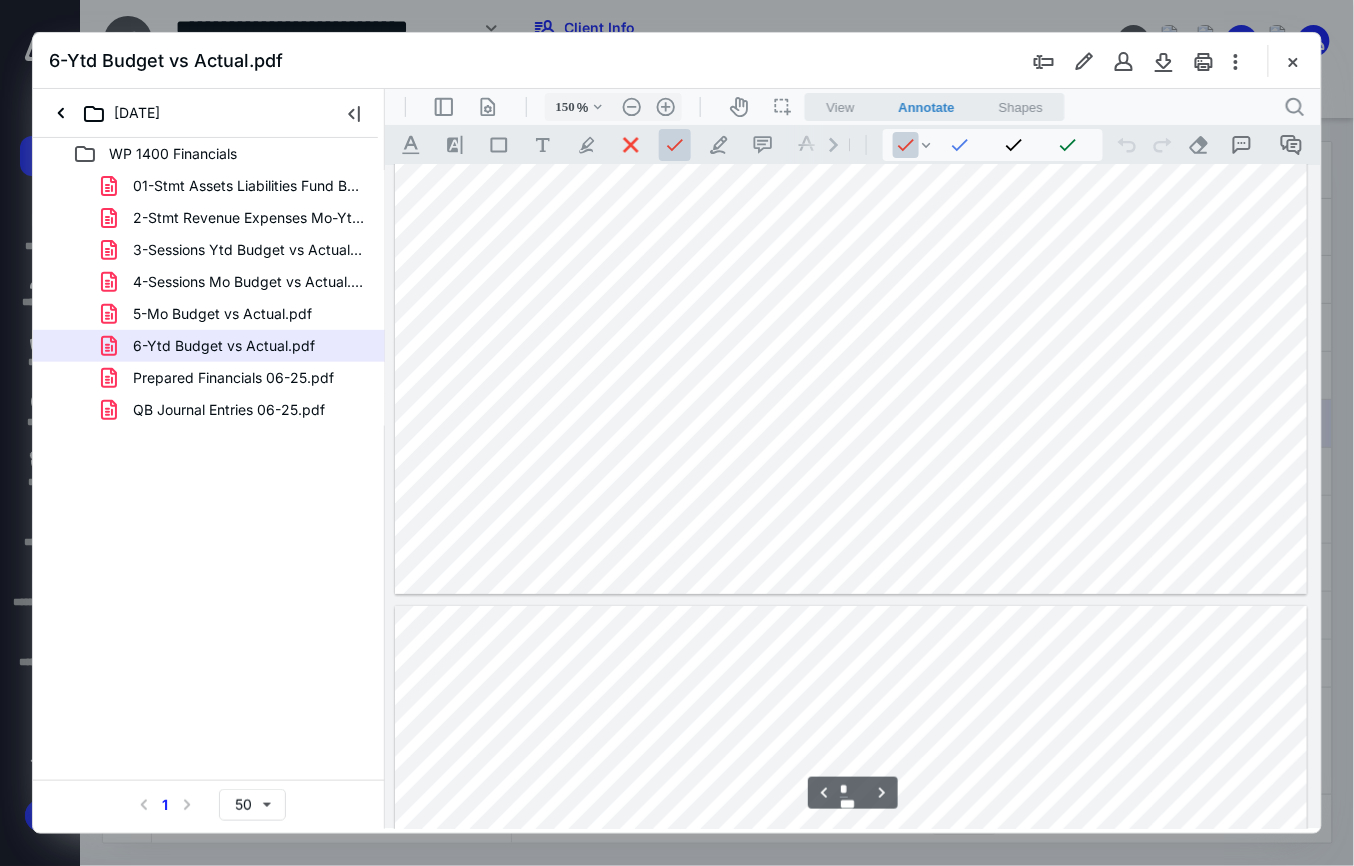 type on "*" 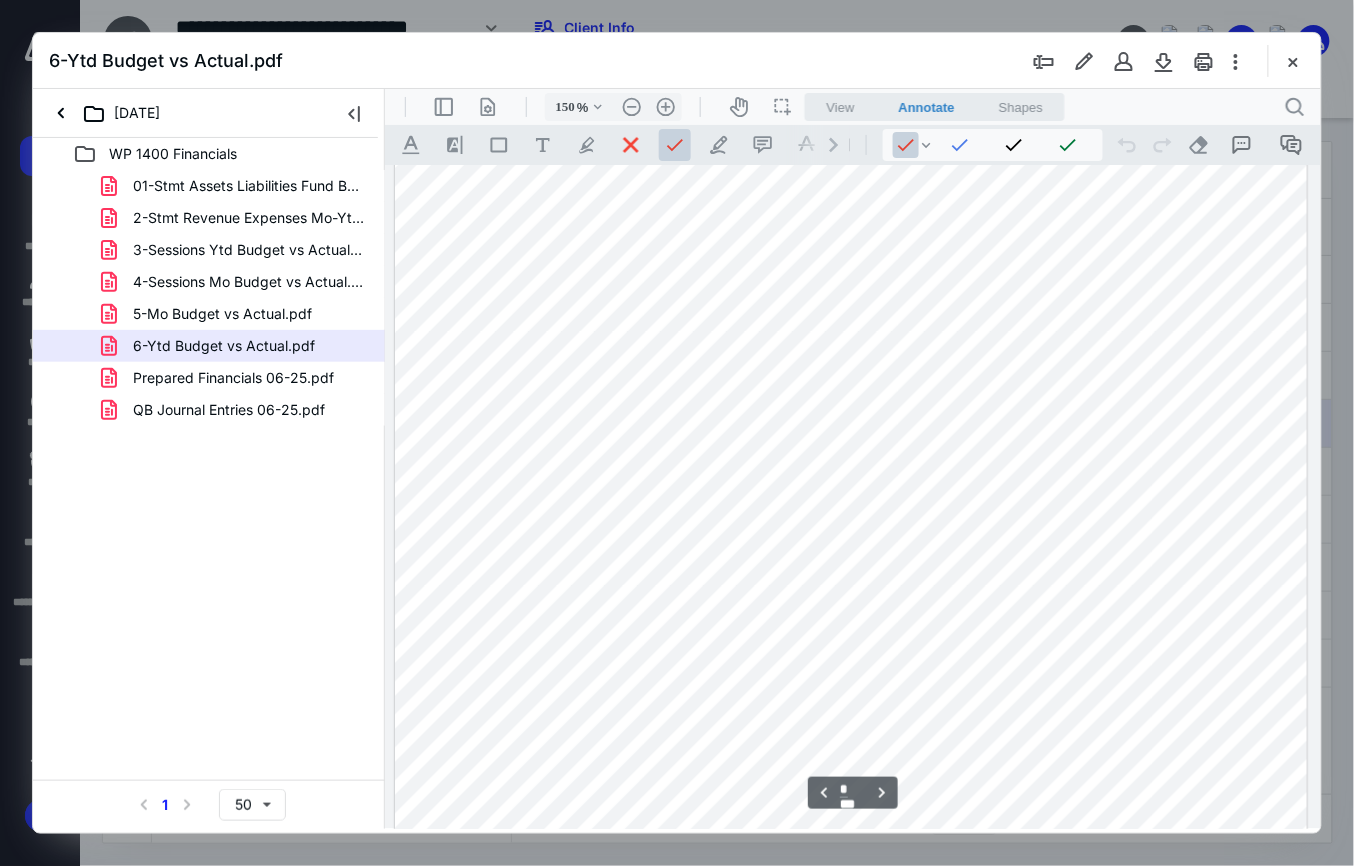 scroll, scrollTop: 3016, scrollLeft: 0, axis: vertical 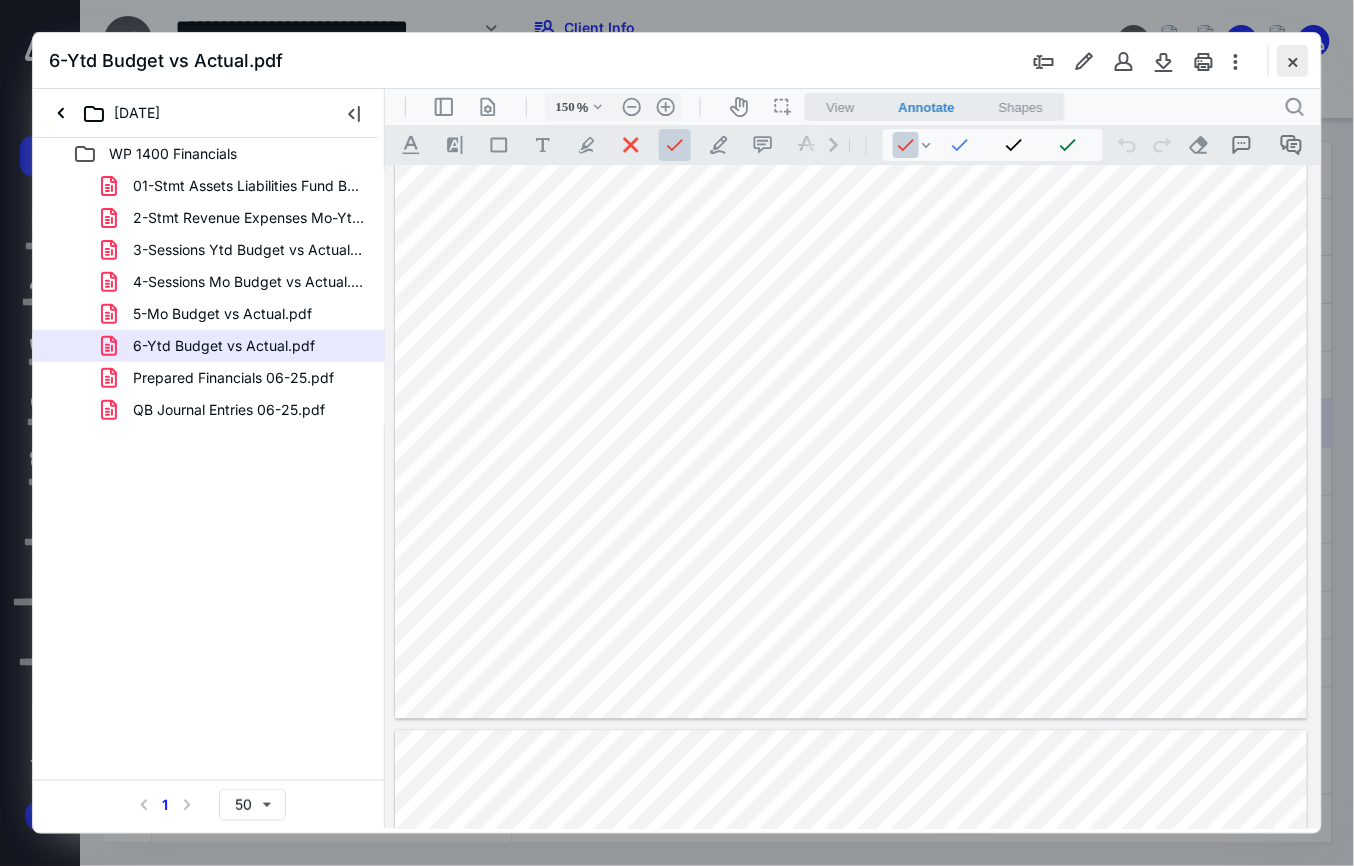 click at bounding box center (1293, 61) 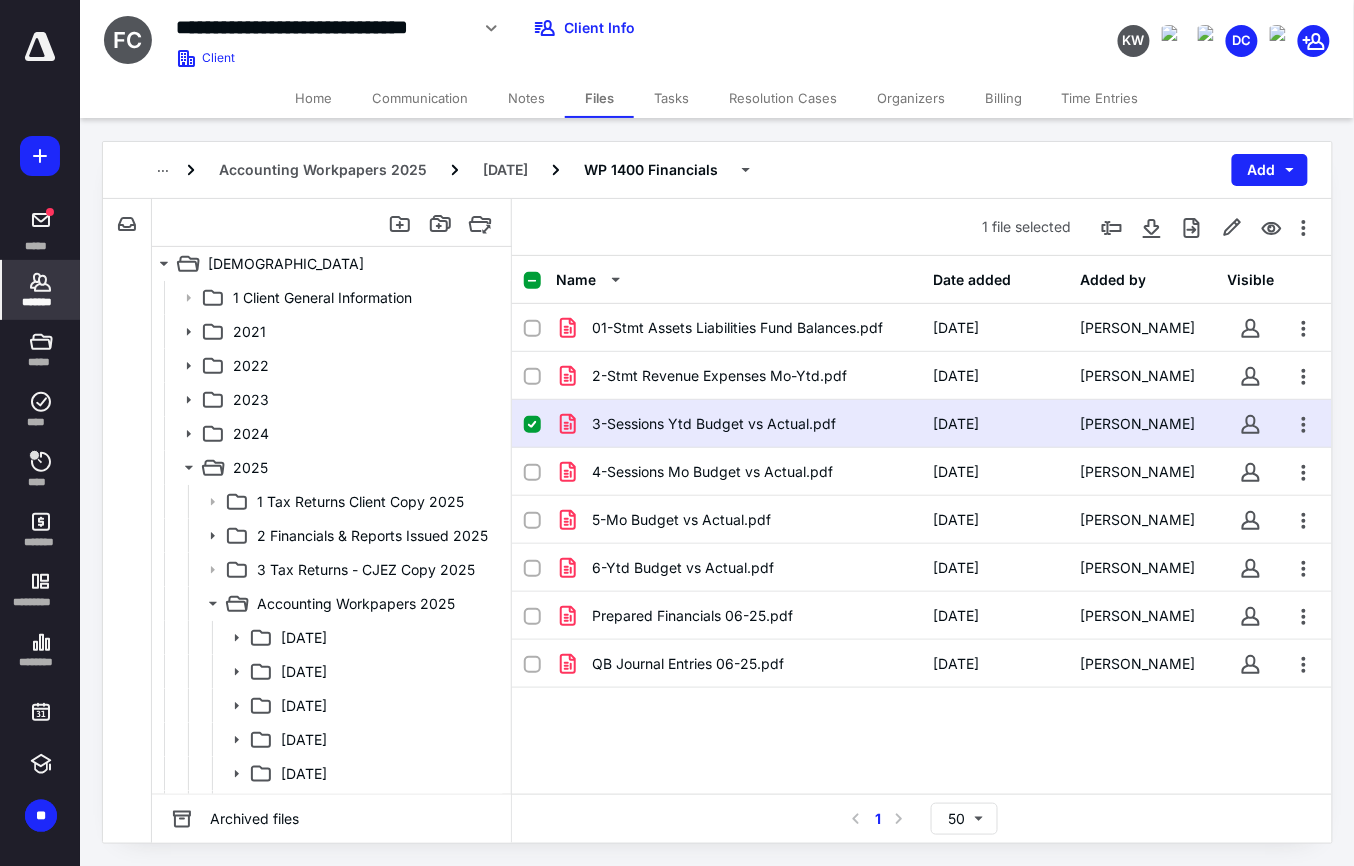 click 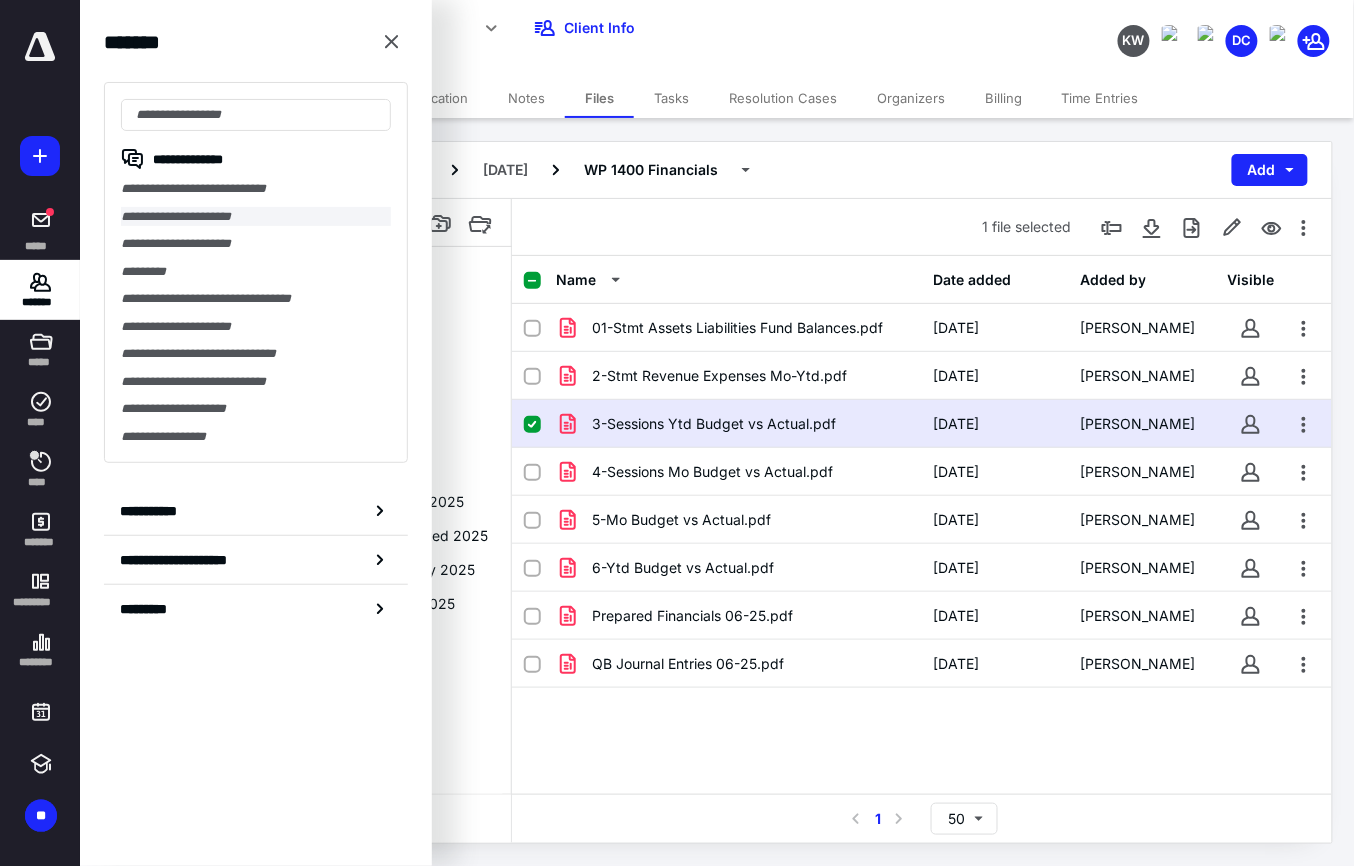 click on "**********" at bounding box center [255, 217] 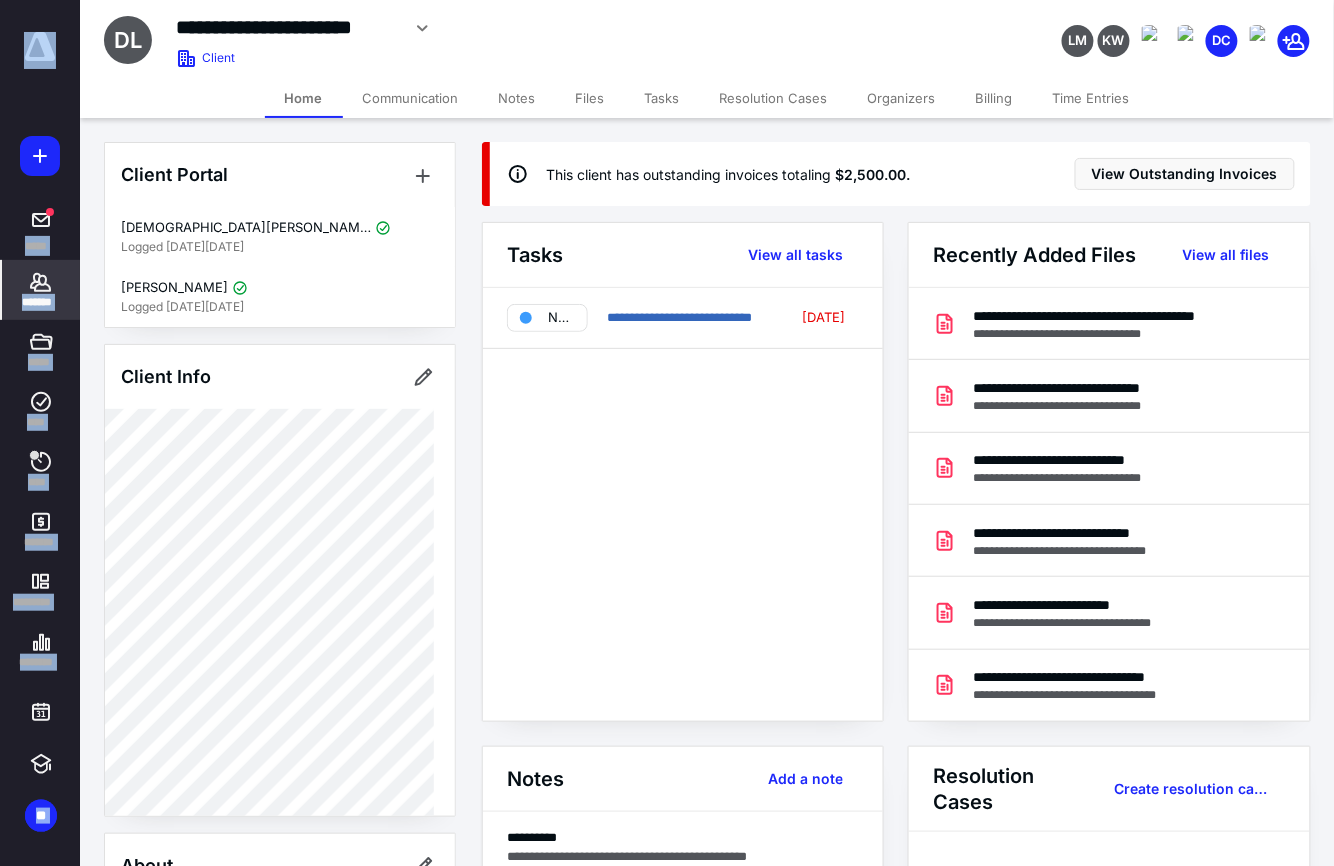 click on "Files" at bounding box center (590, 98) 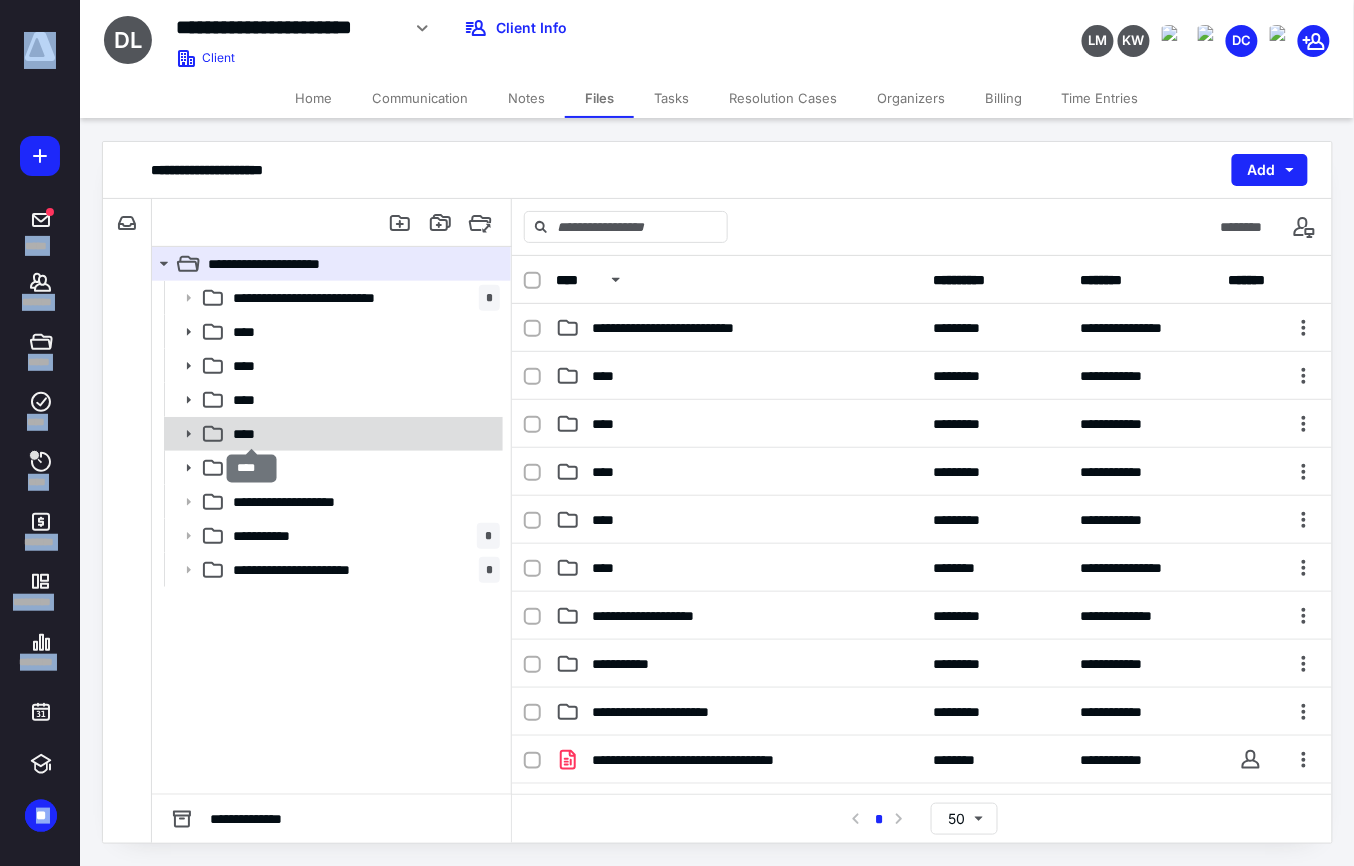 click on "****" at bounding box center (250, 434) 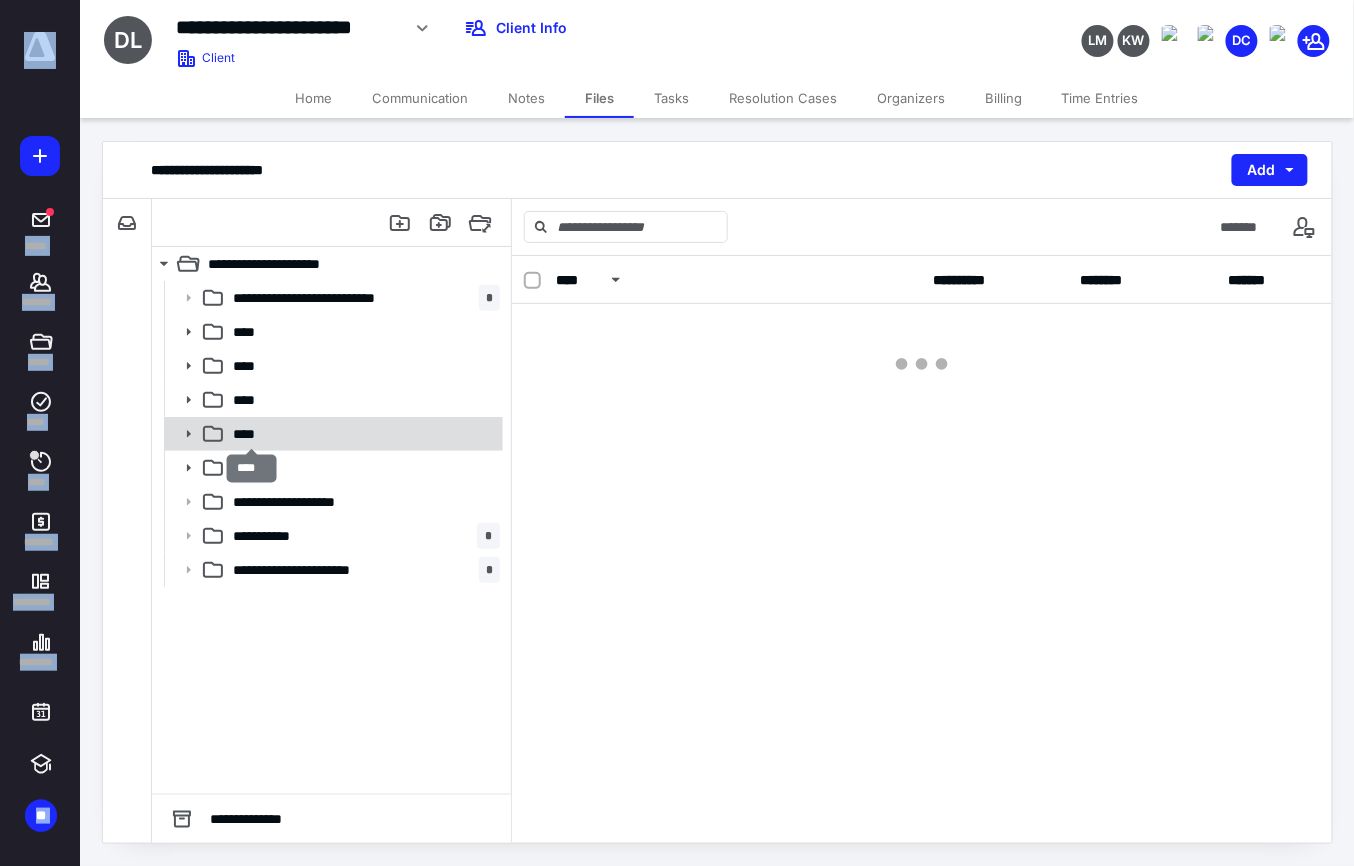 click on "****" at bounding box center [250, 434] 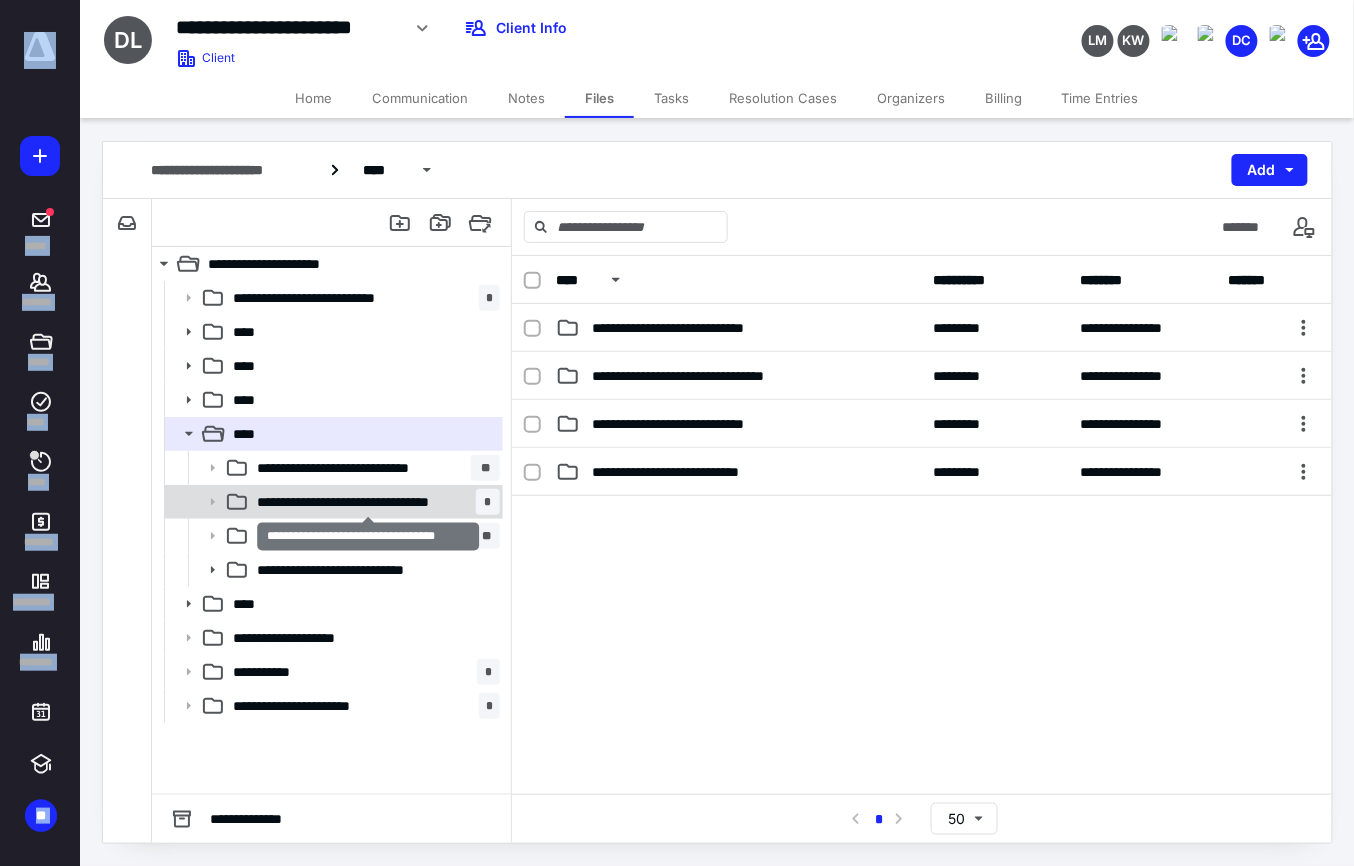 click on "**********" at bounding box center (366, 502) 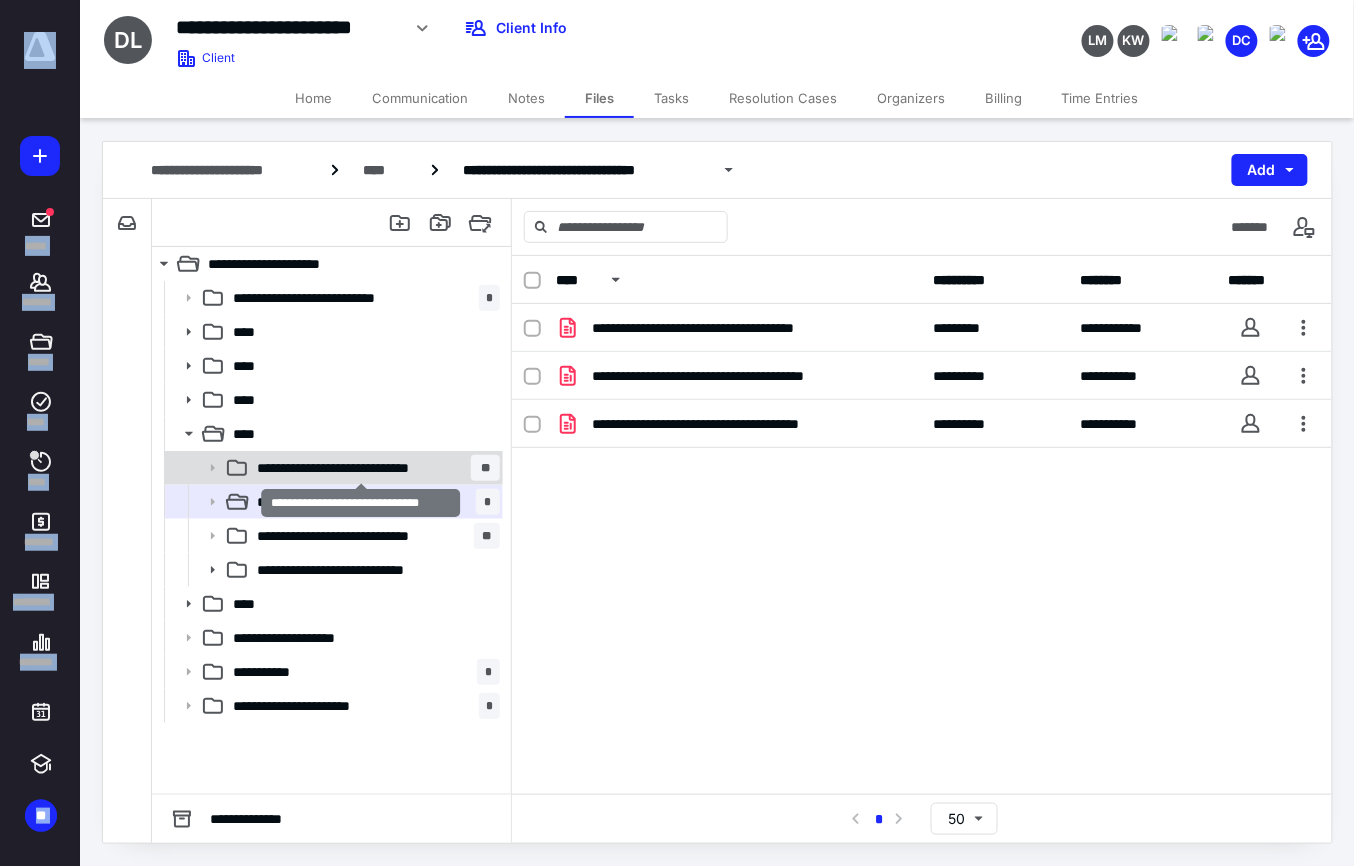 click on "**********" at bounding box center (360, 468) 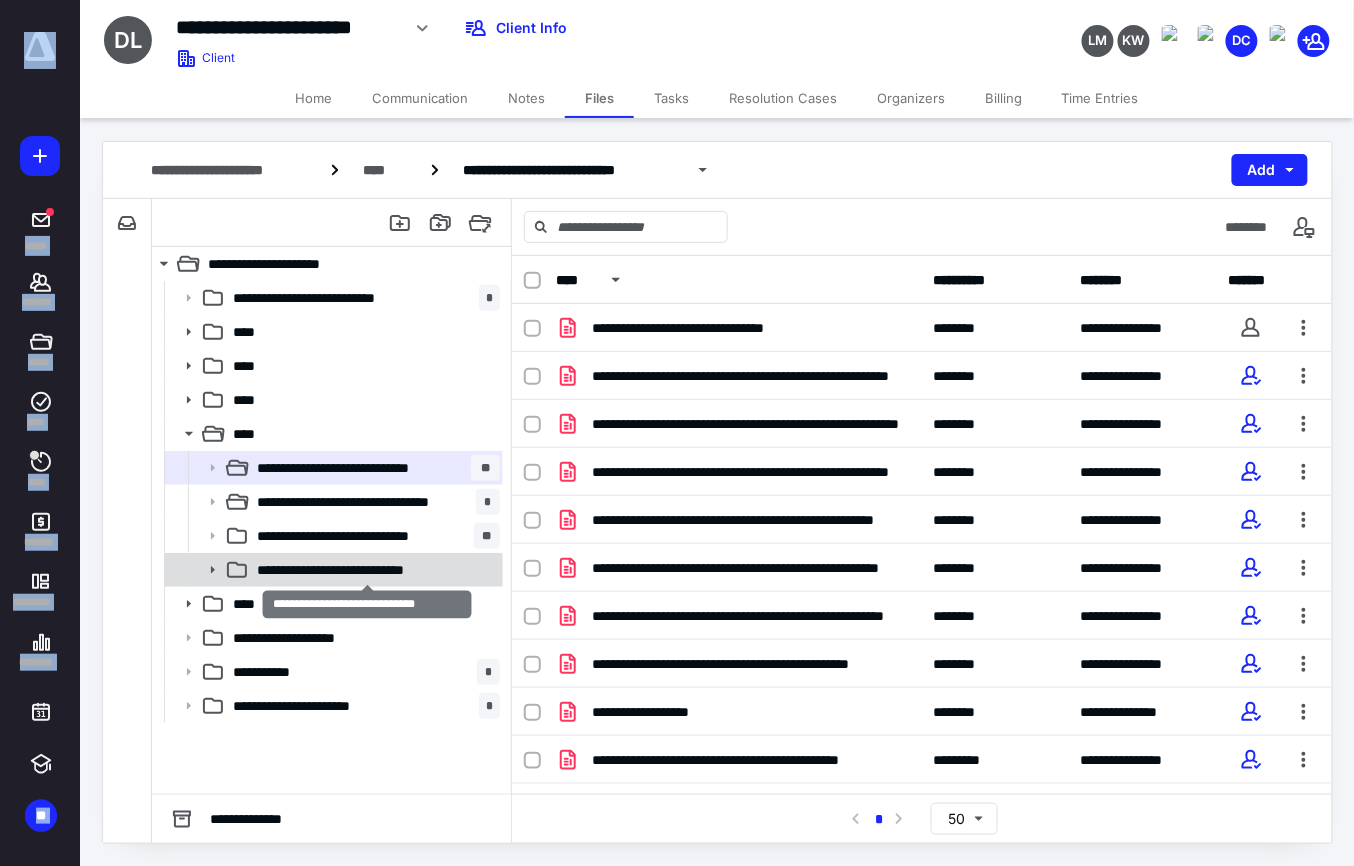 click on "**********" at bounding box center (366, 570) 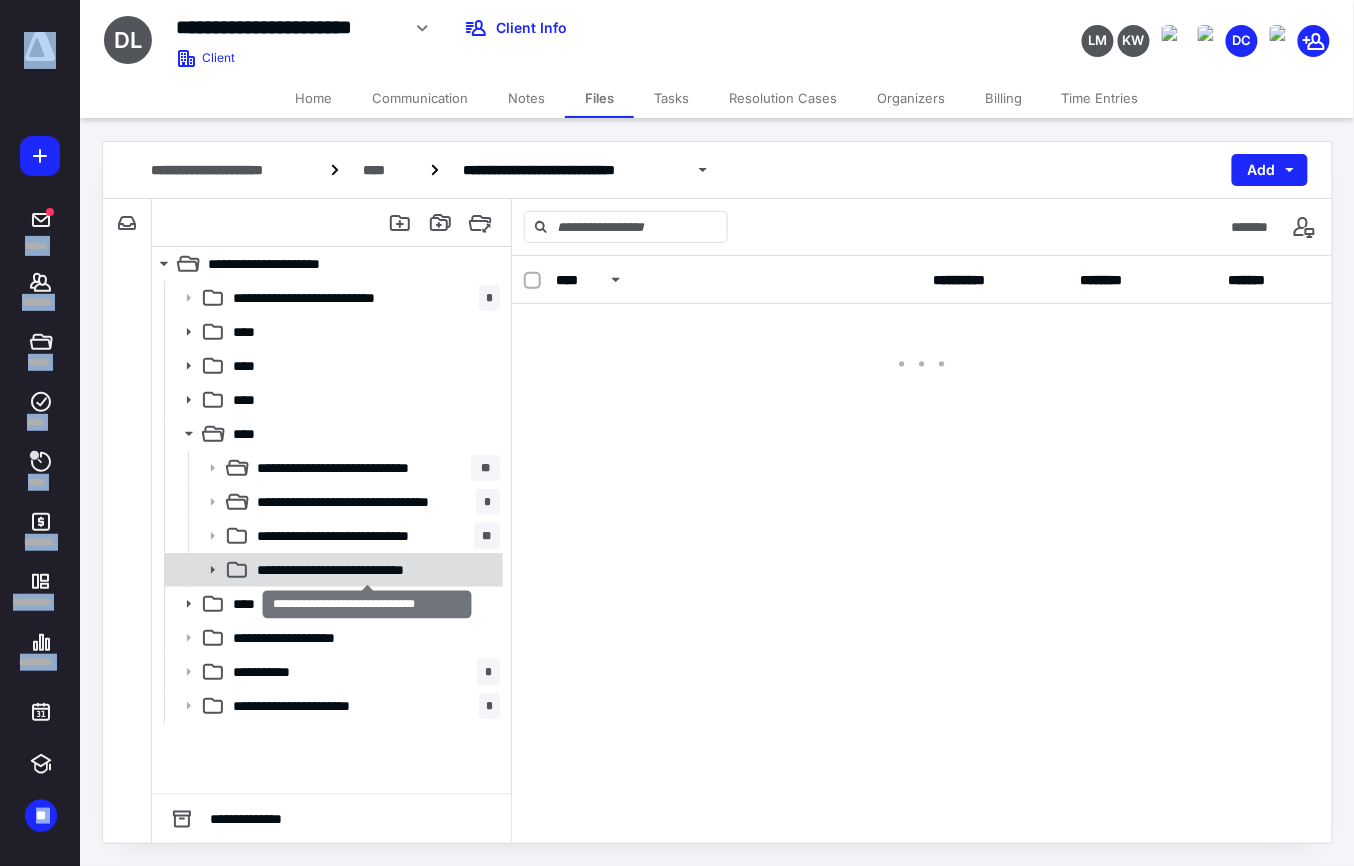 click on "**********" at bounding box center [366, 570] 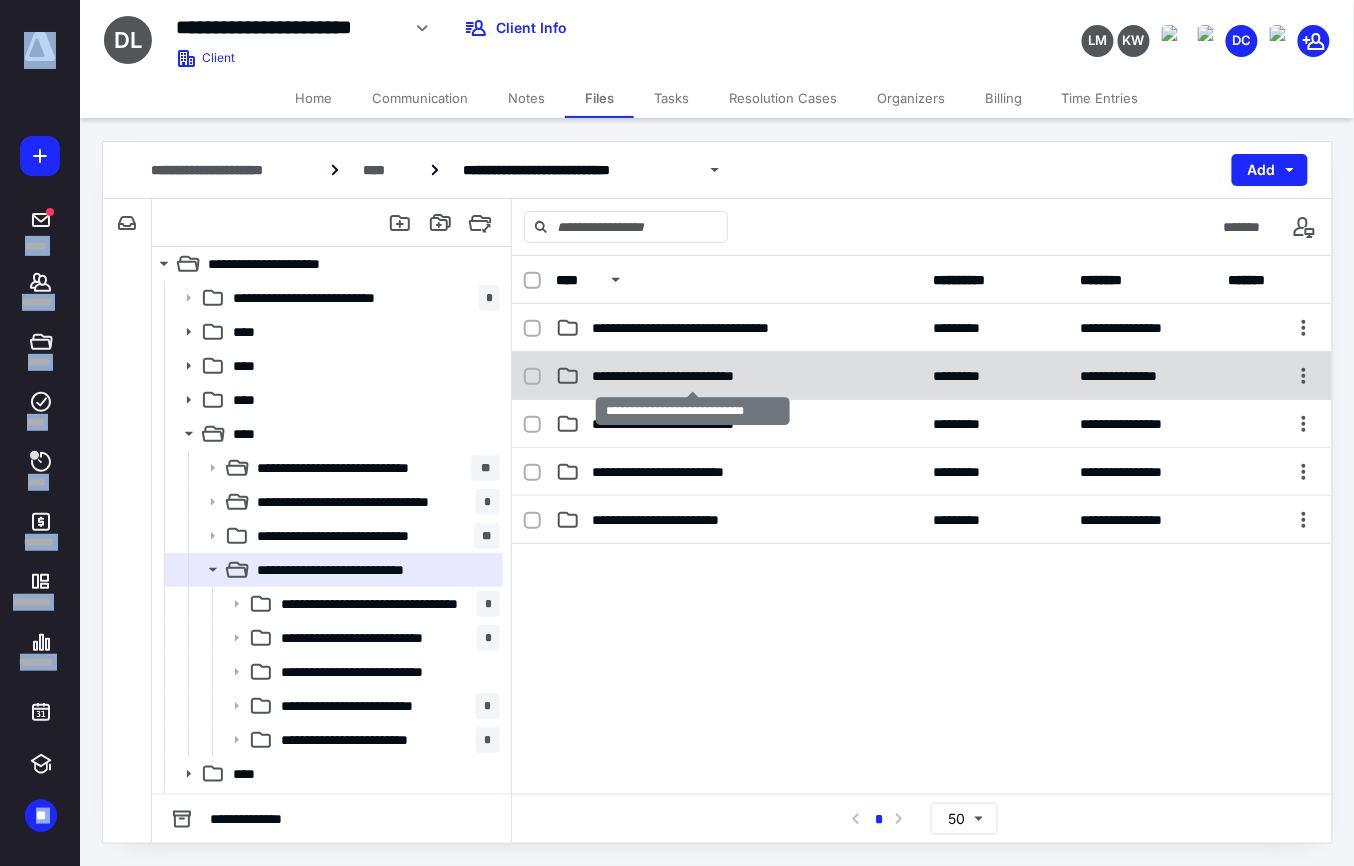 click on "**********" at bounding box center (692, 376) 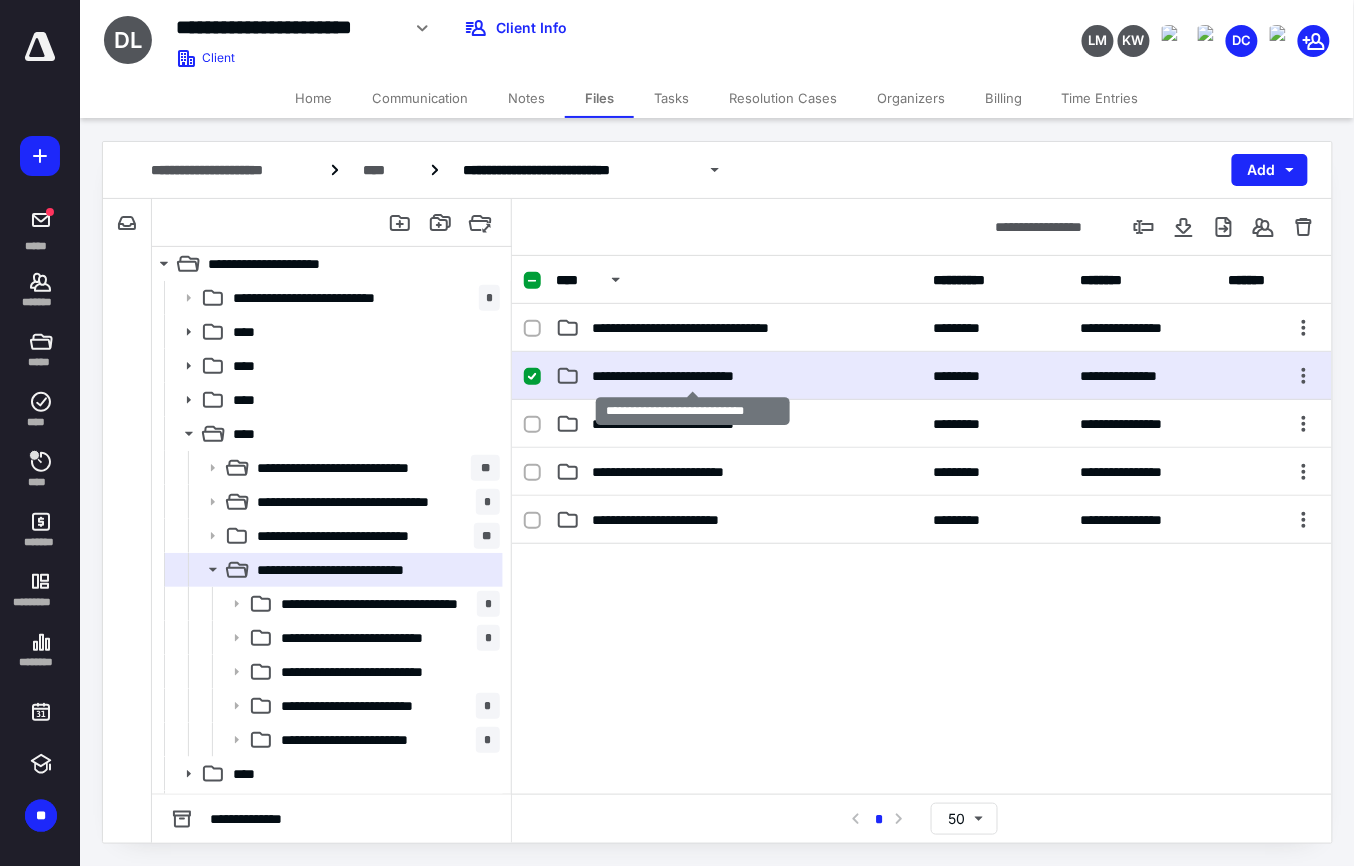 click on "**********" at bounding box center (692, 376) 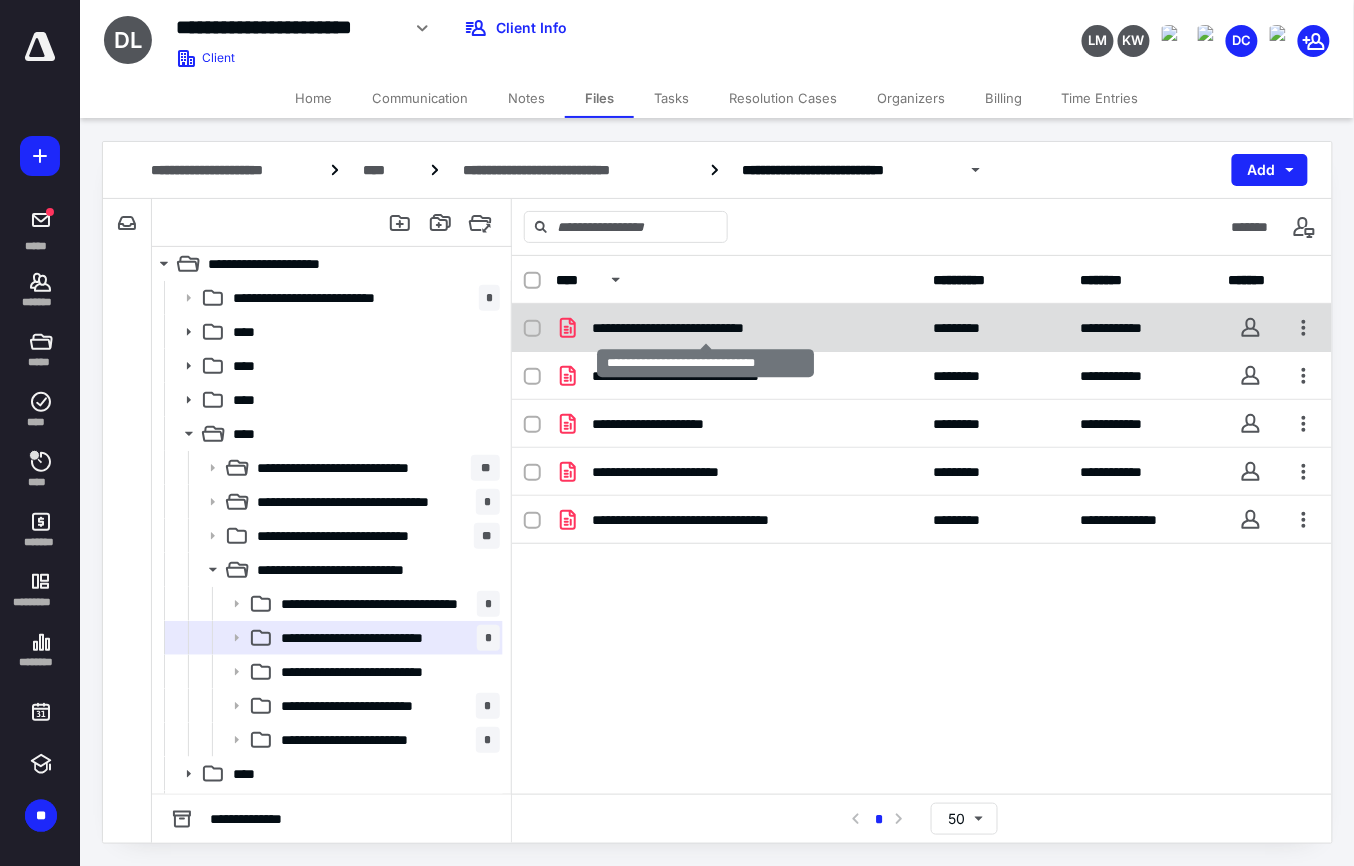 click on "**********" at bounding box center [705, 328] 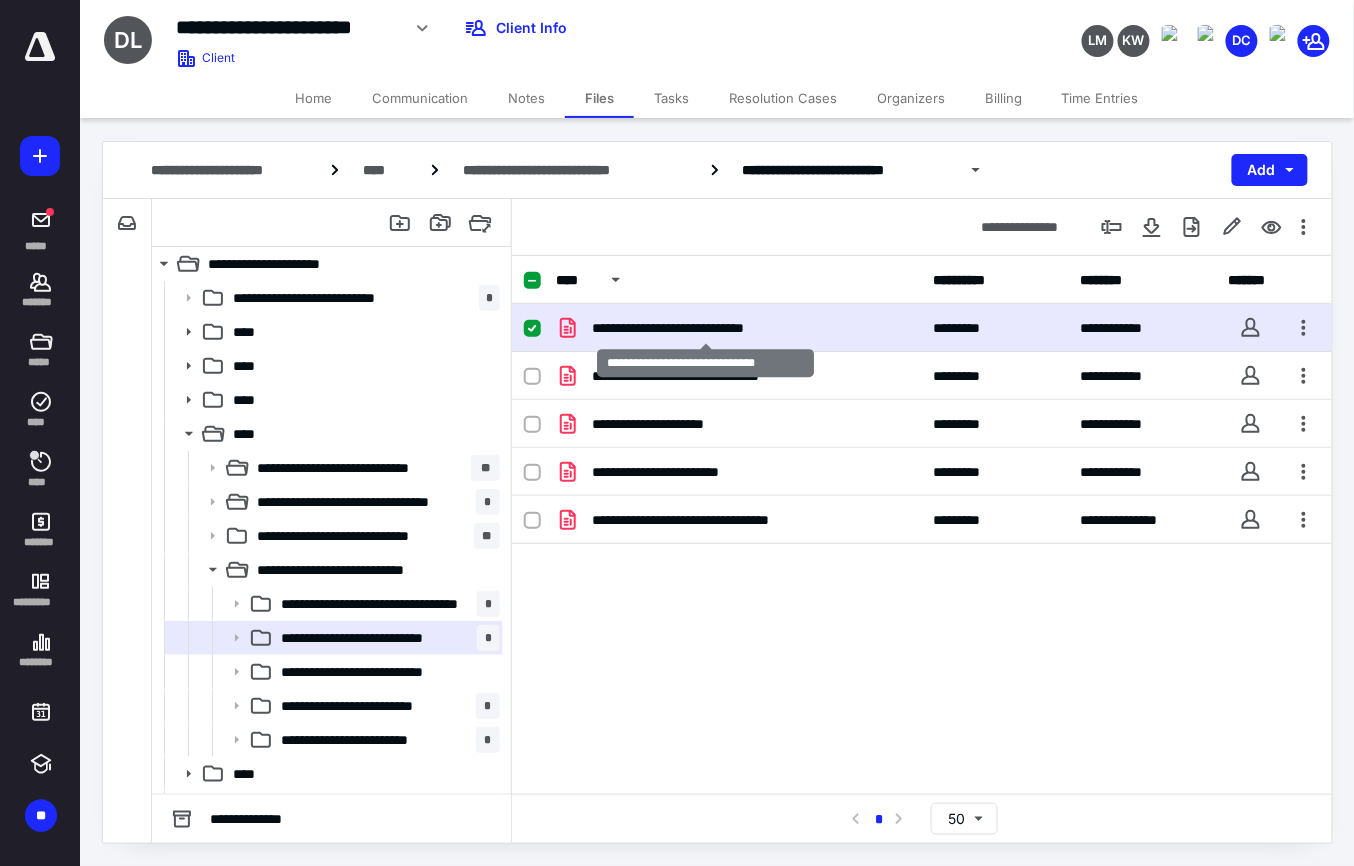 click on "**********" at bounding box center (705, 328) 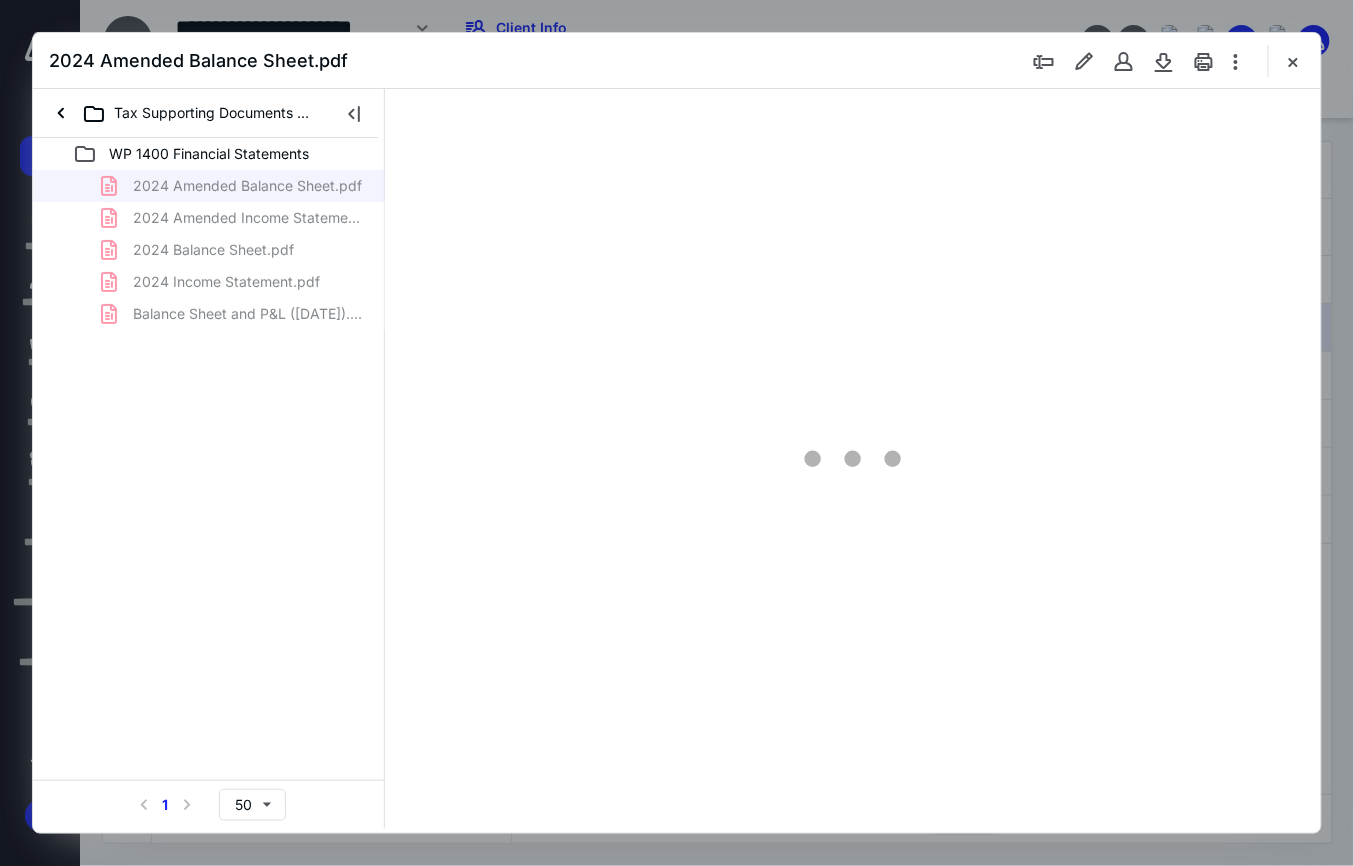 scroll, scrollTop: 0, scrollLeft: 0, axis: both 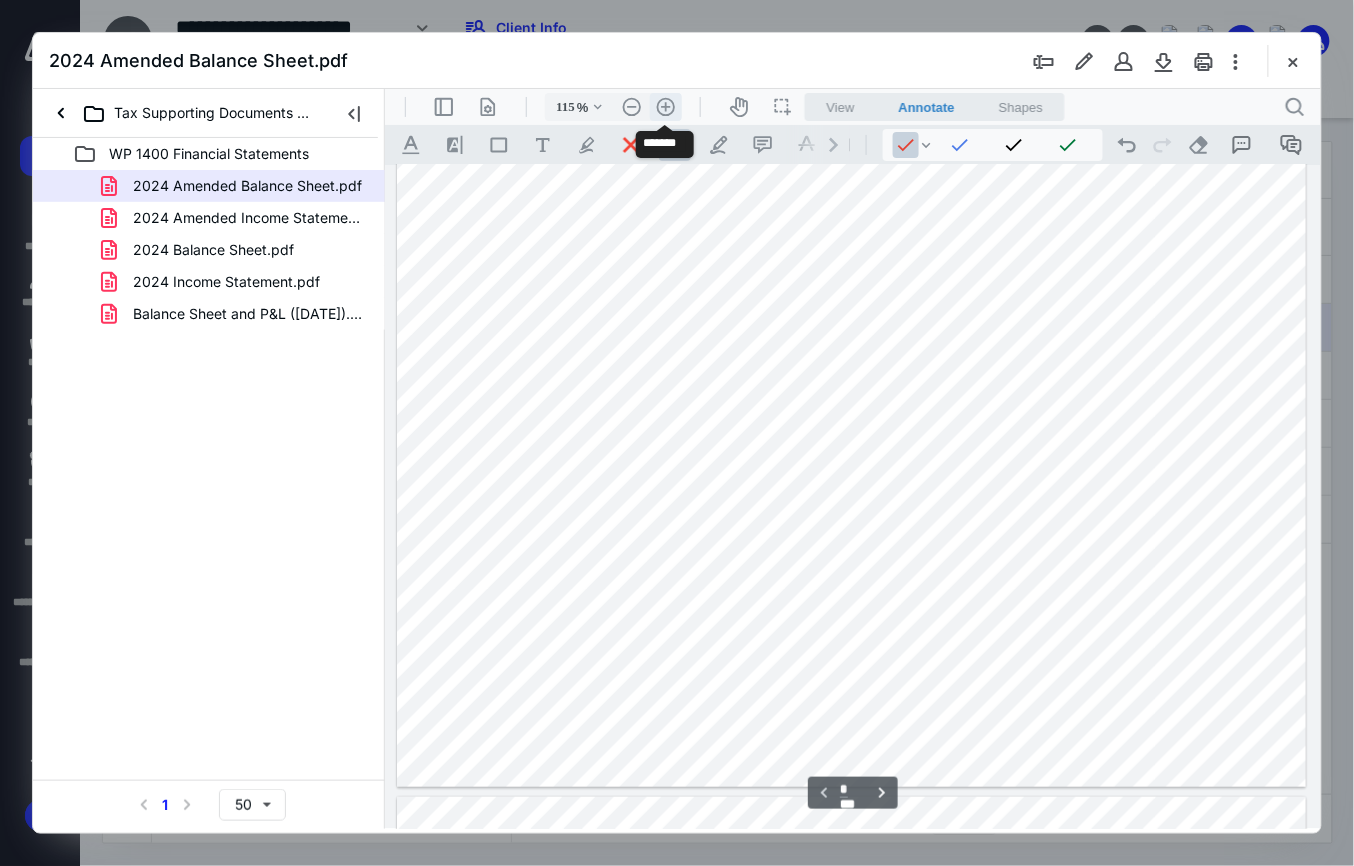 click on ".cls-1{fill:#abb0c4;} icon - header - zoom - in - line" at bounding box center (665, 106) 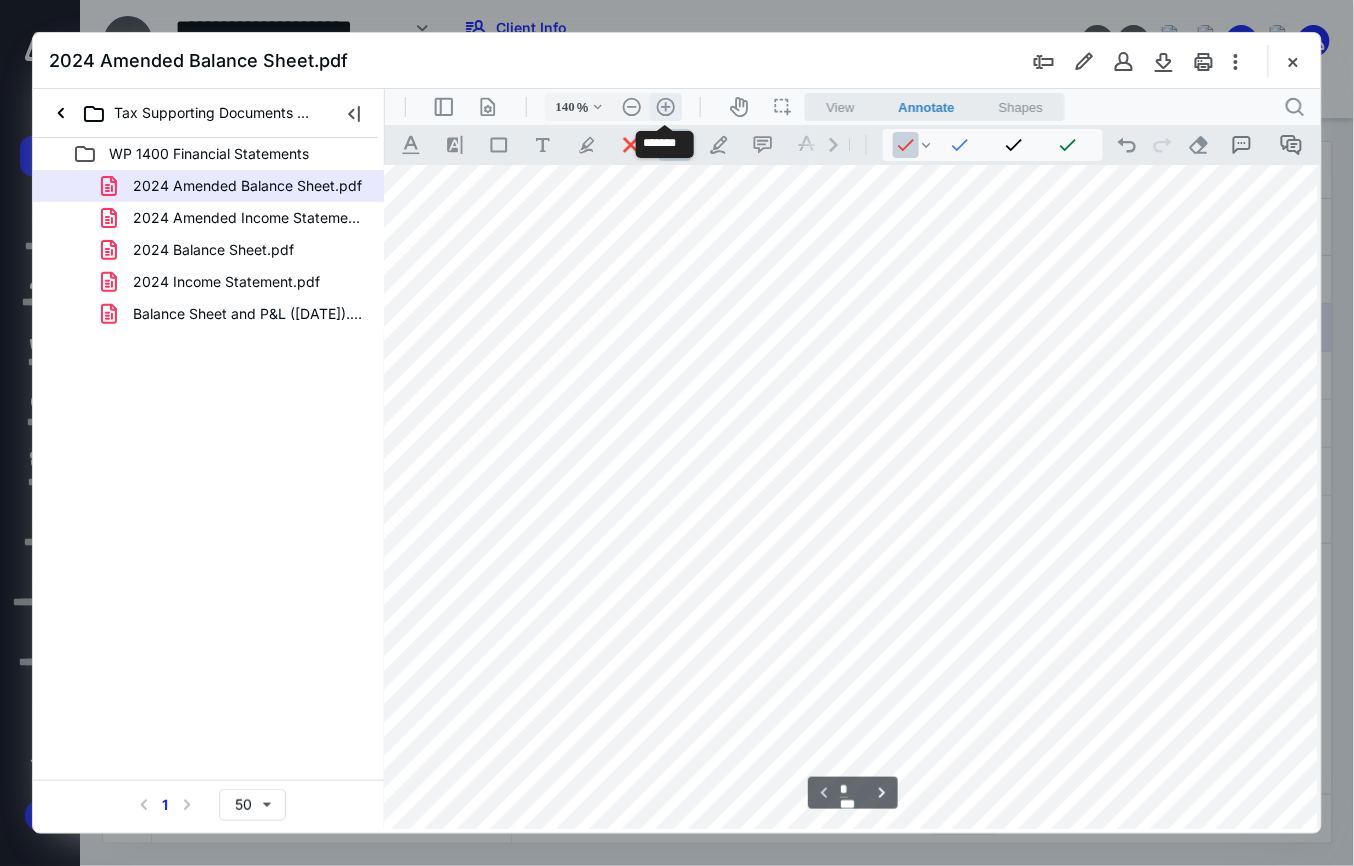 click on ".cls-1{fill:#abb0c4;} icon - header - zoom - in - line" at bounding box center (665, 106) 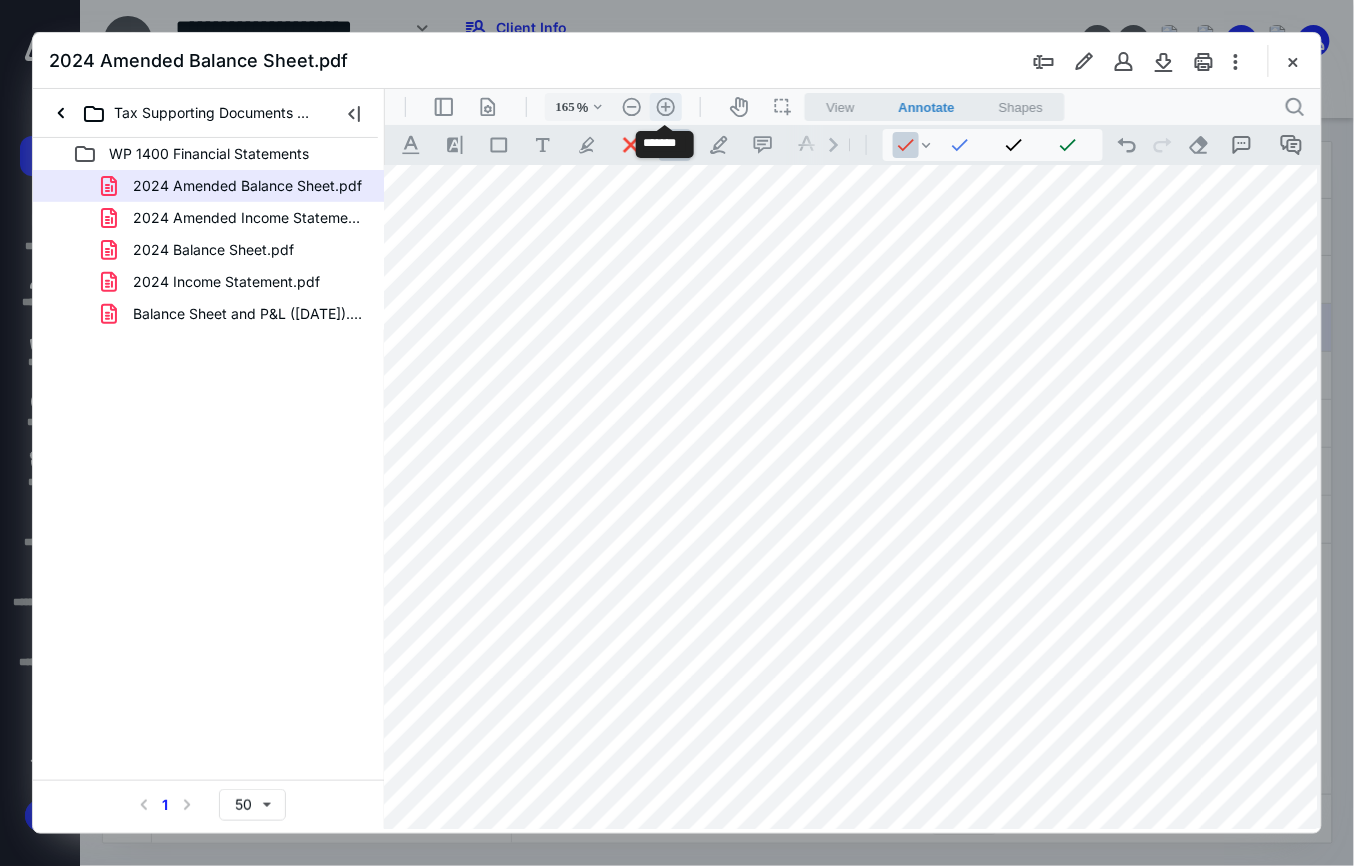 click on ".cls-1{fill:#abb0c4;} icon - header - zoom - in - line" at bounding box center (665, 106) 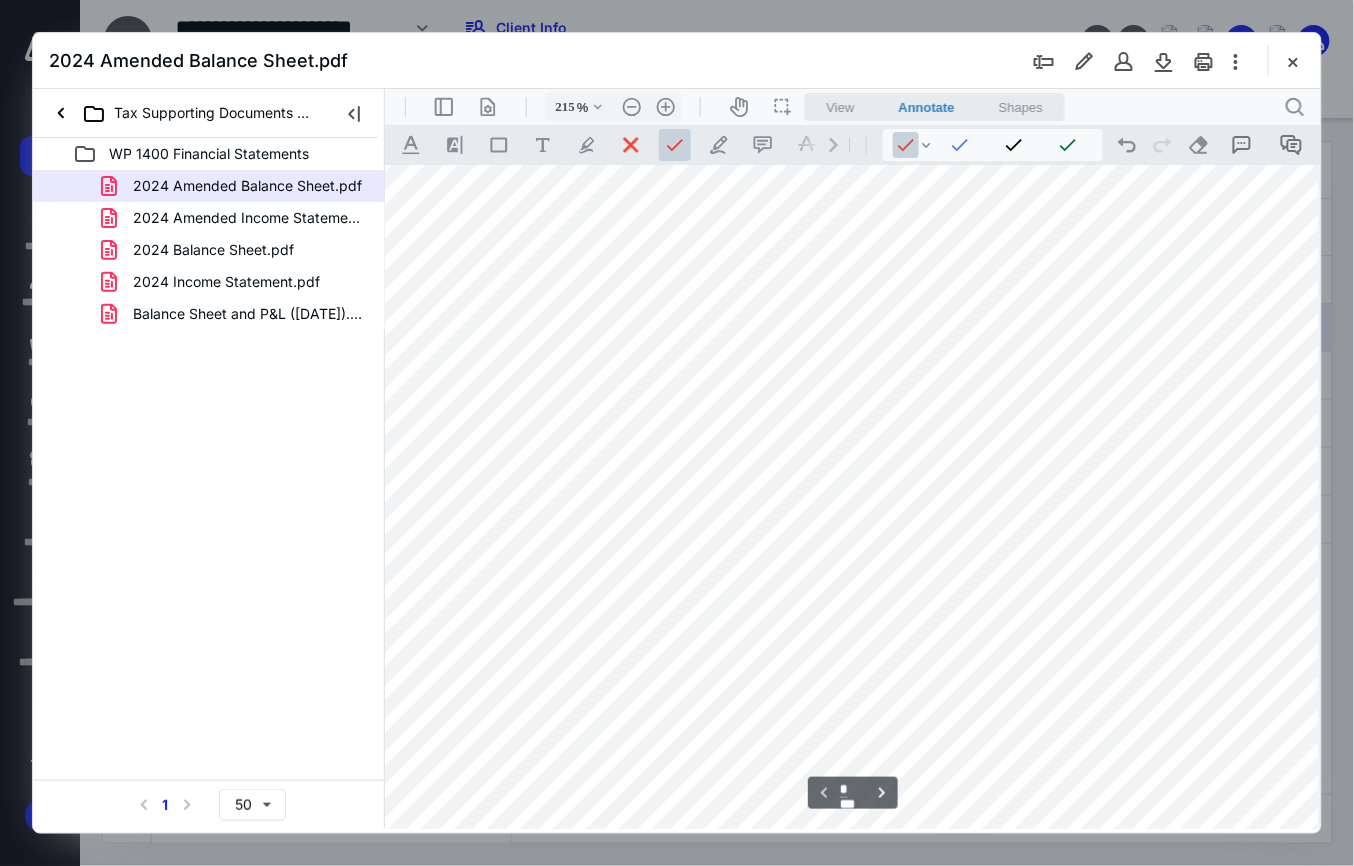 scroll, scrollTop: 149, scrollLeft: 402, axis: both 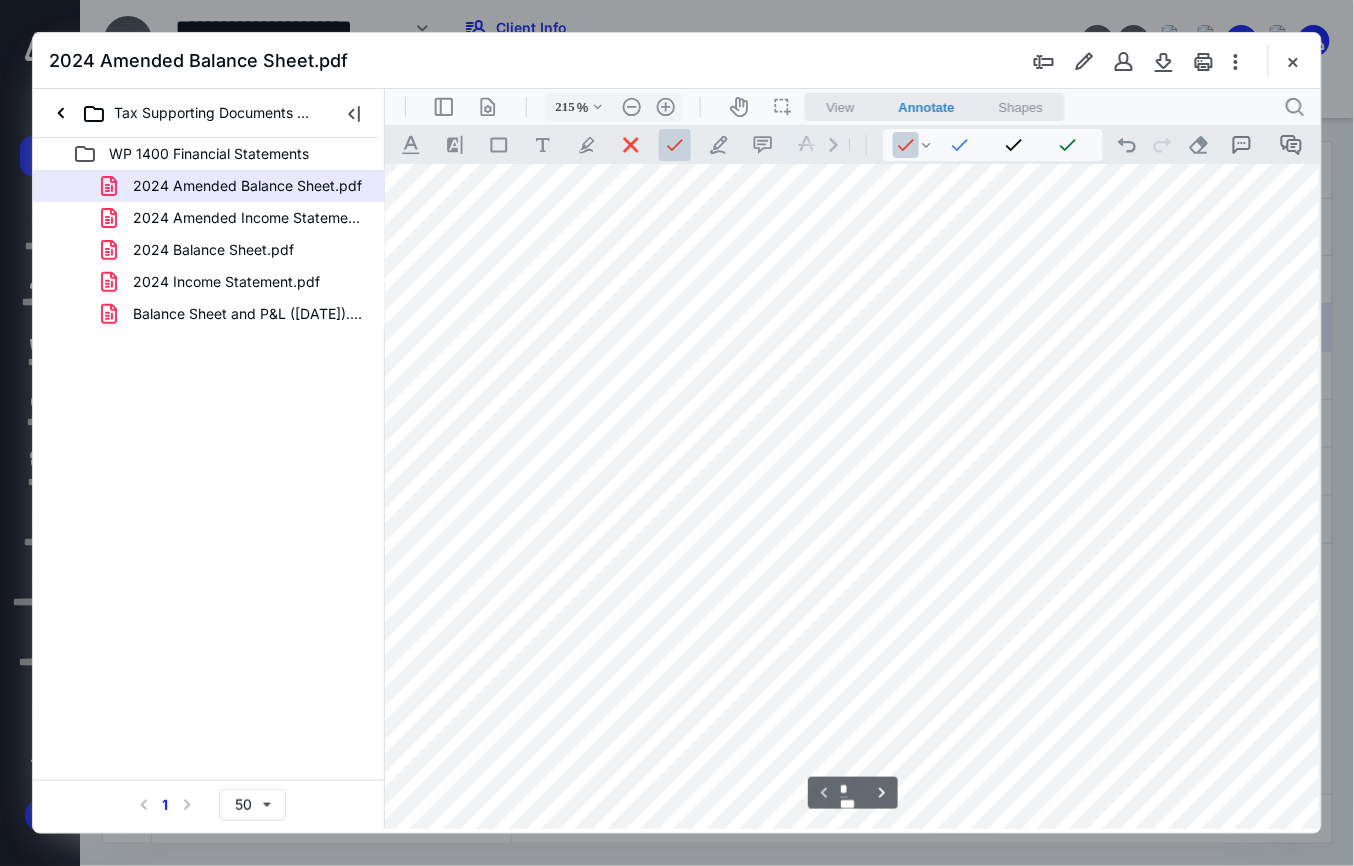 click at bounding box center [842, 681] 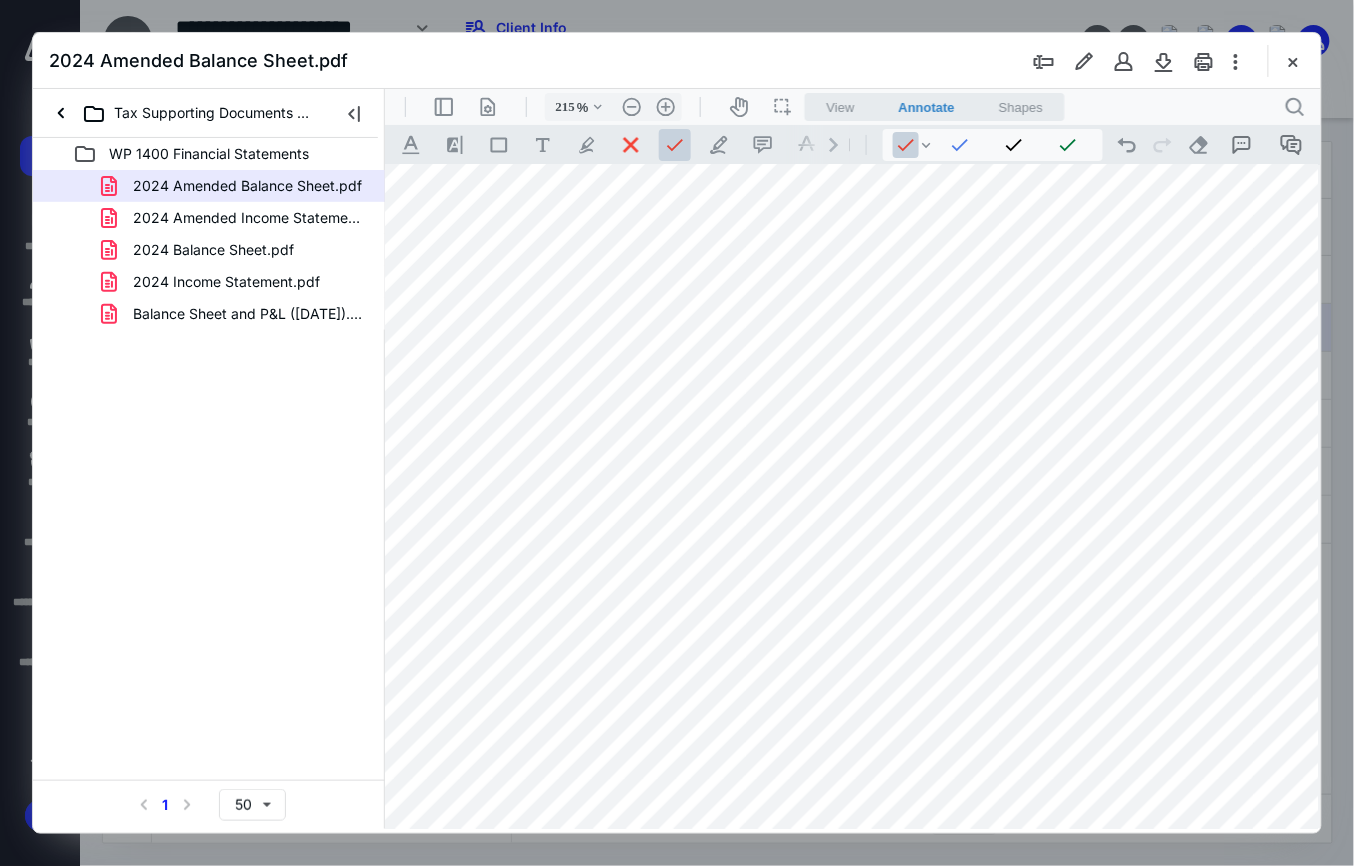 click at bounding box center [842, 681] 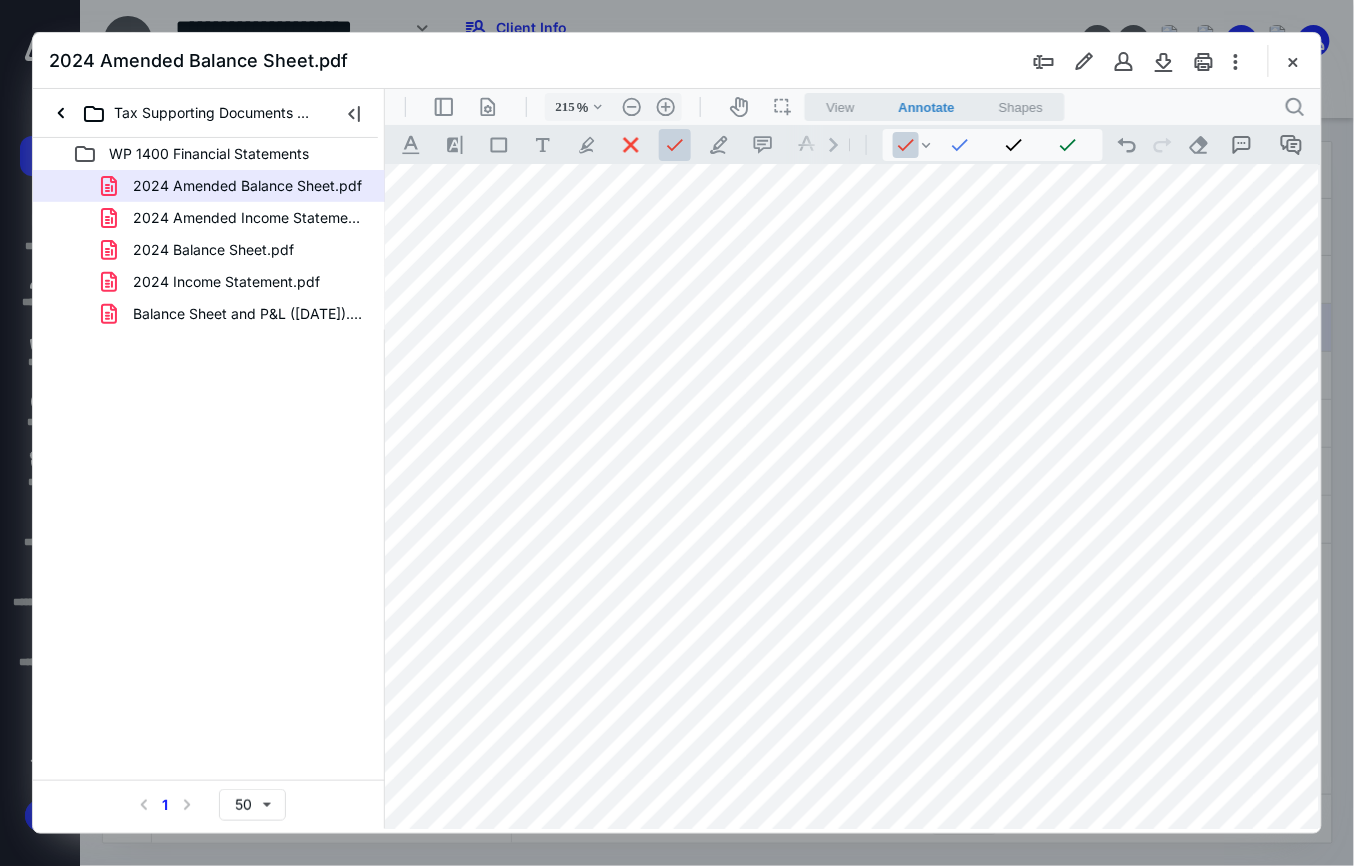 click at bounding box center [842, 681] 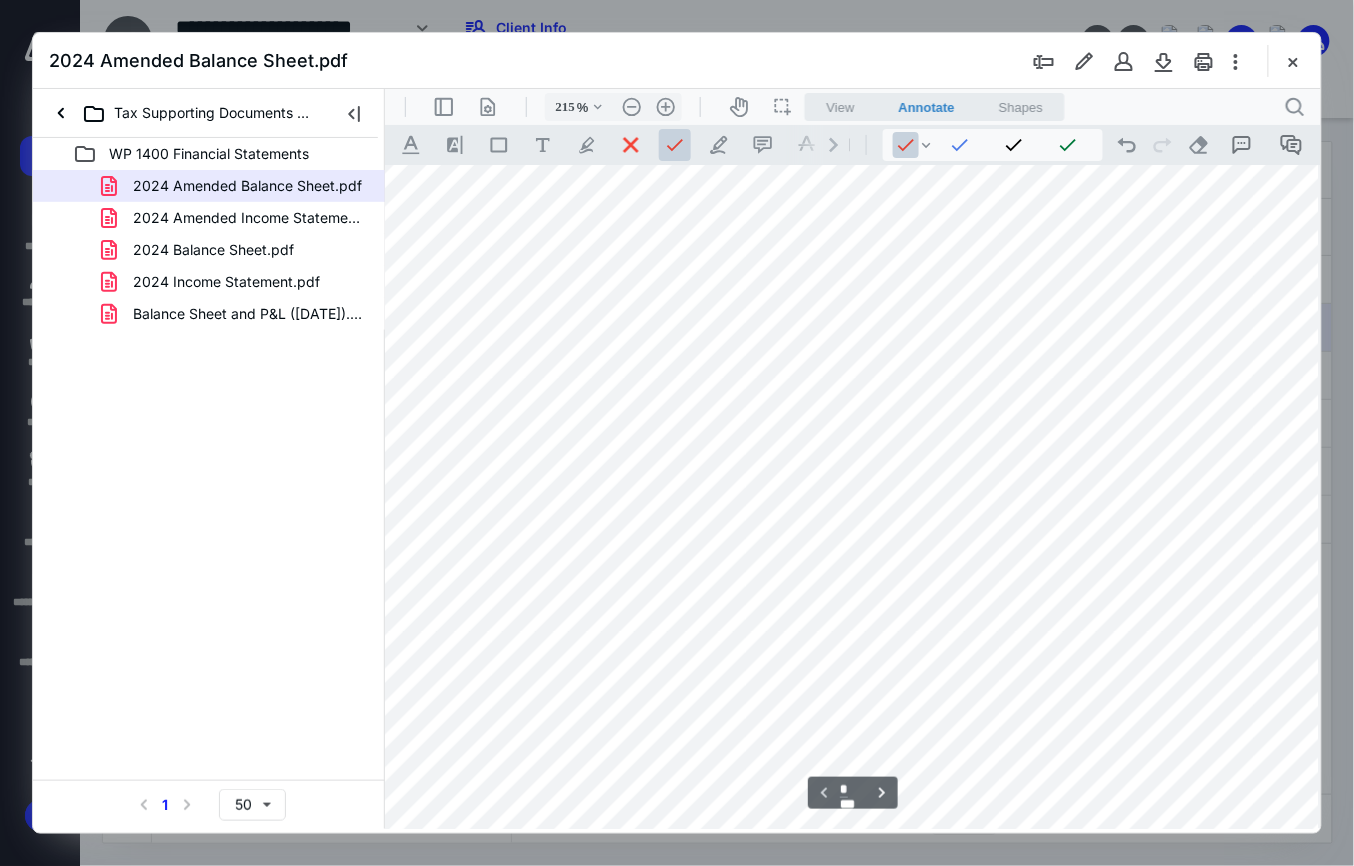 scroll, scrollTop: 549, scrollLeft: 402, axis: both 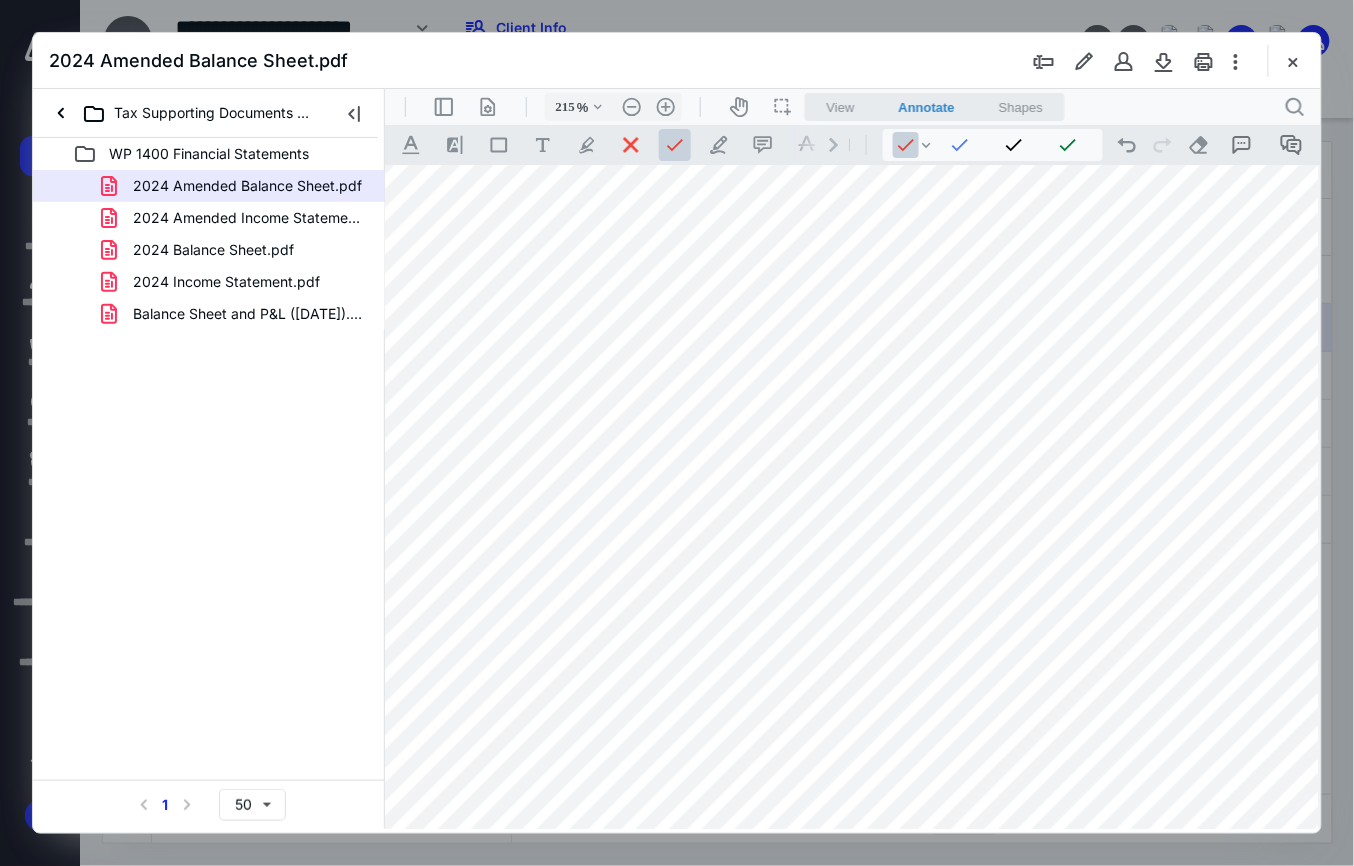 click at bounding box center [842, 281] 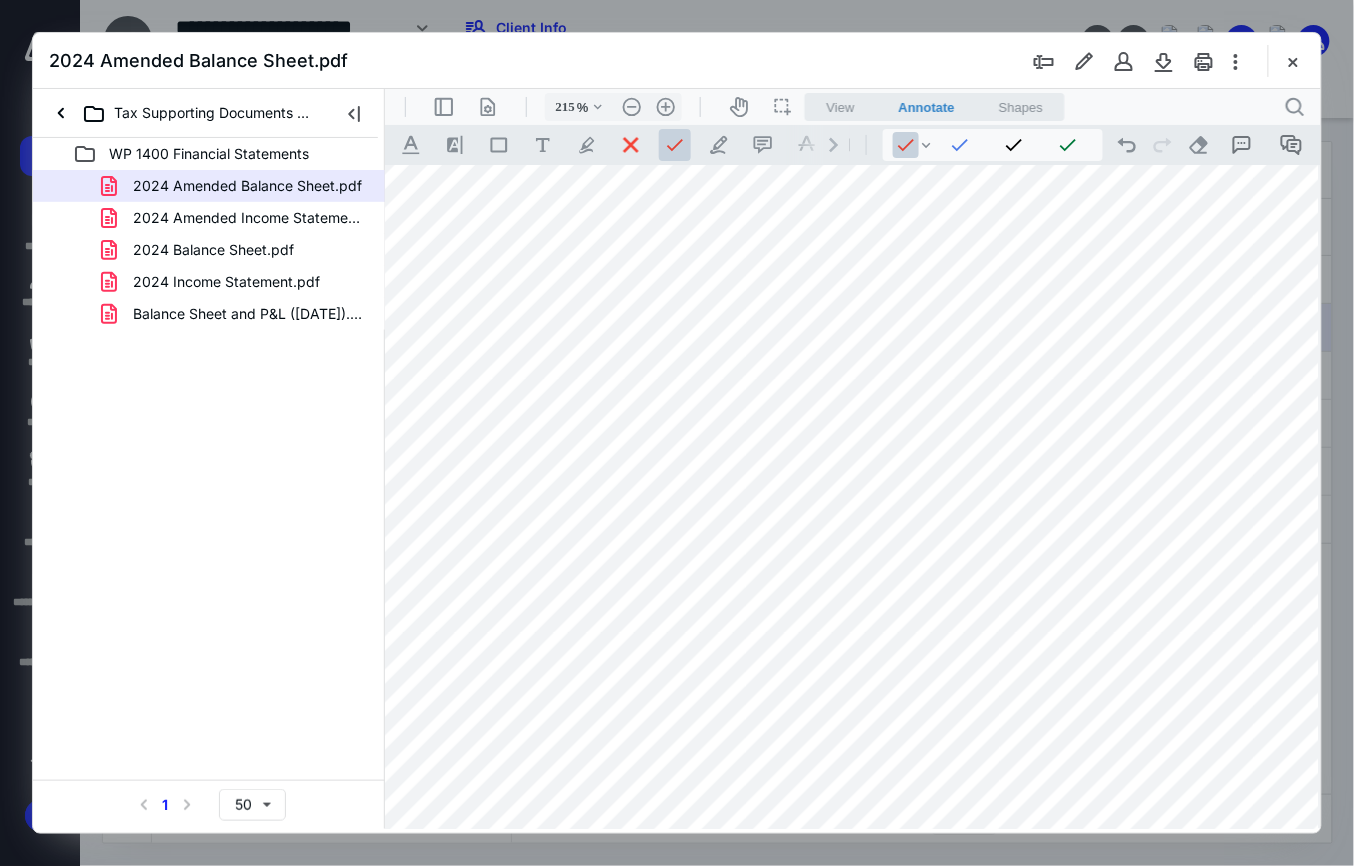 click at bounding box center [842, 281] 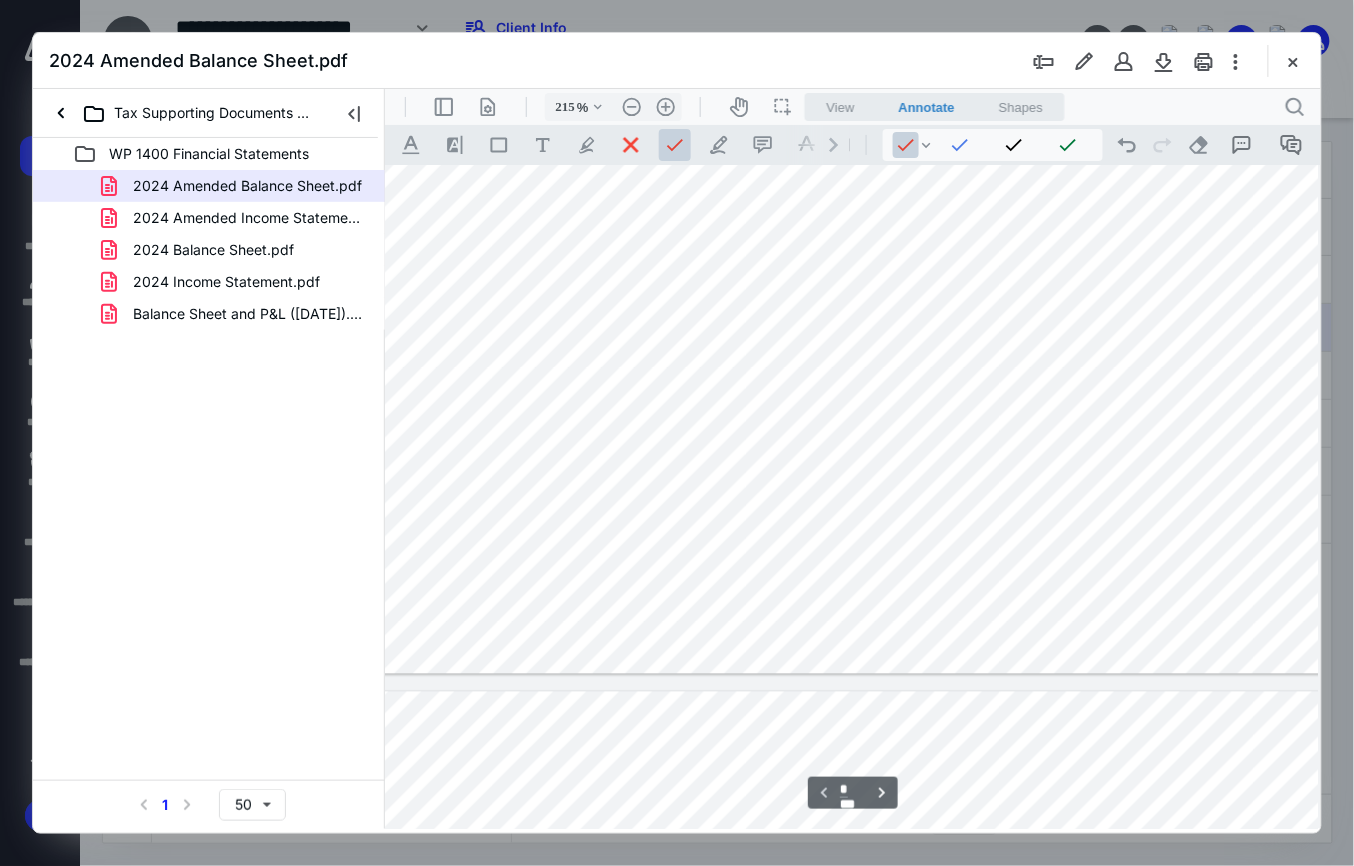 scroll, scrollTop: 816, scrollLeft: 402, axis: both 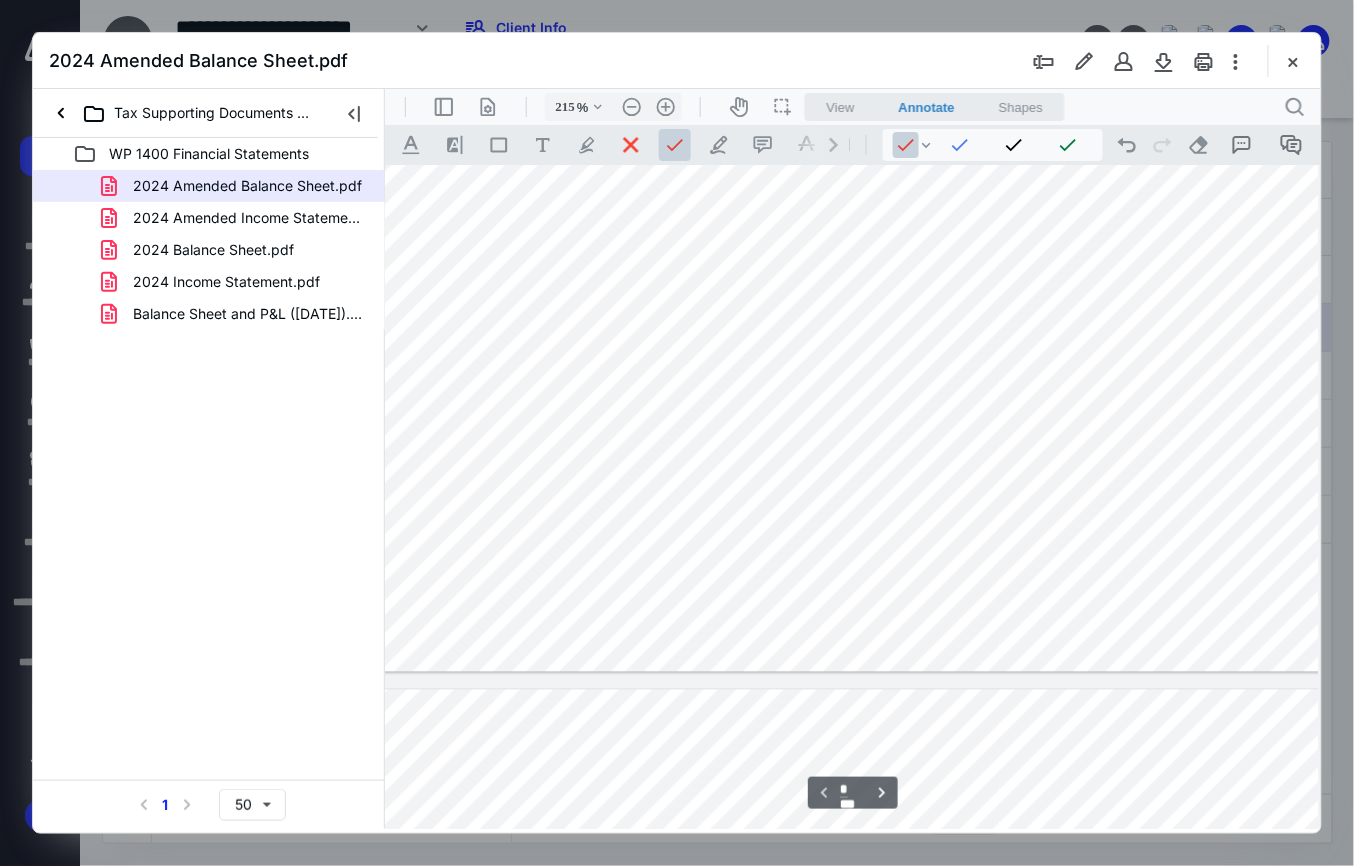 click at bounding box center (842, 14) 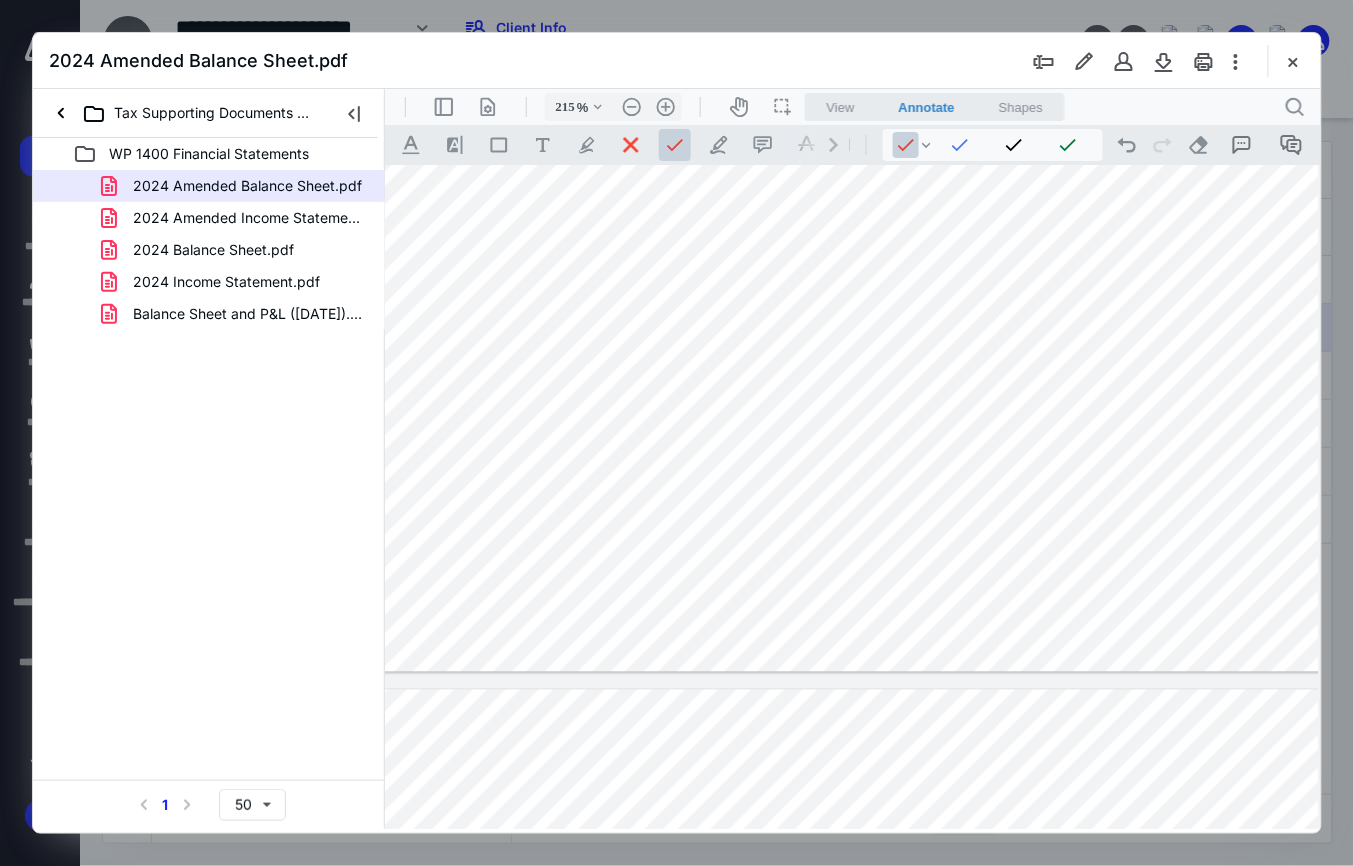 click at bounding box center (842, 14) 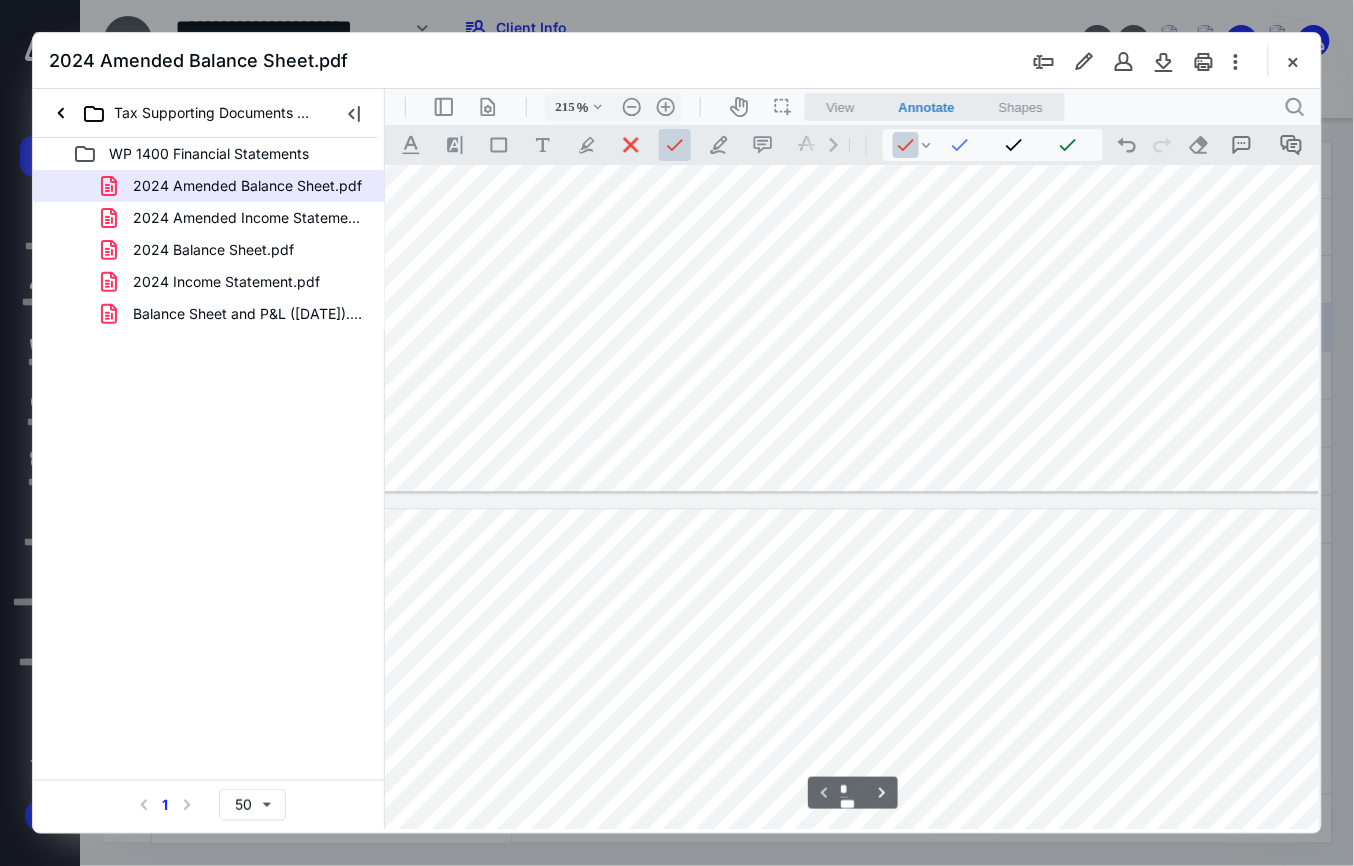 type on "*" 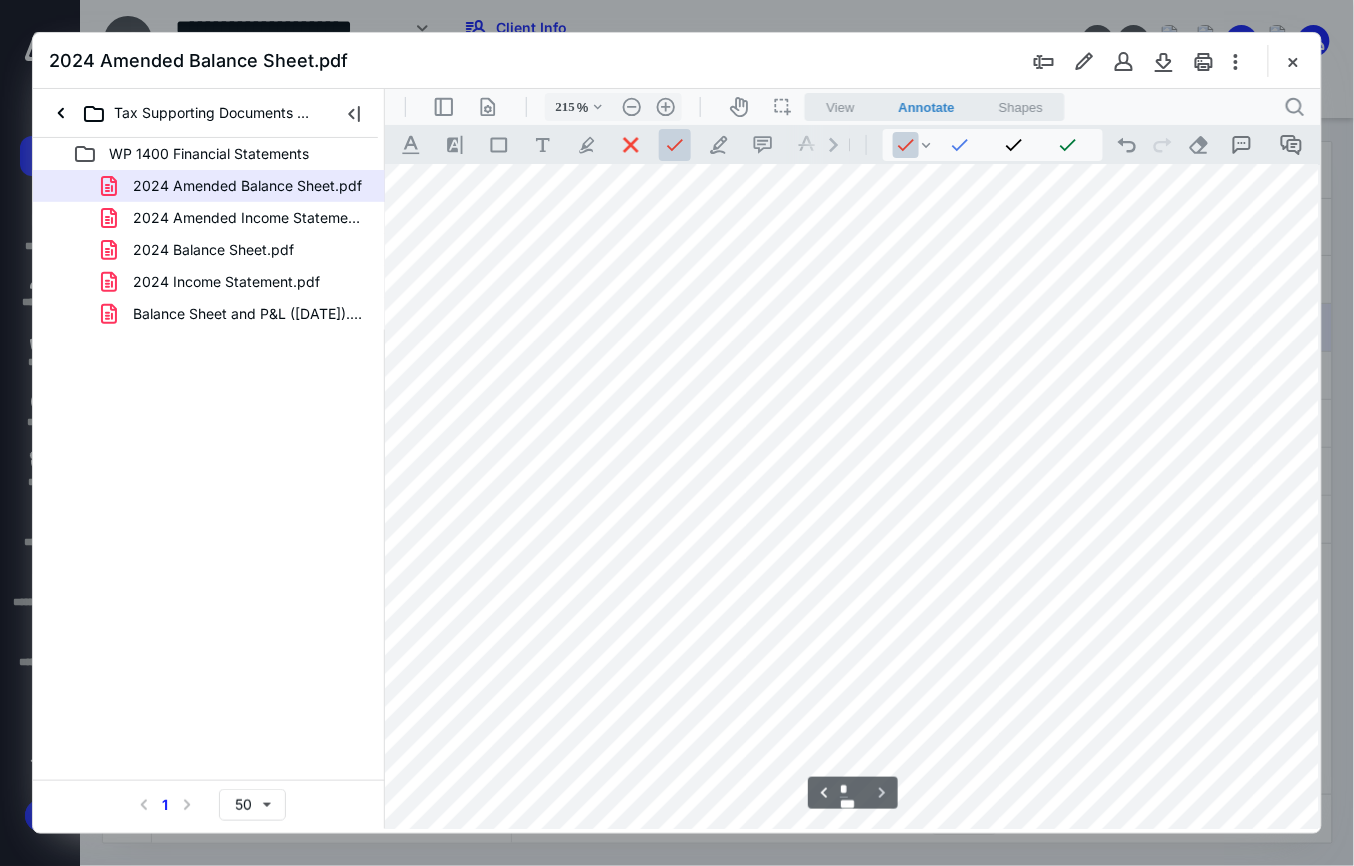 scroll, scrollTop: 1482, scrollLeft: 402, axis: both 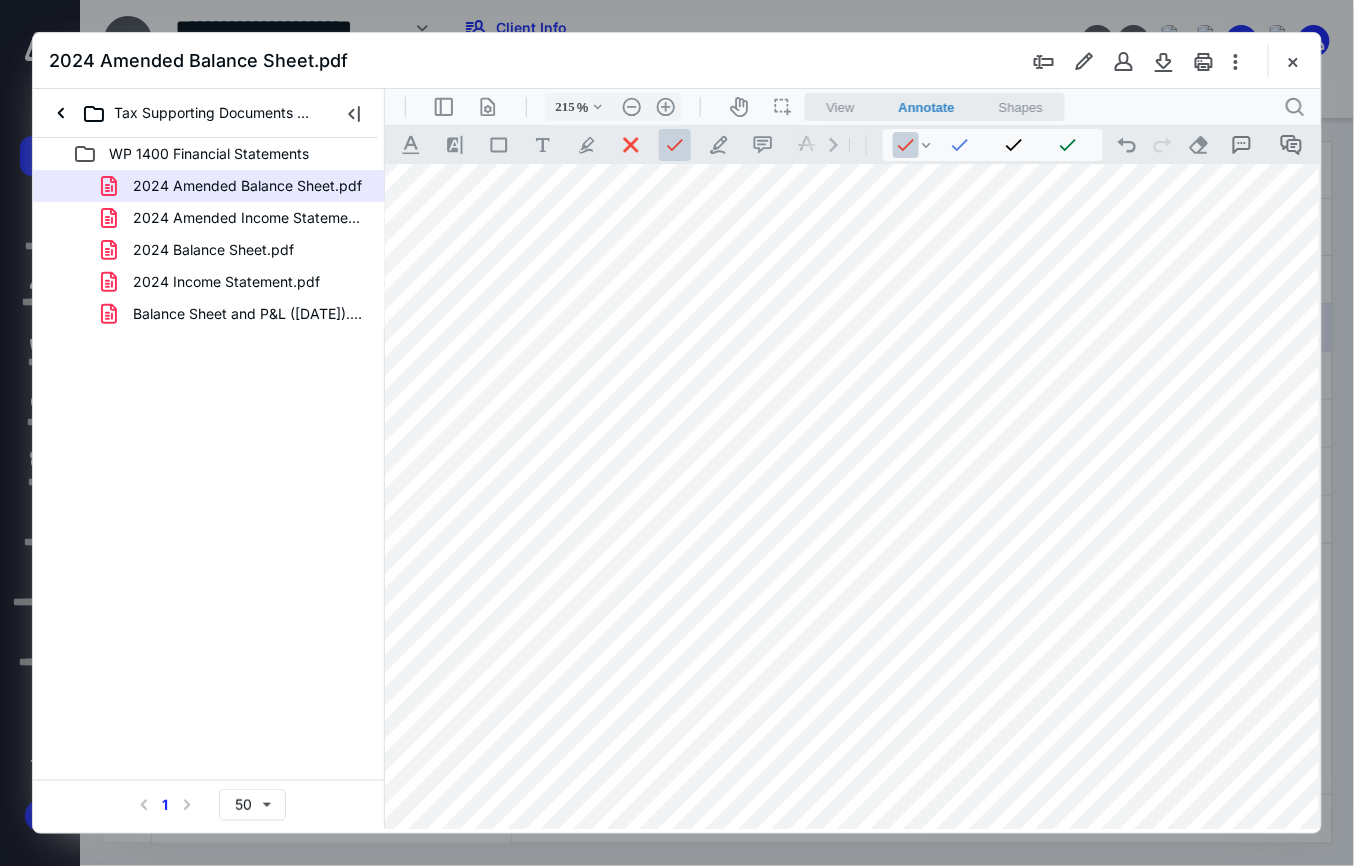 click at bounding box center [842, 680] 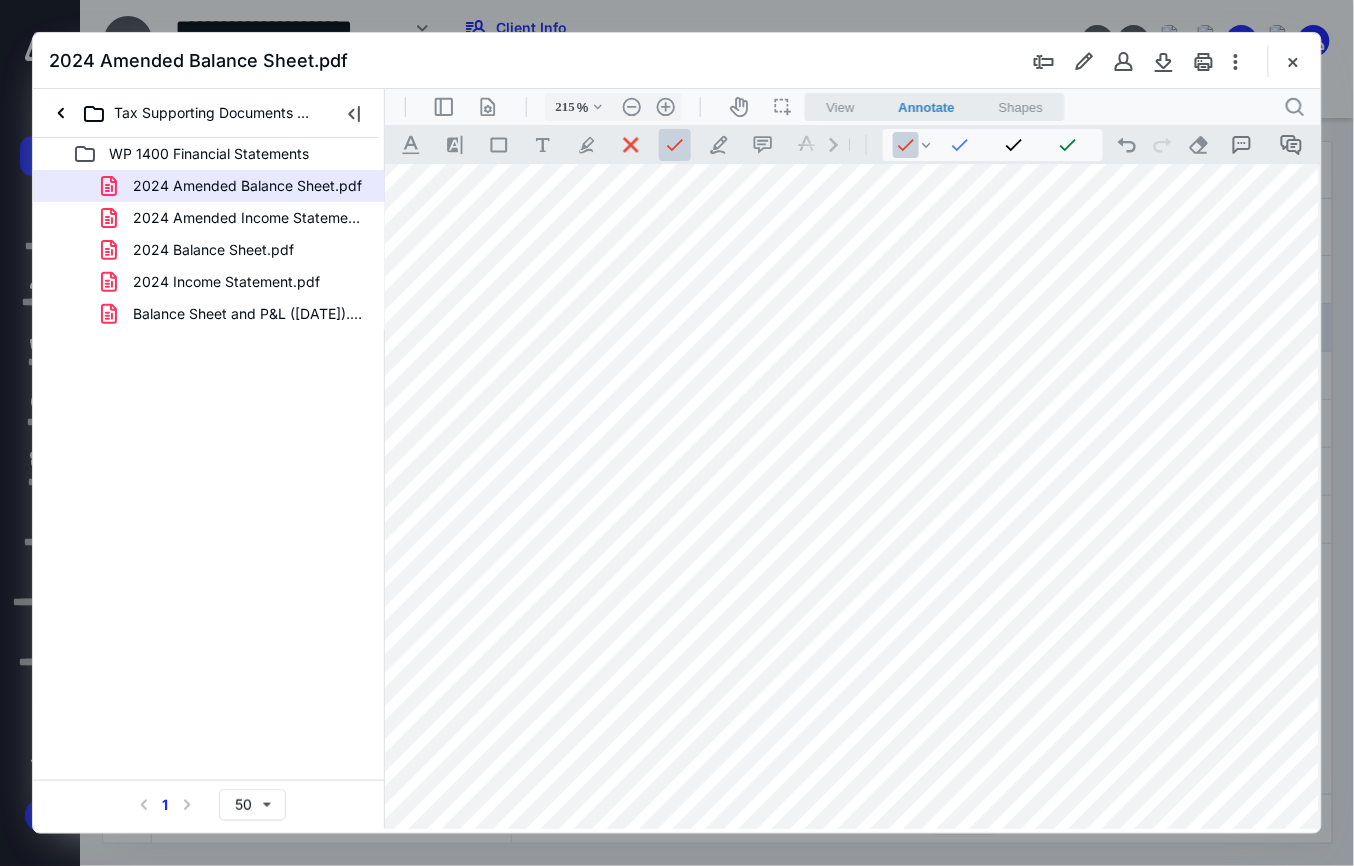 click at bounding box center [842, 680] 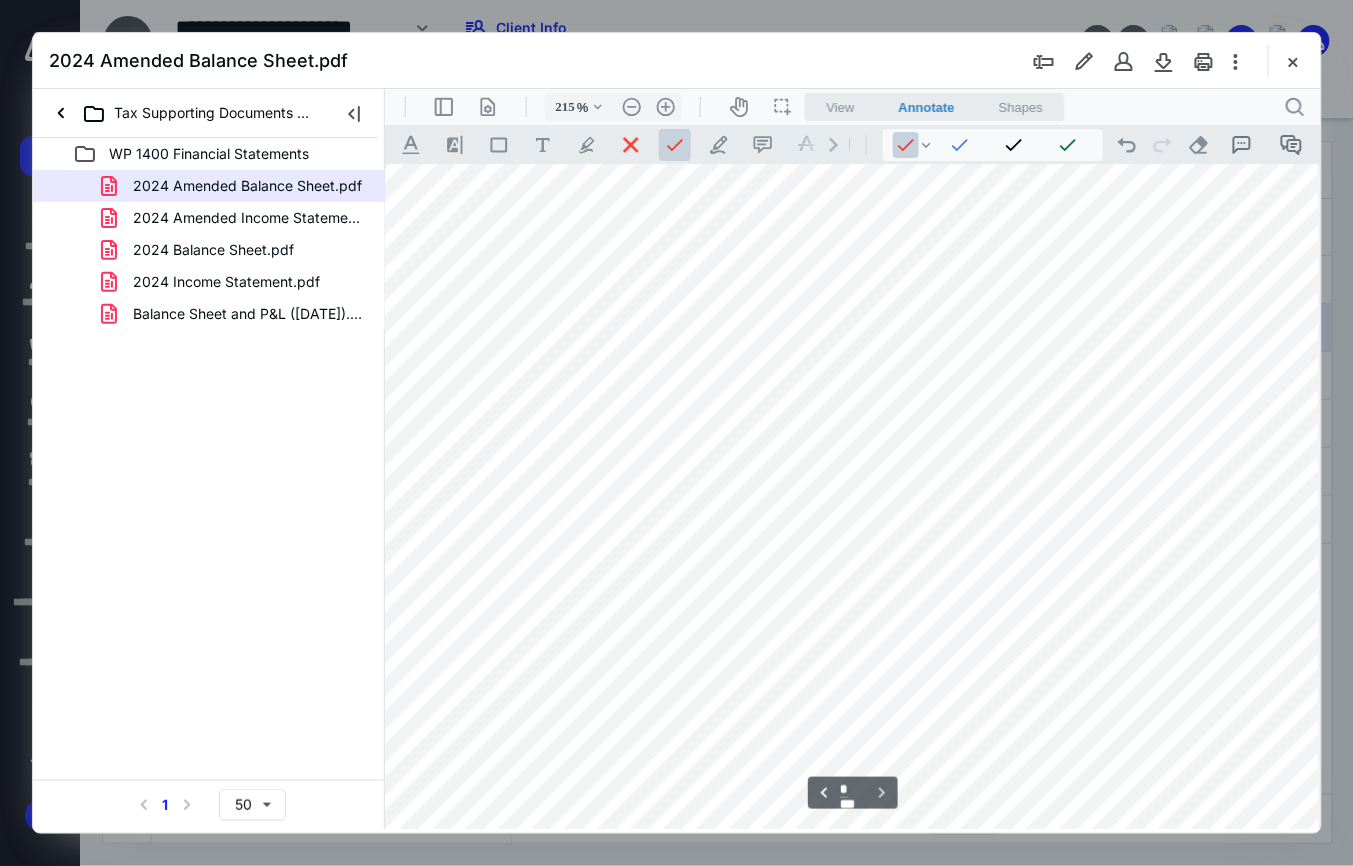 scroll, scrollTop: 1882, scrollLeft: 402, axis: both 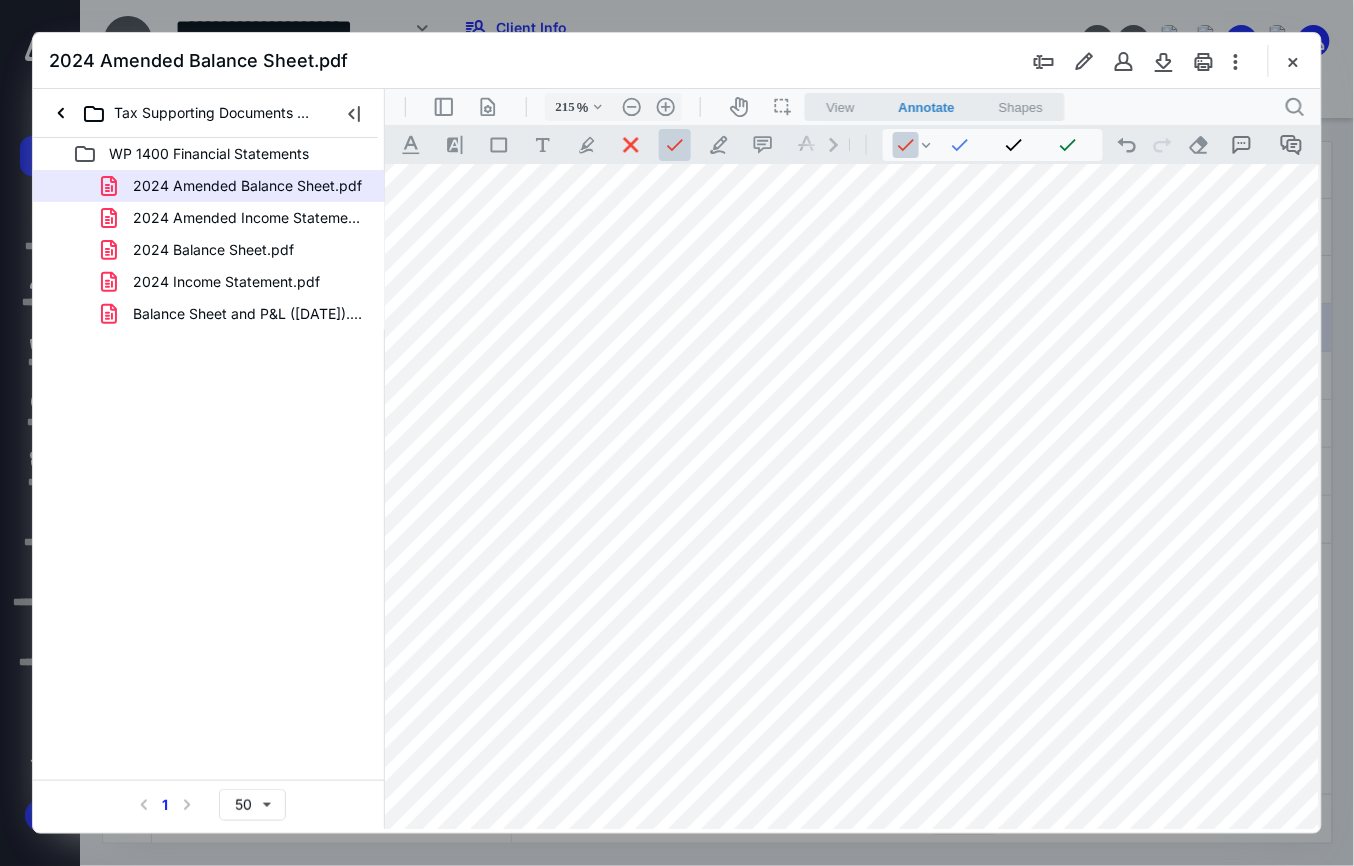 click at bounding box center (842, 280) 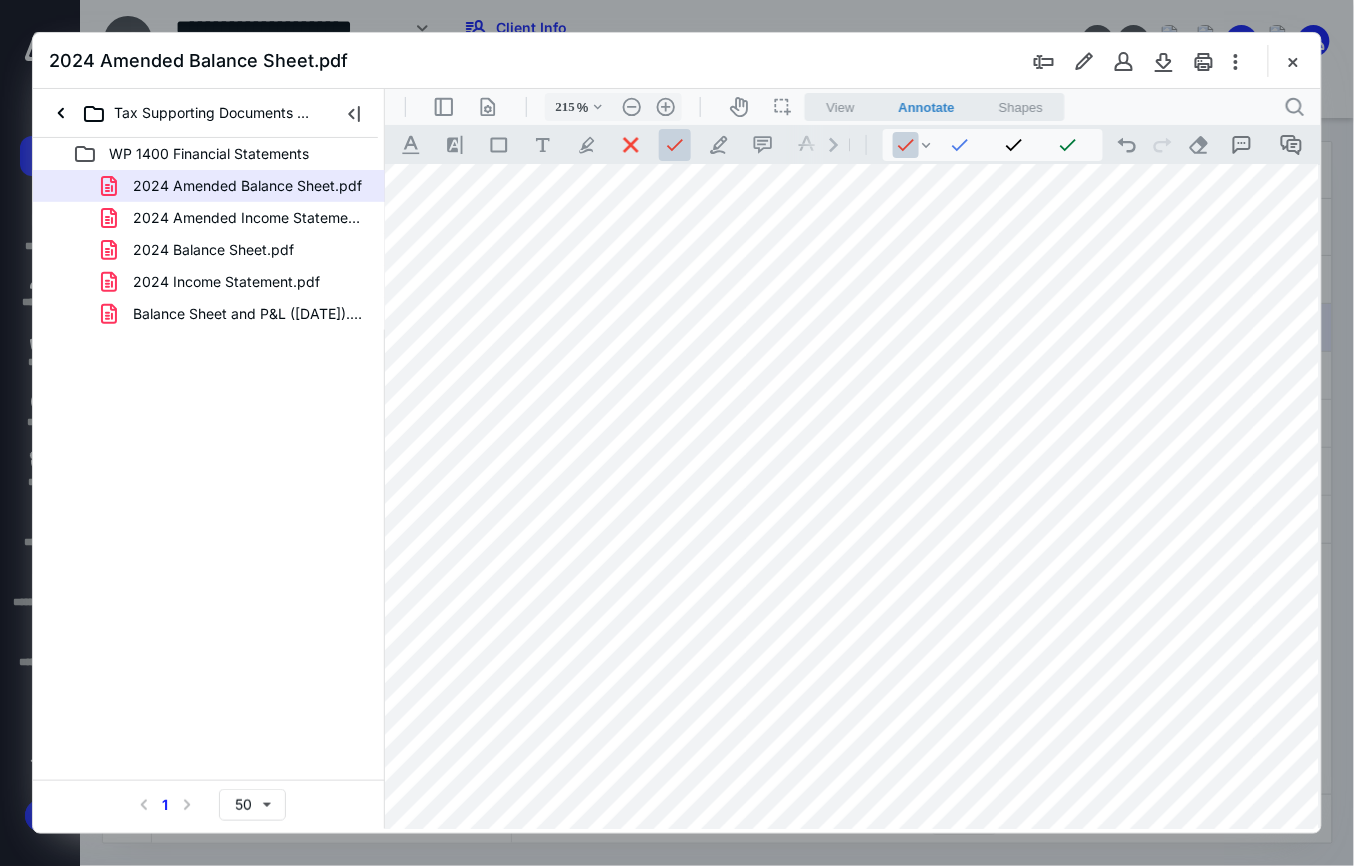 click at bounding box center [842, 280] 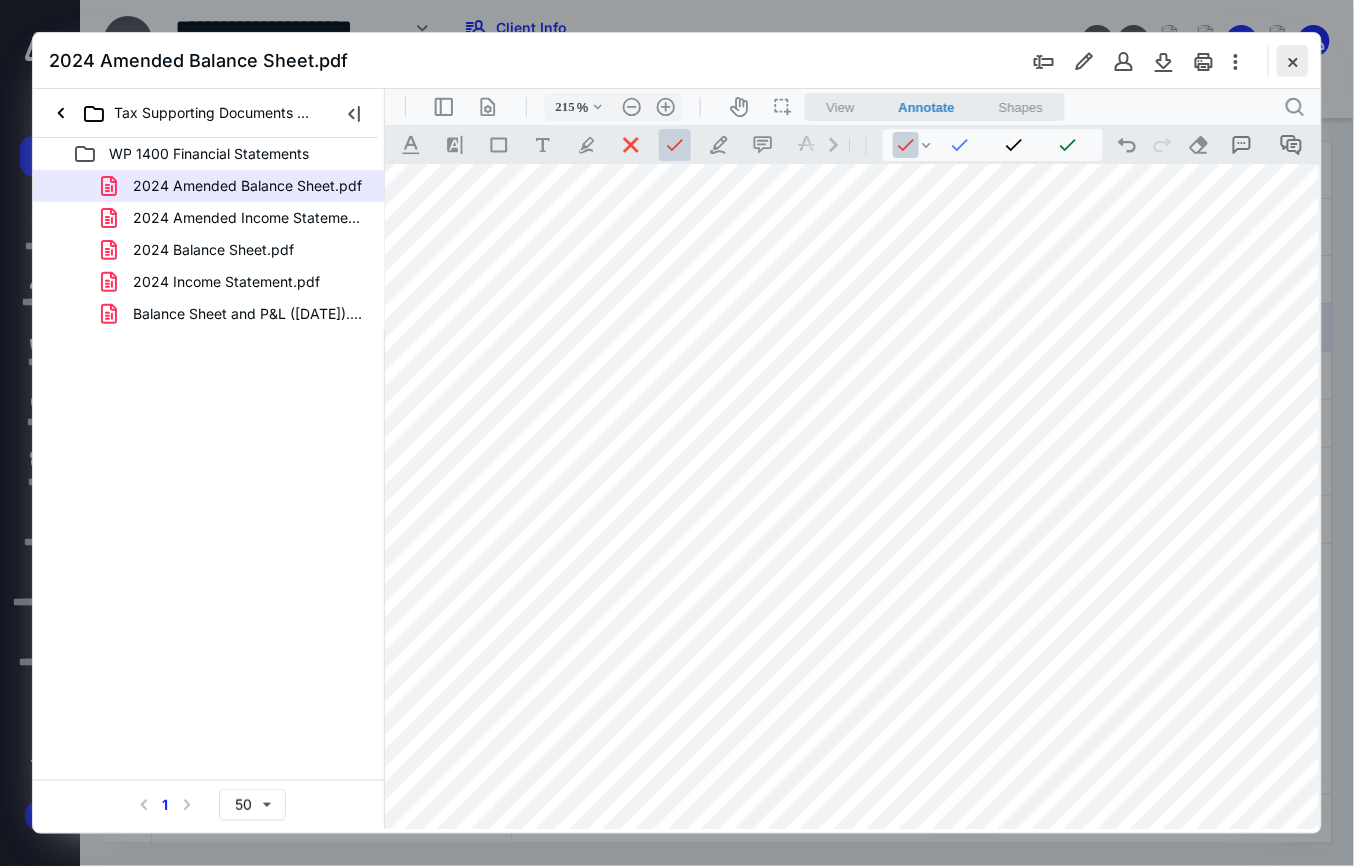 click at bounding box center [1293, 61] 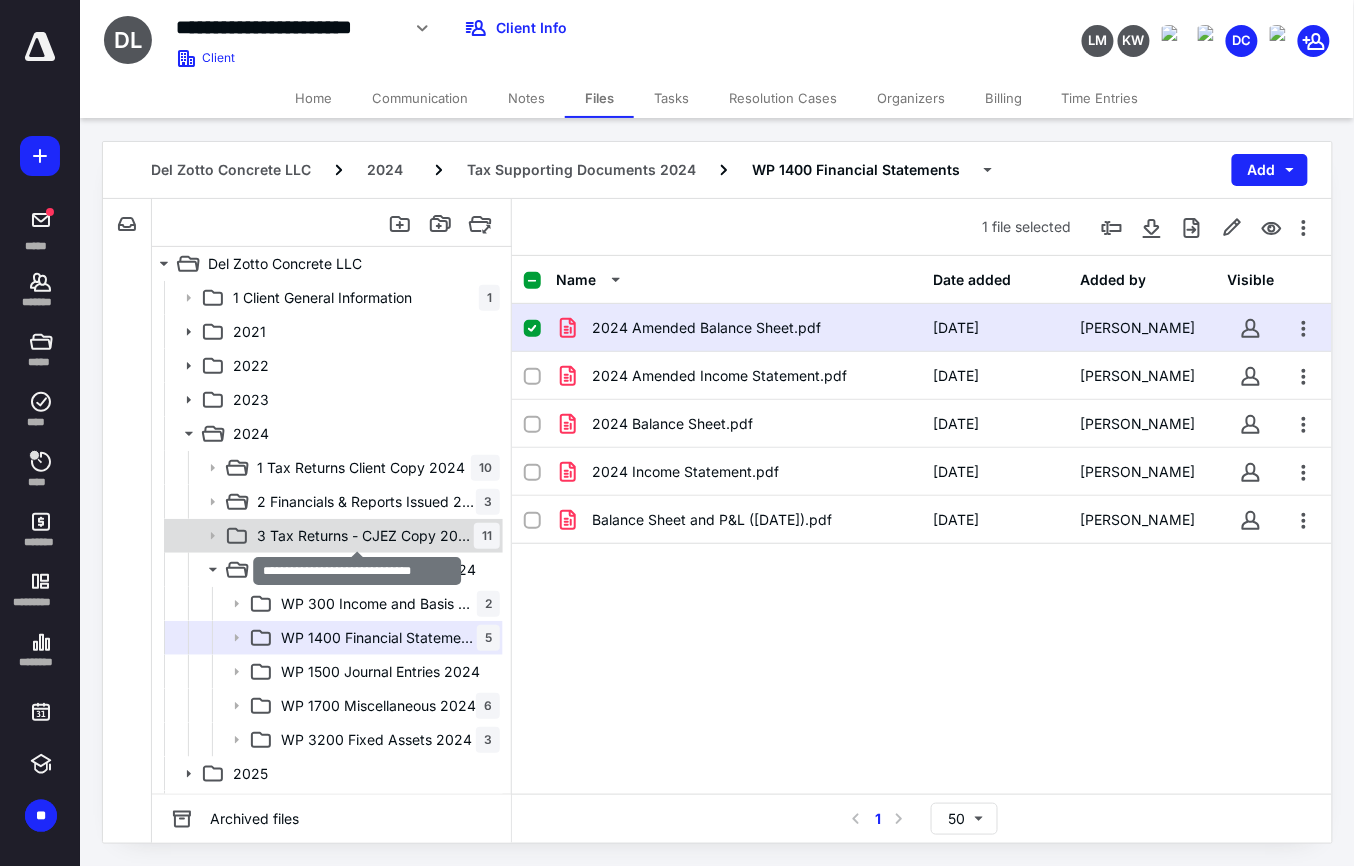 click on "3 Tax Returns - CJEZ Copy 2024" at bounding box center [365, 536] 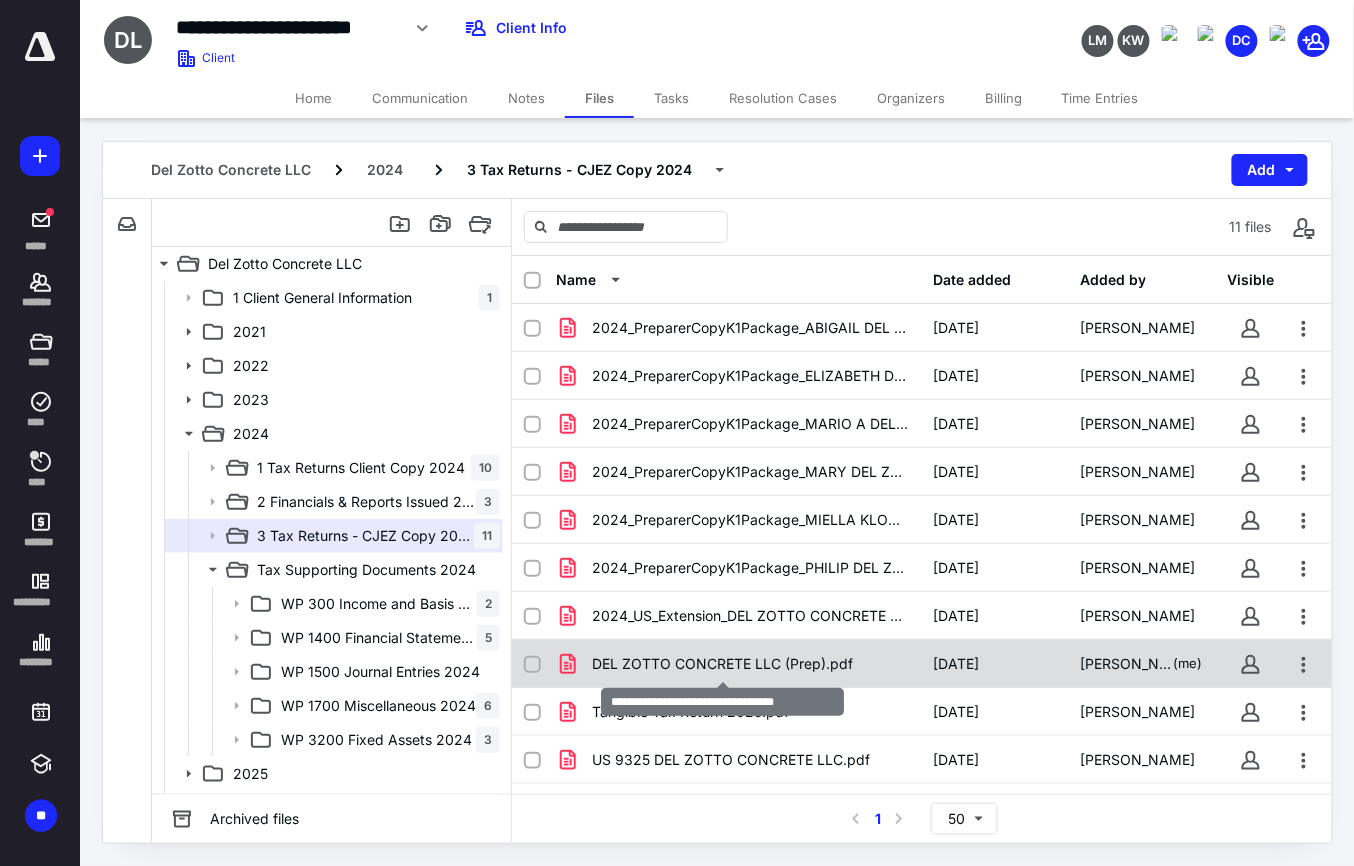 click on "DEL ZOTTO CONCRETE LLC (Prep).pdf" at bounding box center [722, 664] 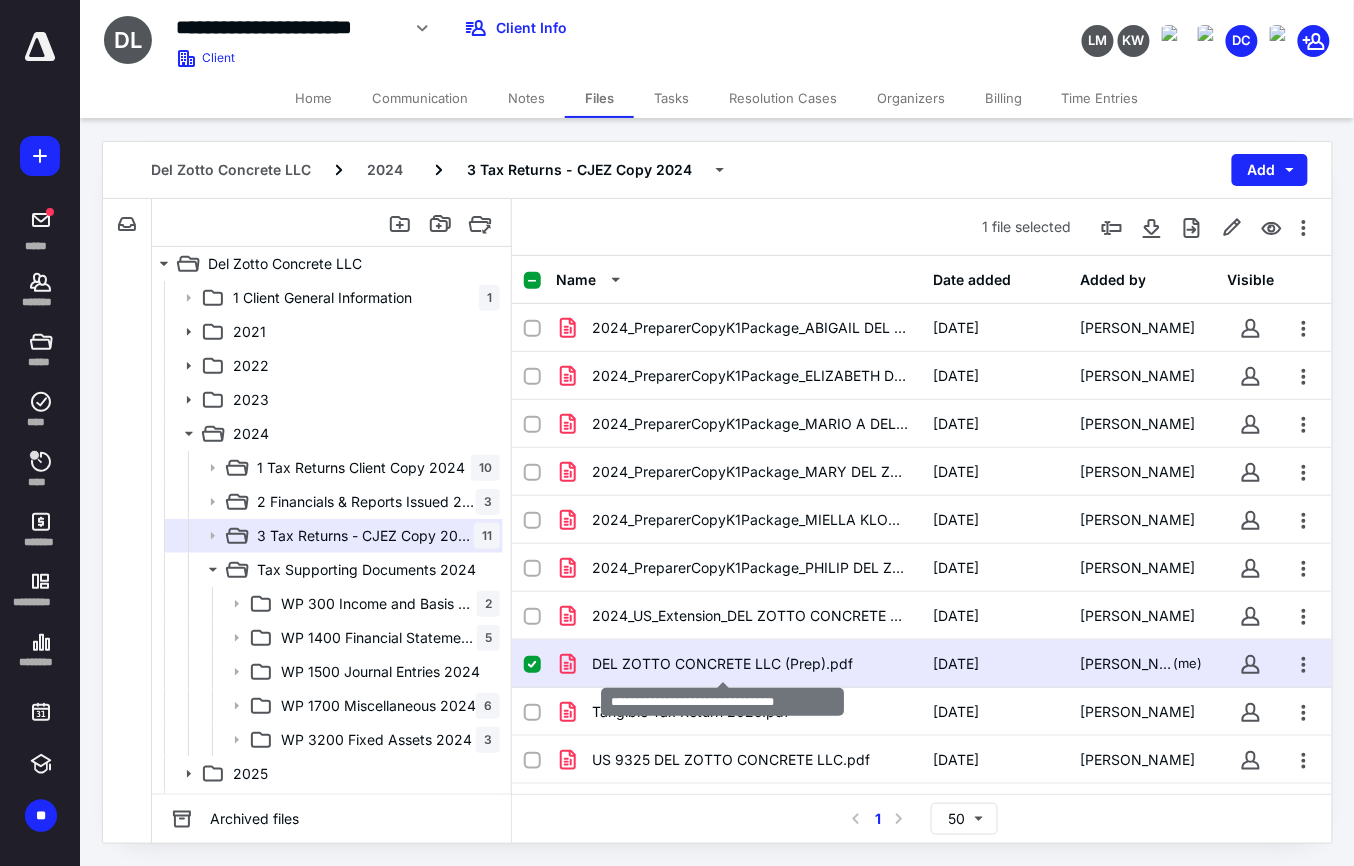 click on "DEL ZOTTO CONCRETE LLC (Prep).pdf" at bounding box center [722, 664] 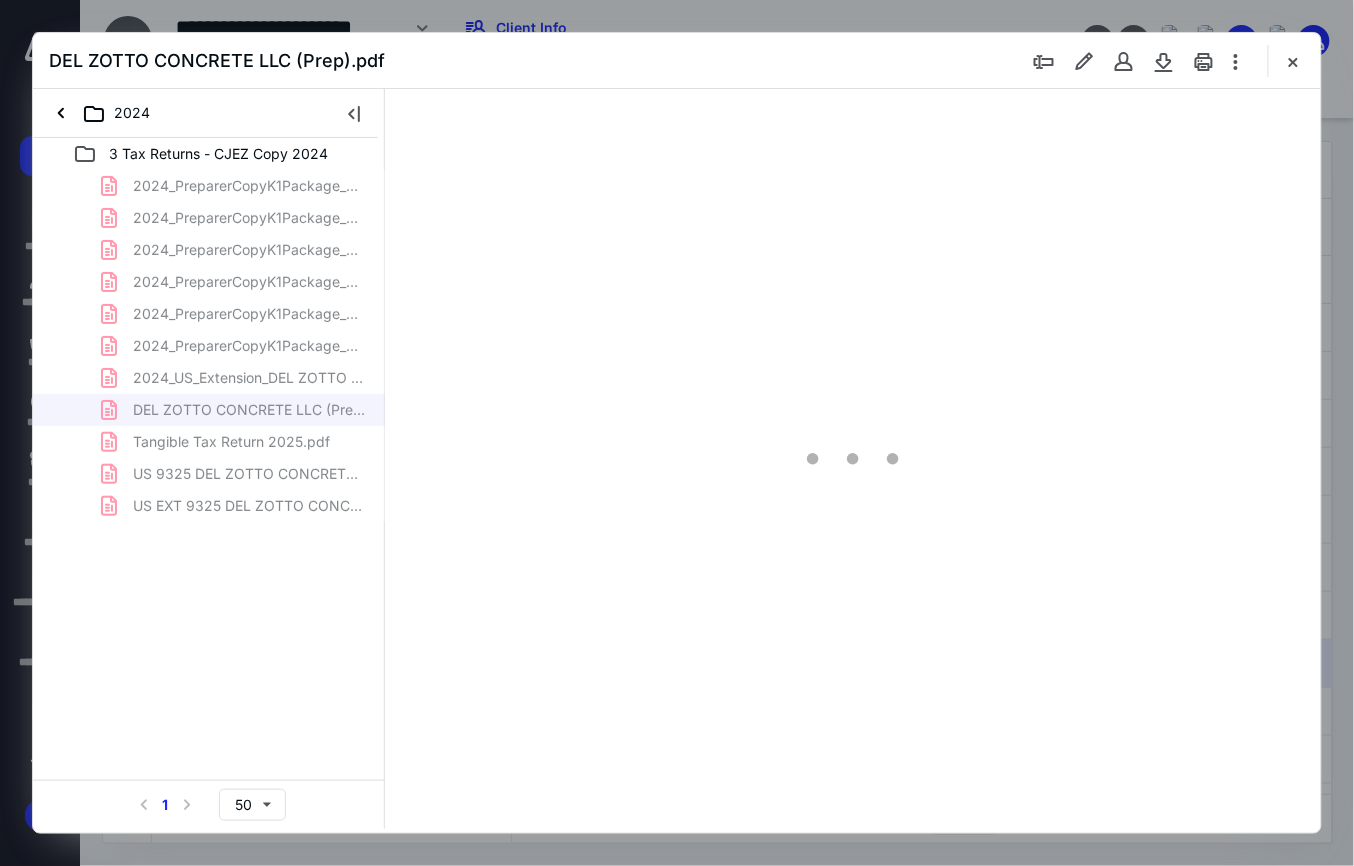 scroll, scrollTop: 0, scrollLeft: 0, axis: both 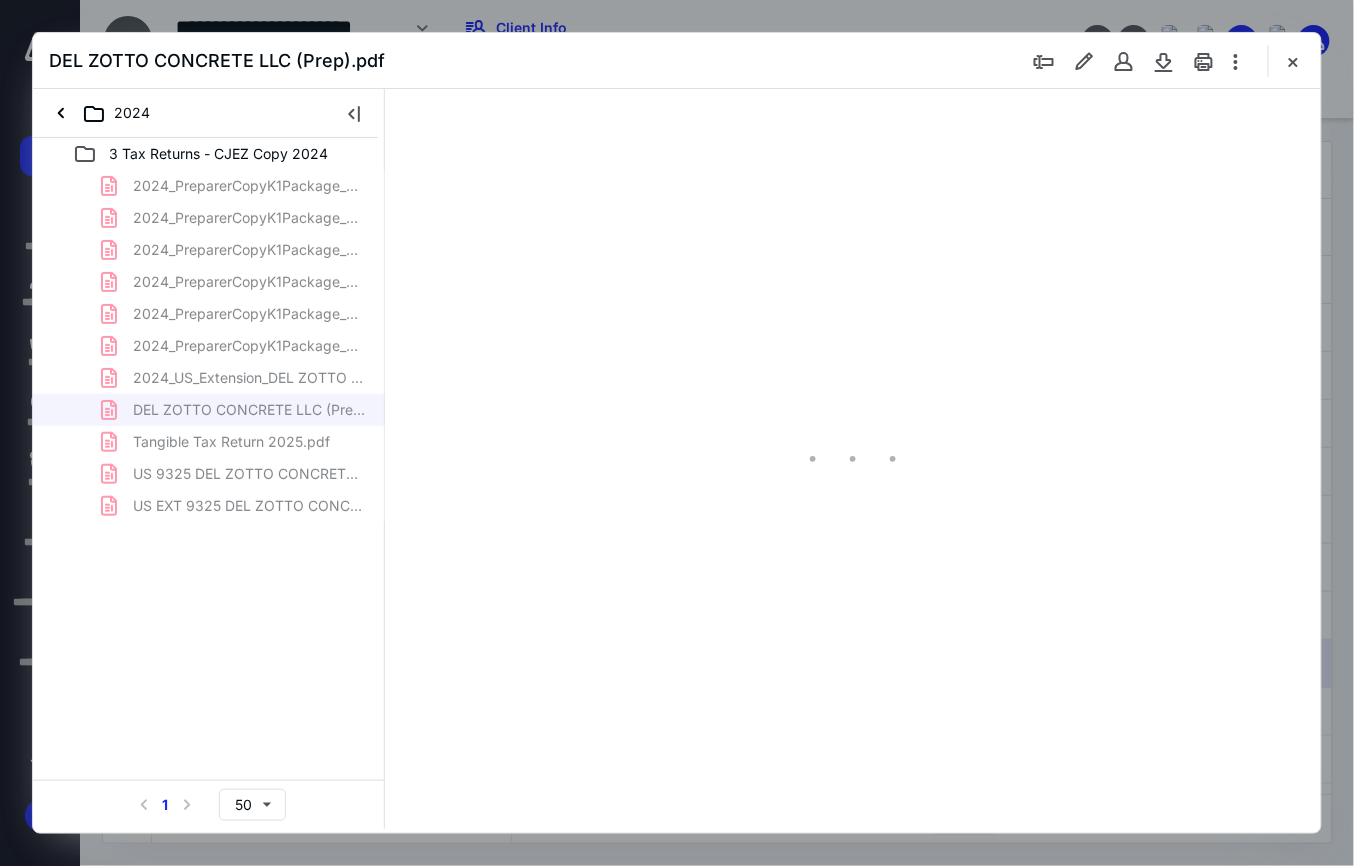 type on "150" 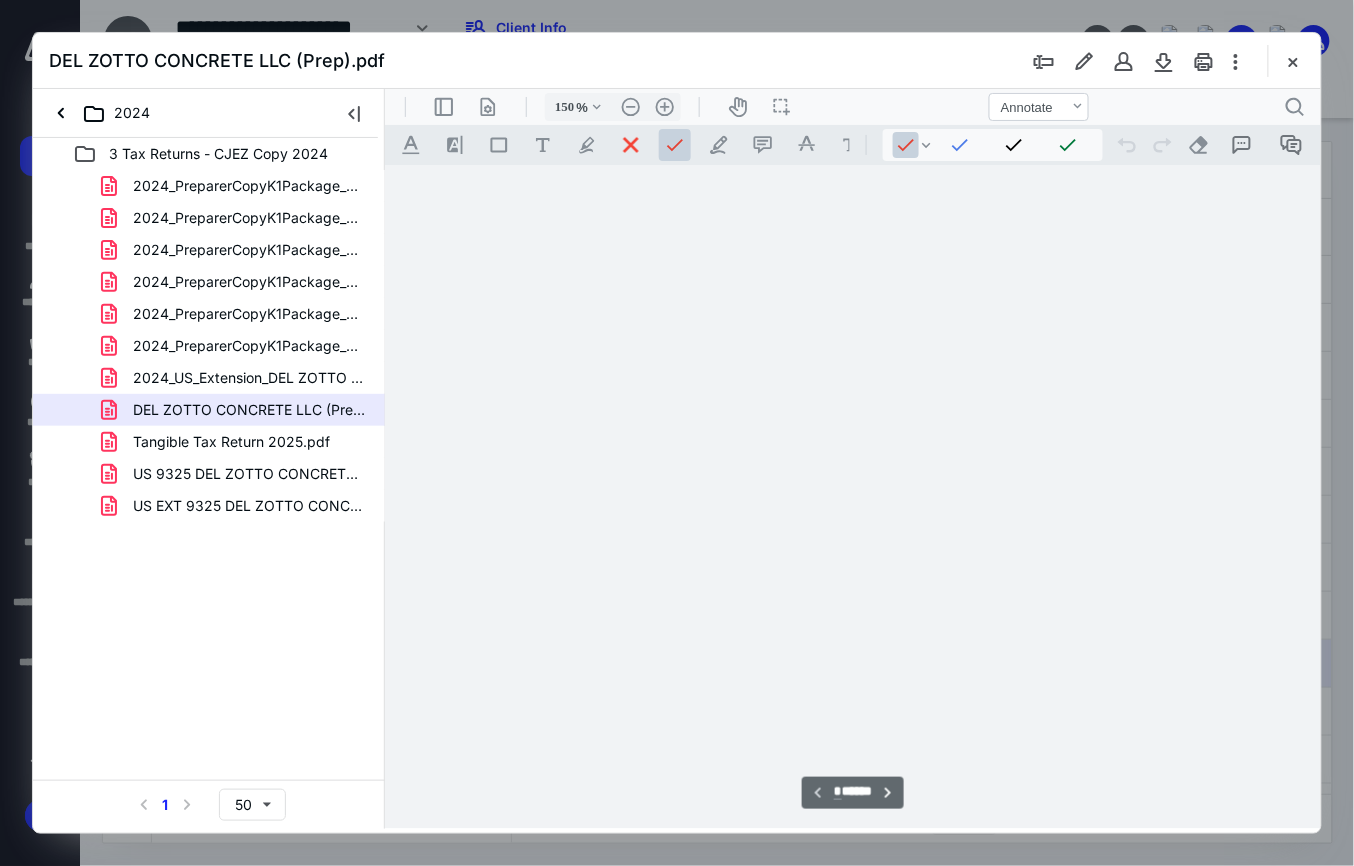scroll, scrollTop: 82, scrollLeft: 132, axis: both 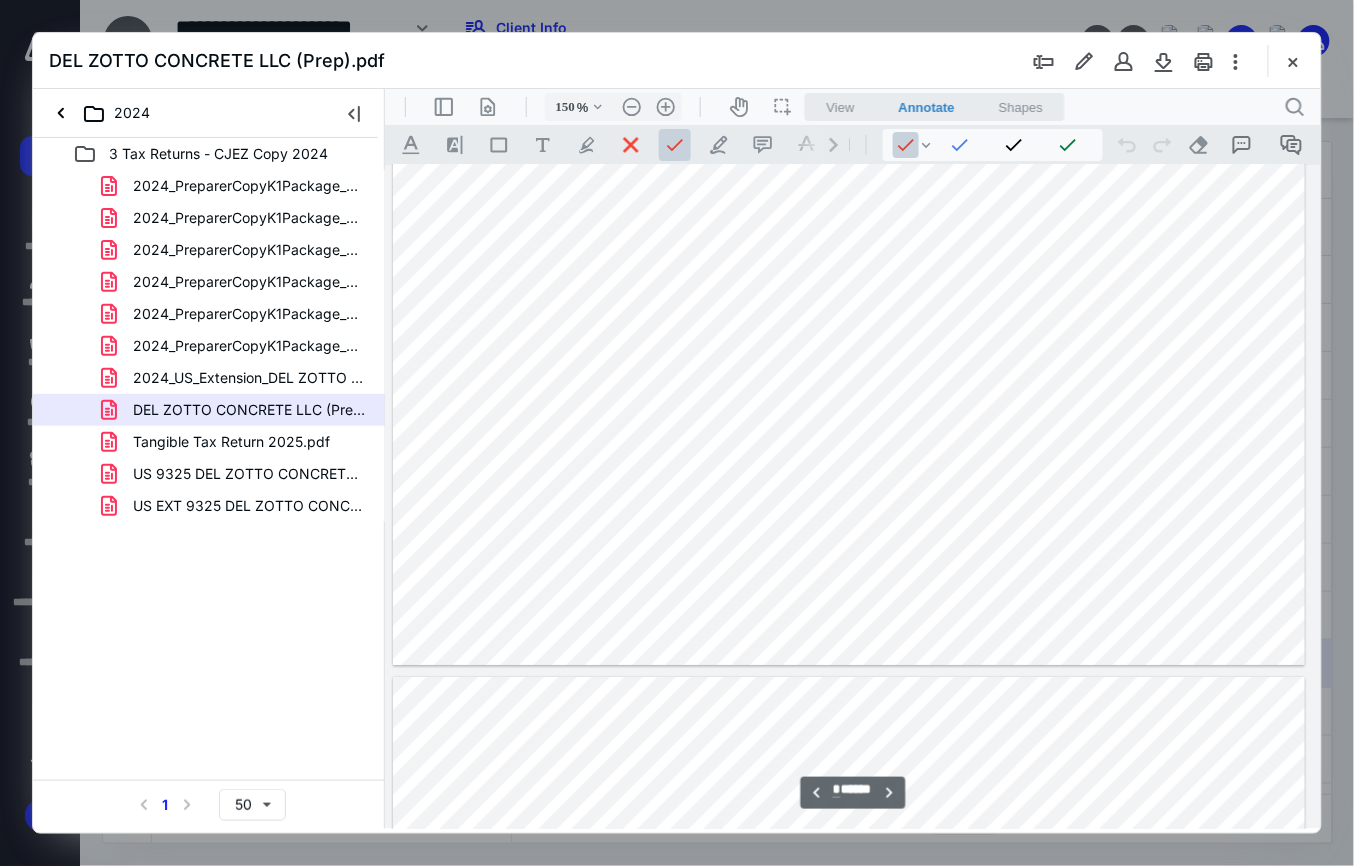 type on "*" 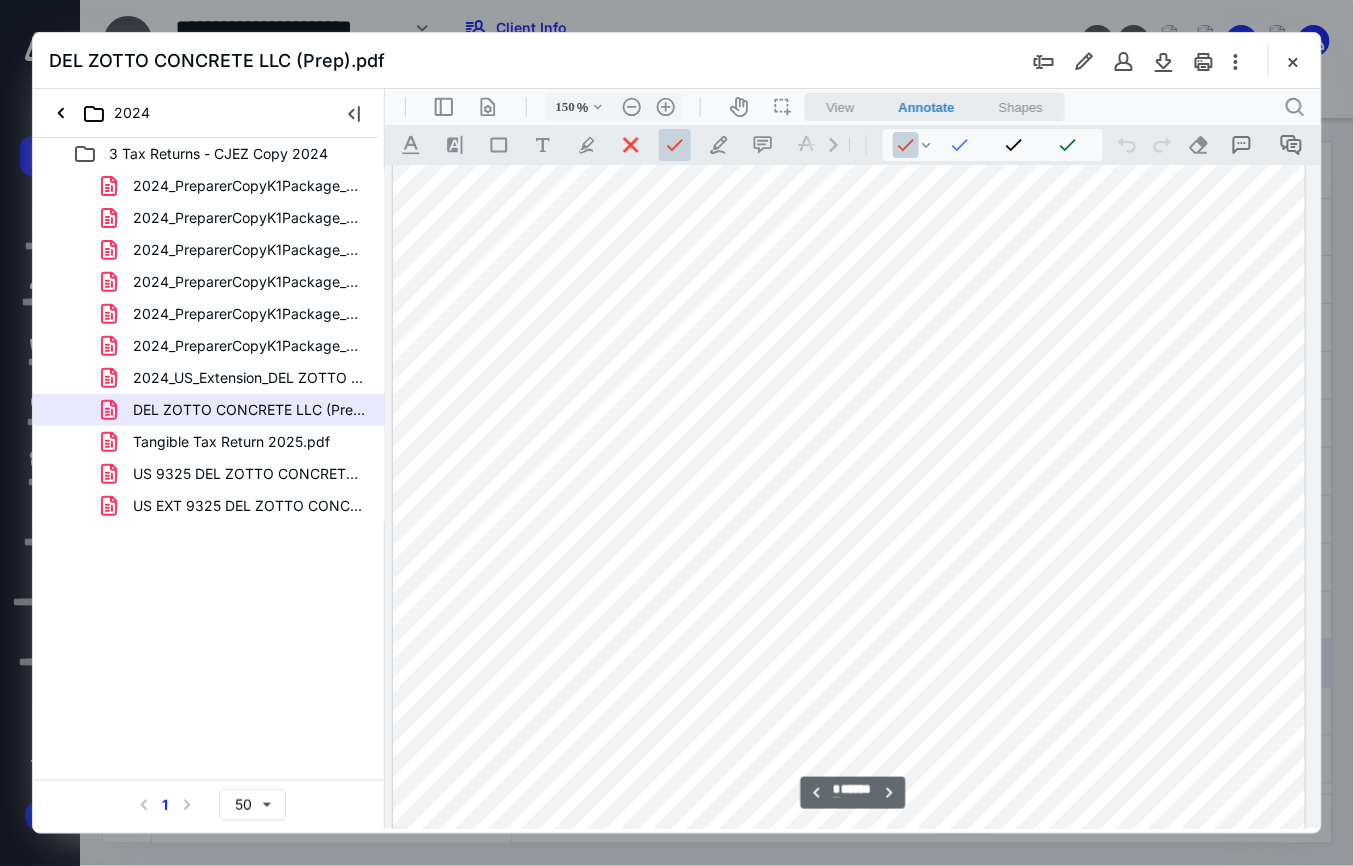 scroll, scrollTop: 8616, scrollLeft: 132, axis: both 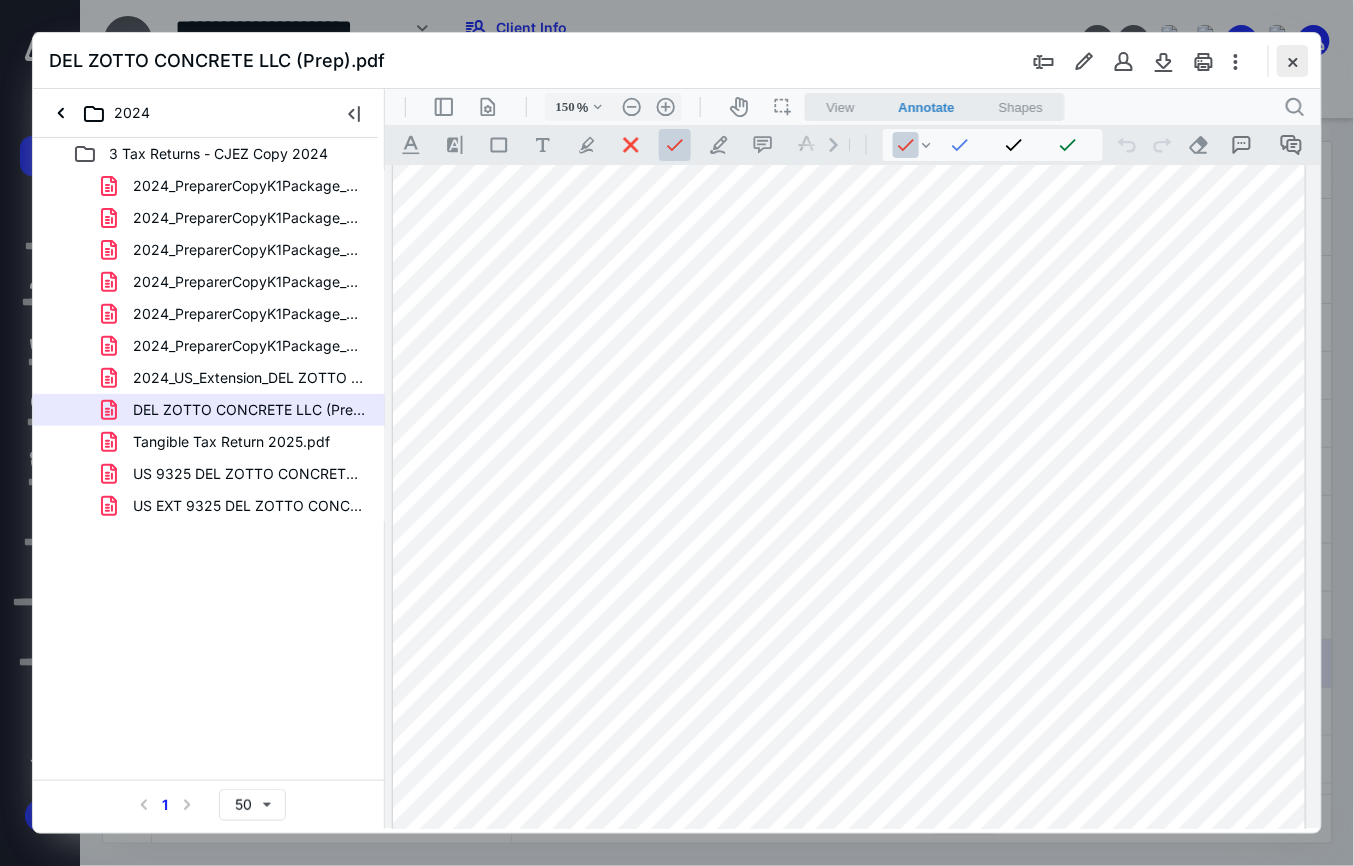 click at bounding box center (1293, 61) 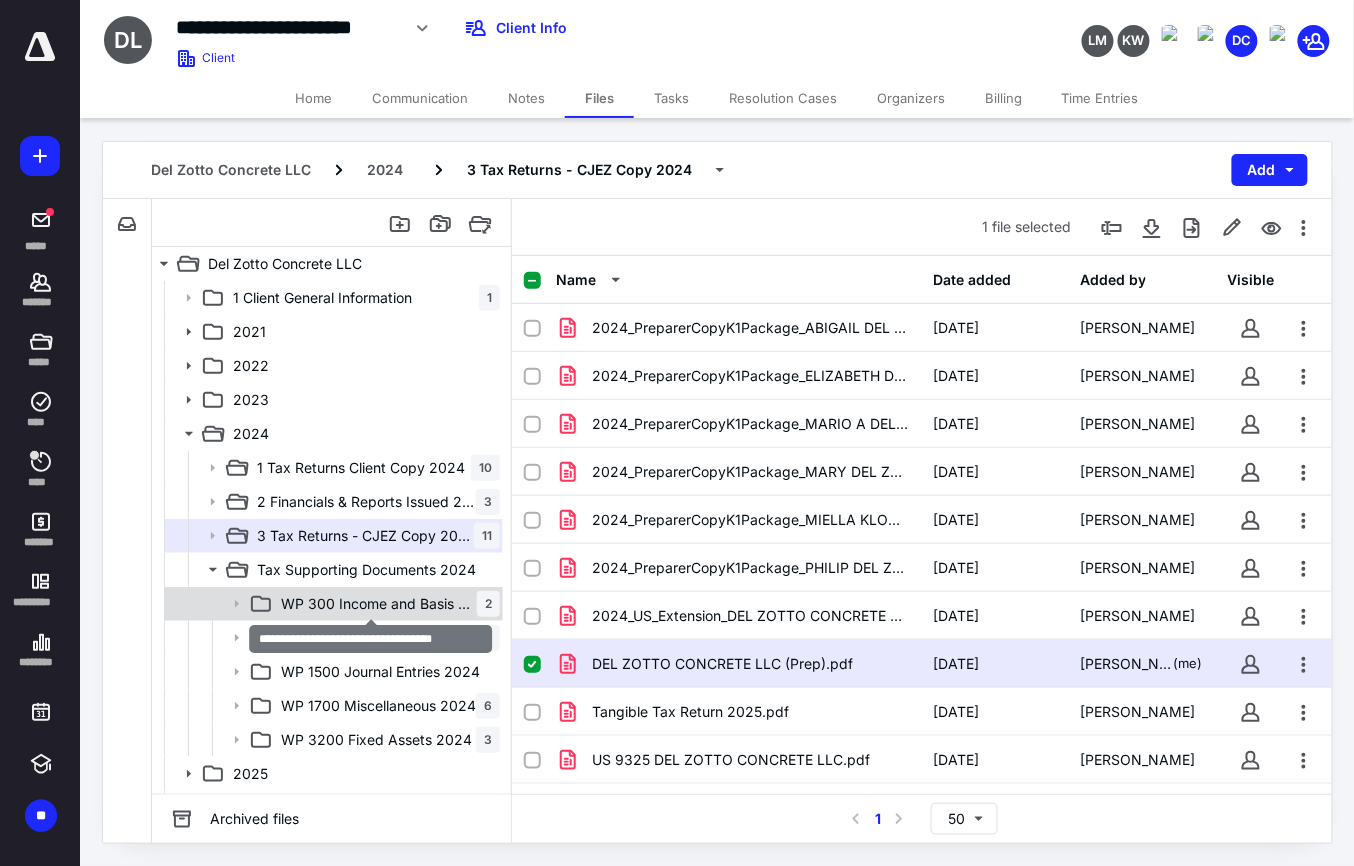 click on "WP  300 Income and Basis Recon 2024" at bounding box center [379, 604] 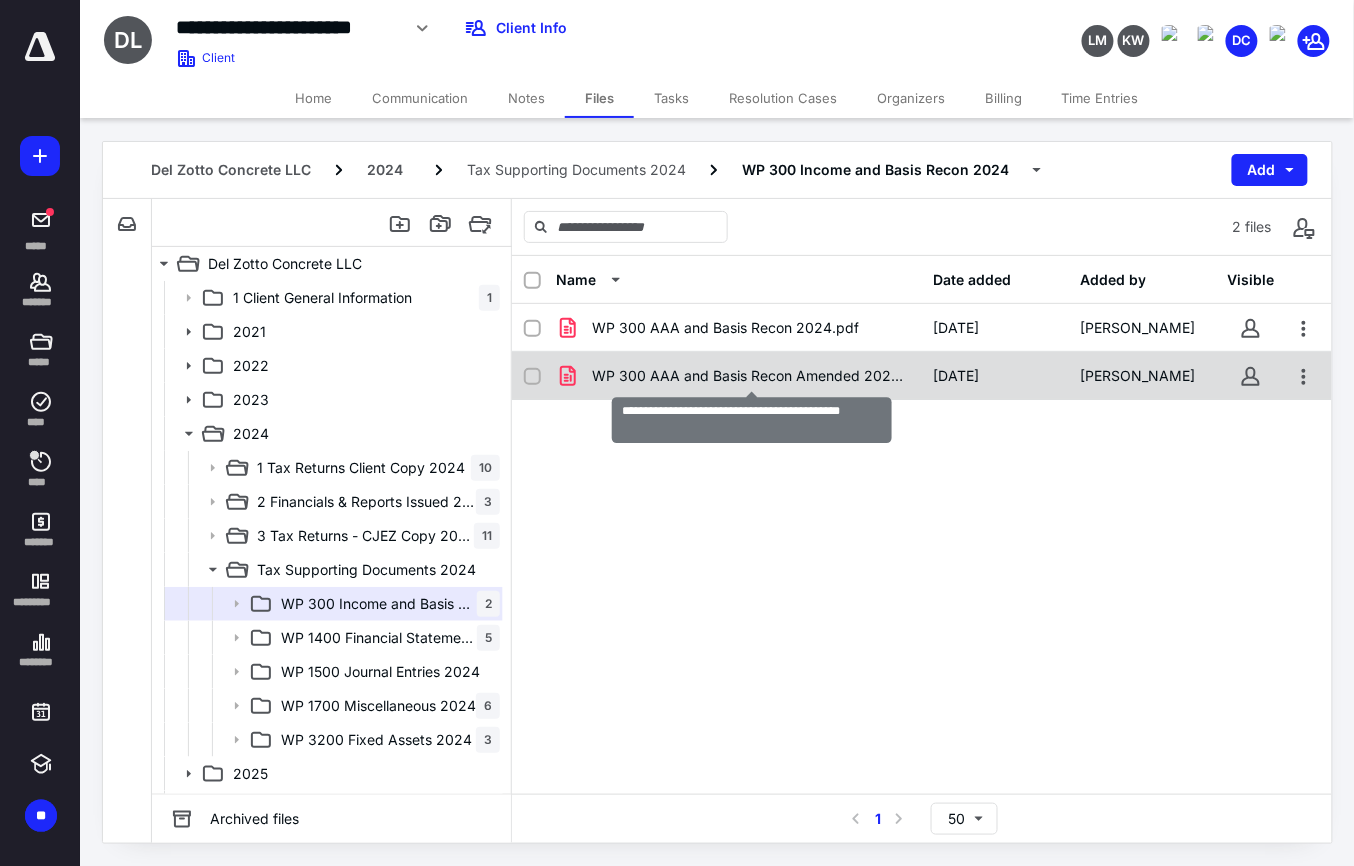 click on "WP  300 AAA and Basis Recon Amended 2024.pdf" at bounding box center (751, 376) 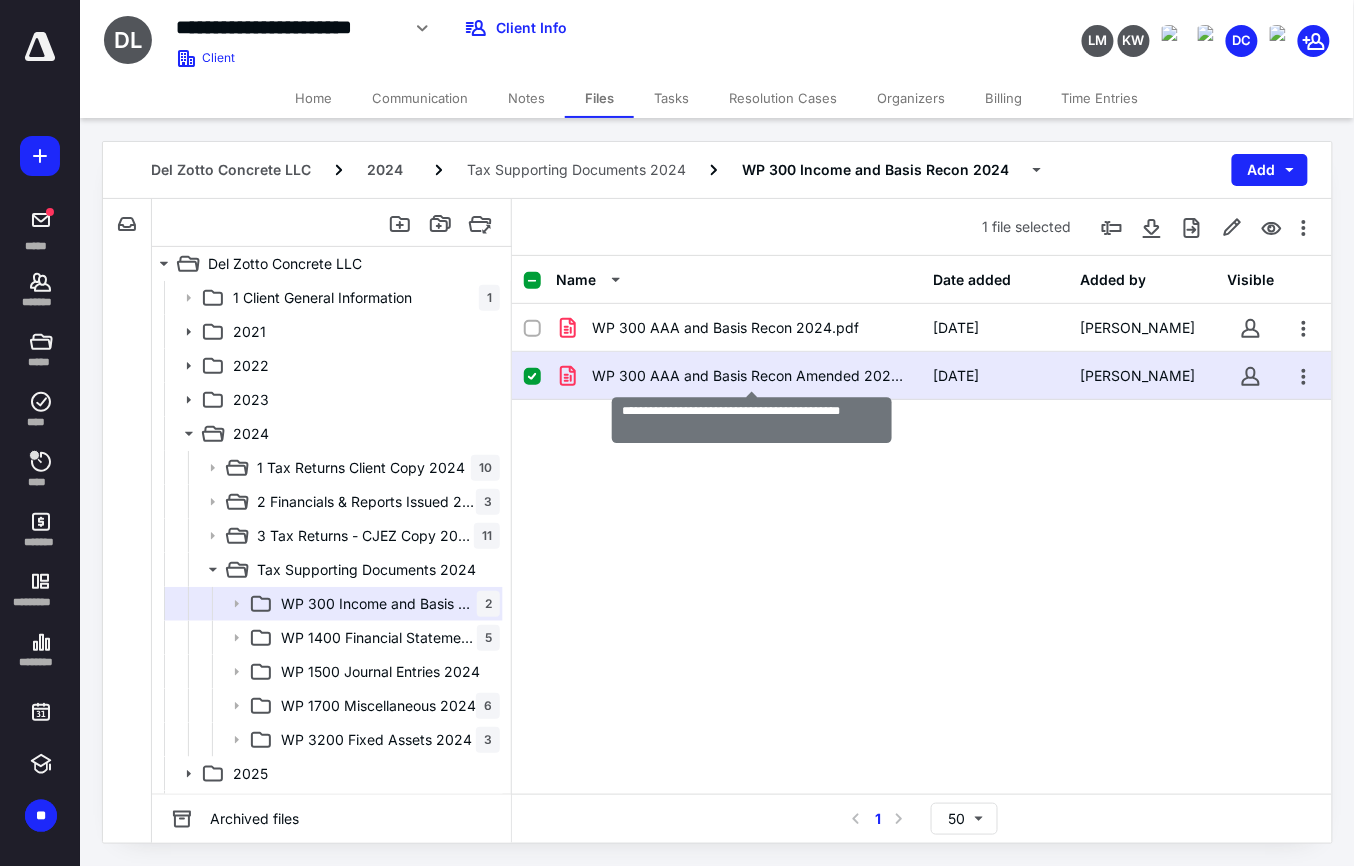 click on "WP  300 AAA and Basis Recon Amended 2024.pdf" at bounding box center [751, 376] 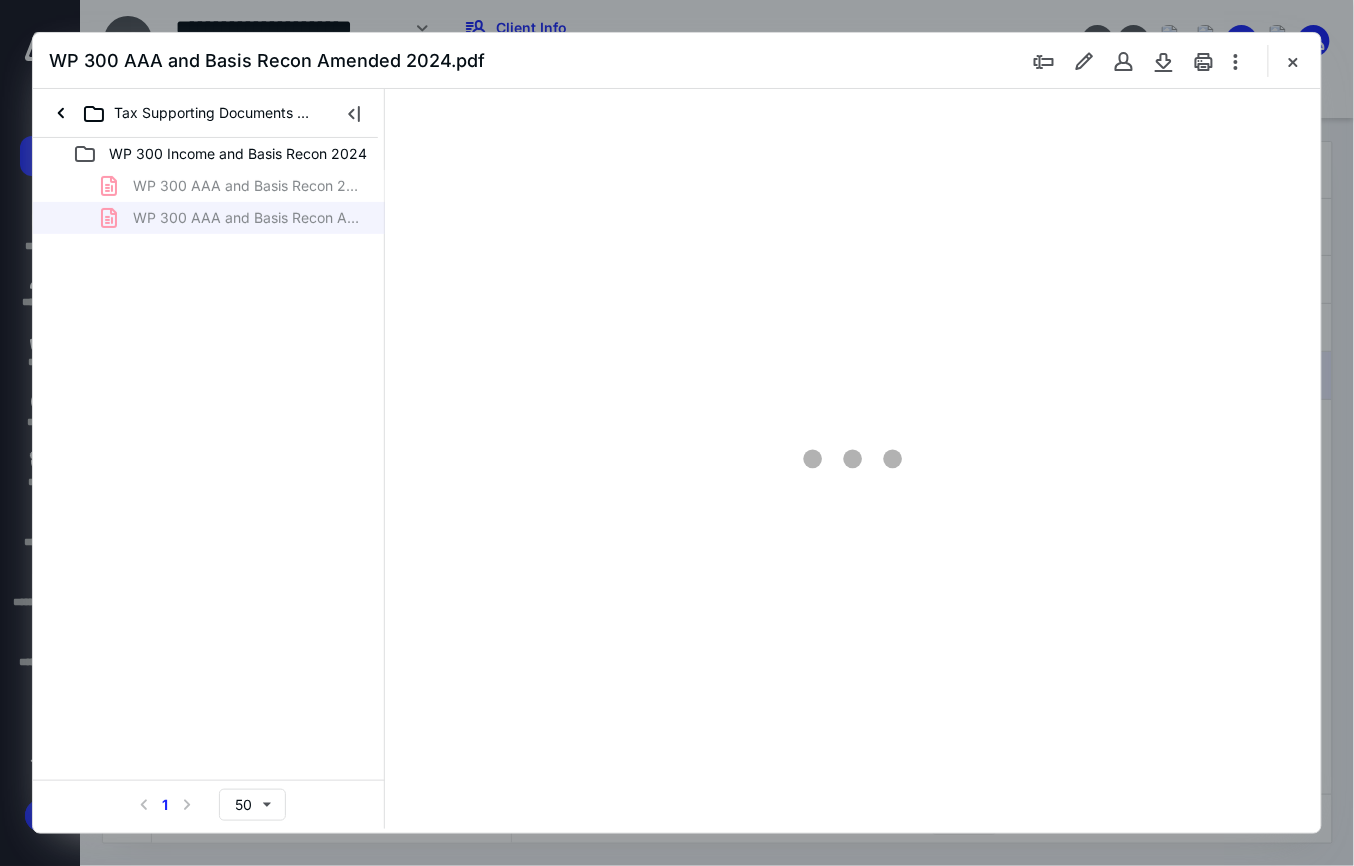 scroll, scrollTop: 0, scrollLeft: 0, axis: both 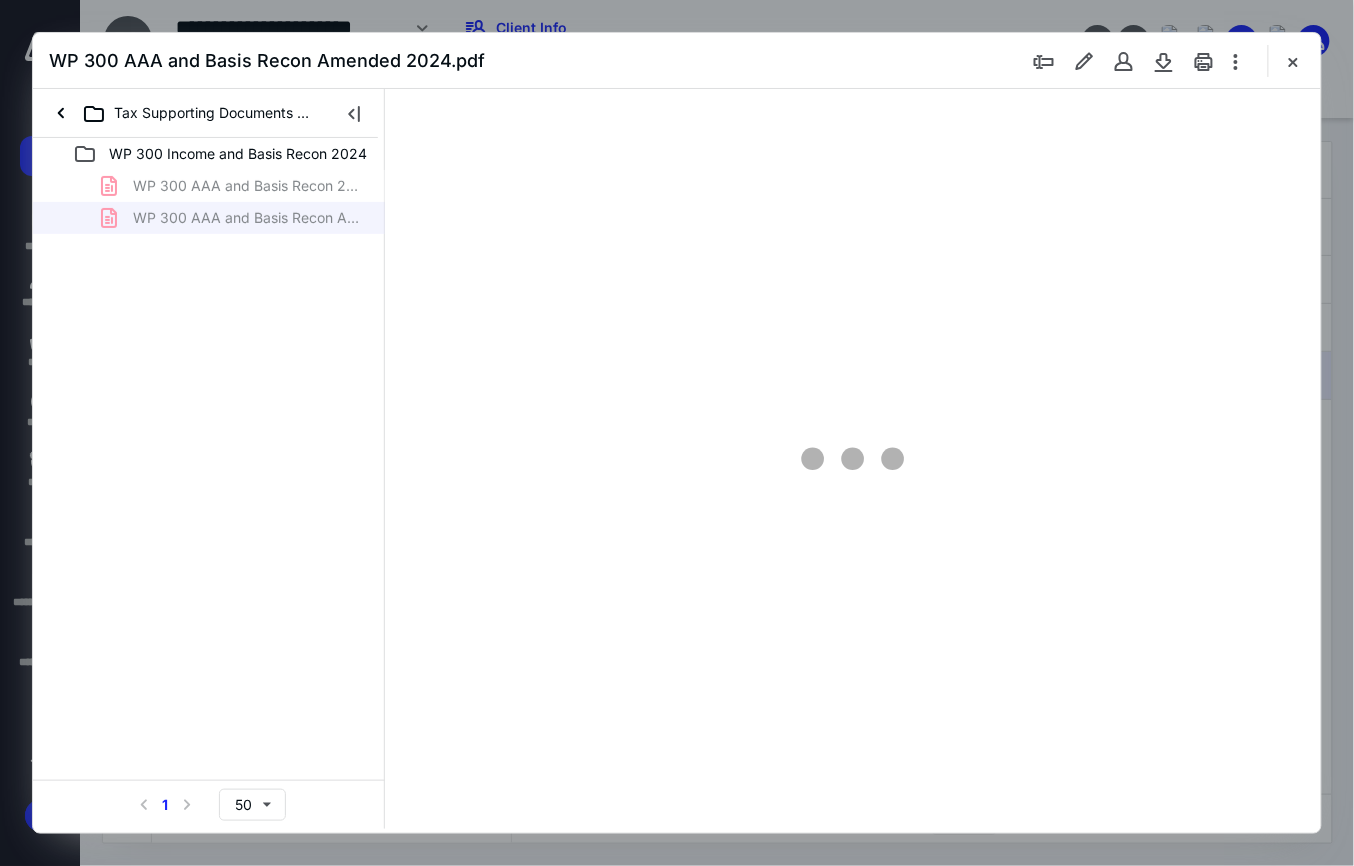 type on "149" 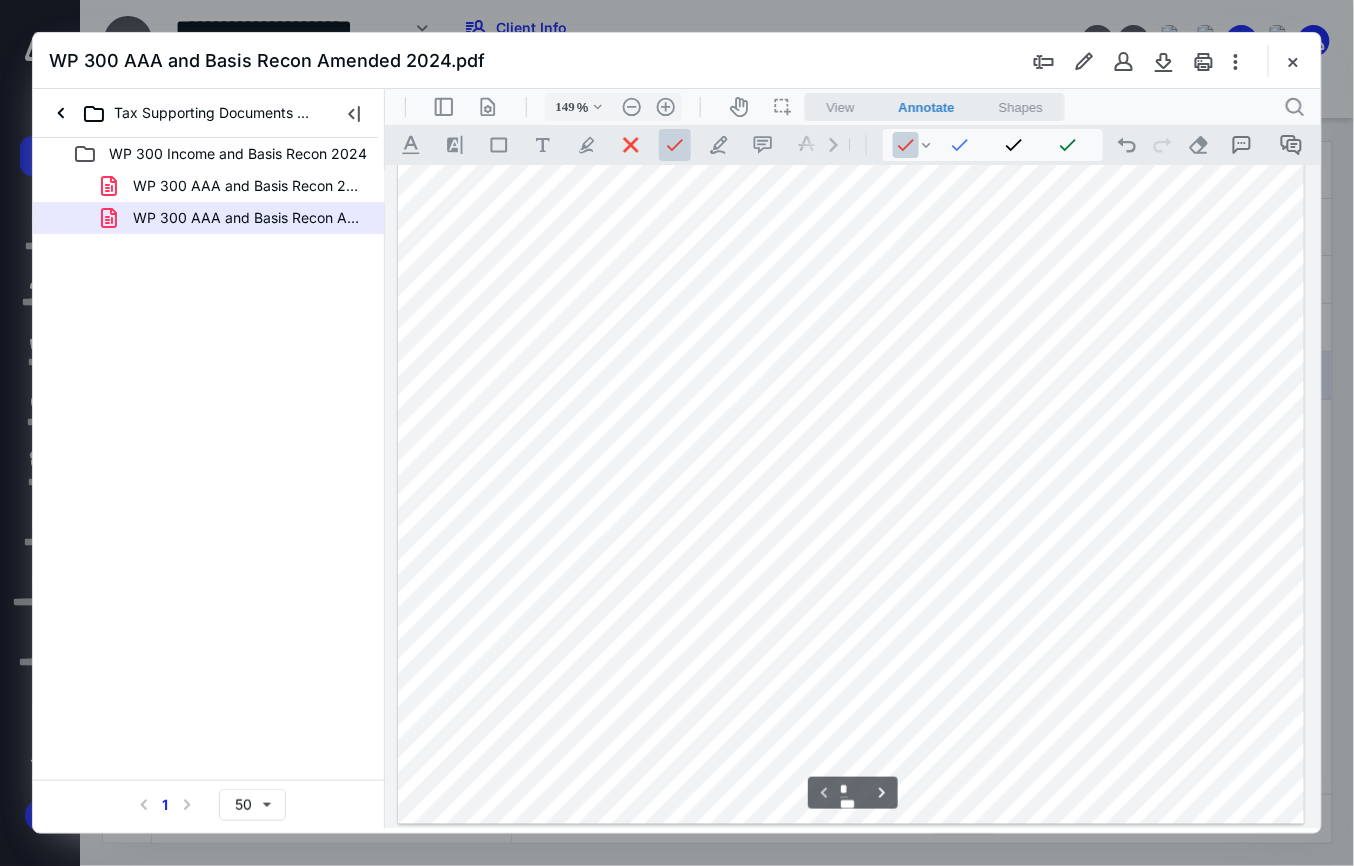 scroll, scrollTop: 533, scrollLeft: 0, axis: vertical 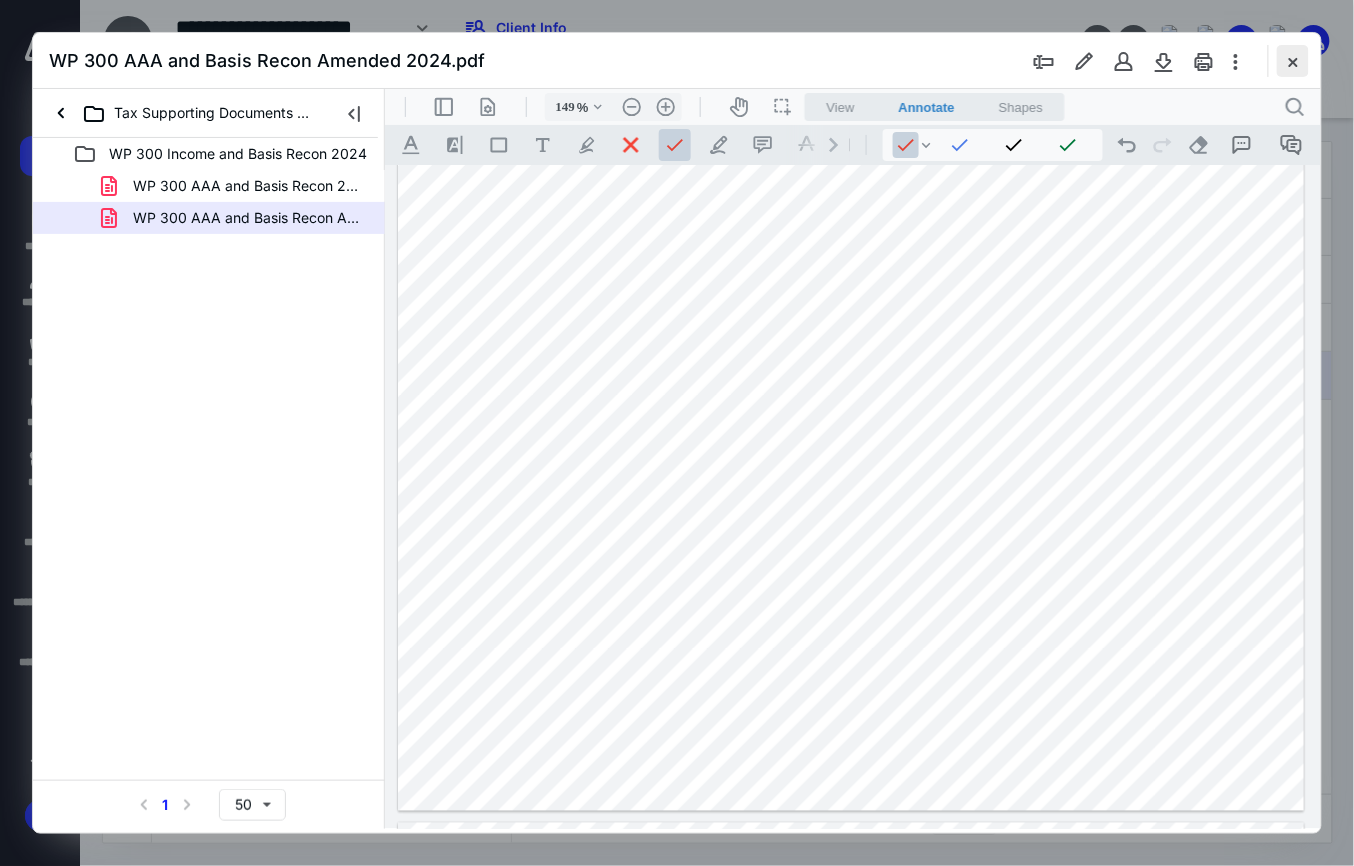 click at bounding box center (1293, 61) 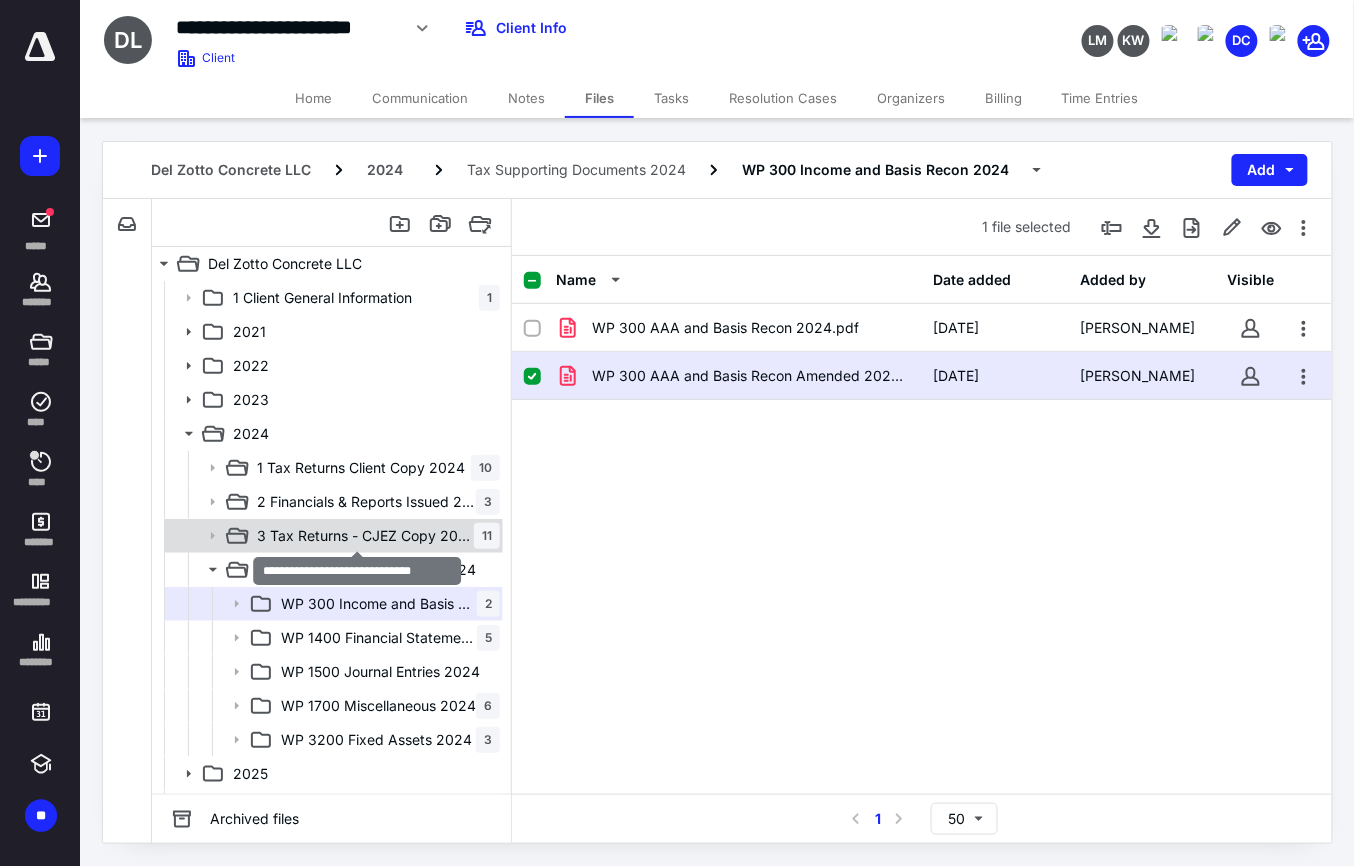 click on "3 Tax Returns - CJEZ Copy 2024" at bounding box center (365, 536) 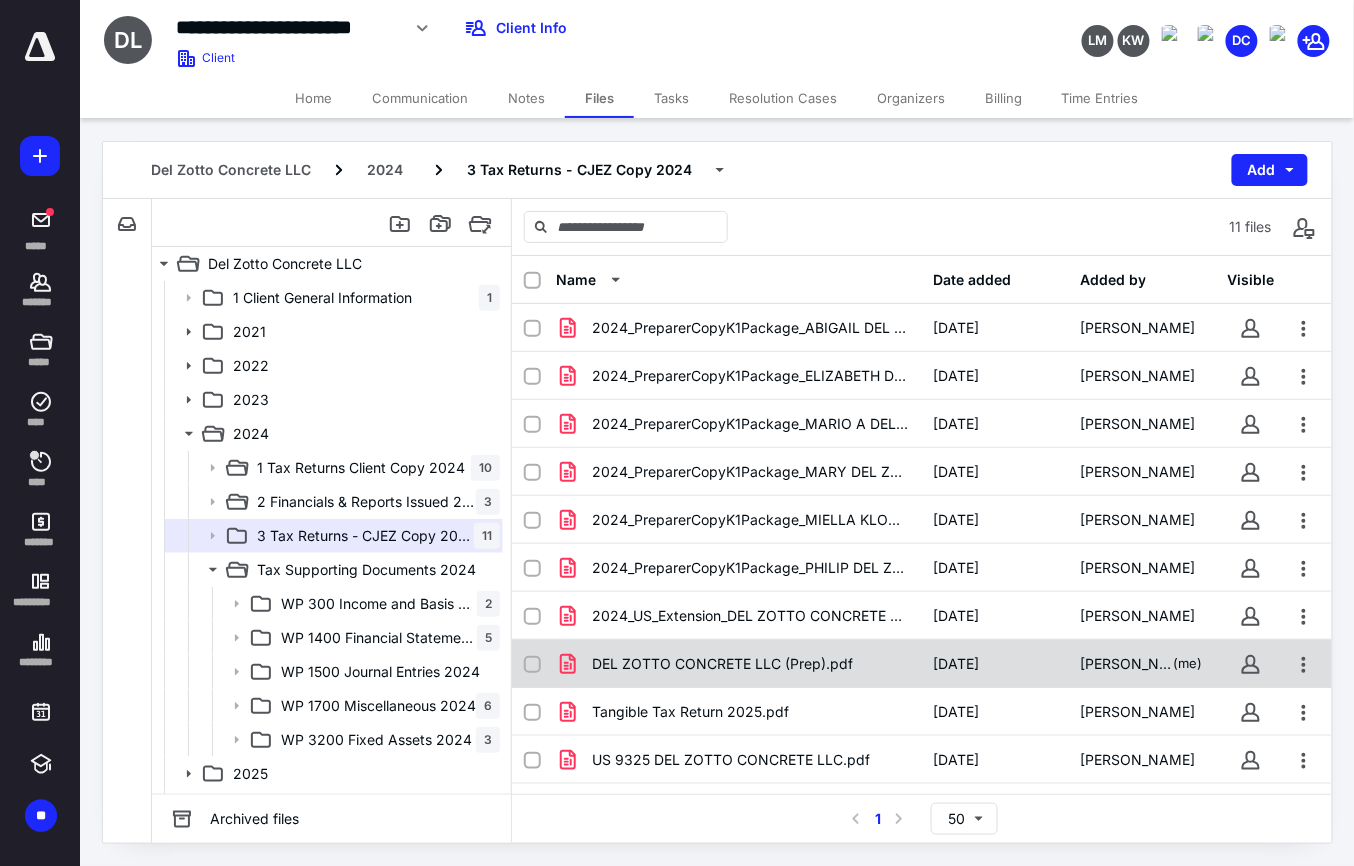 click on "DEL ZOTTO CONCRETE LLC (Prep).pdf" at bounding box center (722, 664) 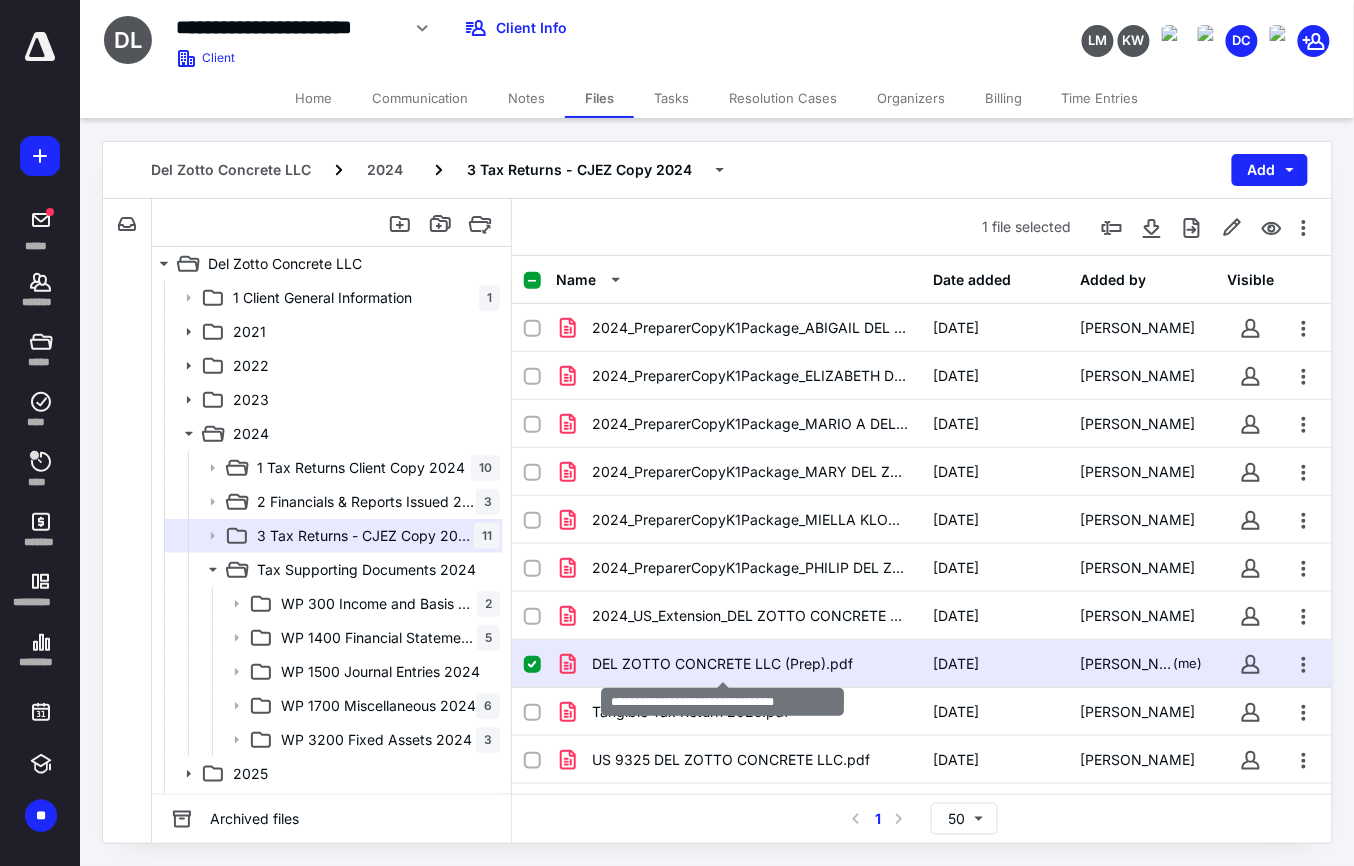 click on "DEL ZOTTO CONCRETE LLC (Prep).pdf" at bounding box center (722, 664) 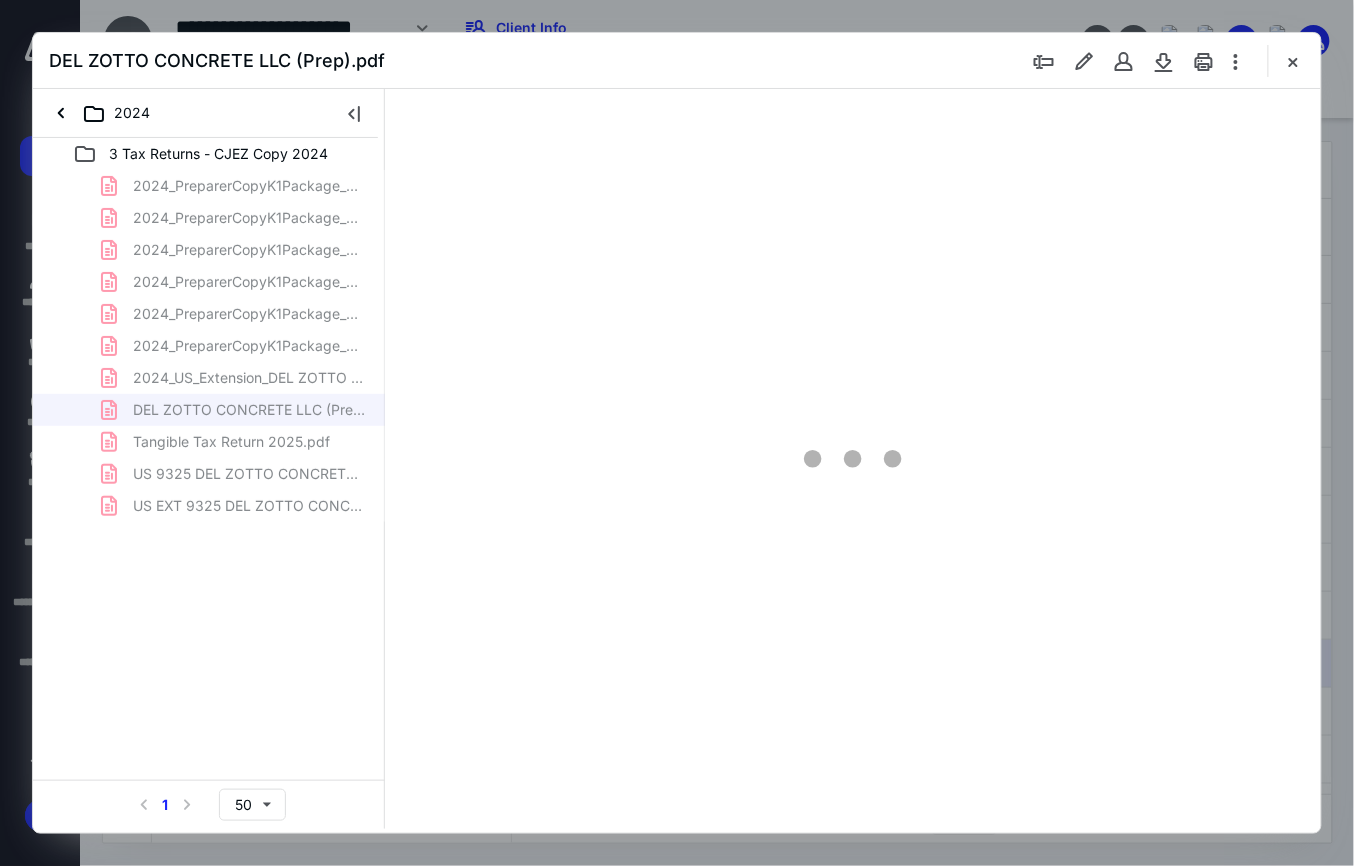 scroll, scrollTop: 0, scrollLeft: 0, axis: both 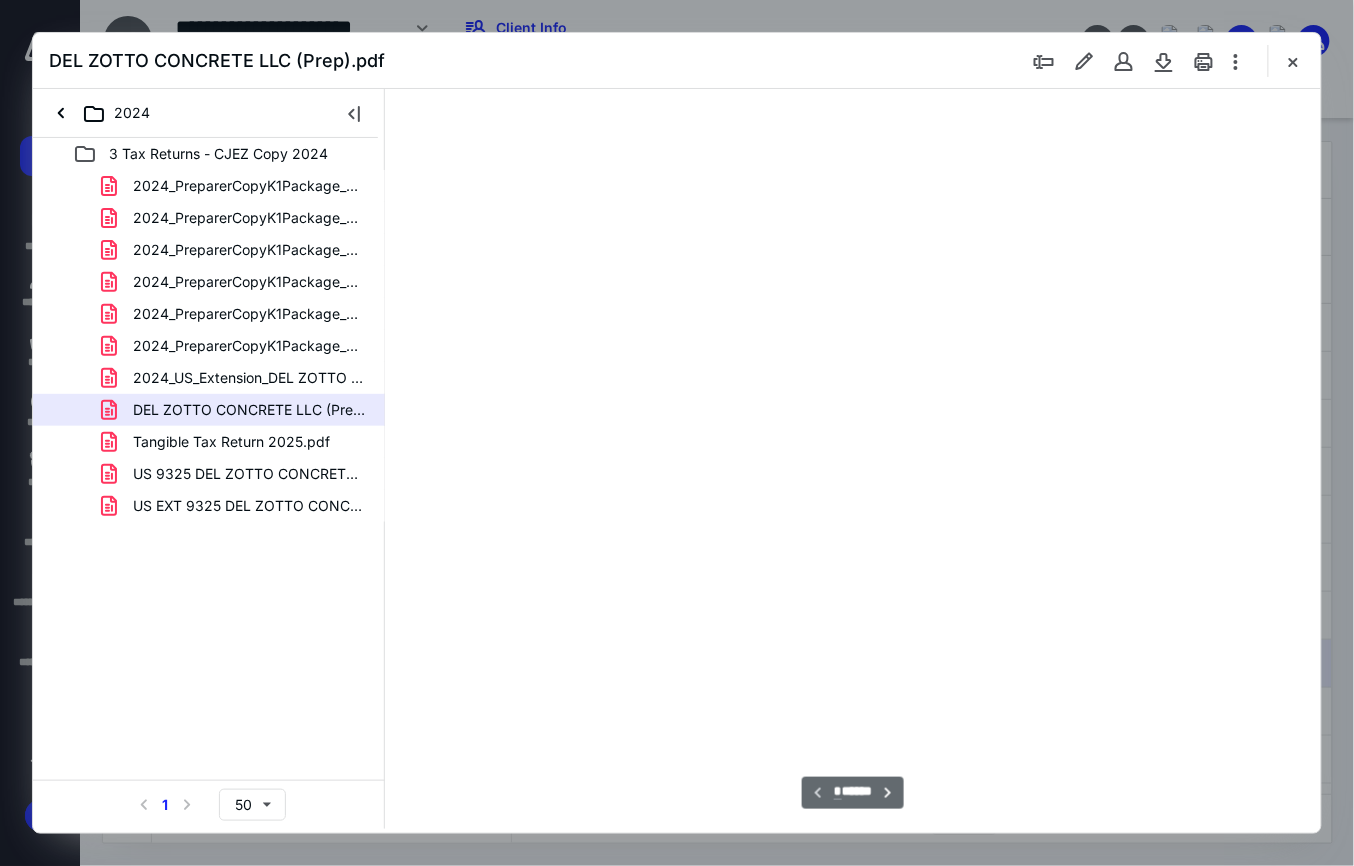 type on "150" 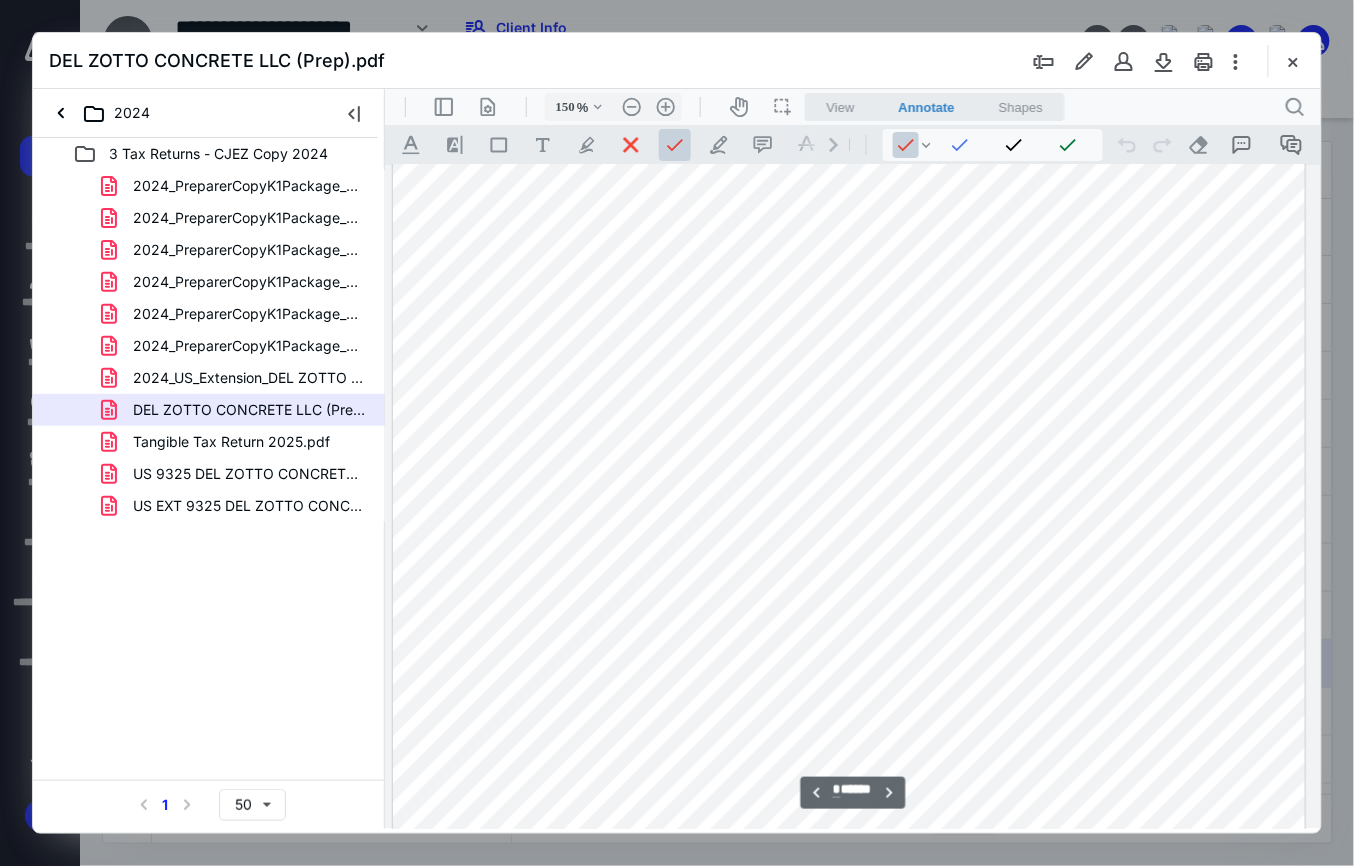 scroll, scrollTop: 5282, scrollLeft: 132, axis: both 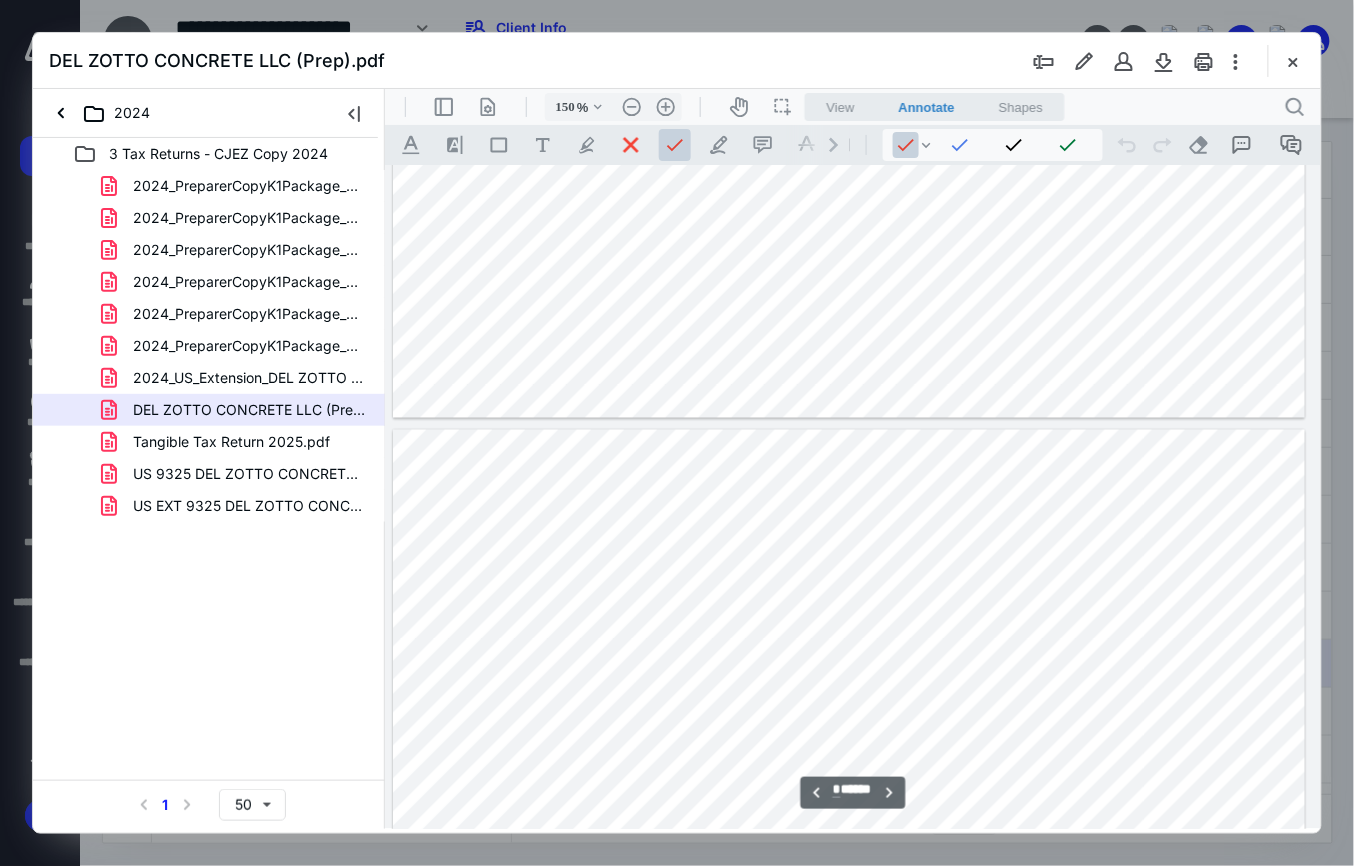 type on "*" 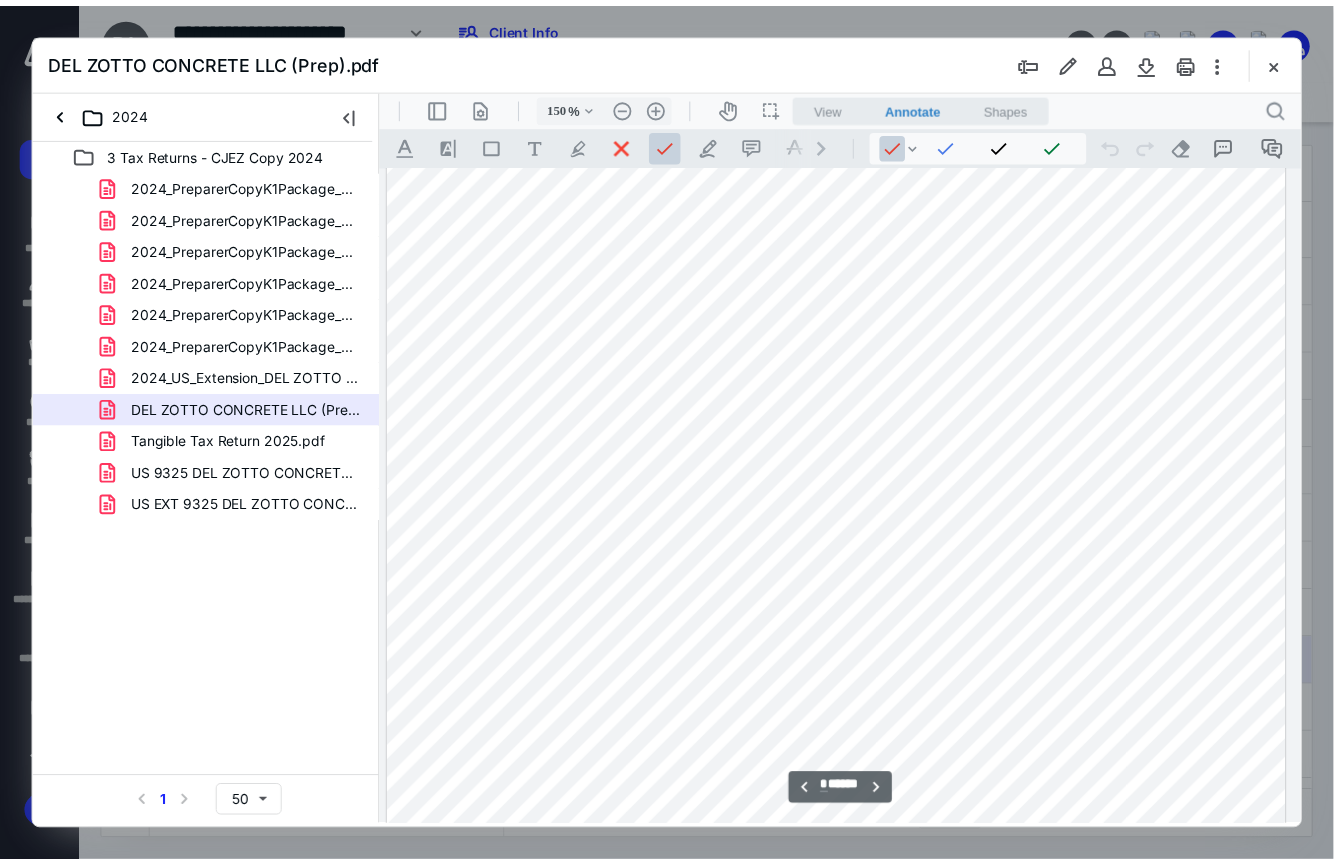scroll, scrollTop: 7416, scrollLeft: 132, axis: both 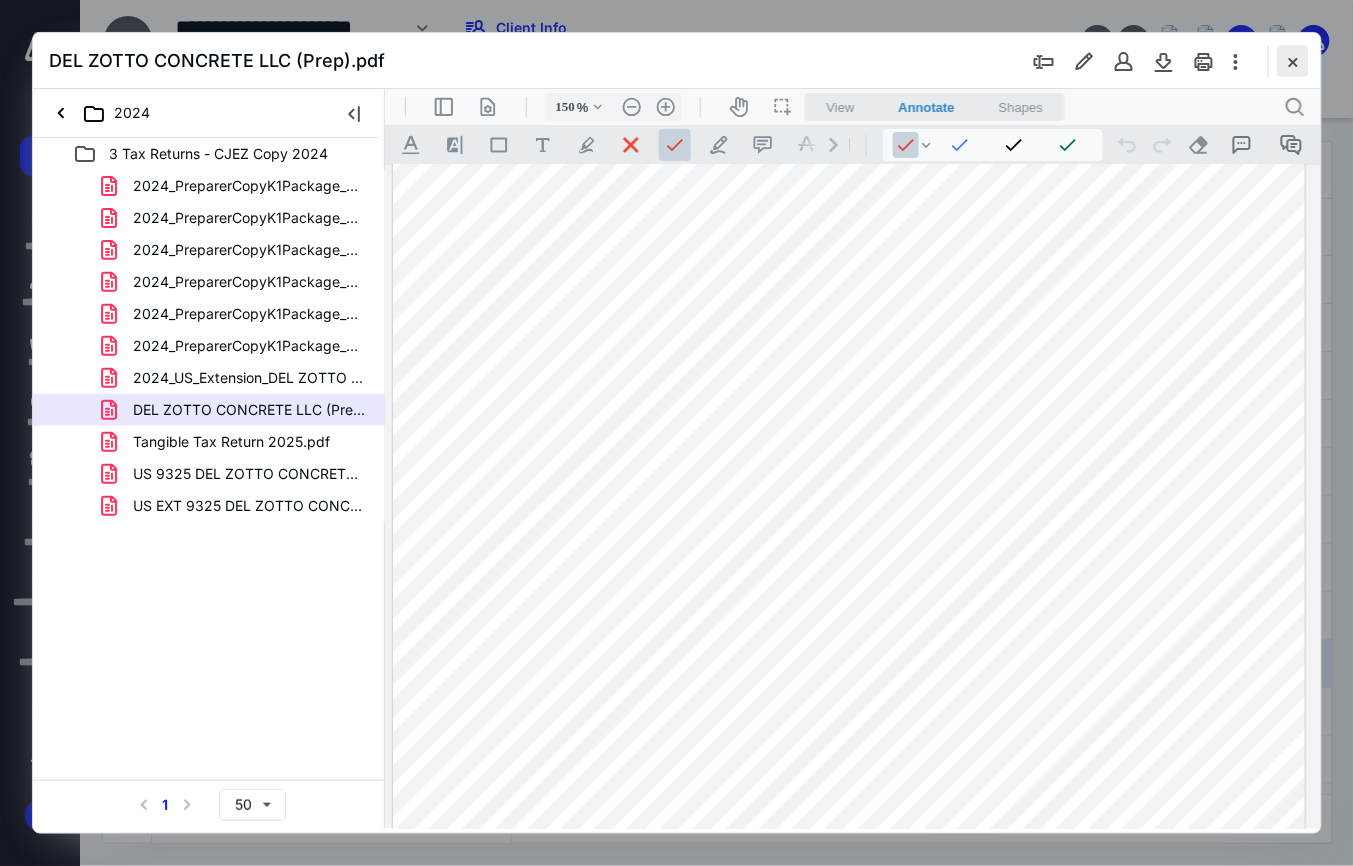 click at bounding box center [1293, 61] 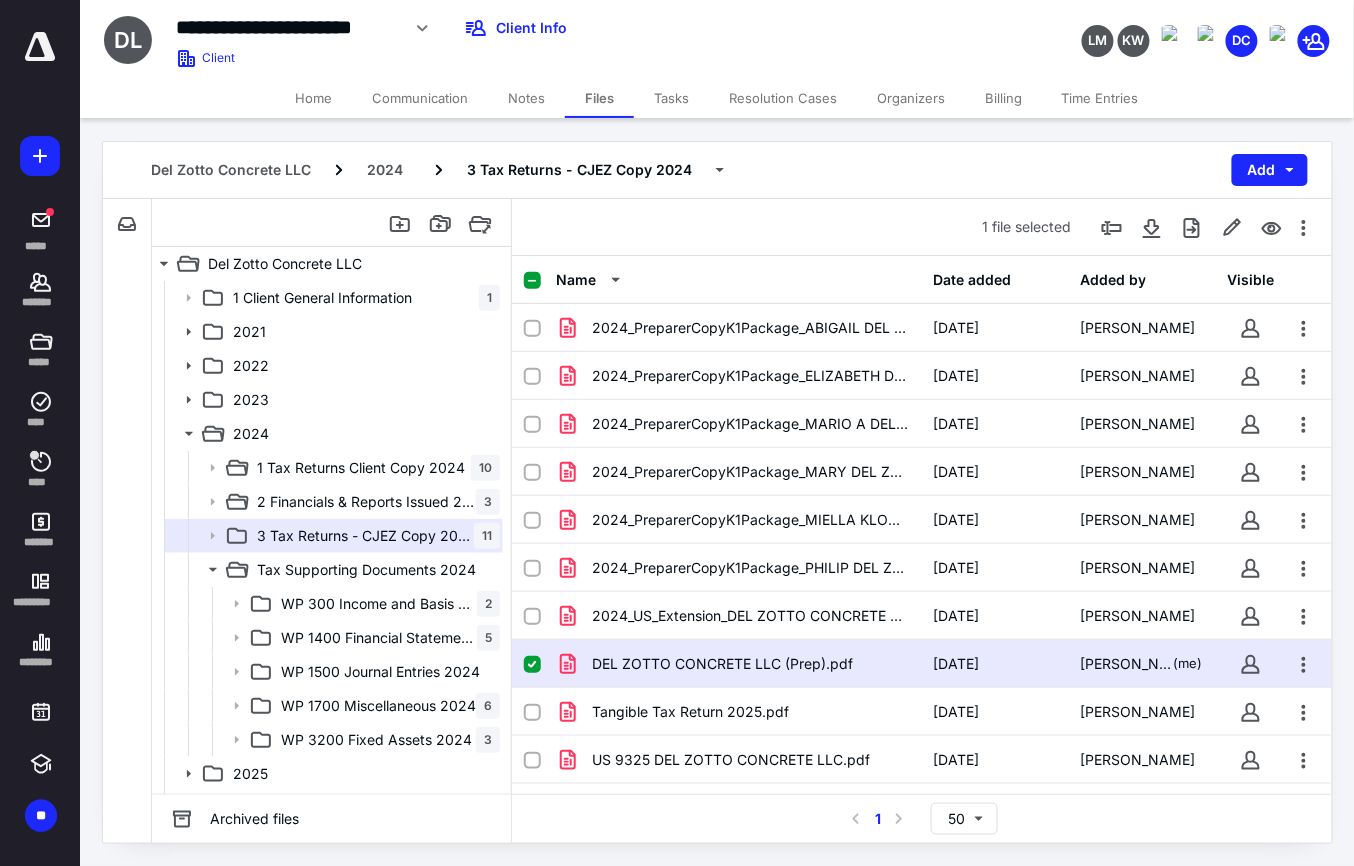 click on "Tasks" at bounding box center (671, 98) 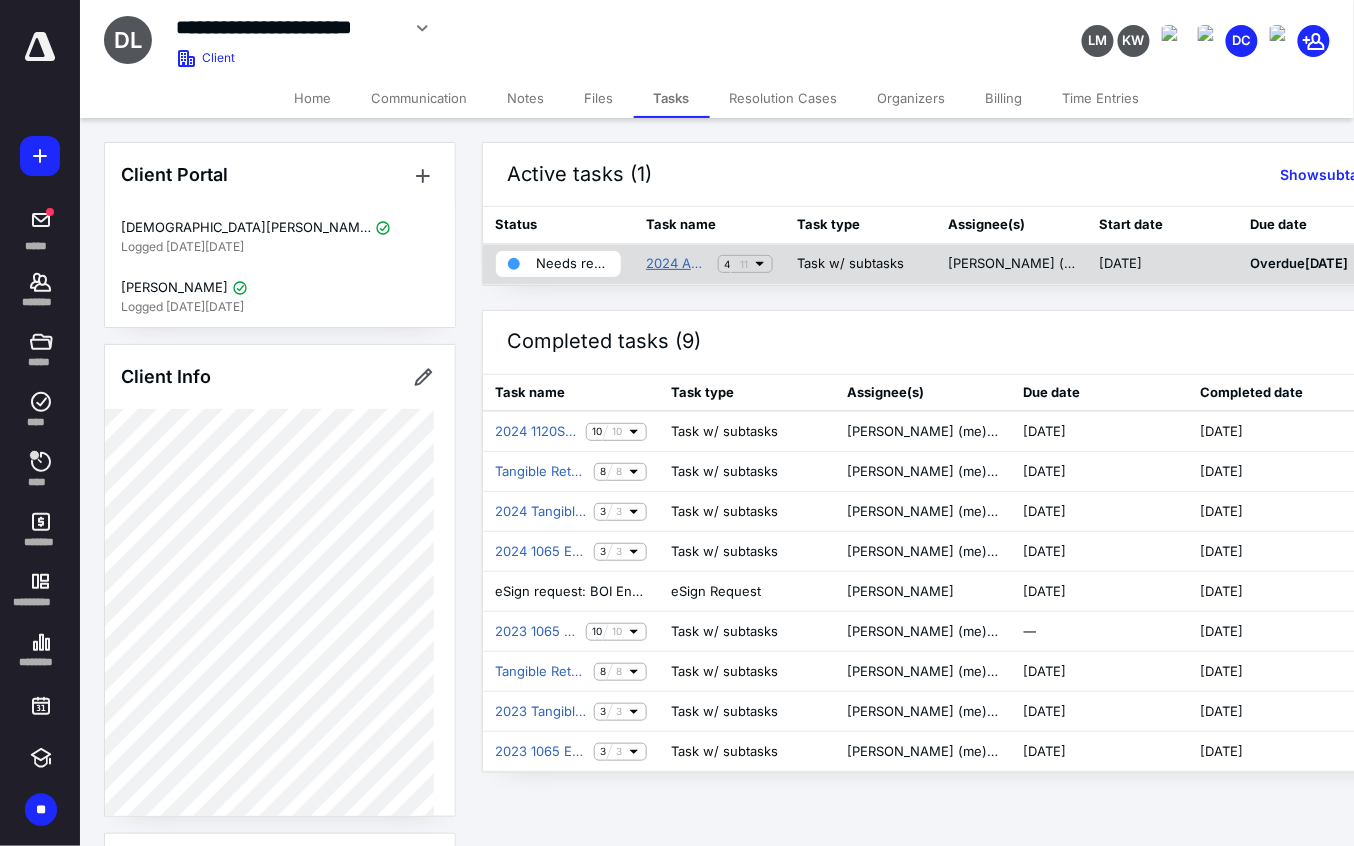 click on "2024 Amended 1120S Tax Return" at bounding box center (678, 264) 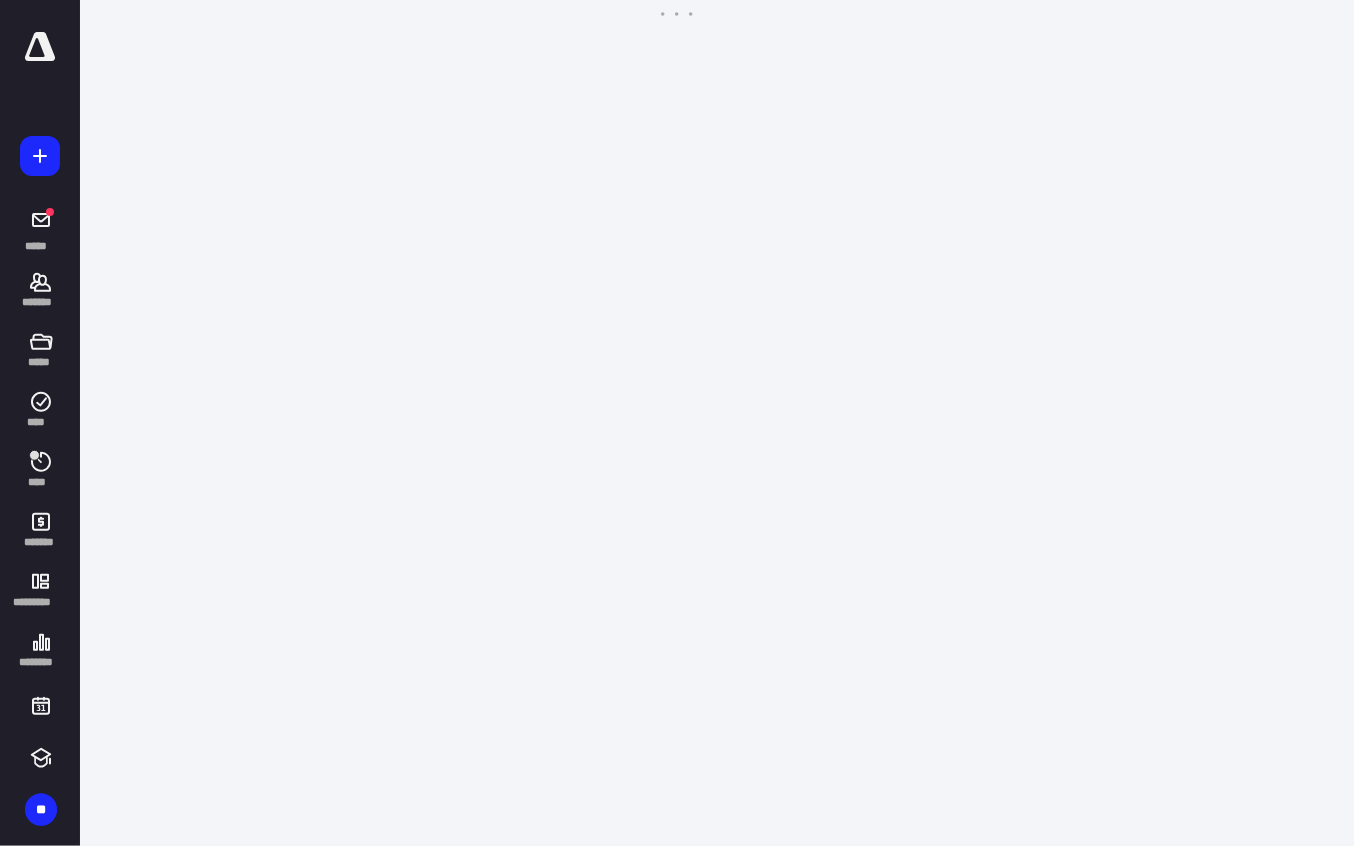 click on "**********" at bounding box center (677, 423) 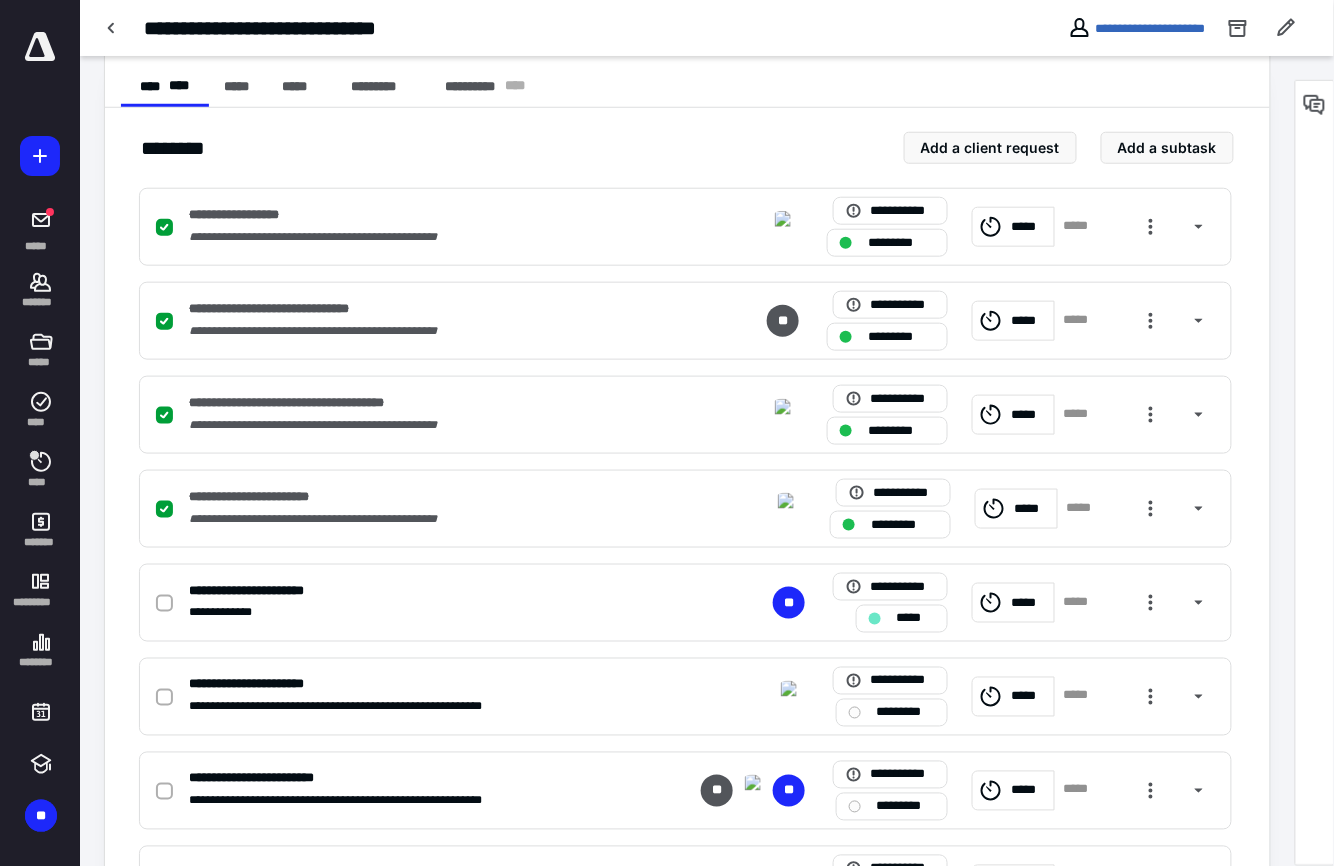 scroll, scrollTop: 400, scrollLeft: 0, axis: vertical 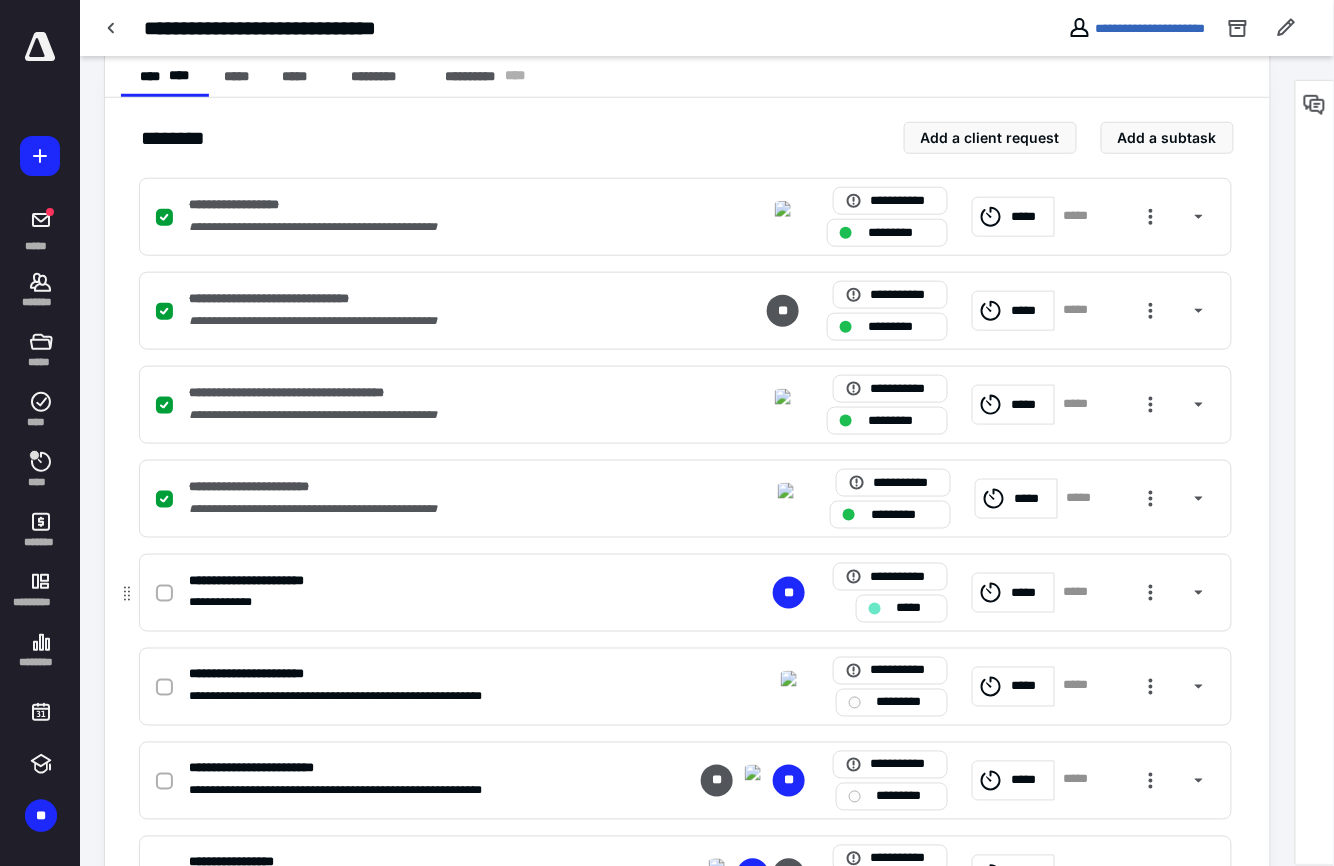 click at bounding box center [164, 594] 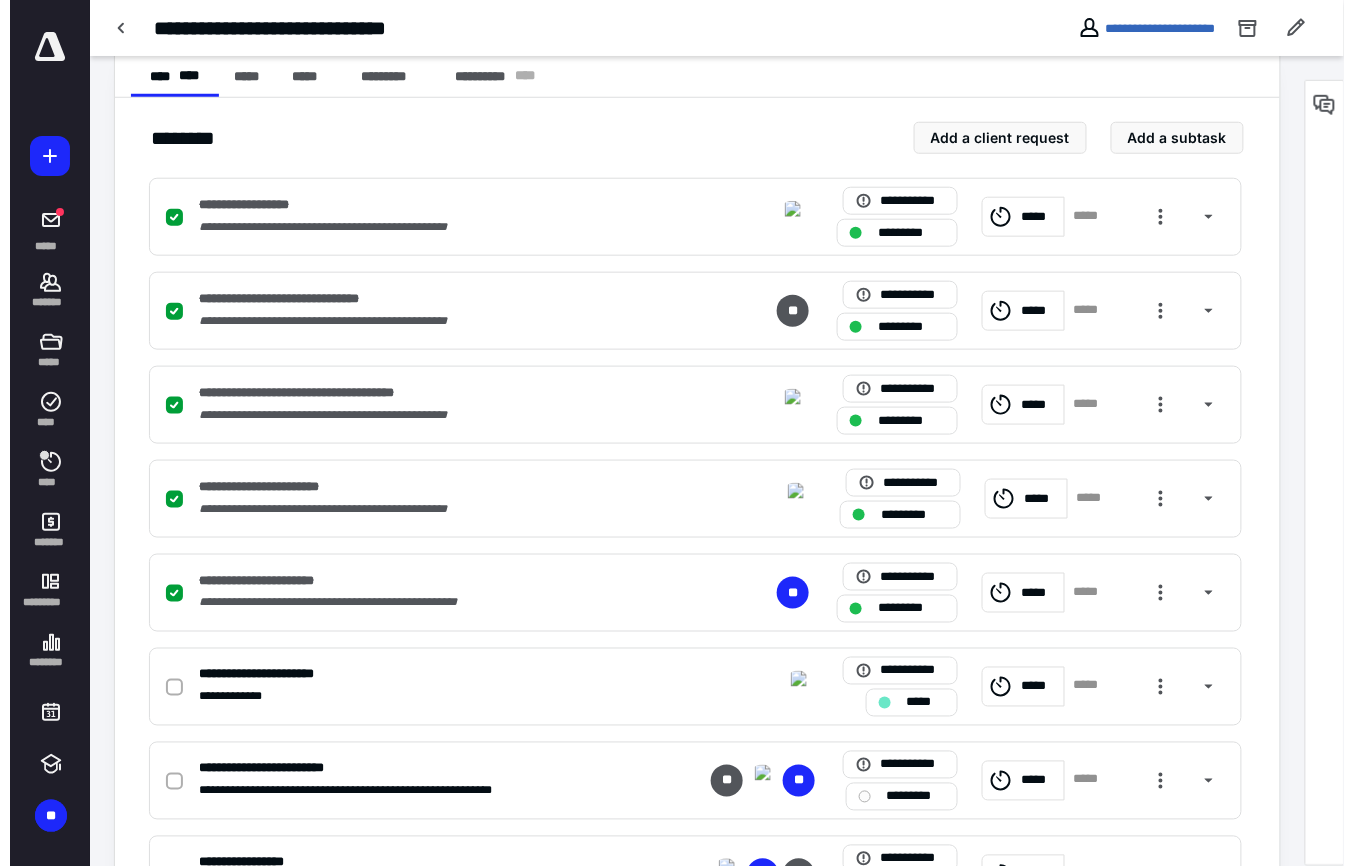 scroll, scrollTop: 0, scrollLeft: 0, axis: both 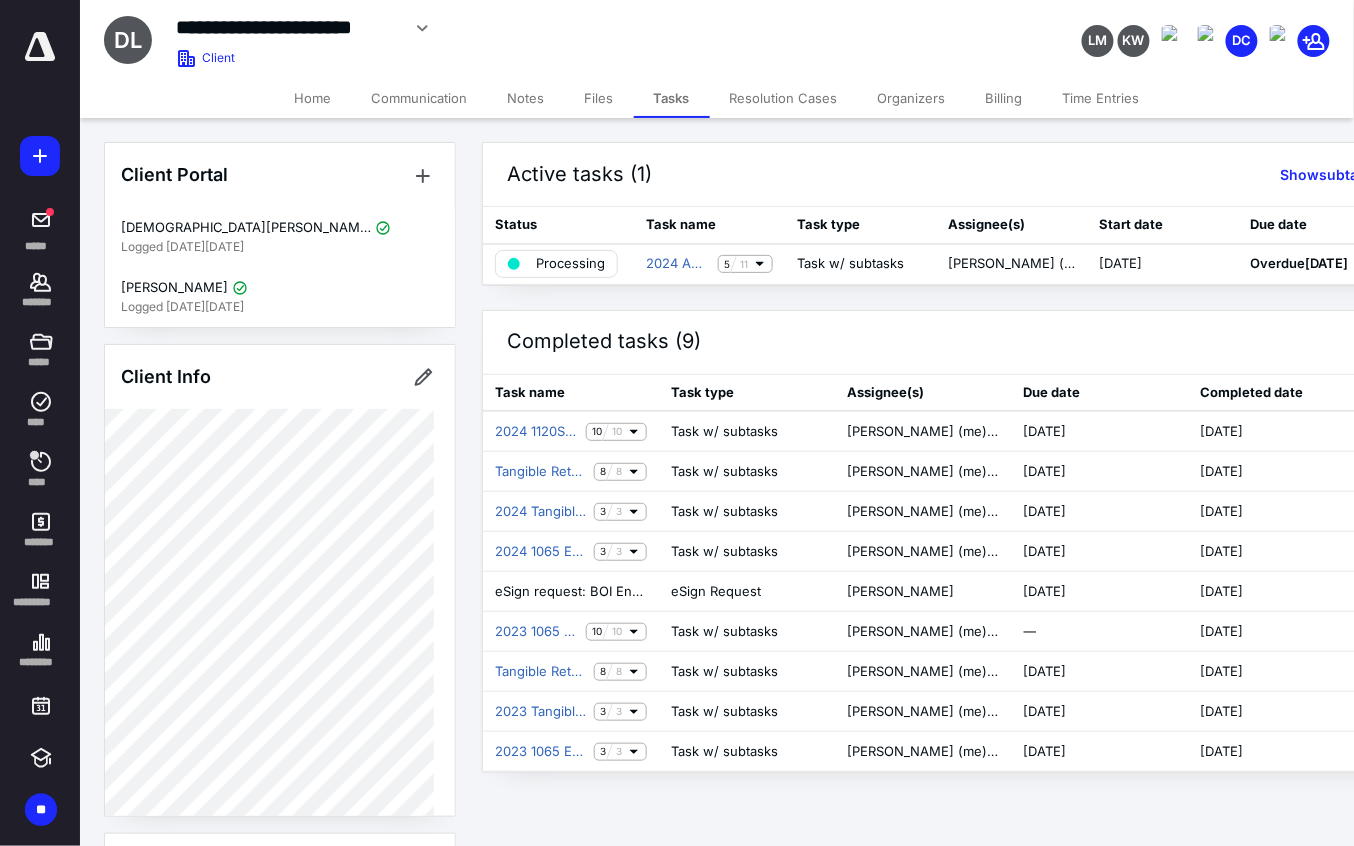 click on "Time Entries" at bounding box center (1101, 98) 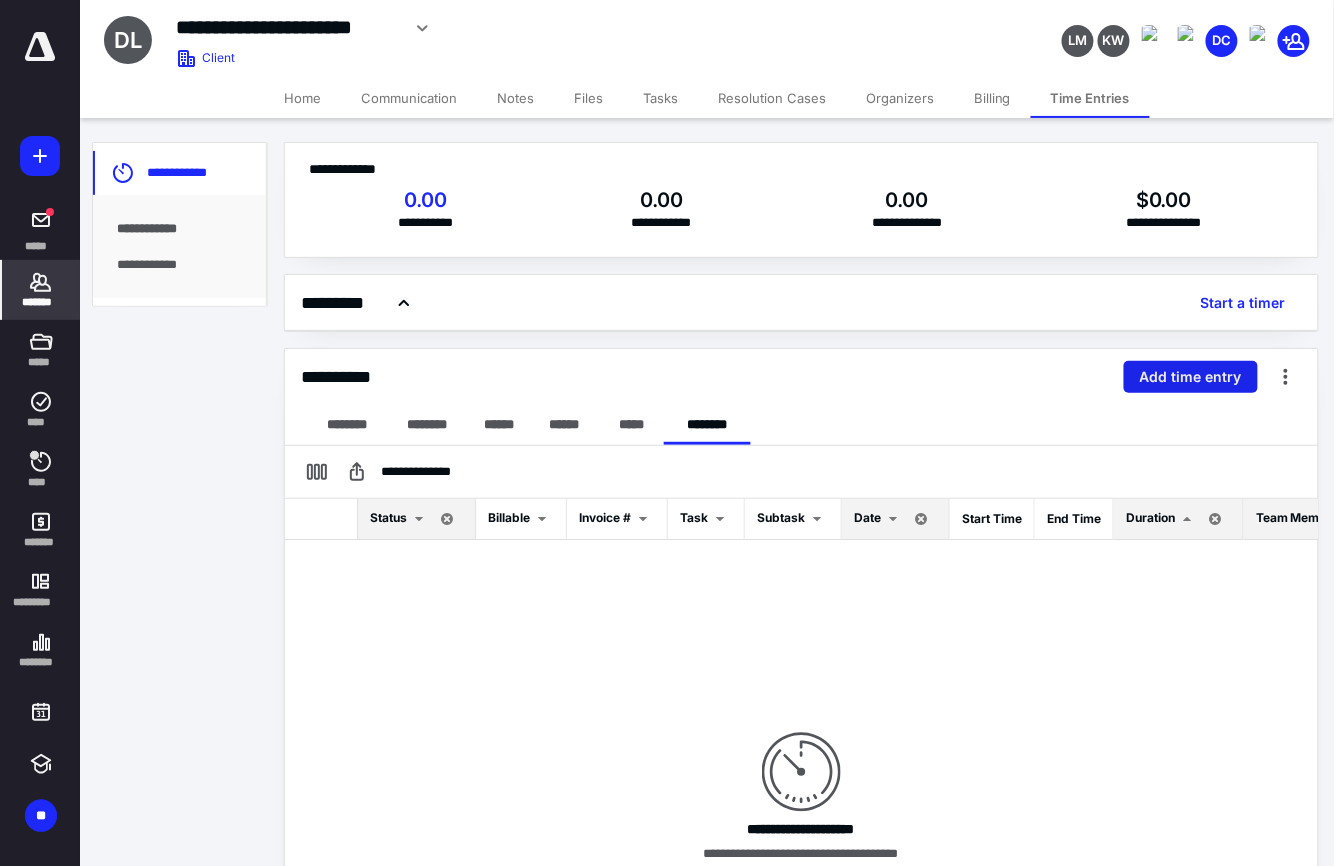 click on "Add time entry" at bounding box center (1191, 377) 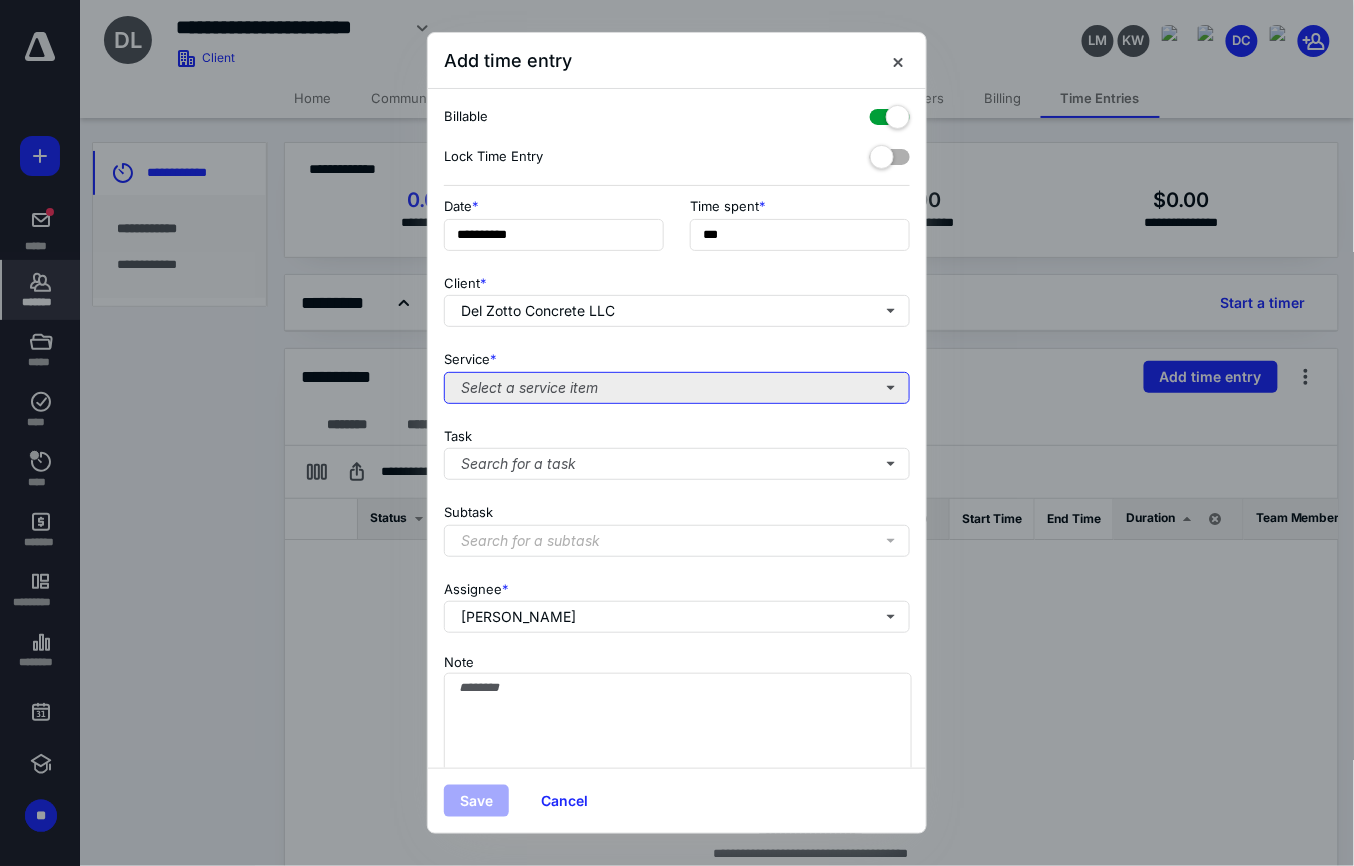 click on "Select a service item" at bounding box center [677, 388] 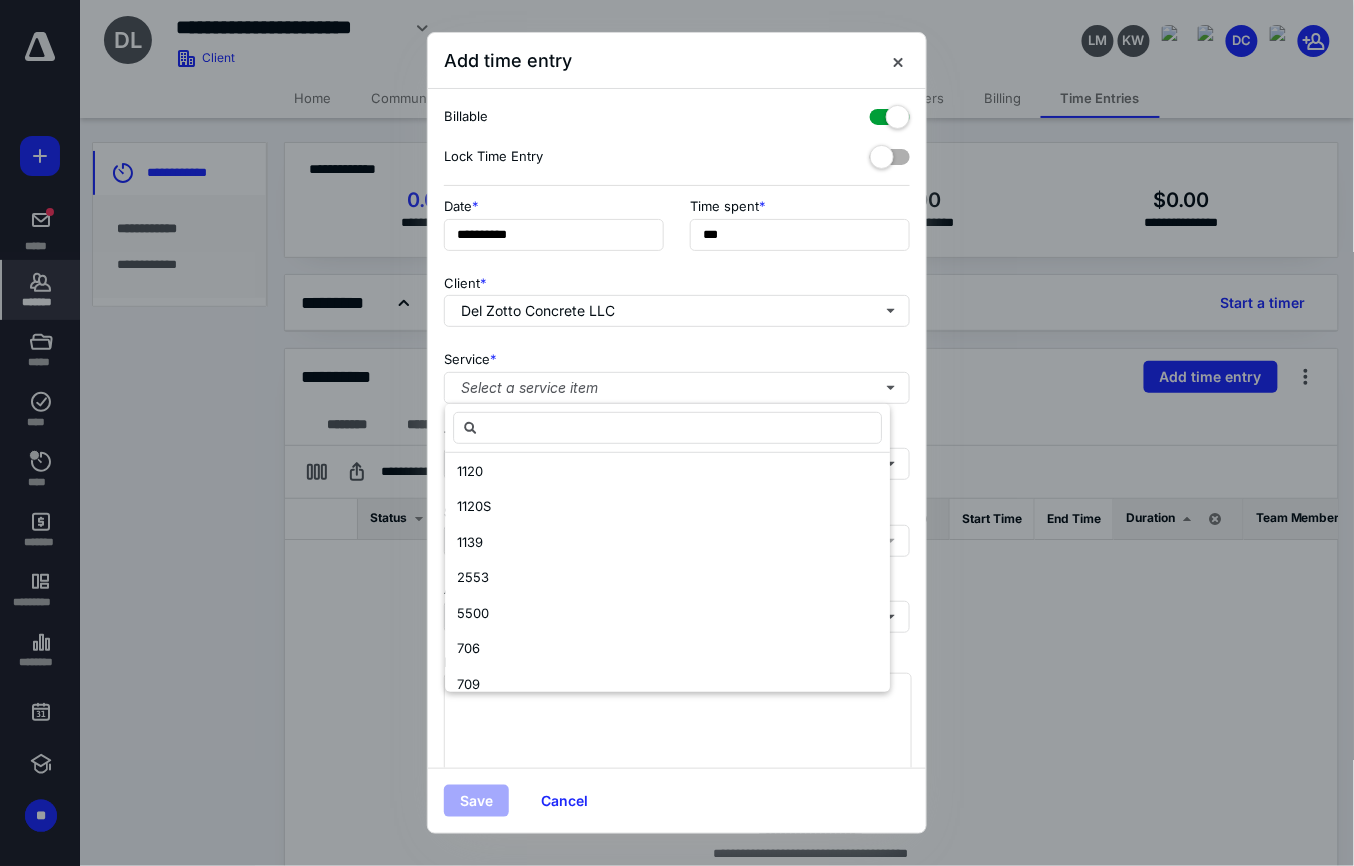 scroll, scrollTop: 266, scrollLeft: 0, axis: vertical 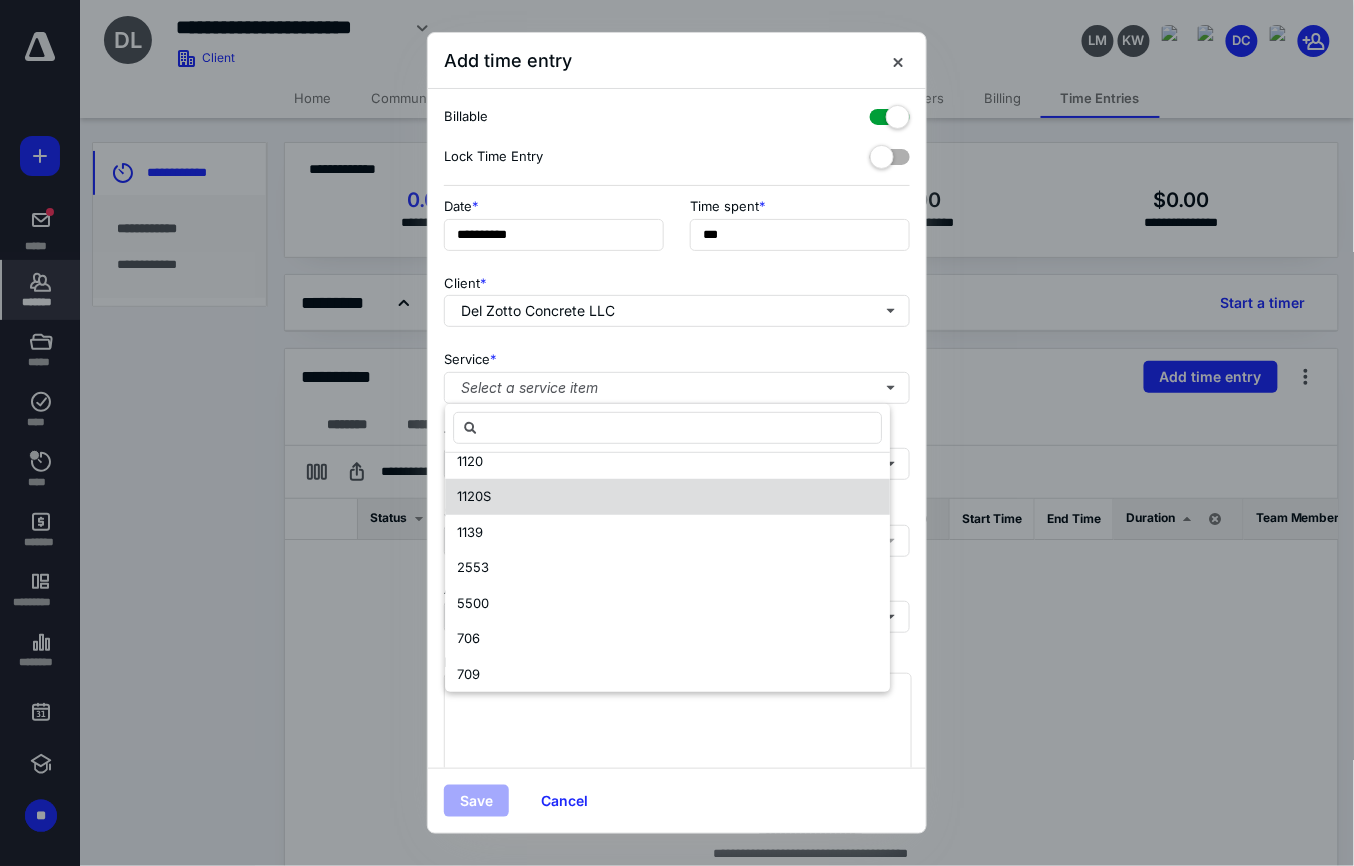 click on "1120S" at bounding box center (474, 496) 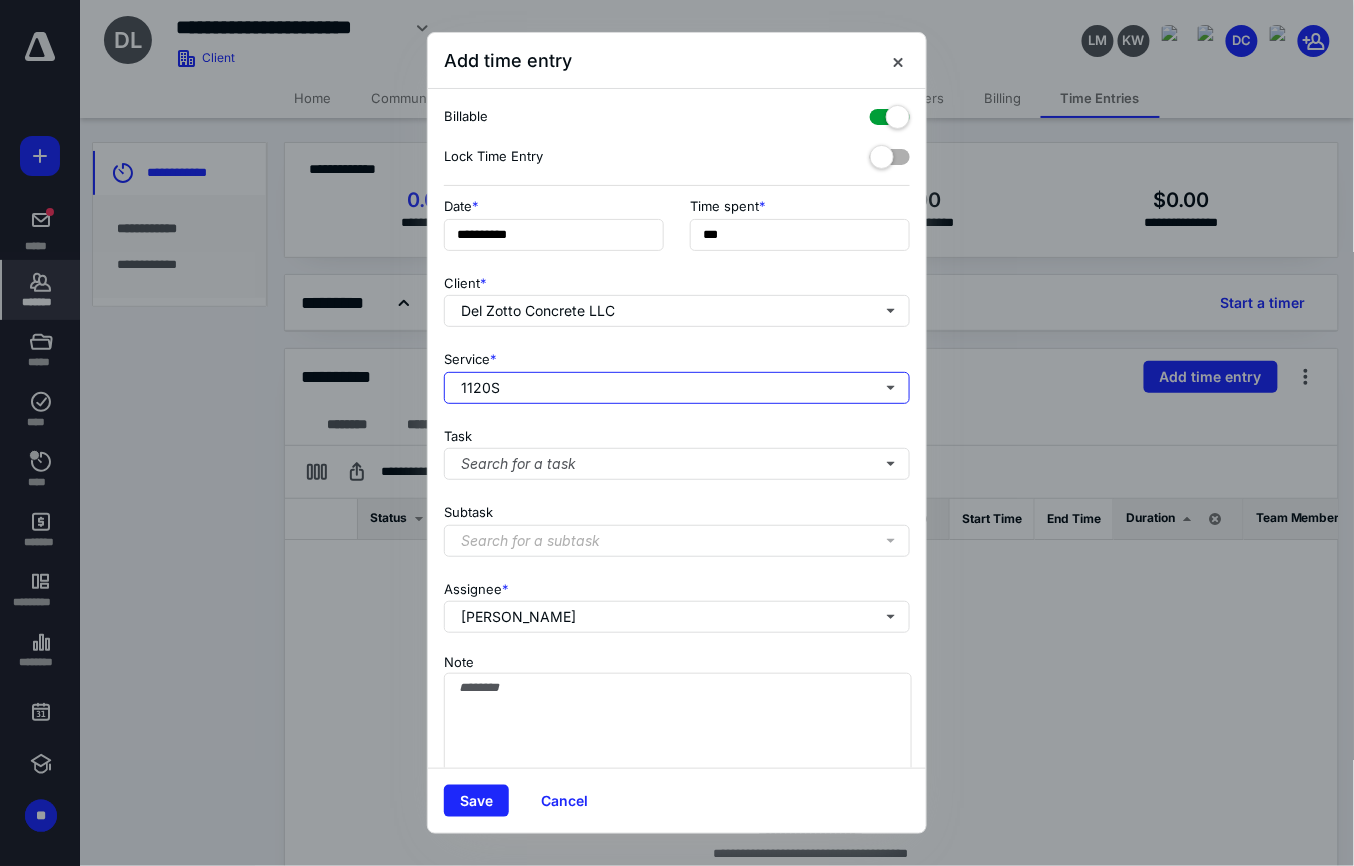 scroll, scrollTop: 0, scrollLeft: 0, axis: both 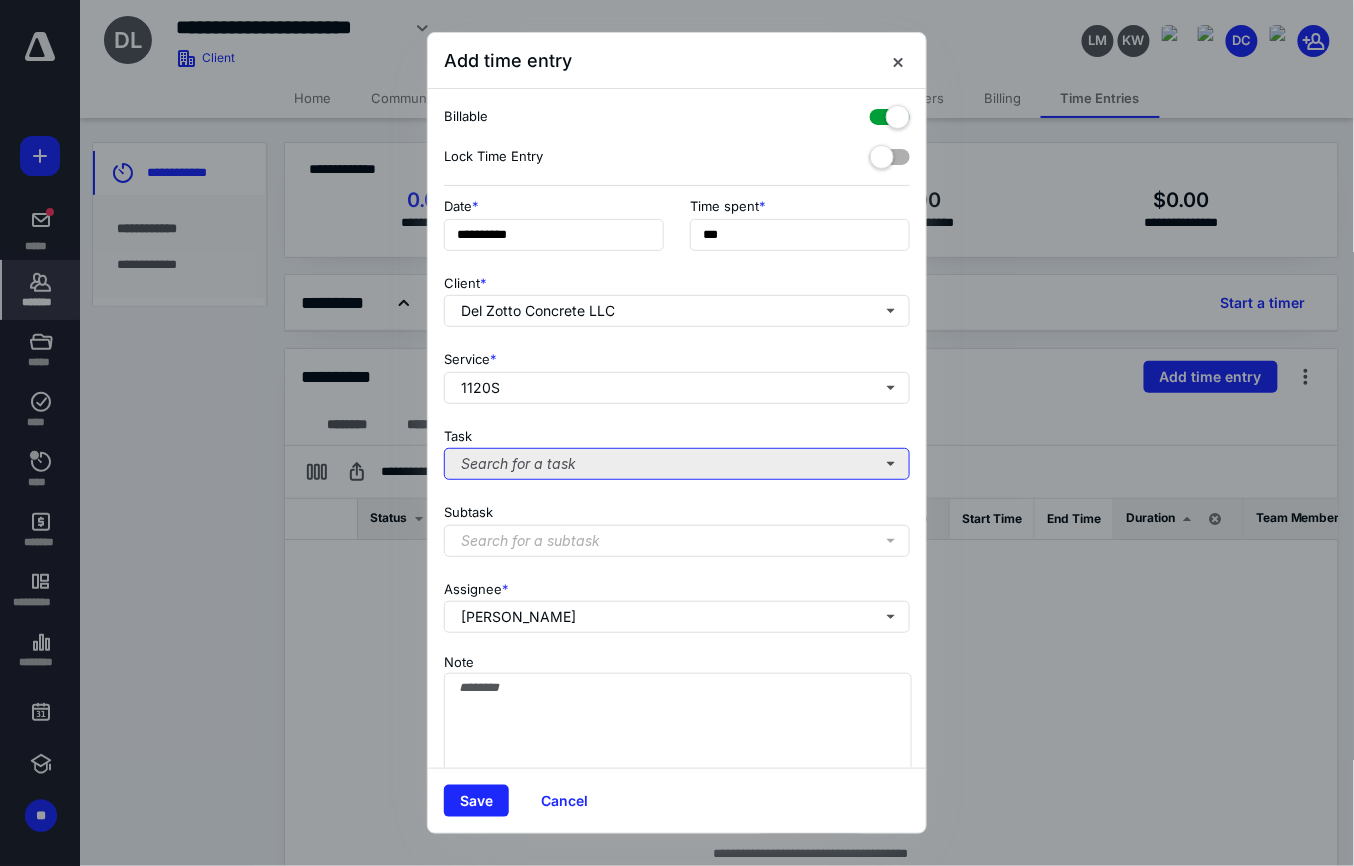click on "Search for a task" at bounding box center [677, 464] 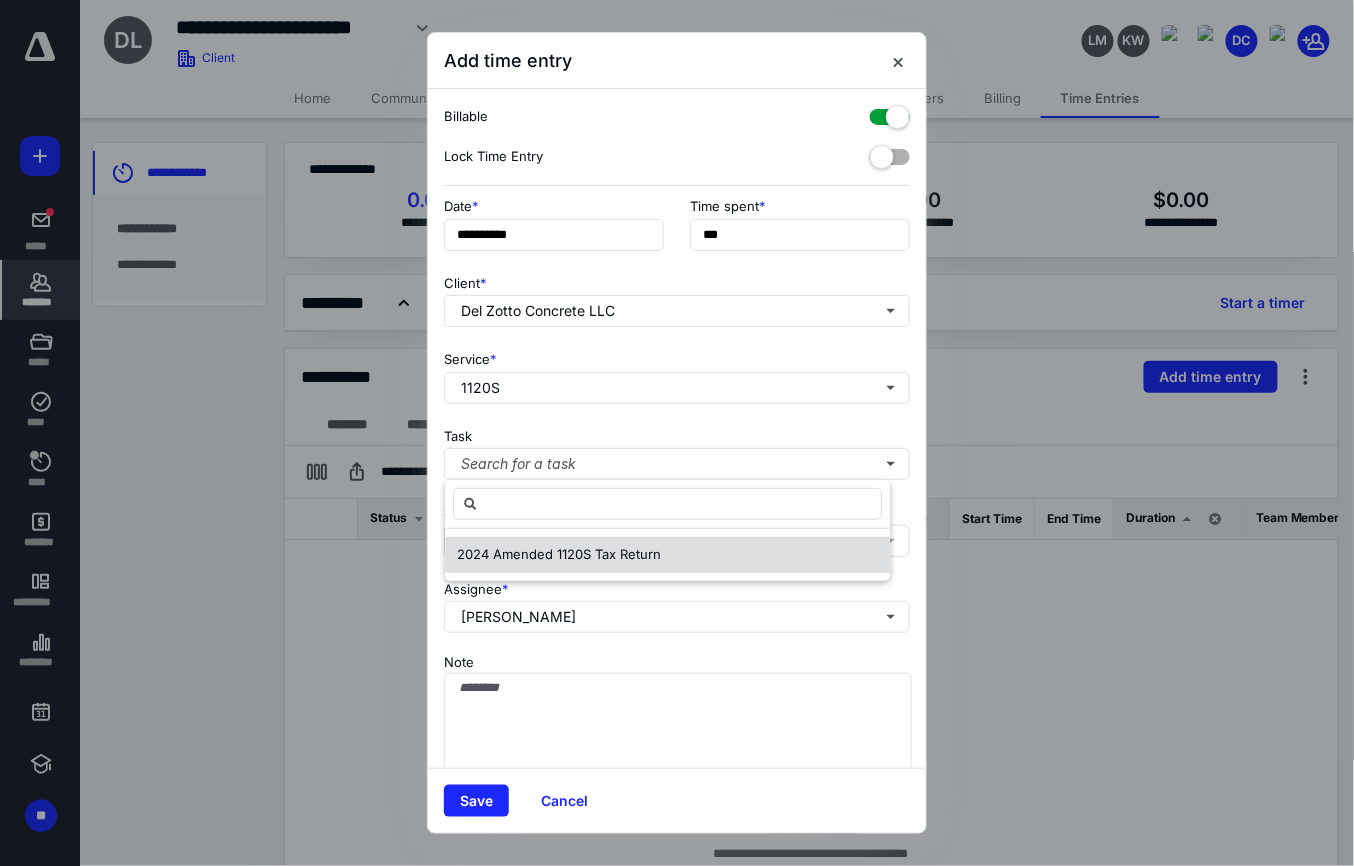 click on "2024 Amended 1120S Tax Return" at bounding box center [559, 554] 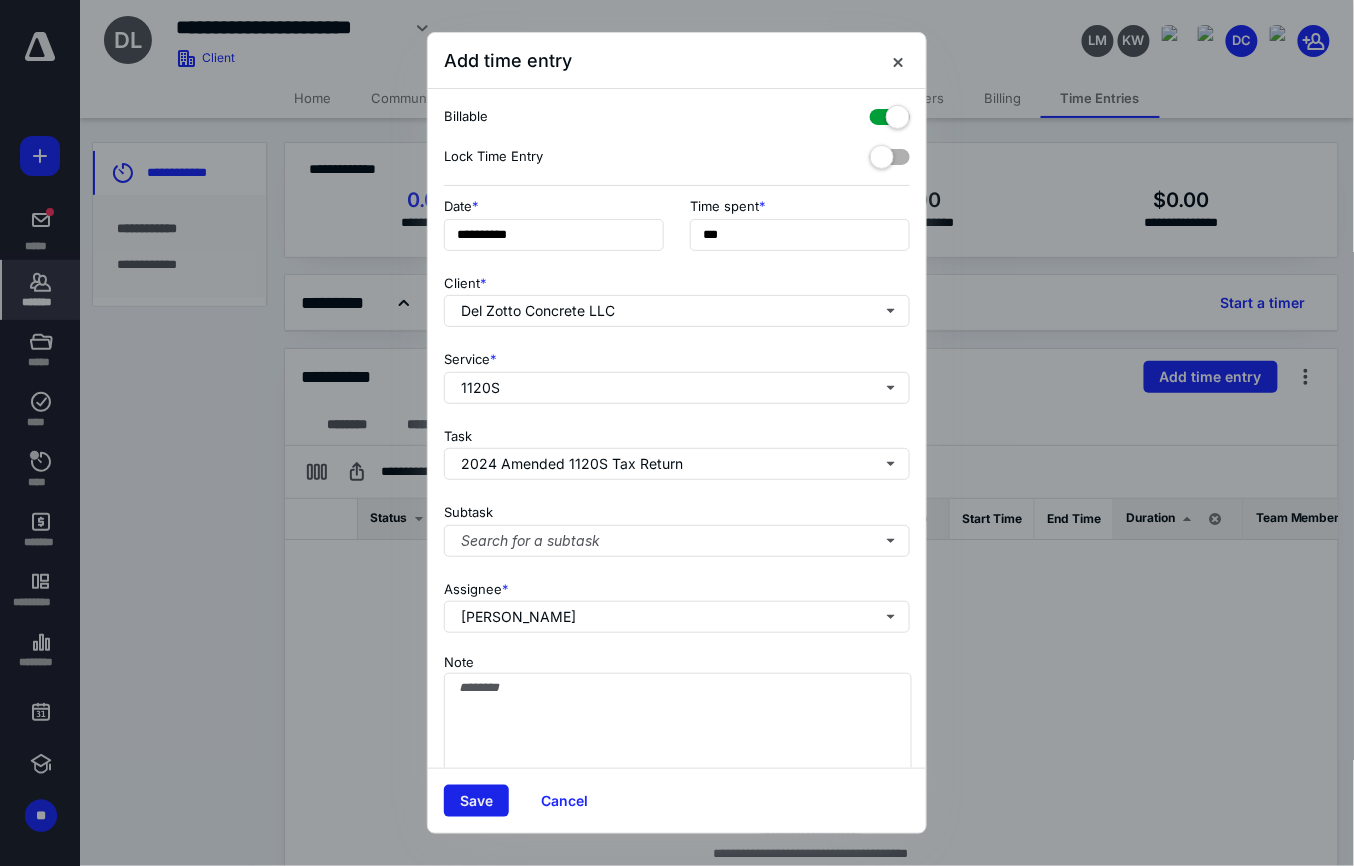 click on "Save" at bounding box center [476, 801] 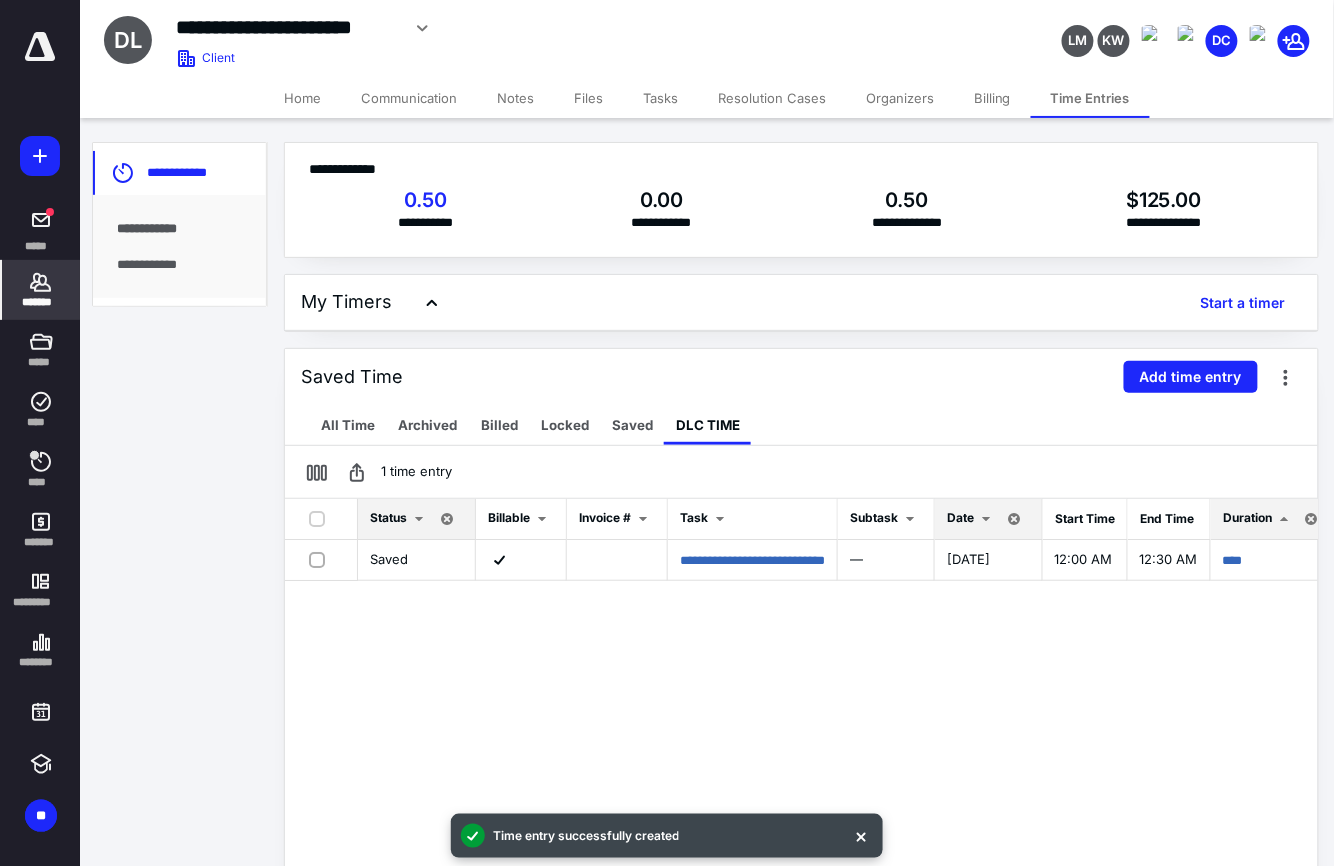 click 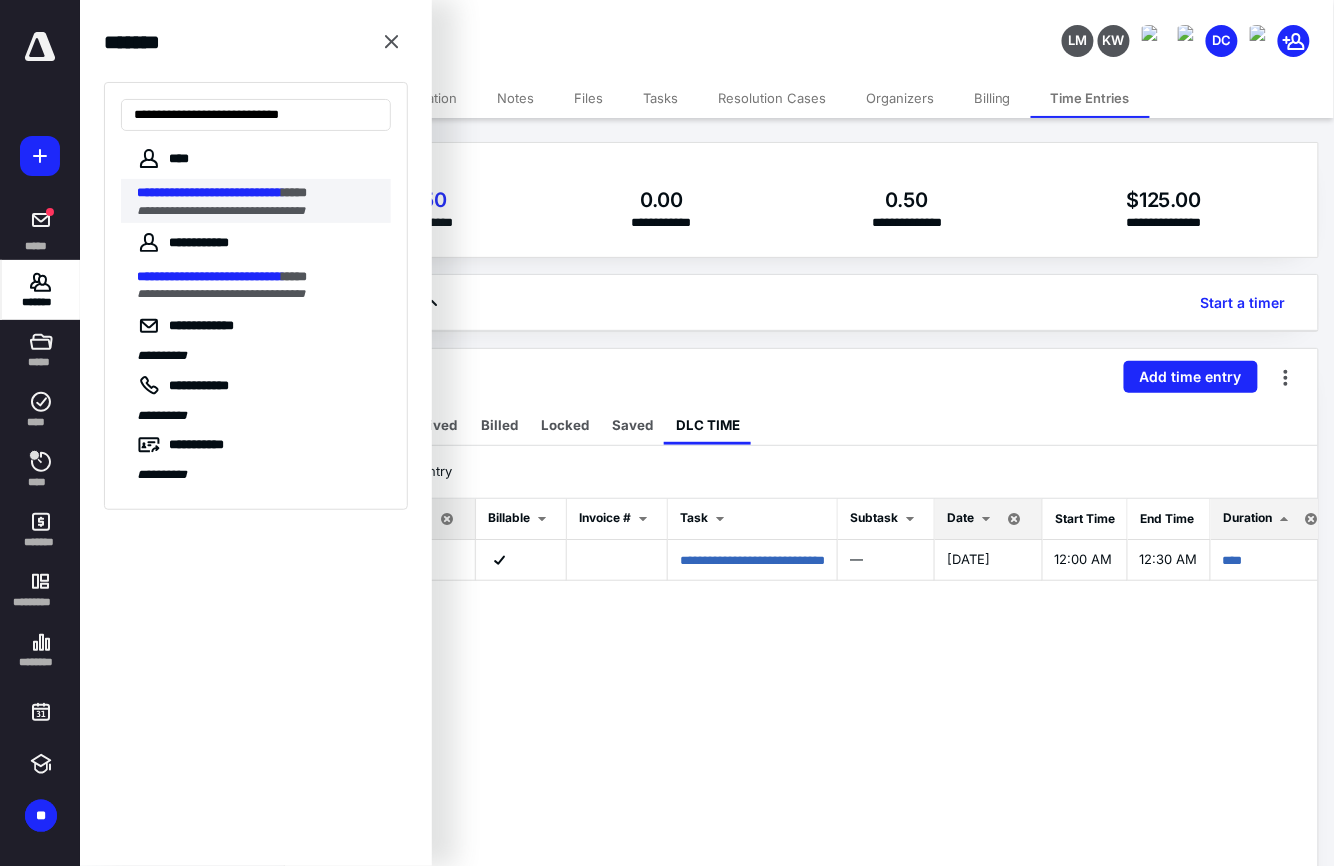 type on "**********" 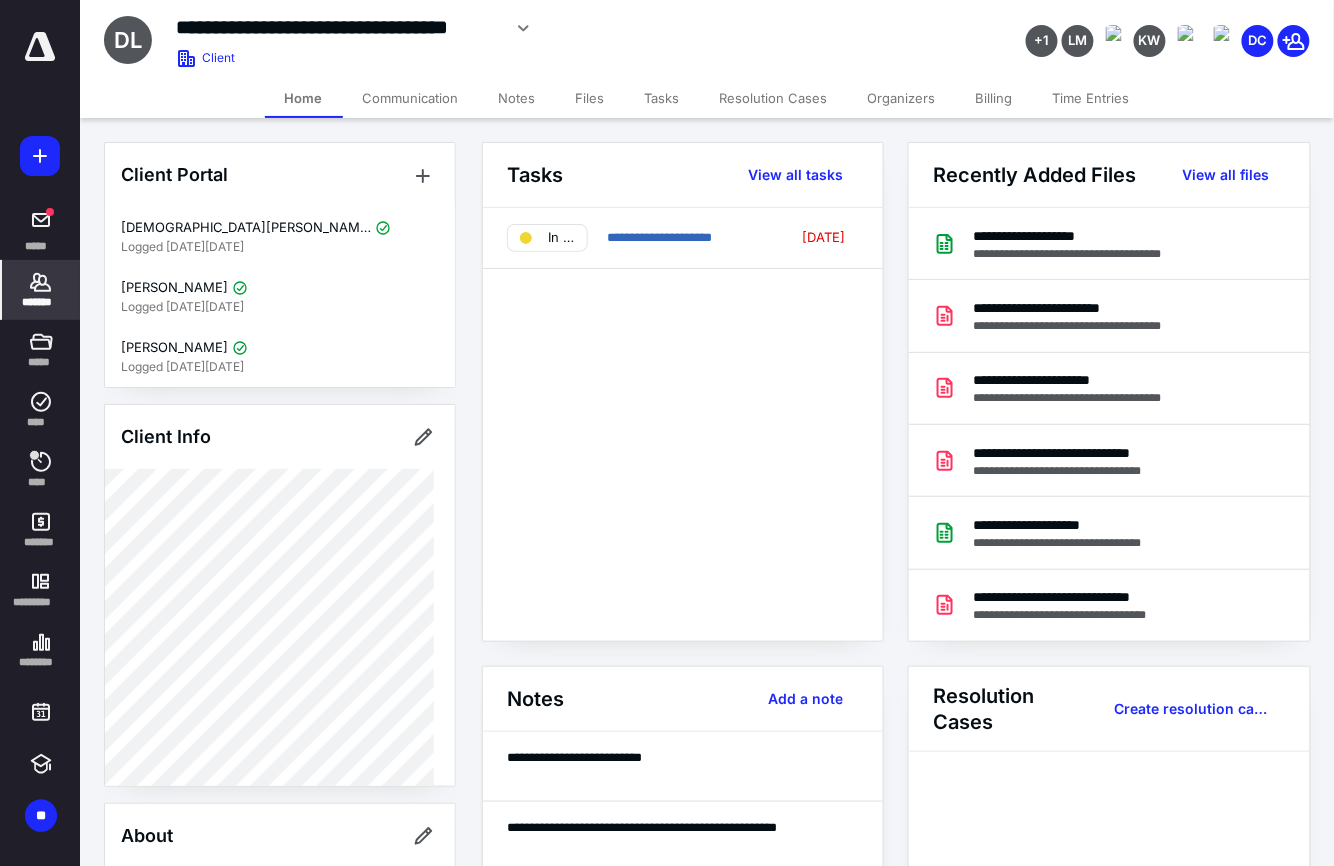 click on "Files" at bounding box center [590, 98] 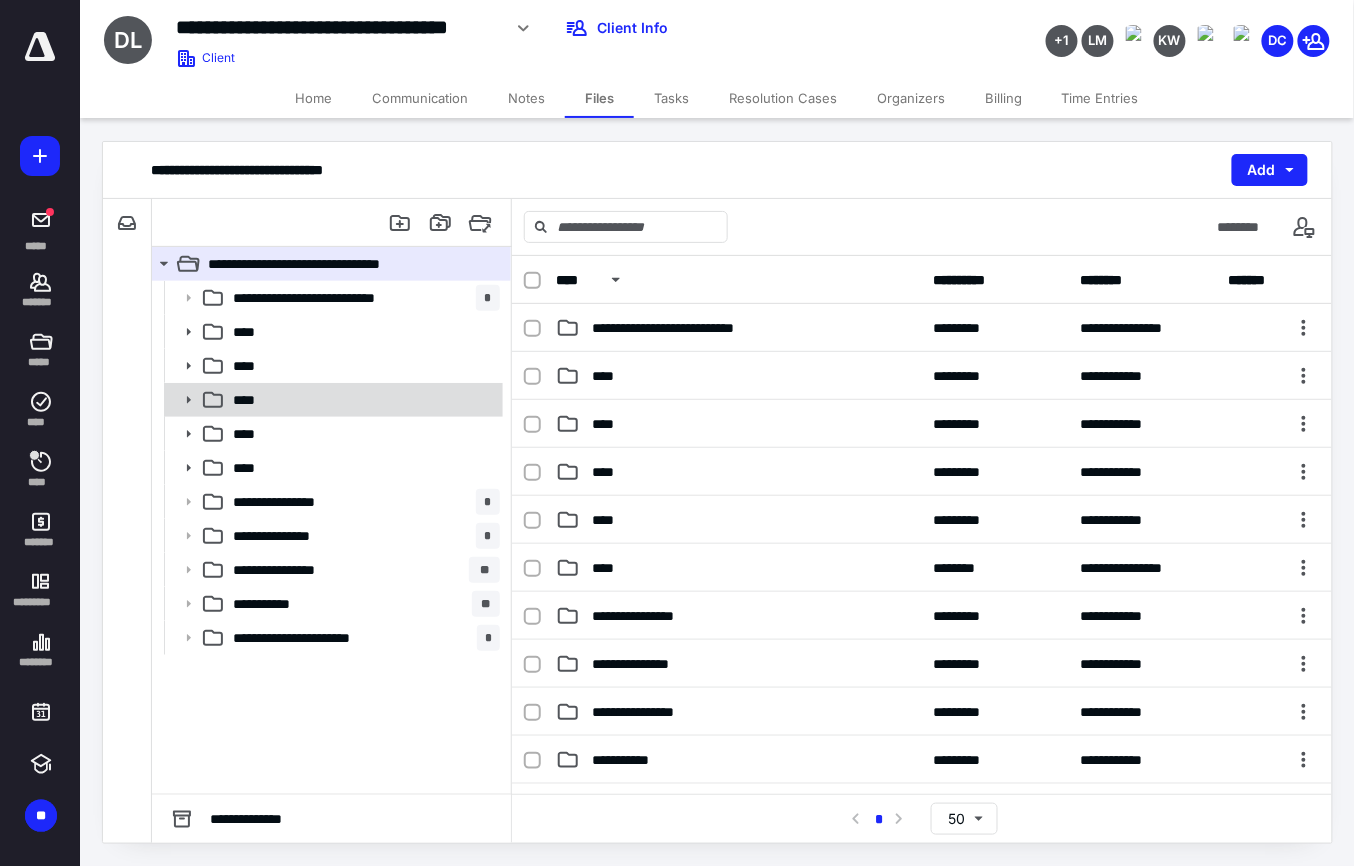 click on "****" at bounding box center (362, 400) 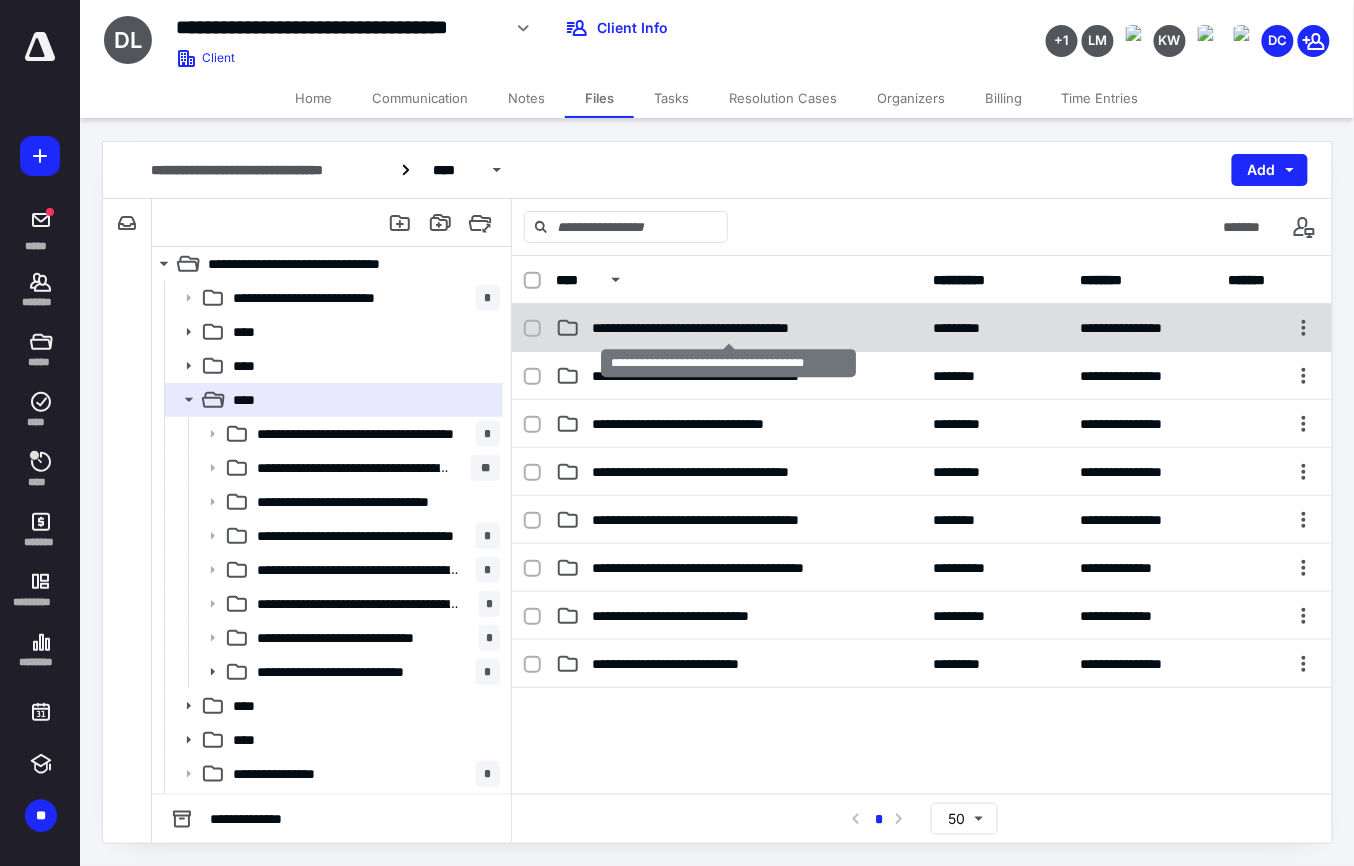 click on "**********" at bounding box center (728, 328) 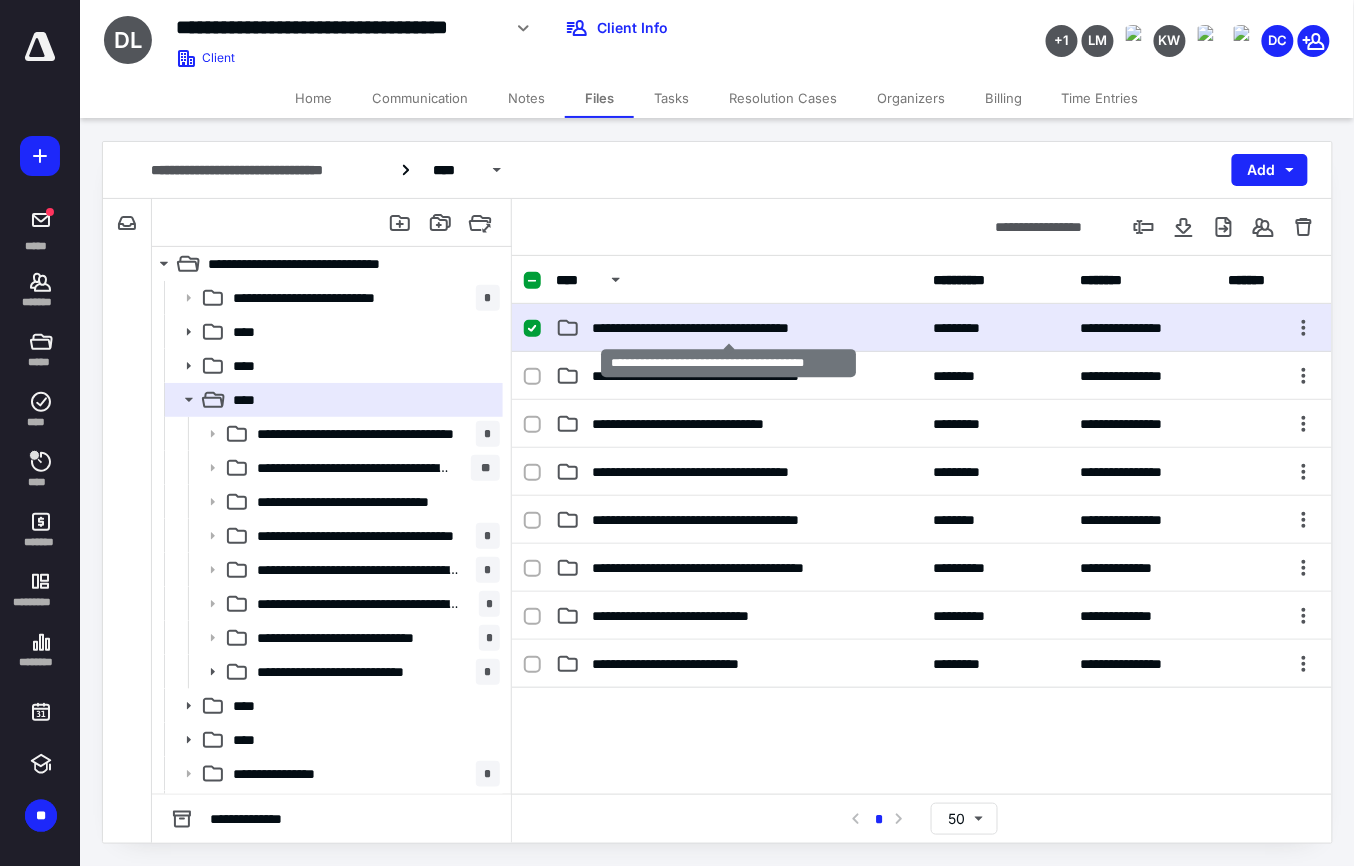 click on "**********" at bounding box center (728, 328) 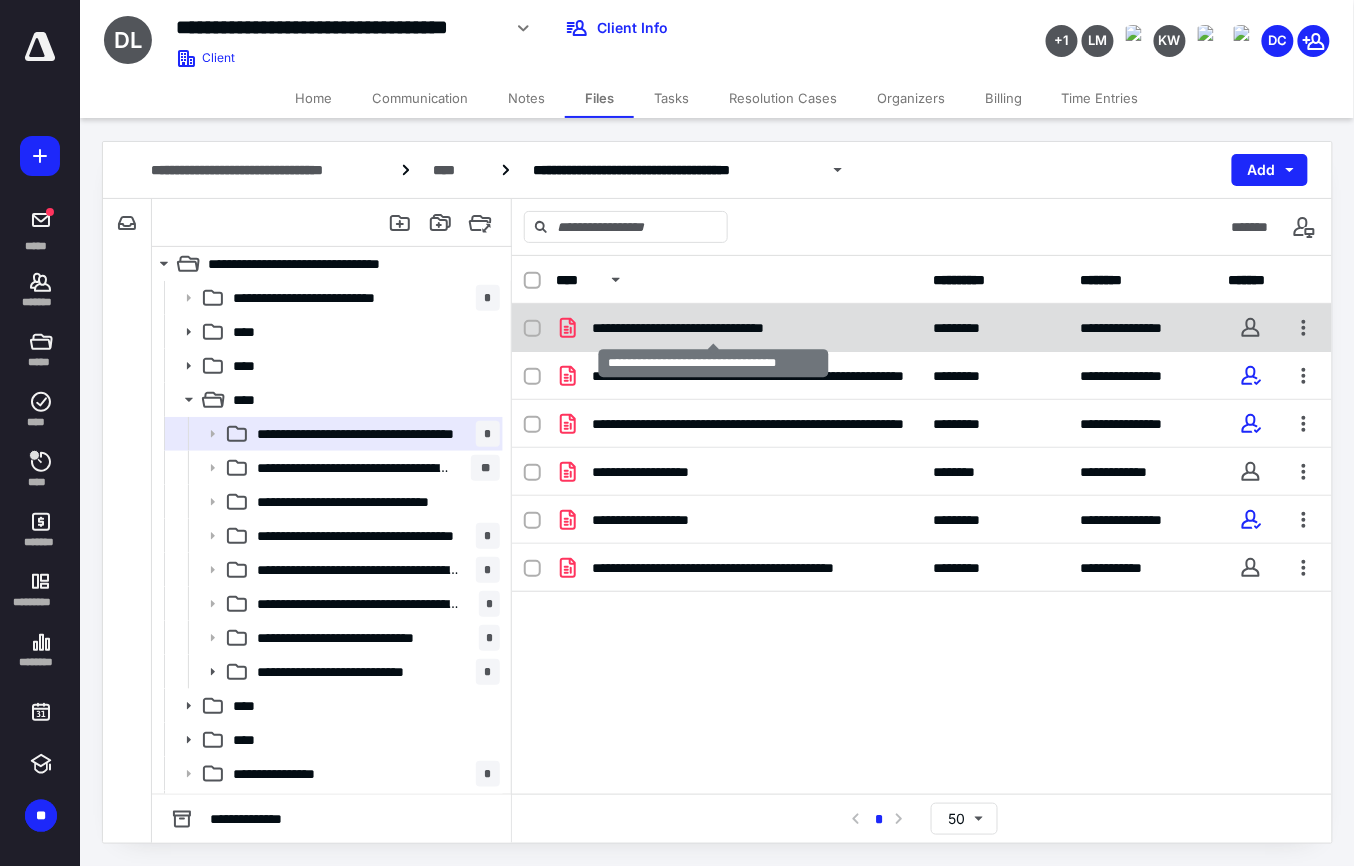 click on "**********" at bounding box center (713, 328) 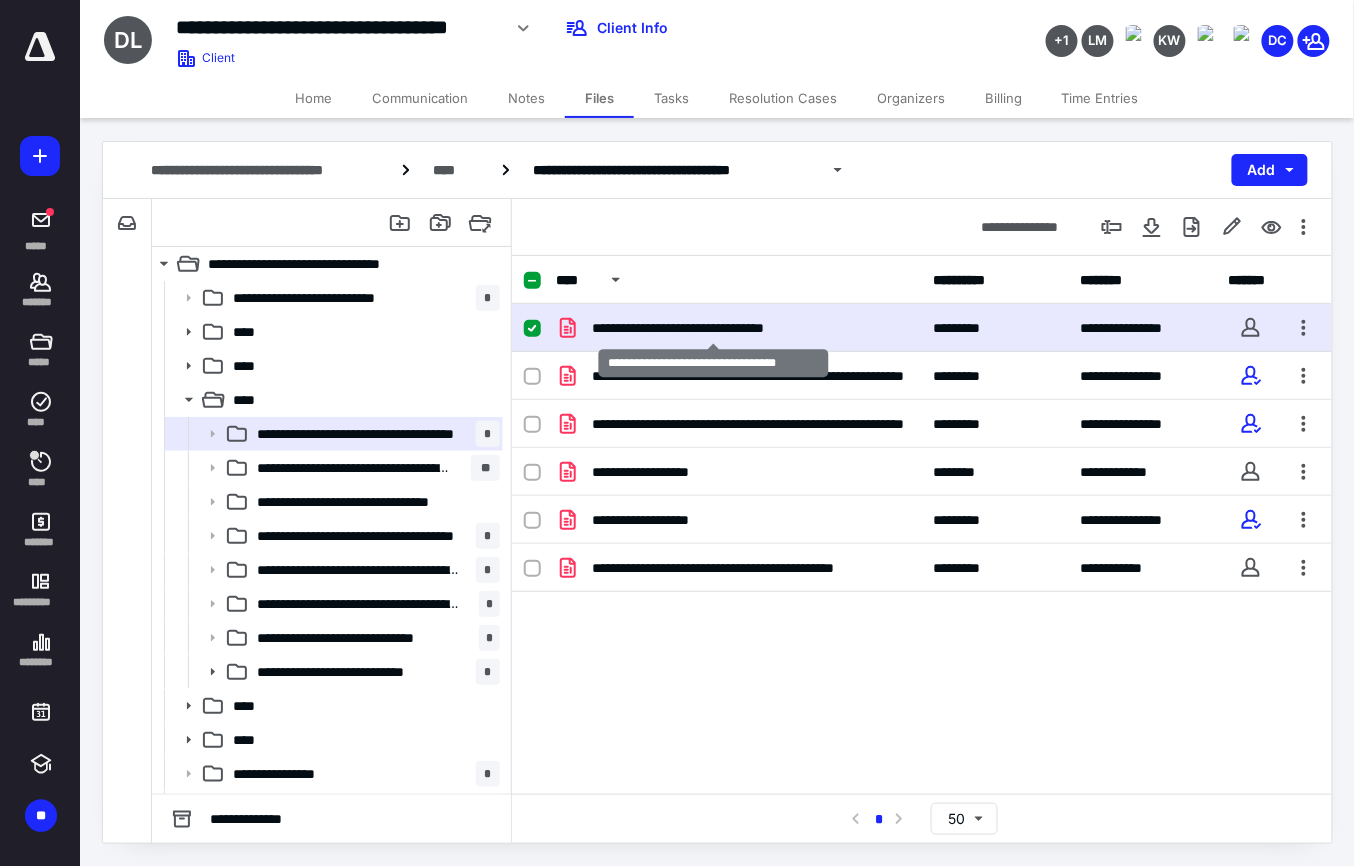 click on "**********" at bounding box center (713, 328) 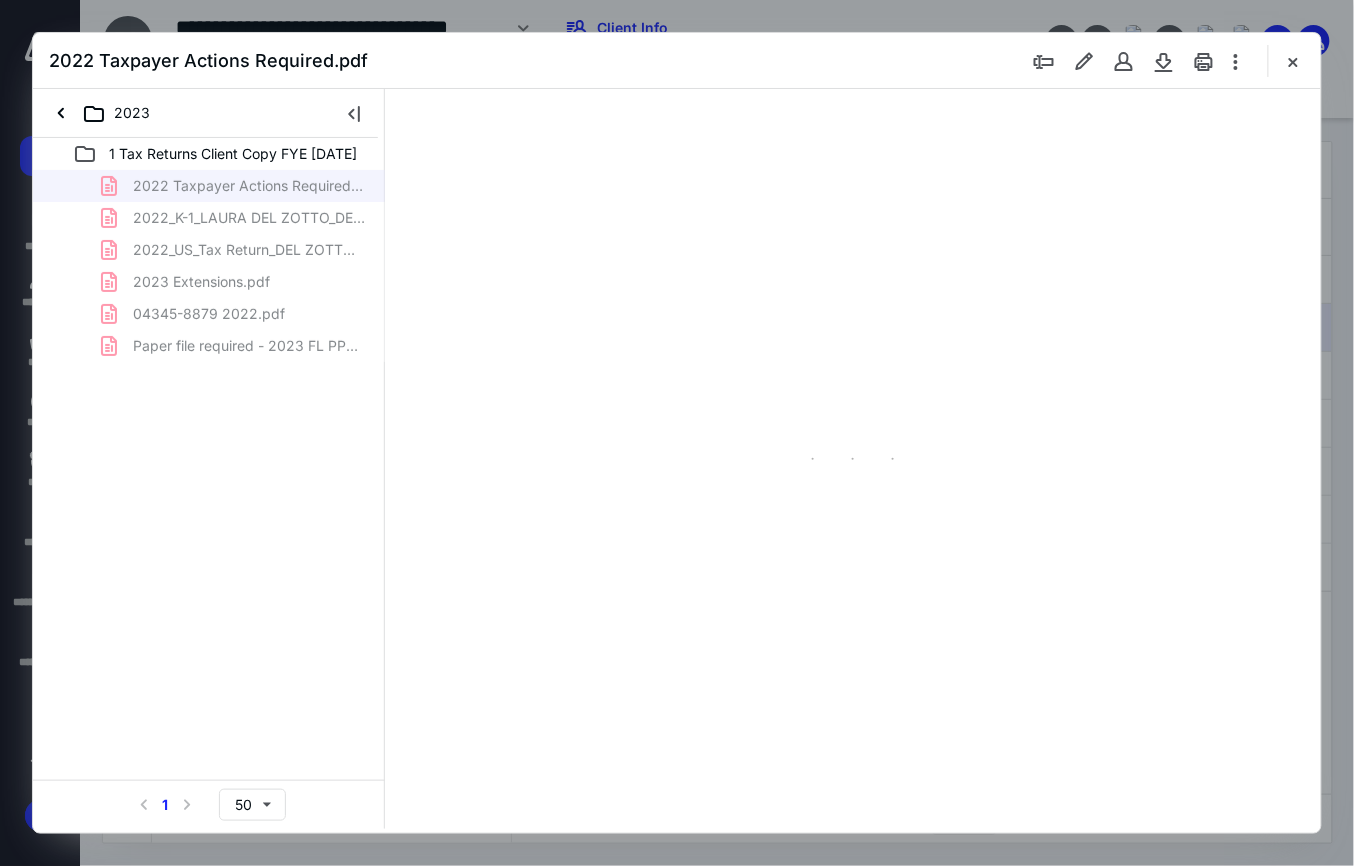 scroll, scrollTop: 0, scrollLeft: 0, axis: both 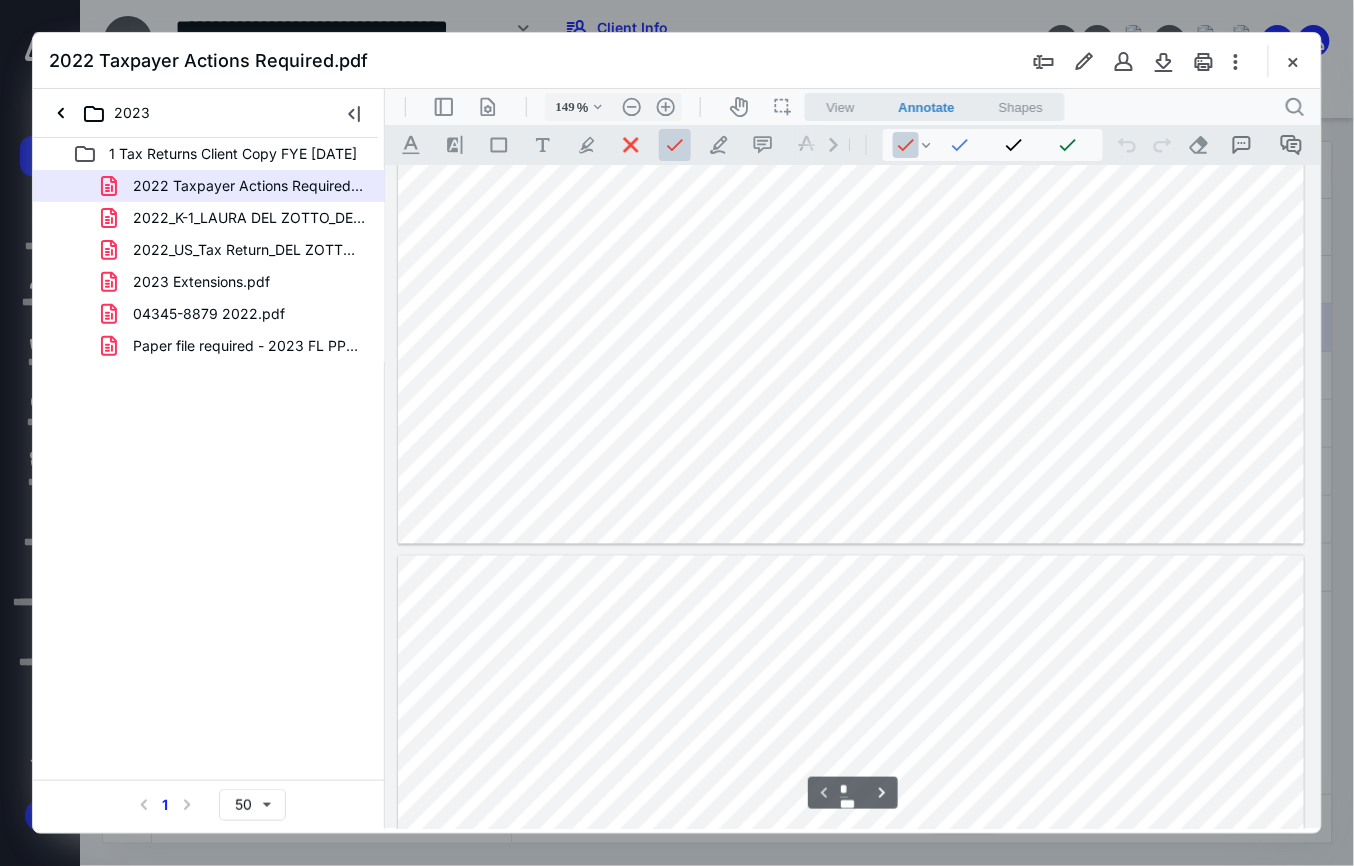 type on "*" 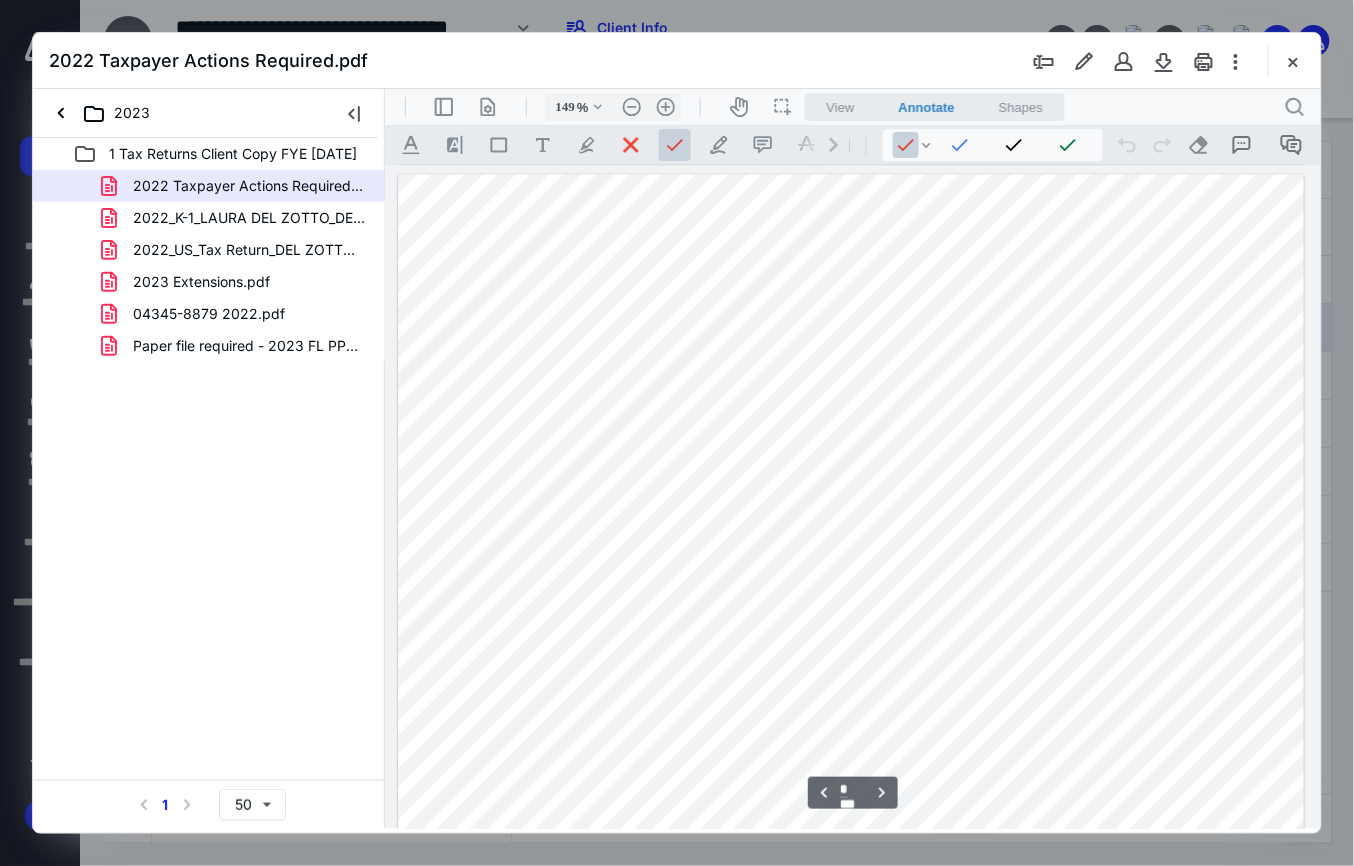 scroll, scrollTop: 1200, scrollLeft: 0, axis: vertical 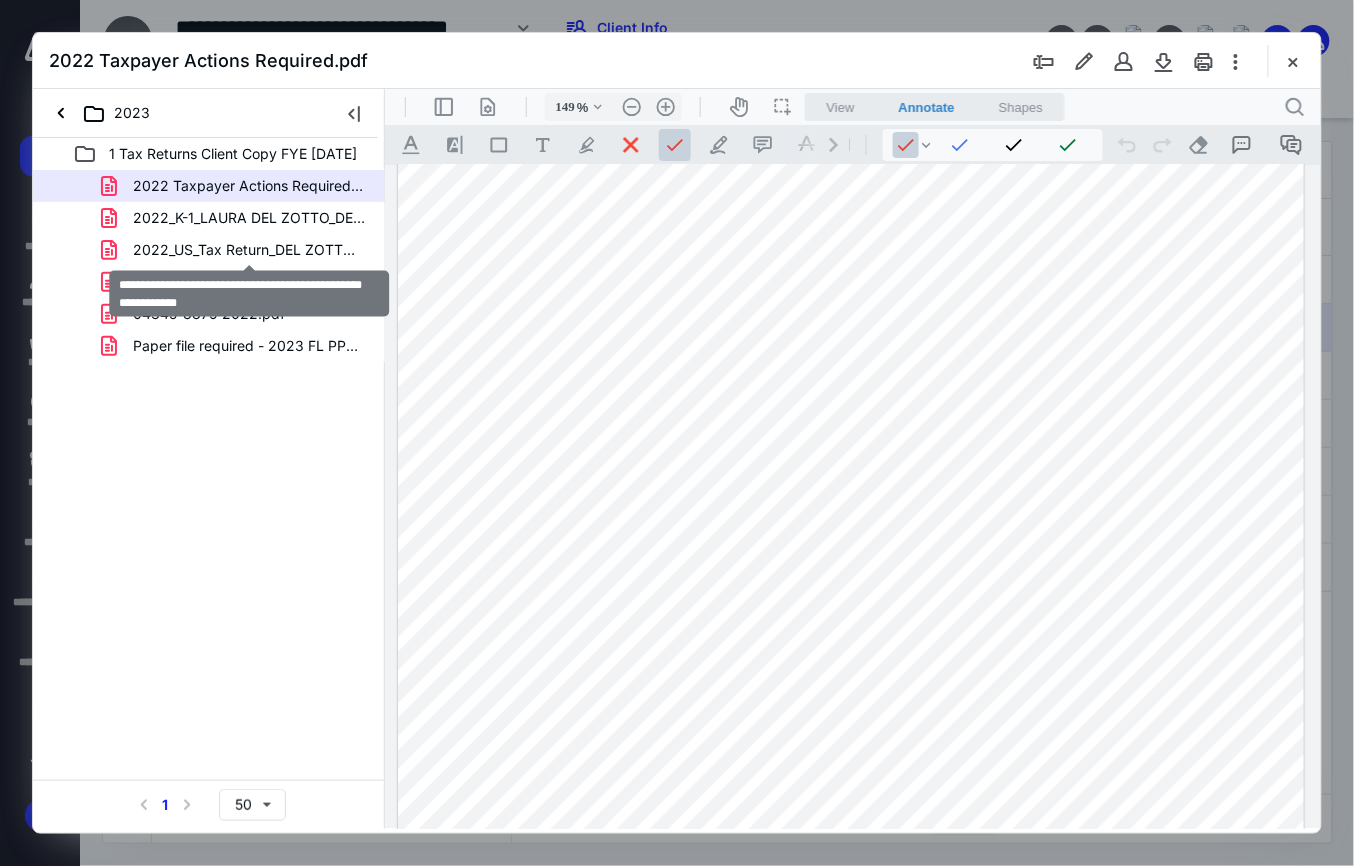 click on "2022_US_Tax Return_DEL ZOTTO PRODUCTS OF [US_STATE], LLC_0434.pdf" at bounding box center [249, 250] 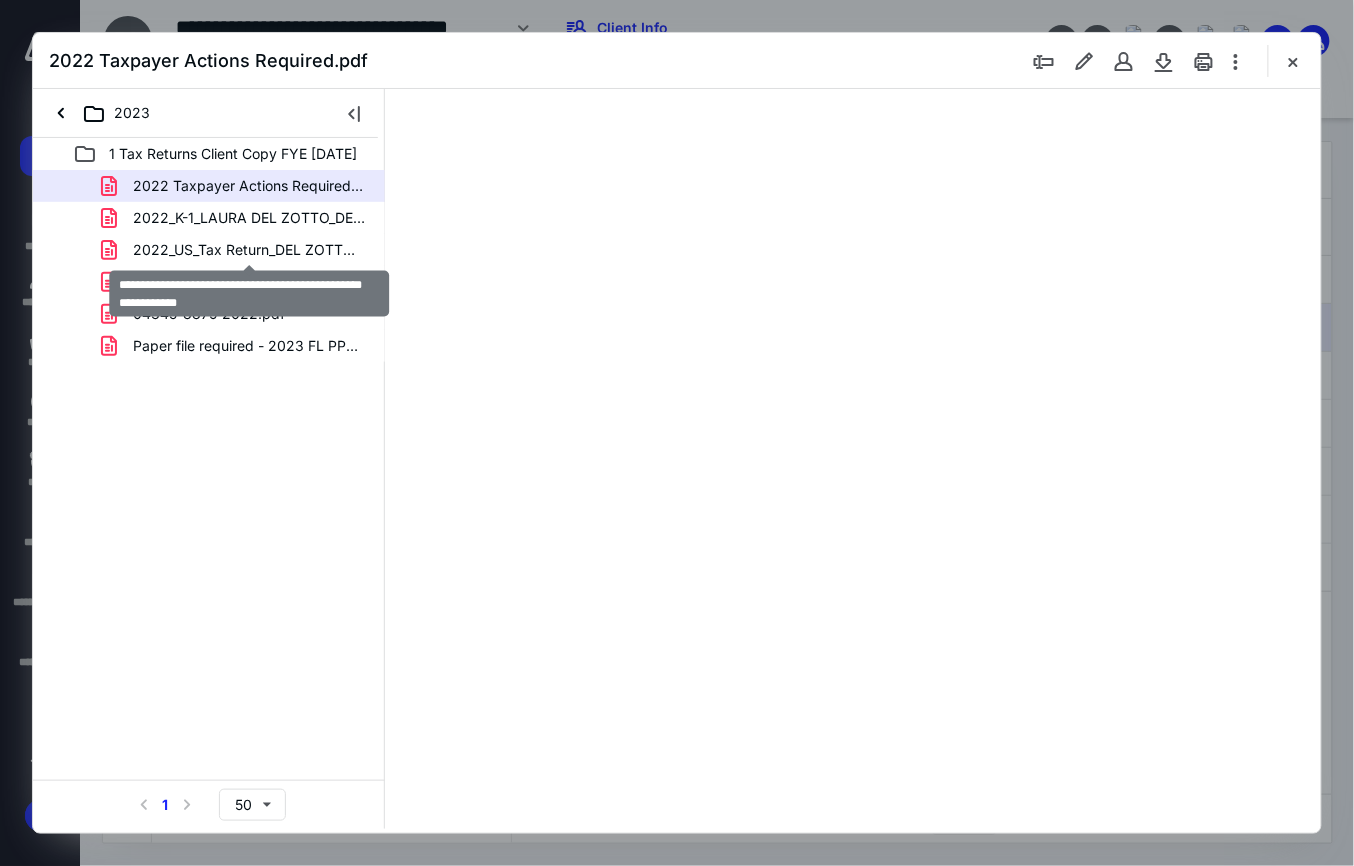 click on "2022 Taxpayer Actions Required.pdf 2022_K-1_LAURA DEL ZOTTO_DEL ZOTTO PRODUCTS OF [US_STATE], LL.pdf 2022_US_Tax Return_DEL ZOTTO PRODUCTS OF [US_STATE], LLC_0434.pdf 2023 Extensions.pdf 04345-8879 2022.pdf Paper file required - 2023 FL PPT Tax Return.pdf" at bounding box center (209, 266) 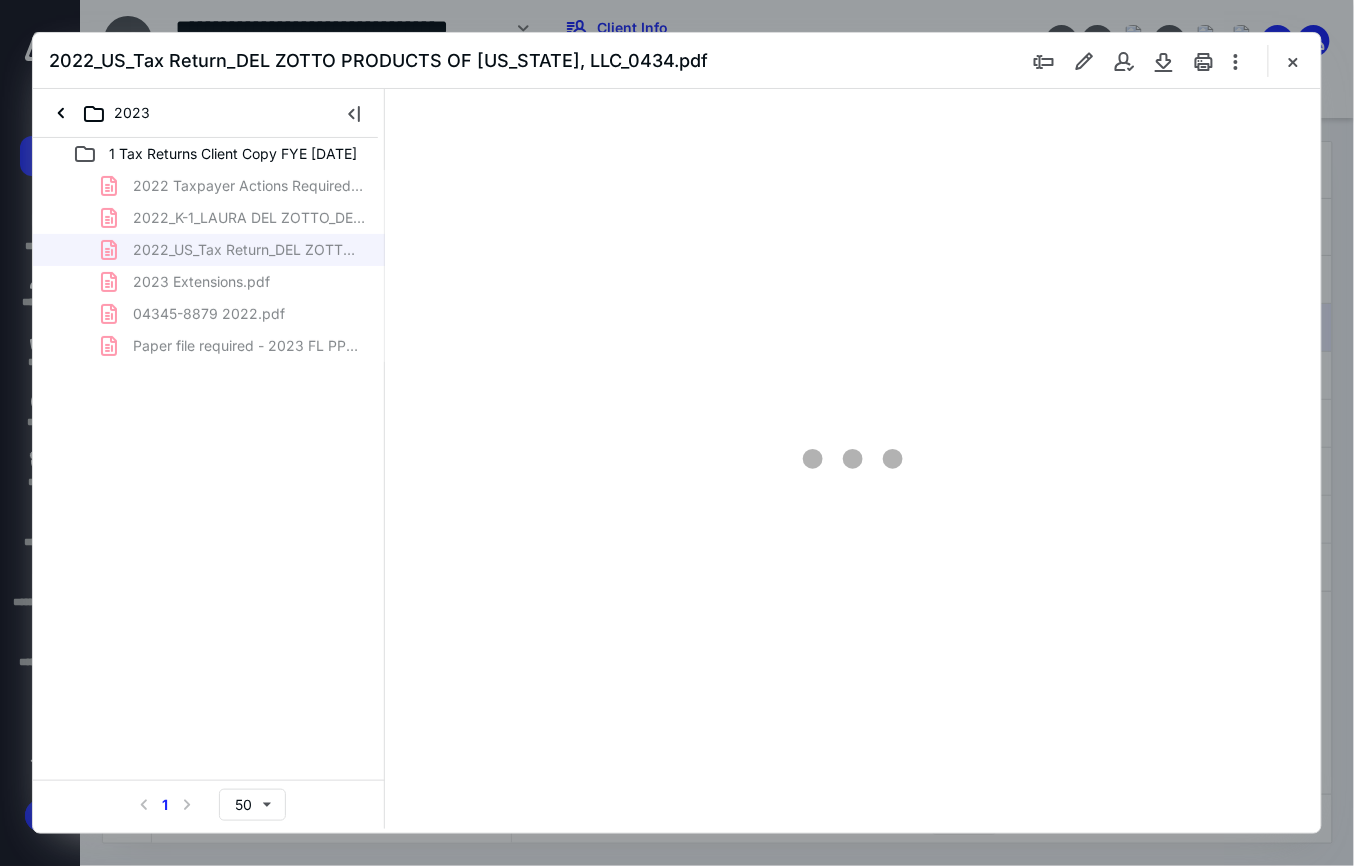 type on "150" 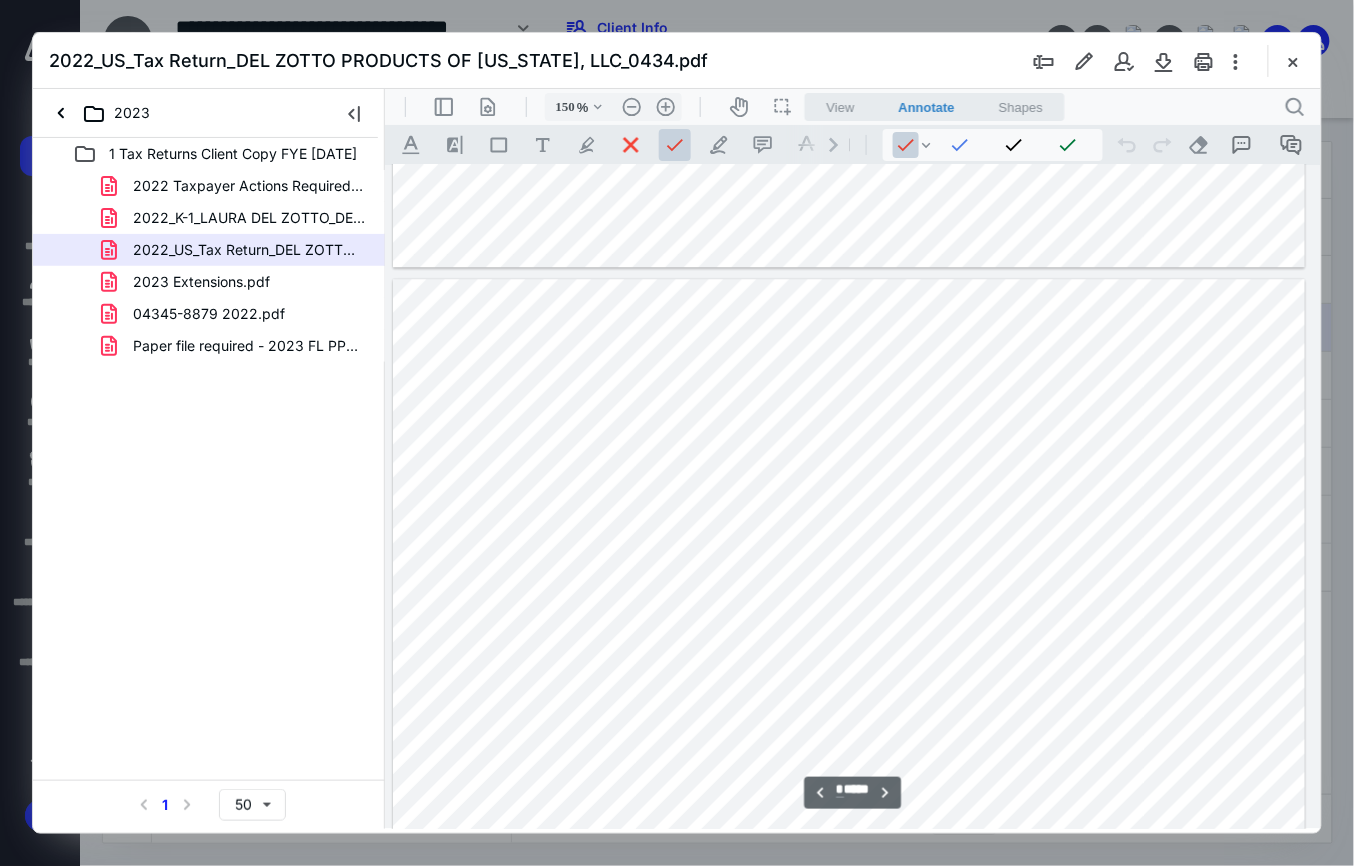 scroll, scrollTop: 3549, scrollLeft: 132, axis: both 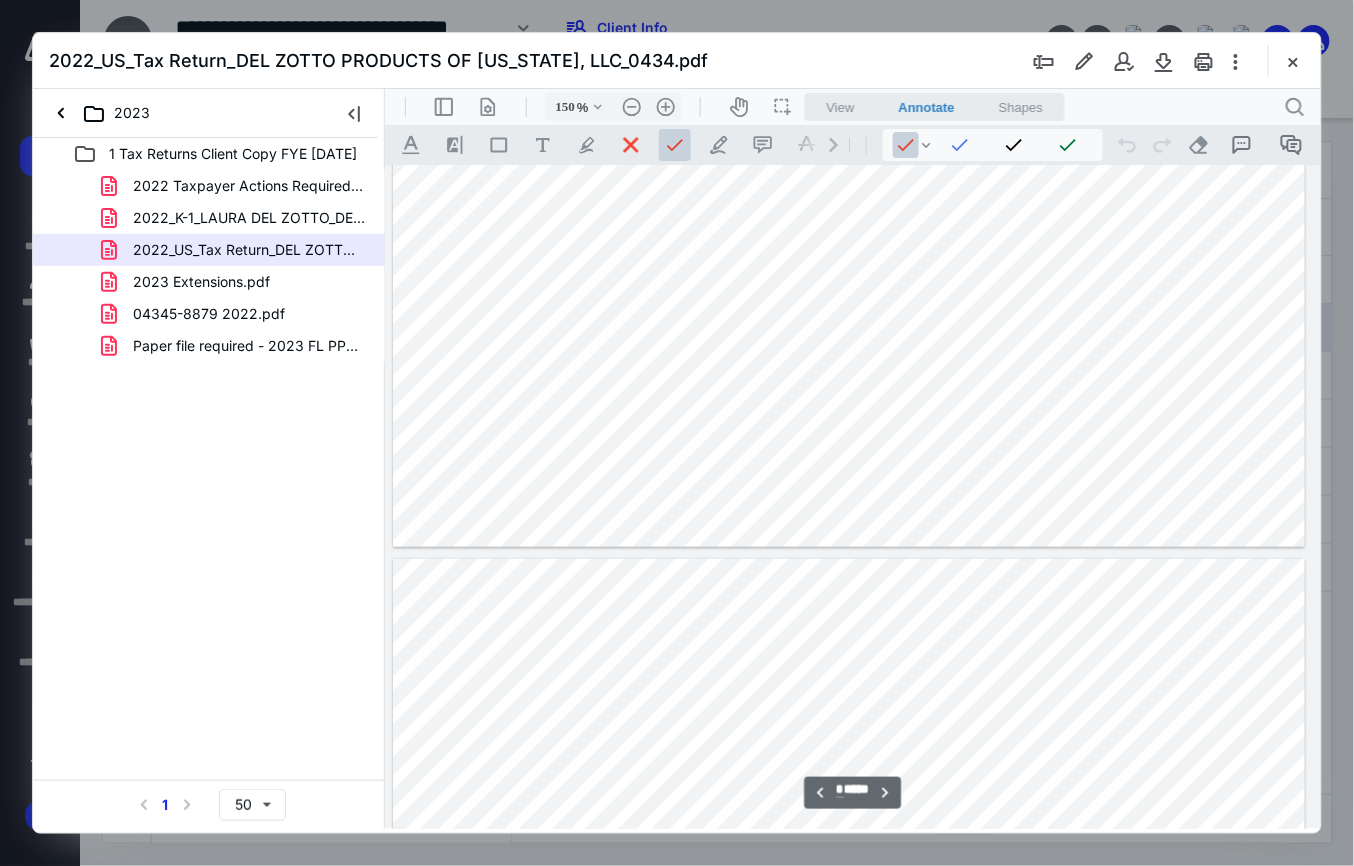 type on "*" 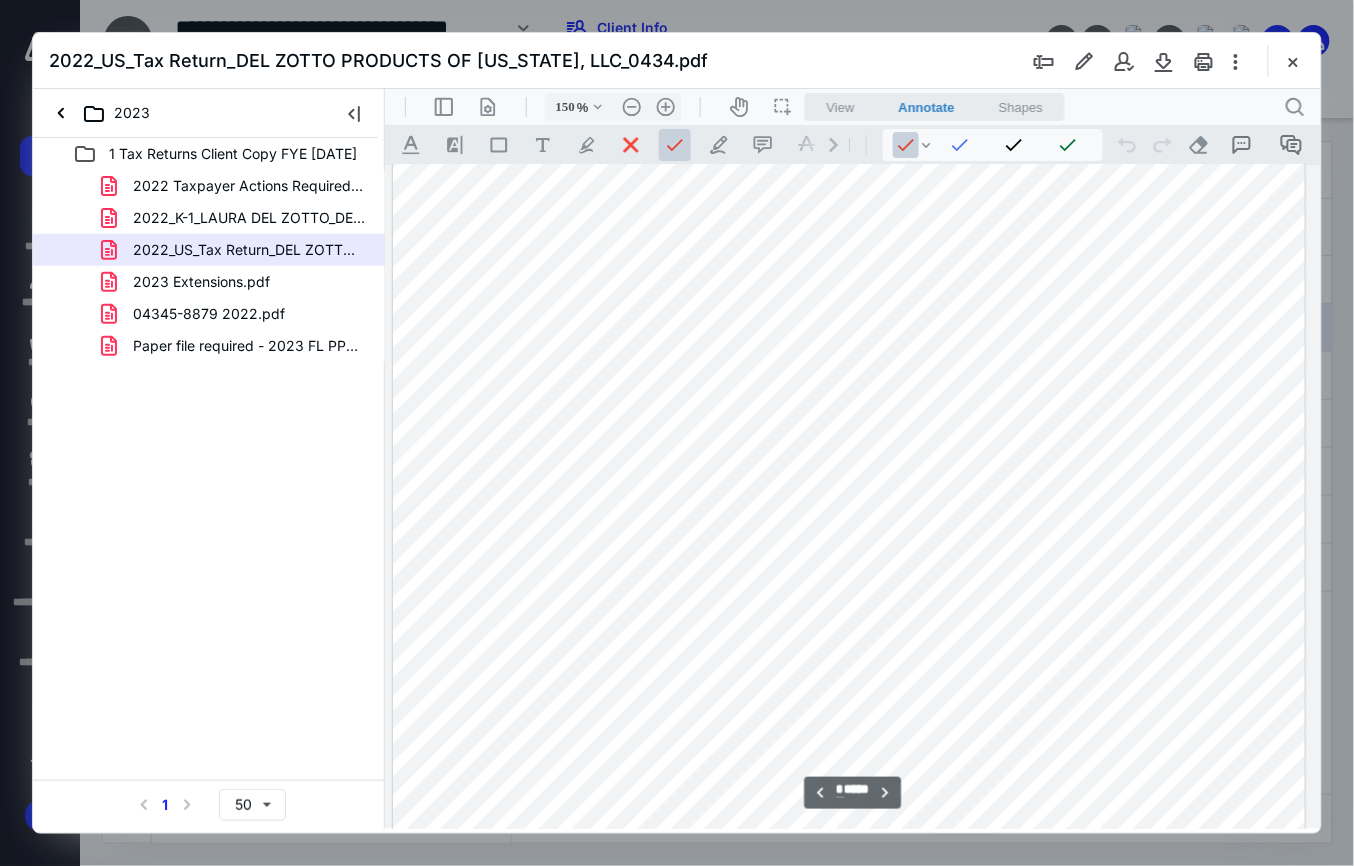 scroll, scrollTop: 5416, scrollLeft: 132, axis: both 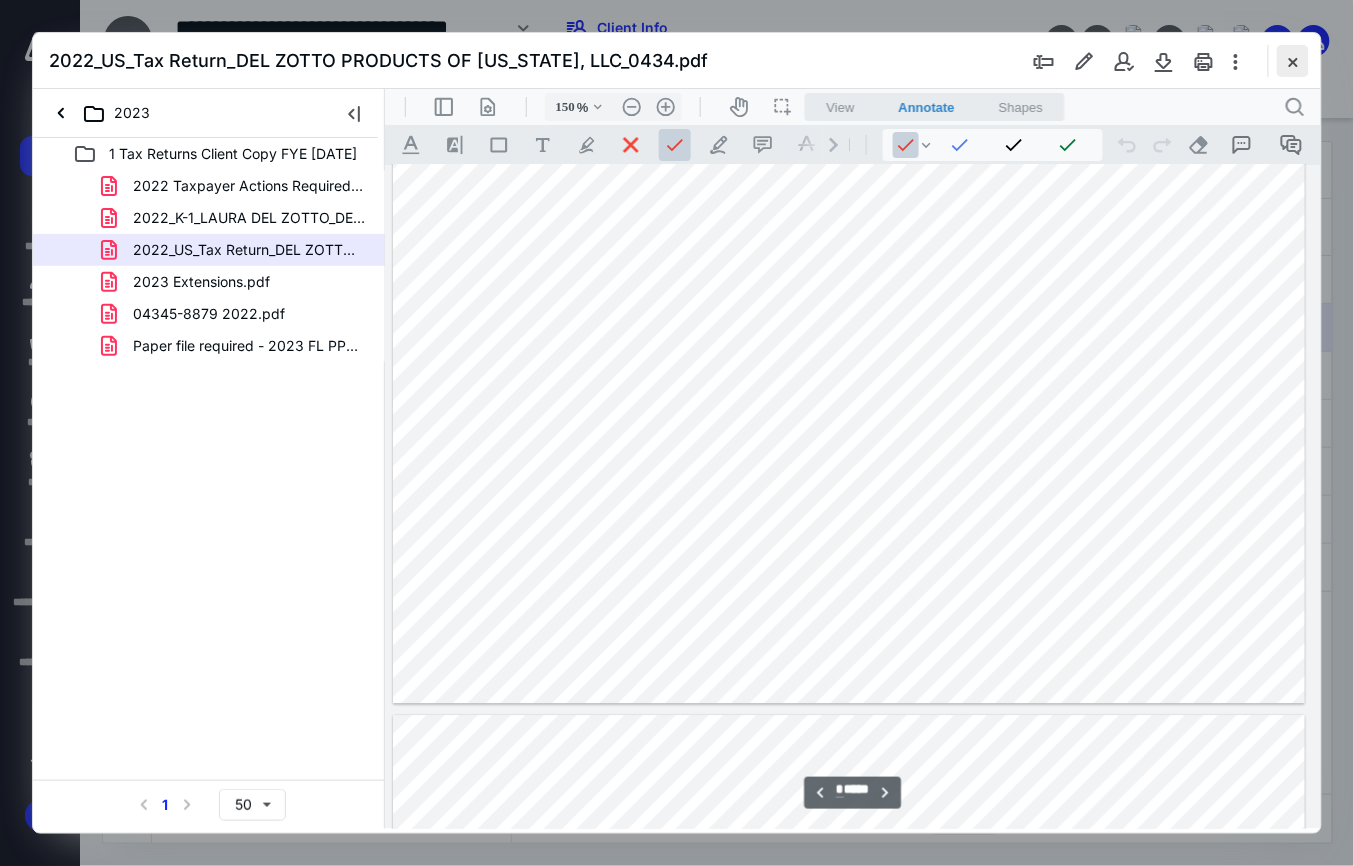 click at bounding box center (1293, 61) 